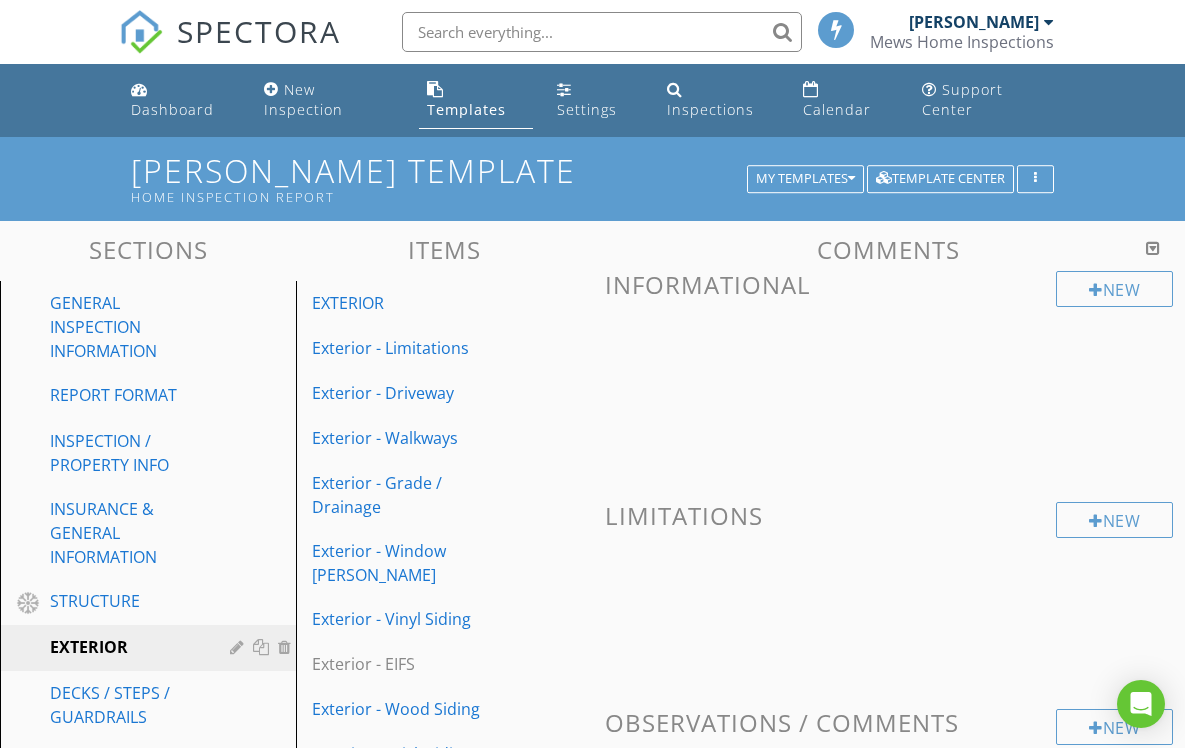 scroll, scrollTop: 752, scrollLeft: 0, axis: vertical 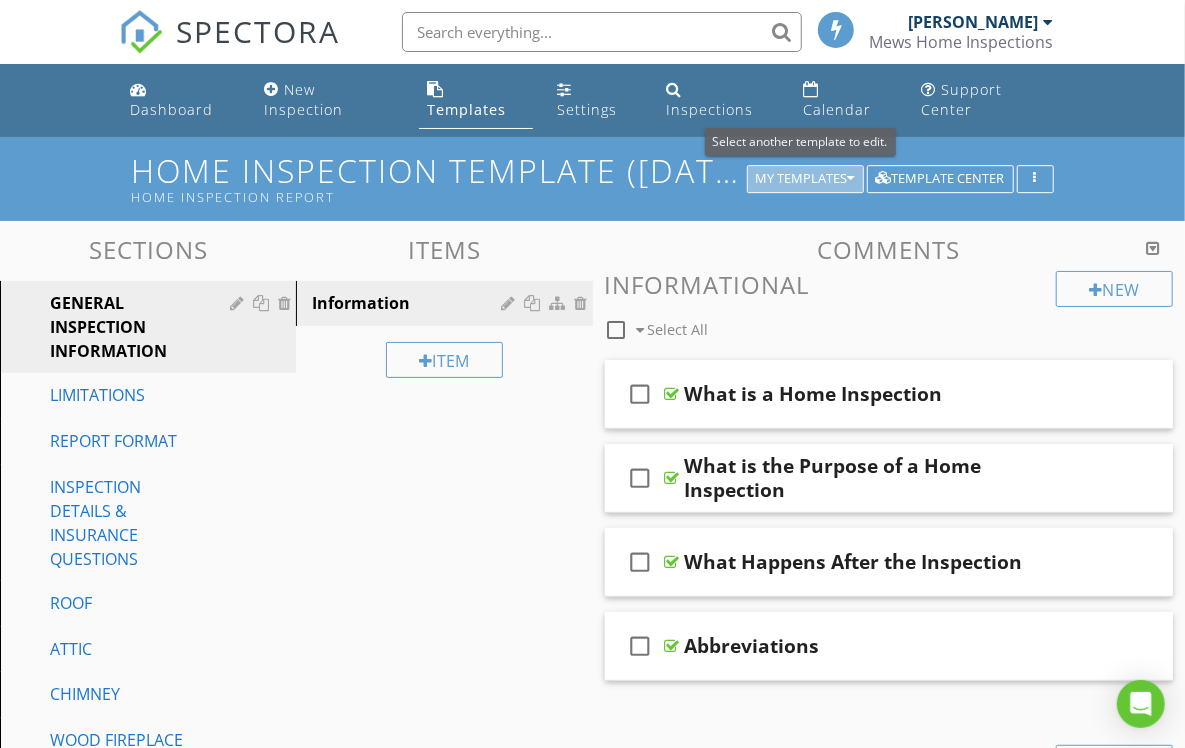 click on "My Templates" at bounding box center (805, 179) 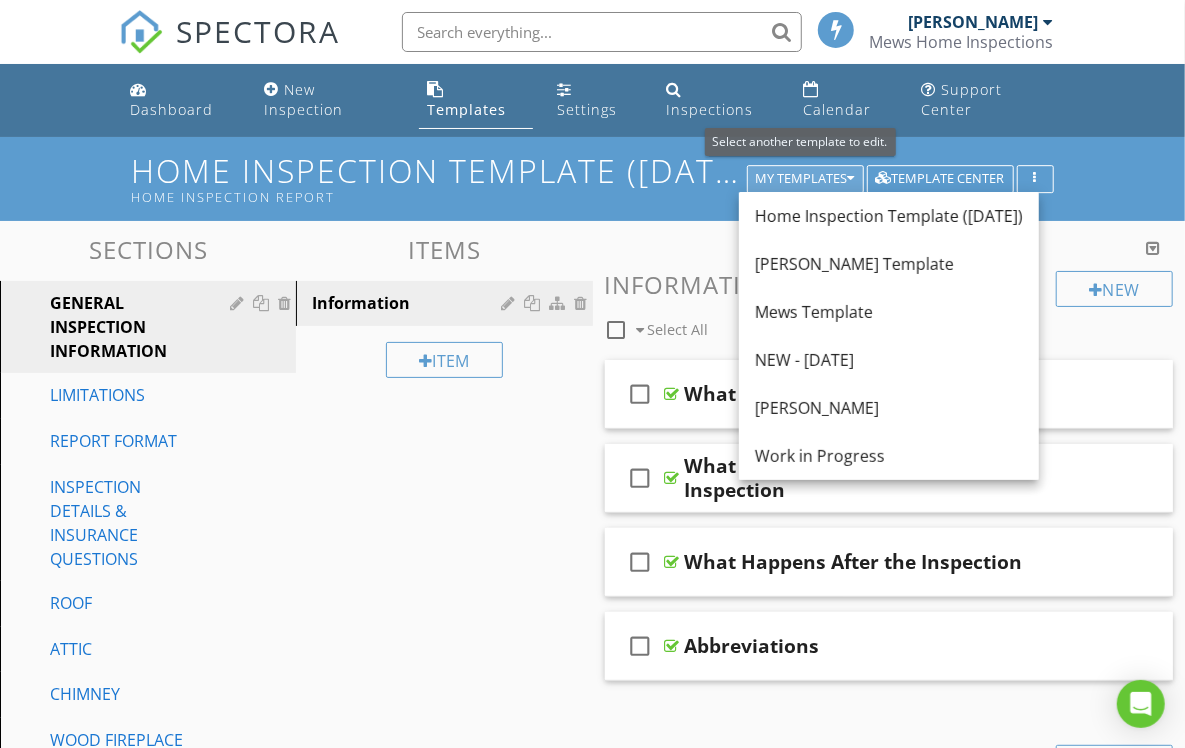 scroll, scrollTop: 1, scrollLeft: 0, axis: vertical 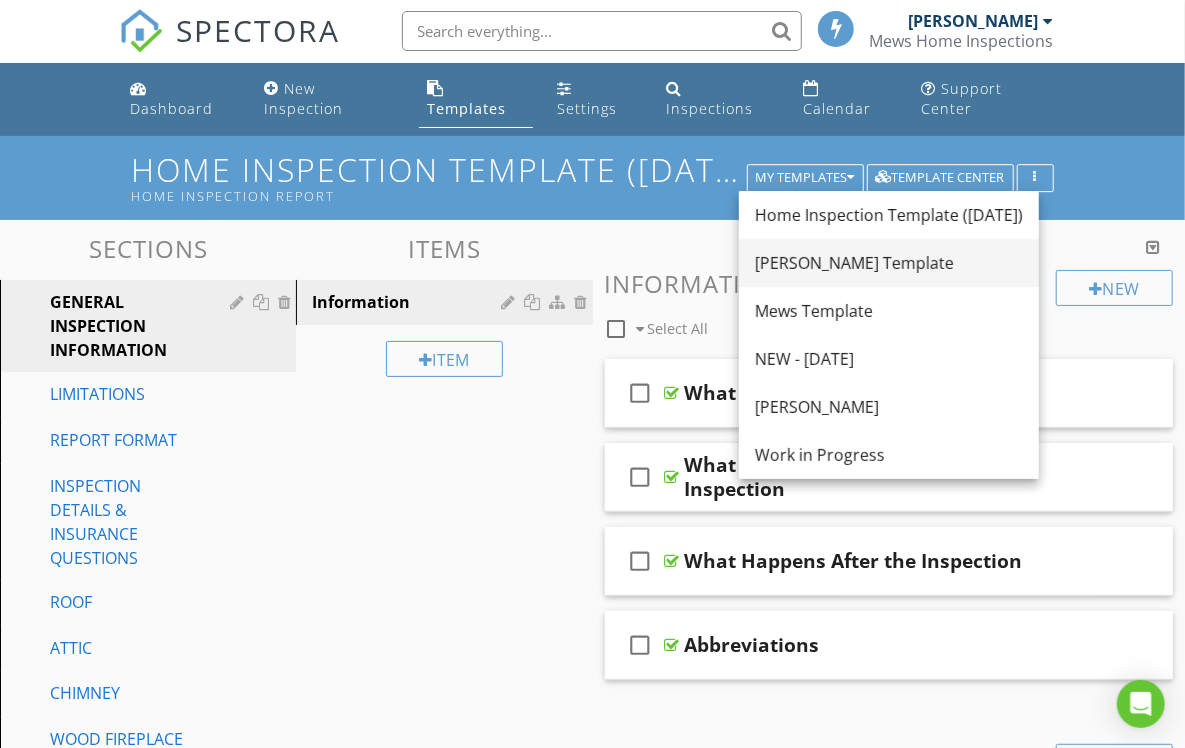 click on "[PERSON_NAME] Template" at bounding box center (889, 263) 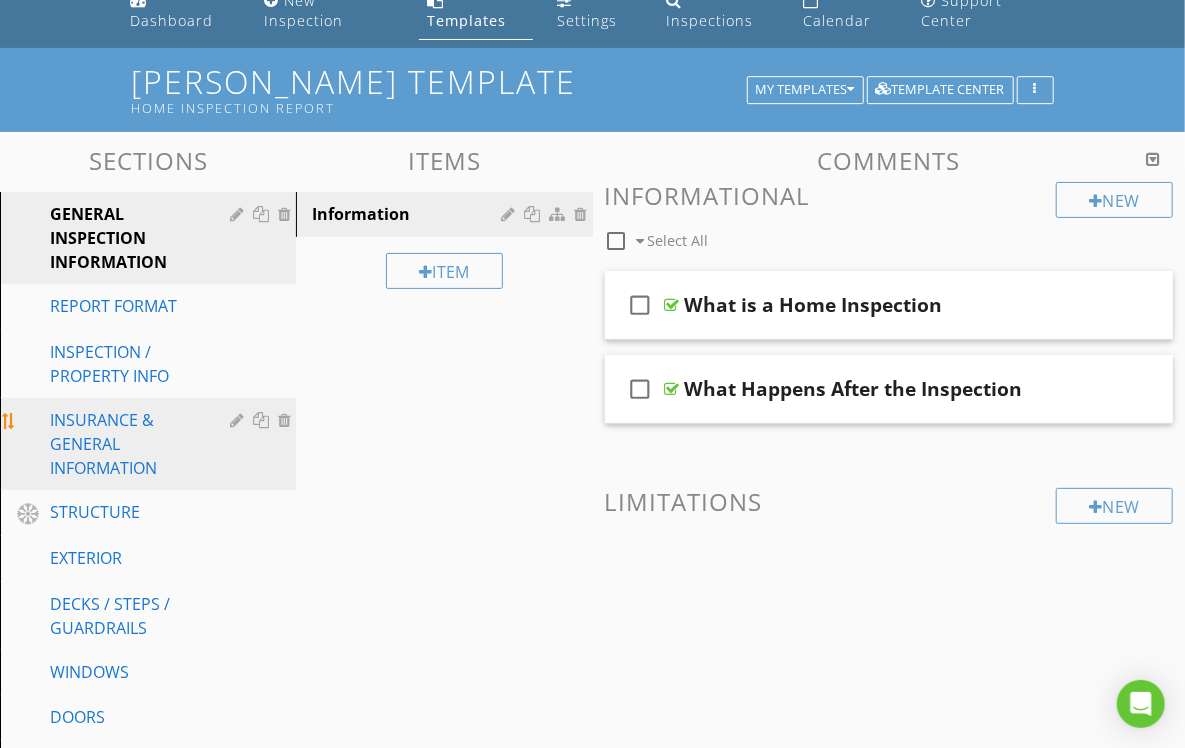 scroll, scrollTop: 82, scrollLeft: 0, axis: vertical 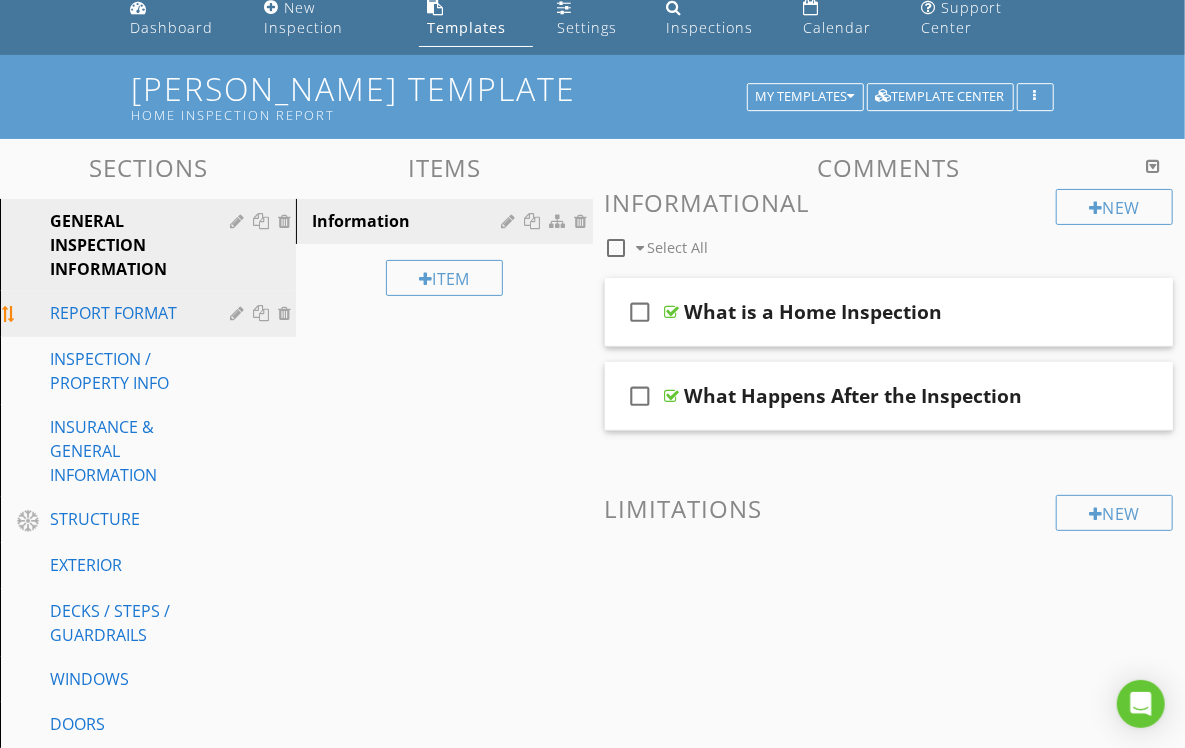 click on "REPORT FORMAT" at bounding box center (125, 313) 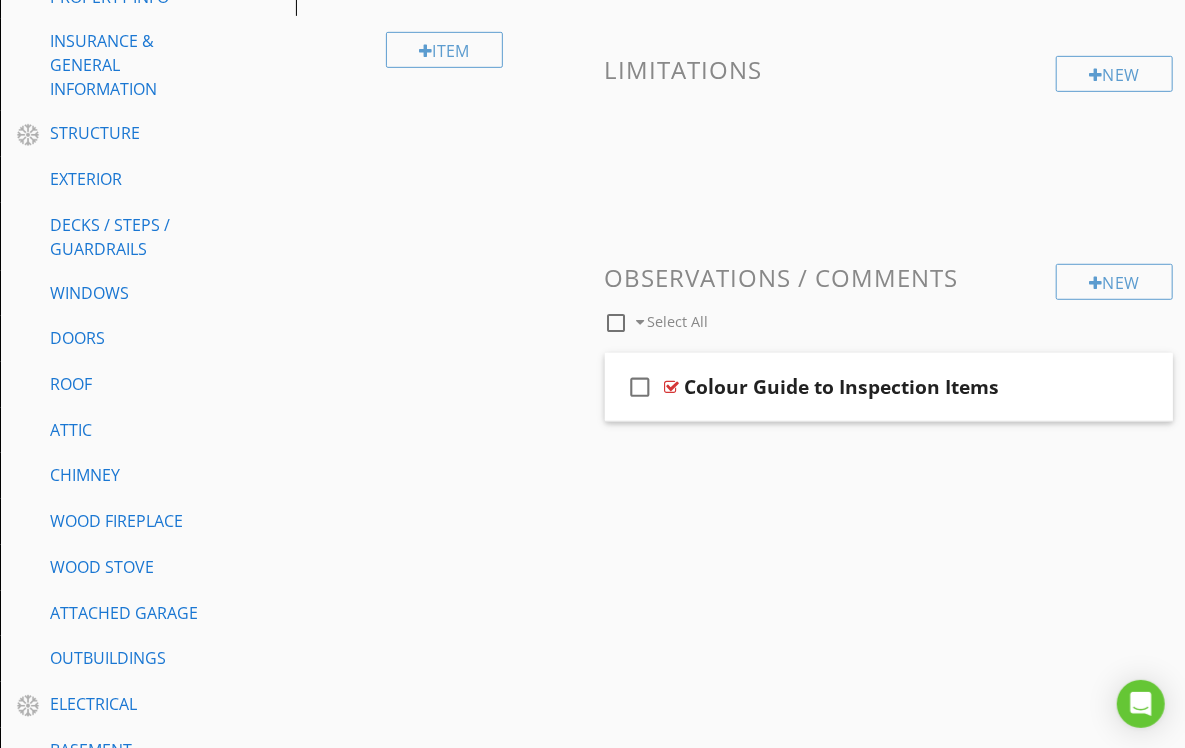 scroll, scrollTop: 474, scrollLeft: 0, axis: vertical 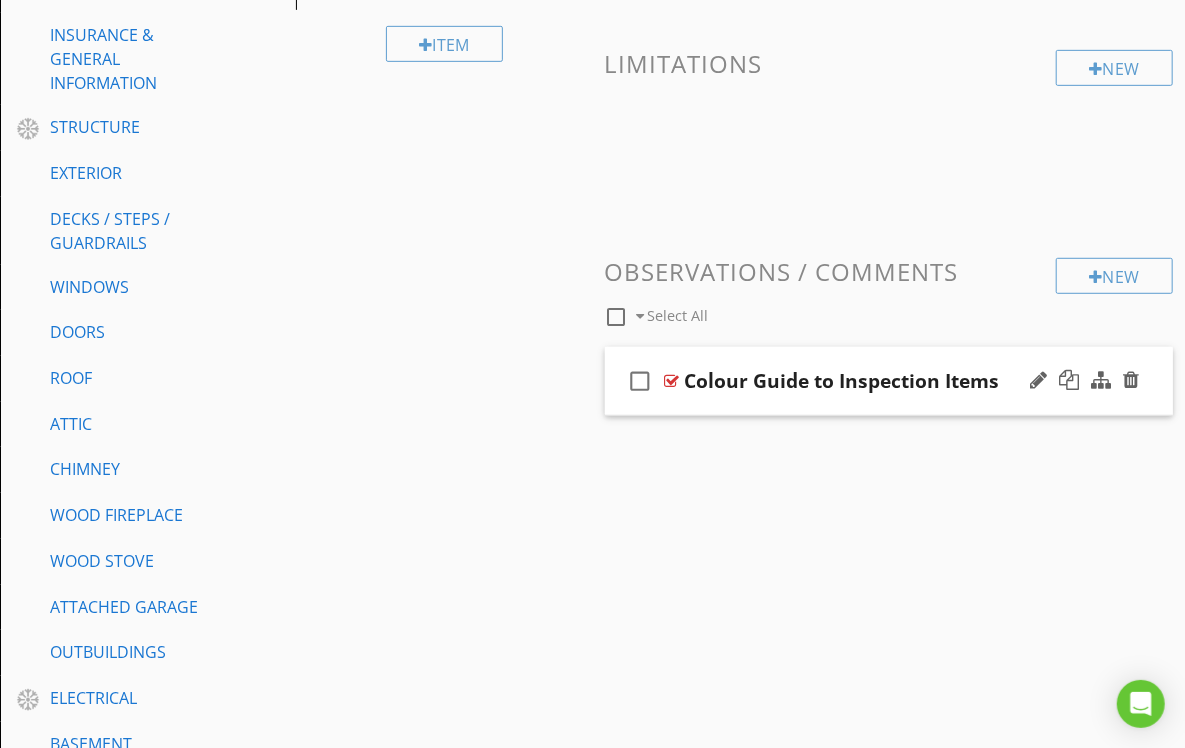 click on "check_box_outline_blank
Colour Guide to Inspection Items" at bounding box center (889, 381) 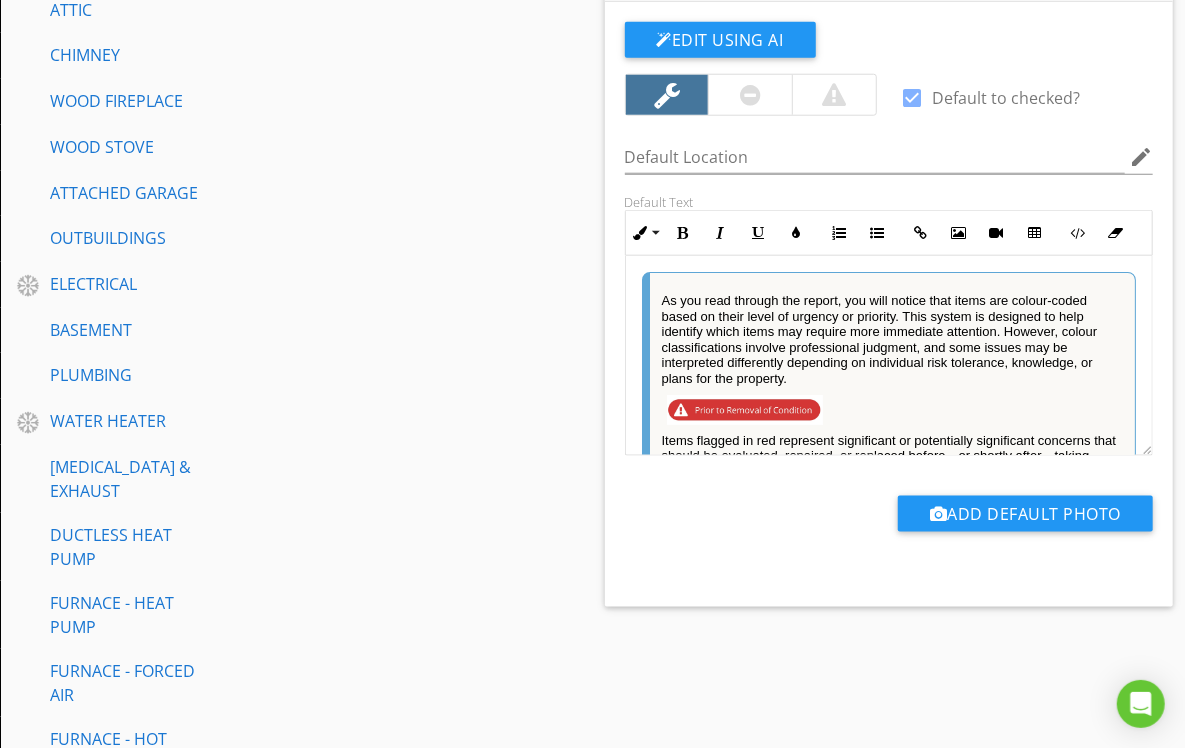 scroll, scrollTop: 884, scrollLeft: 0, axis: vertical 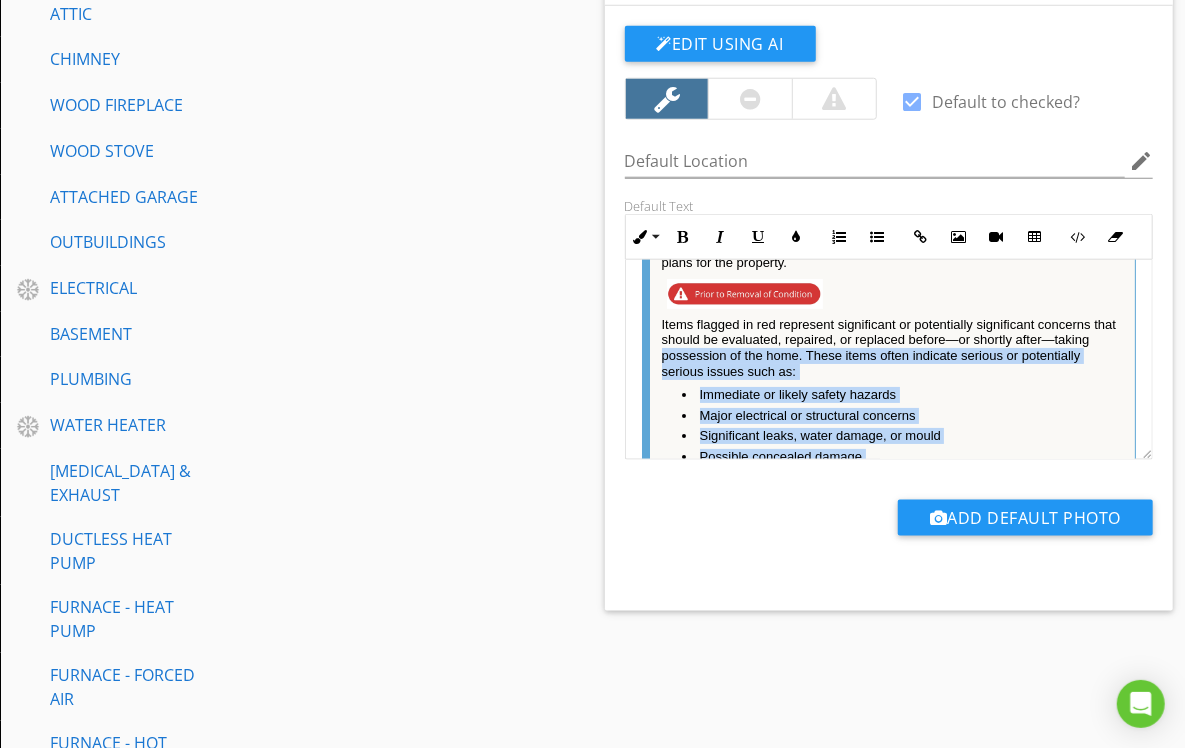 click on "check_box Default to checked?             Default Location edit       Default Text   Inline Style XLarge Large Normal Small Light Small/Light Bold Italic Underline Colors Ordered List Unordered List Insert Link Insert Image Insert Video Insert Table Code View Clear Formatting As you read through the report, you will notice that items are colour-coded based on their level of urgency or priority. This system is designed to help identify which items may require more immediate attention. However, colour classifications involve professional judgment, and some issues may be interpreted differently depending on individual risk tolerance, knowledge, or plans for the property. Items flagged in red represent significant or potentially significant concerns that should be evaluated, repaired, or replaced before—or shortly after—taking possession of the home. These items often indicate serious or potentially serious issues such as: Immediate or likely safety hazards Possible concealed damage" at bounding box center [889, 298] 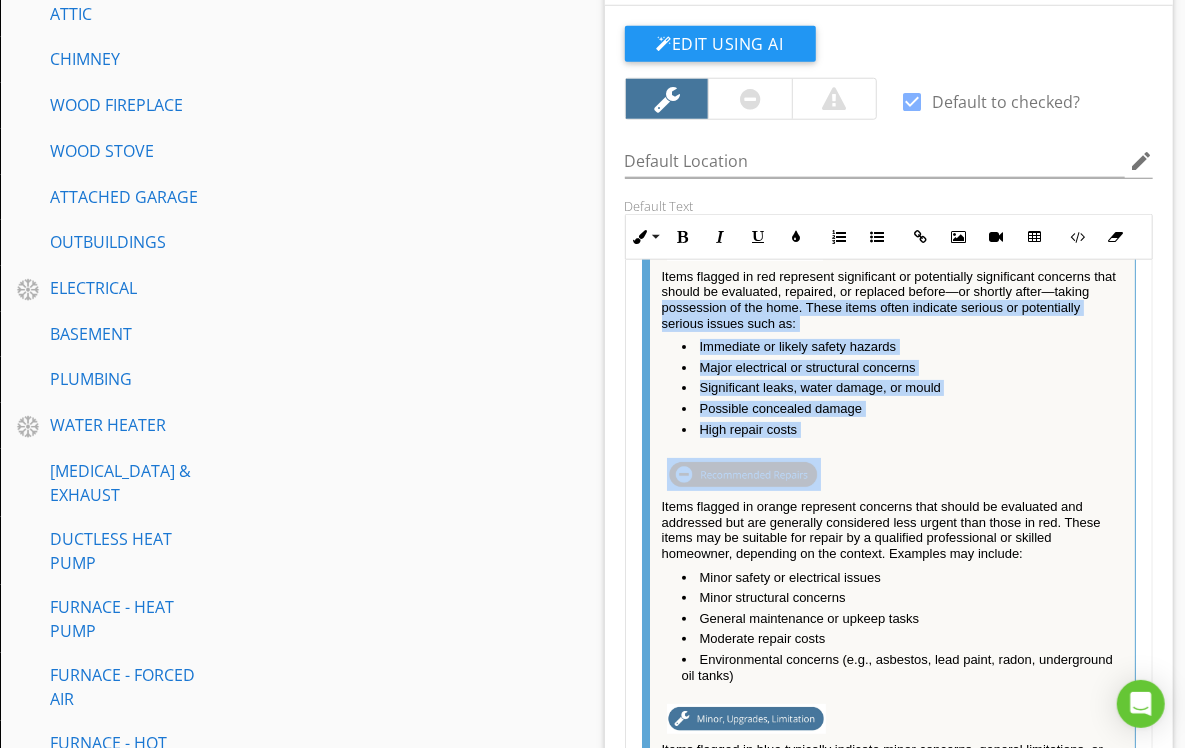 click on "As you read through the report, you will notice that items are colour-coded based on their level of urgency or priority. This system is designed to help identify which items may require more immediate attention. However, colour classifications involve professional judgment, and some issues may be interpreted differently depending on individual risk tolerance, knowledge, or plans for the property. Items flagged in red represent significant or potentially significant concerns that should be evaluated, repaired, or replaced before—or shortly after—taking possession of the home. These items often indicate serious or potentially serious issues such as: Immediate or likely safety hazards Major electrical or structural concerns Significant leaks, water damage, or mould Possible concealed damage High repair costs Minor safety or electrical issues Minor structural concerns General maintenance or upkeep tasks Moderate repair costs Environmental concerns (e.g., asbestos, lead paint, radon, underground oil tanks)" at bounding box center (889, 512) 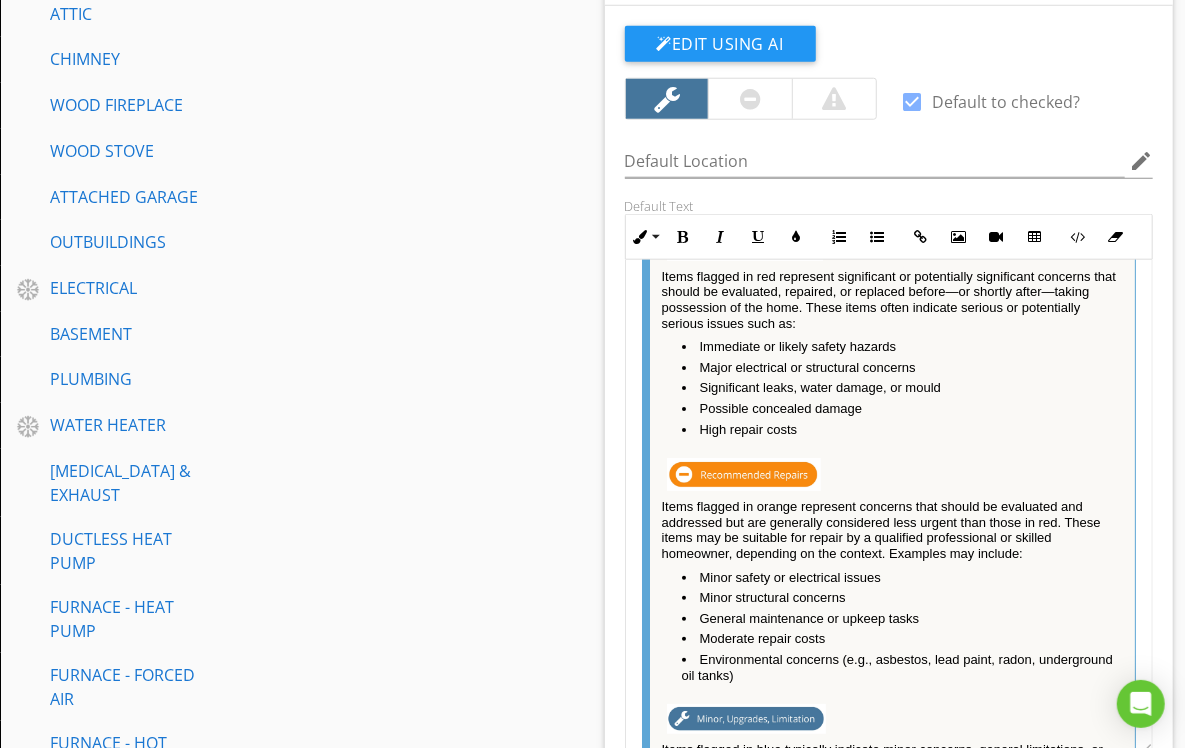 click on "Sections
GENERAL INSPECTION INFORMATION           REPORT FORMAT           INSPECTION / PROPERTY INFO           INSURANCE & GENERAL INFORMATION           STRUCTURE           EXTERIOR           DECKS / STEPS / GUARDRAILS            WINDOWS           DOORS           ROOF           ATTIC           CHIMNEY           WOOD FIREPLACE            WOOD STOVE           ATTACHED GARAGE           OUTBUILDINGS           ELECTRICAL           BASEMENT           PLUMBING           WATER HEATER           MECHANICAL VENTILATION & EXHAUST            DUCTLESS HEAT PUMP           FURNACE - HEAT PUMP           FURNACE - FORCED AIR           FURNACE - HOT WATER BOILER           OIL TANK           INTERIORS / ROOMS           KITCHEN           BATHROOMS / LAUNDRY           APARTMENT / ATTACHED DWELLINGS            ENVIRONMENTAL           LIMITATIONS & GENERAL INFORMATION            LEAVING CHECKLIST           CAN/CSA-A770-16 STANDARDS           THERMAL IMAGING                     PROPANE FIREPLACE" at bounding box center [592, 628] 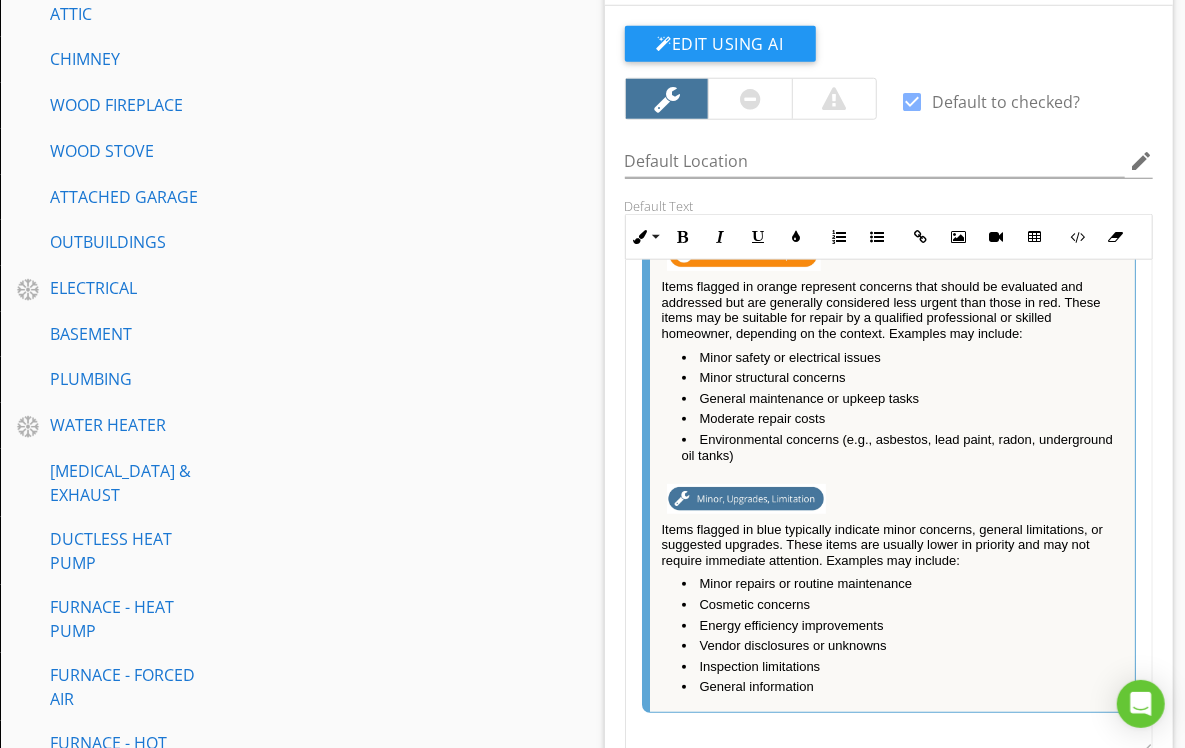 scroll, scrollTop: 386, scrollLeft: 0, axis: vertical 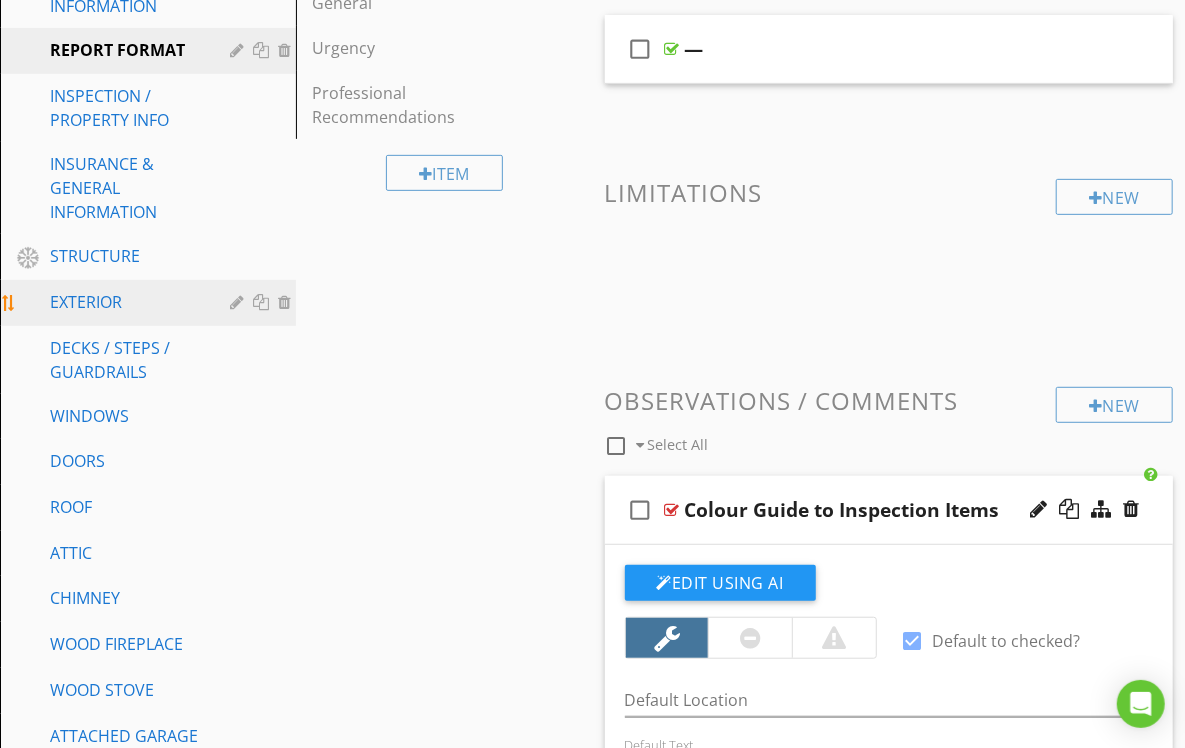 click on "EXTERIOR" at bounding box center (125, 302) 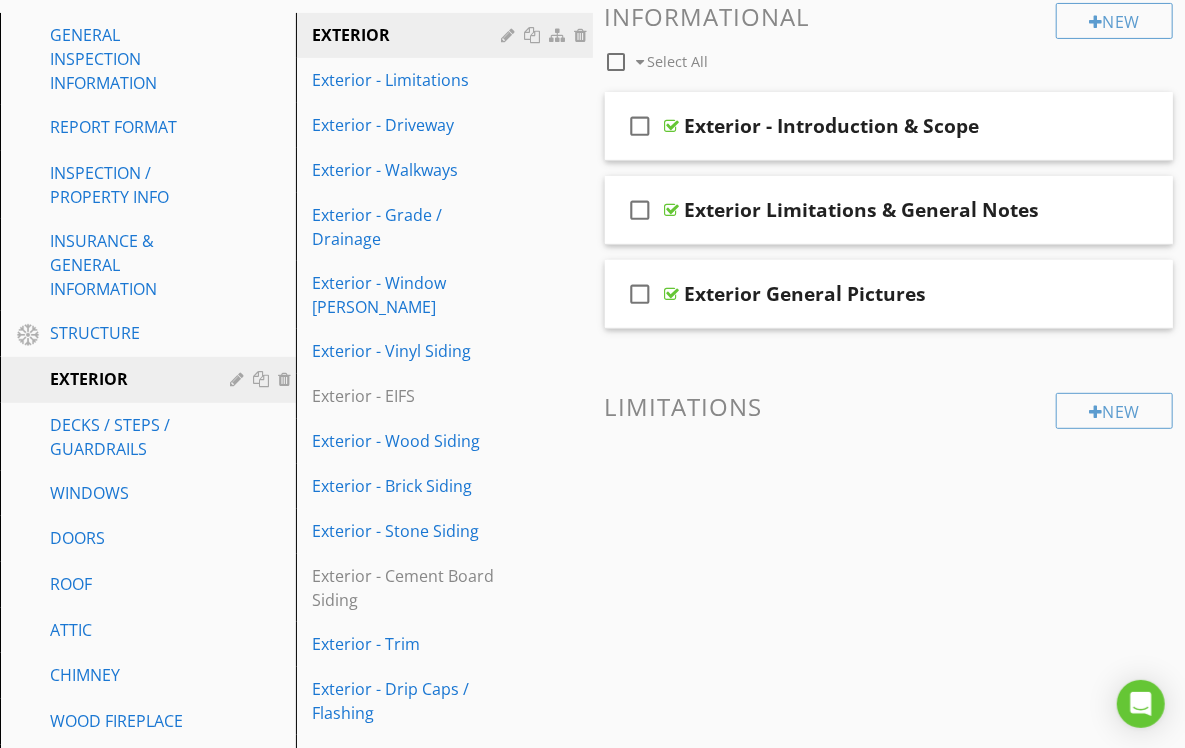 scroll, scrollTop: 232, scrollLeft: 0, axis: vertical 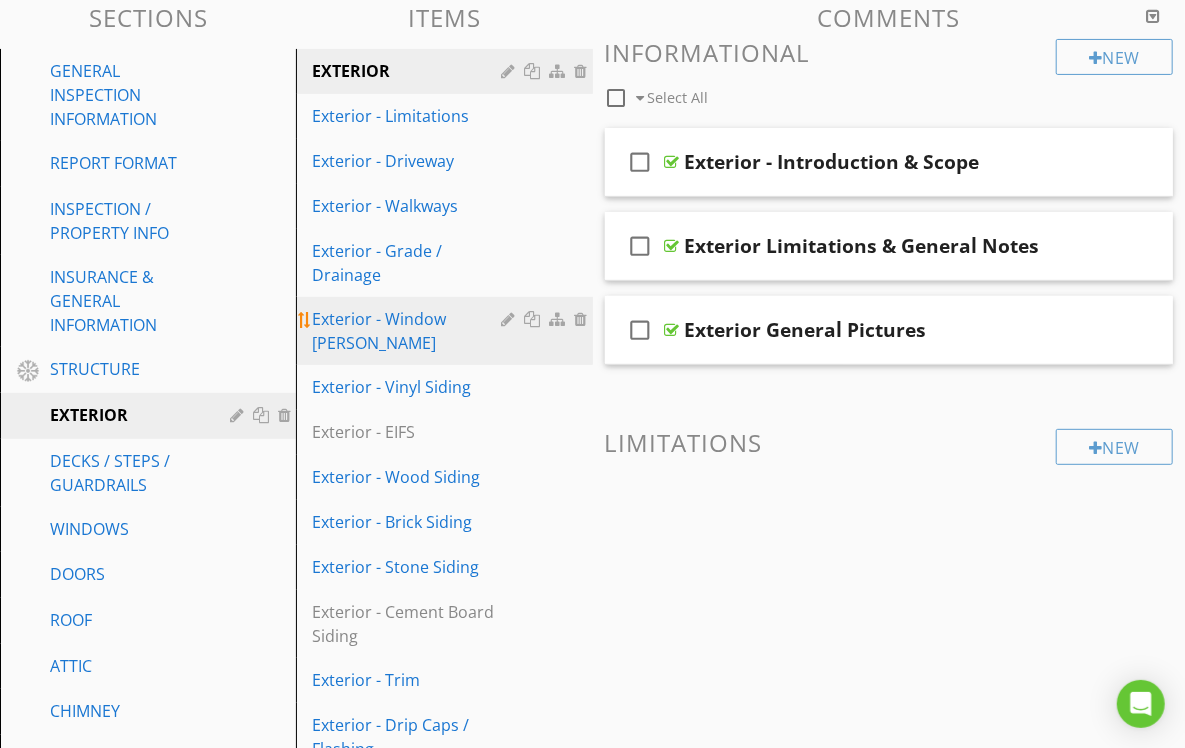 click on "Exterior - Window [PERSON_NAME]" at bounding box center (409, 331) 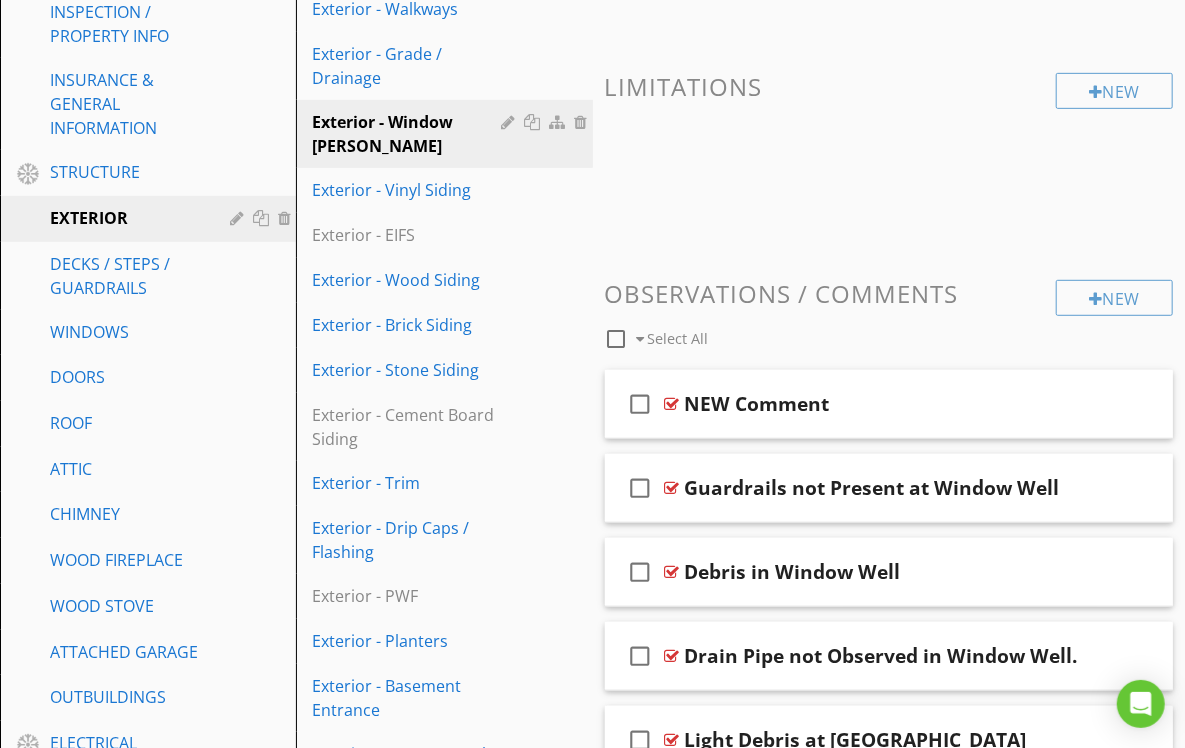scroll, scrollTop: 434, scrollLeft: 0, axis: vertical 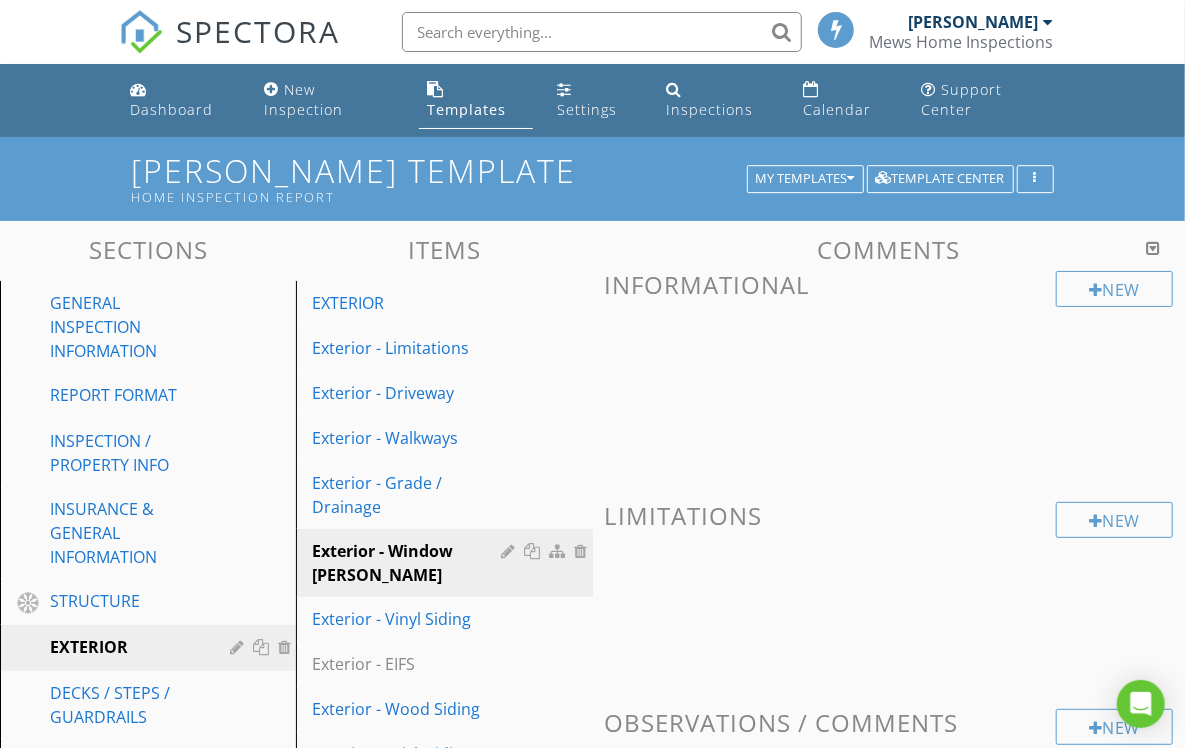 click at bounding box center (1153, 248) 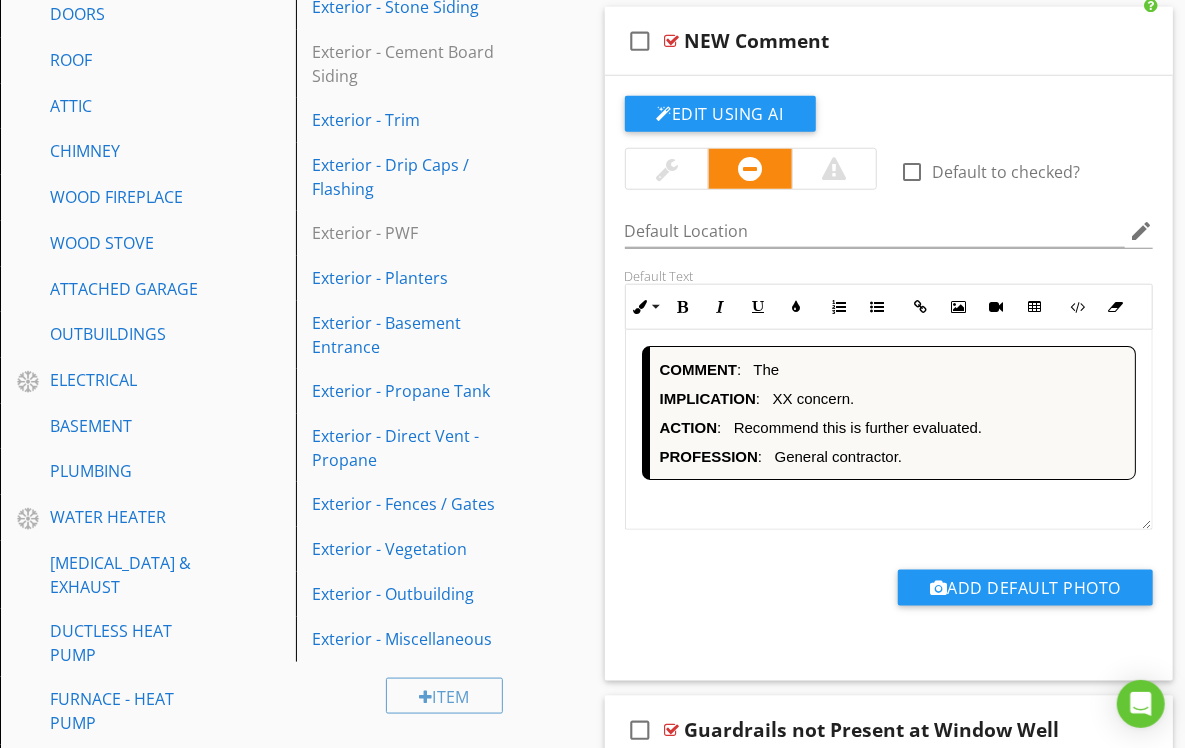 scroll, scrollTop: 837, scrollLeft: 0, axis: vertical 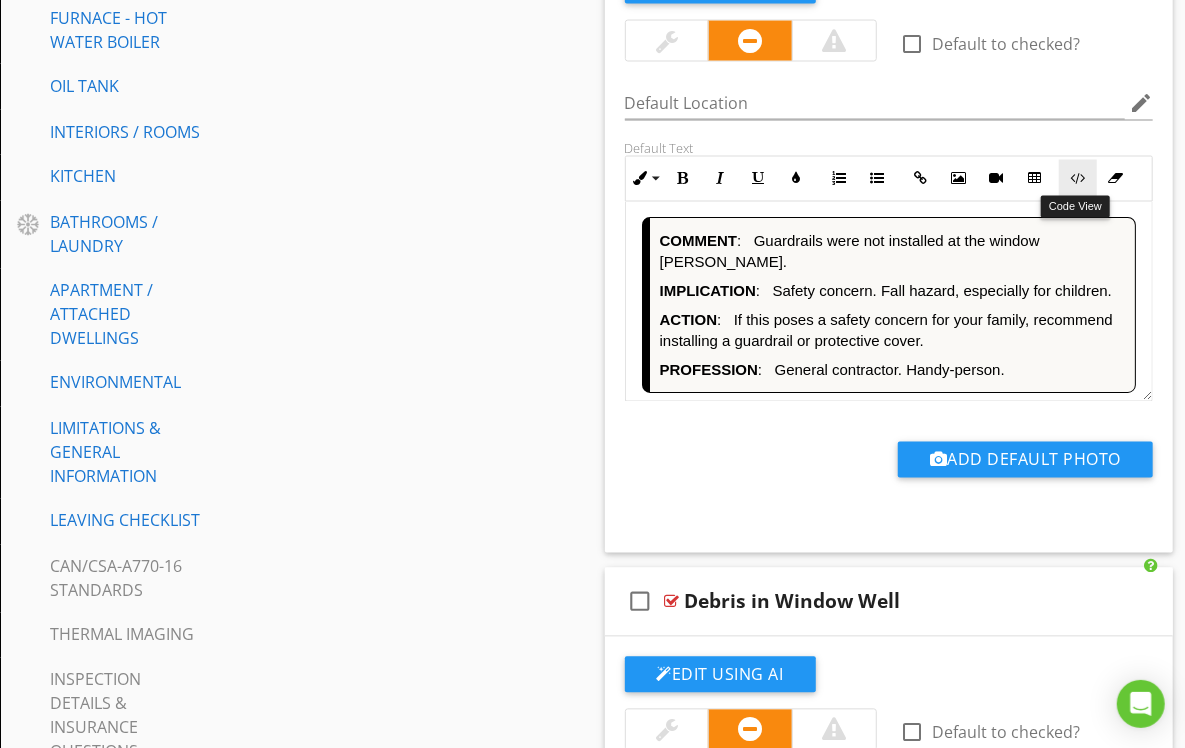 click at bounding box center (1078, 179) 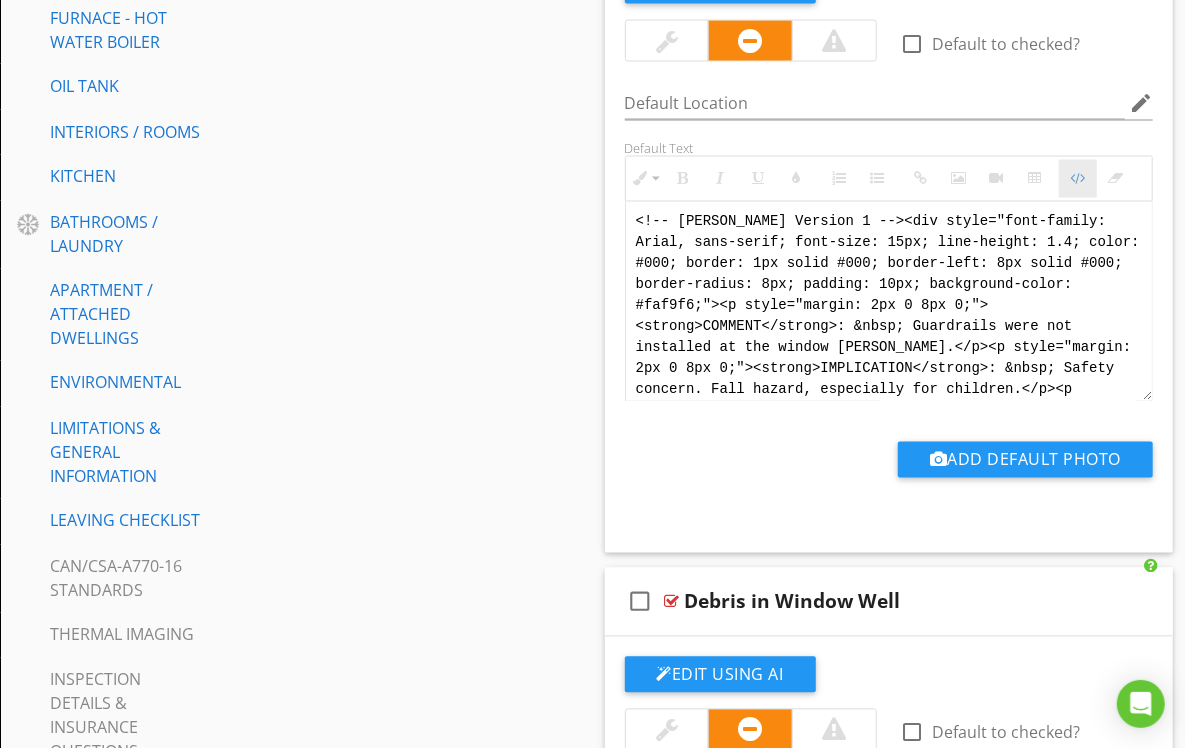 scroll, scrollTop: 1608, scrollLeft: 0, axis: vertical 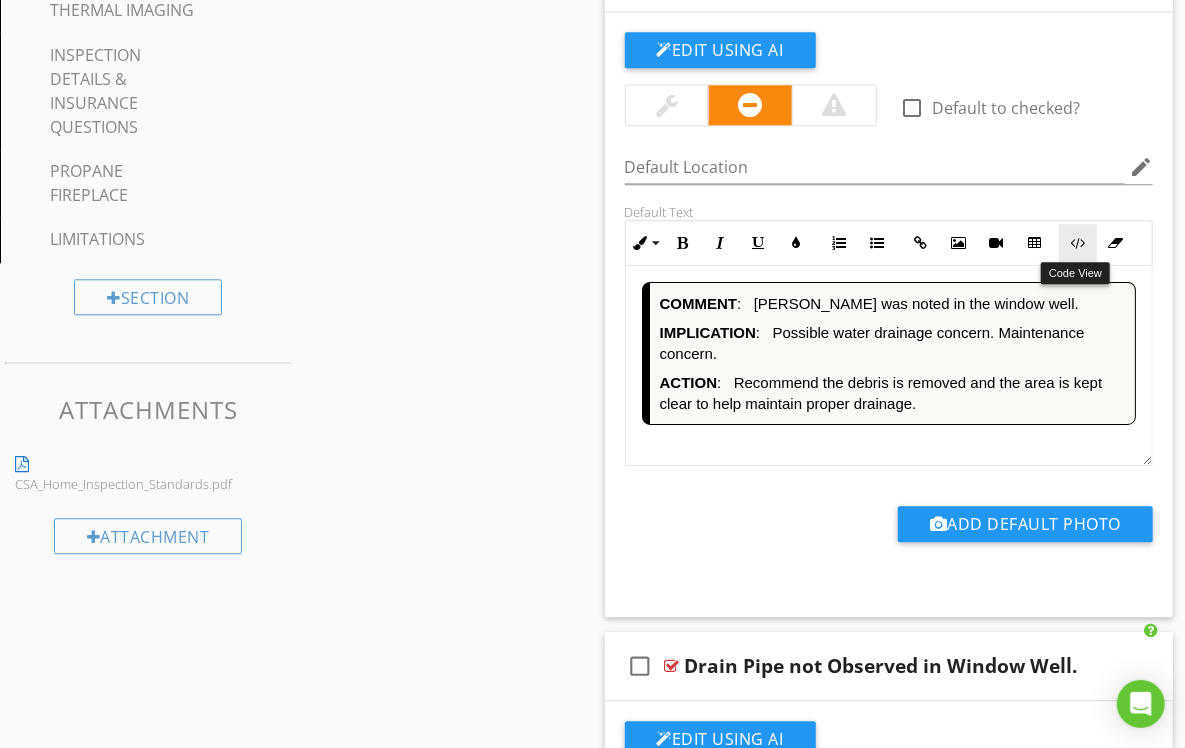 click at bounding box center (1078, 243) 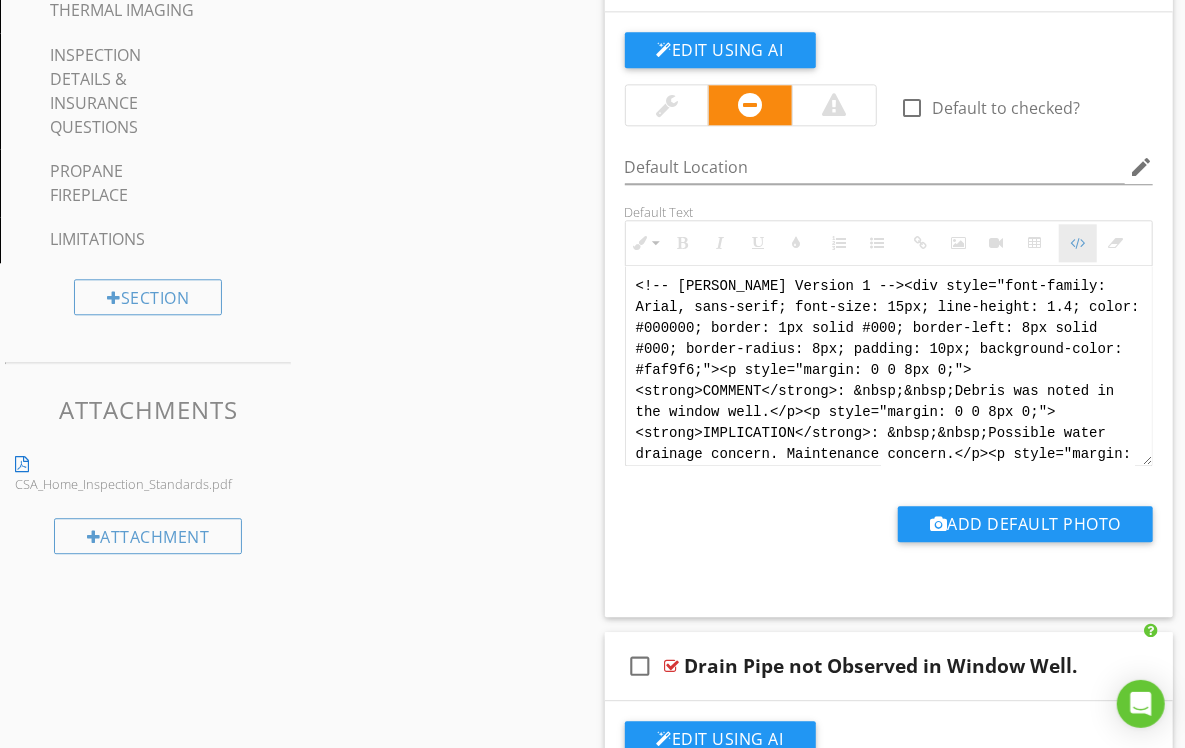 scroll, scrollTop: 2233, scrollLeft: 0, axis: vertical 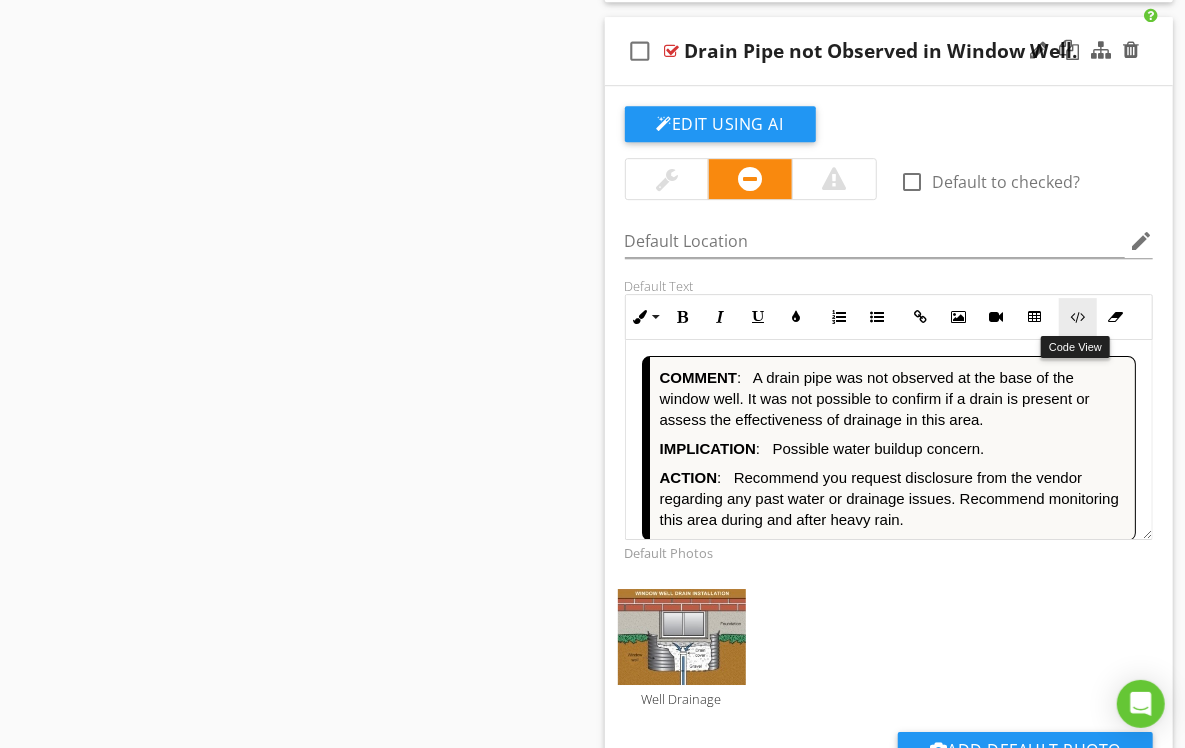 drag, startPoint x: 1070, startPoint y: 327, endPoint x: 1060, endPoint y: 330, distance: 10.440307 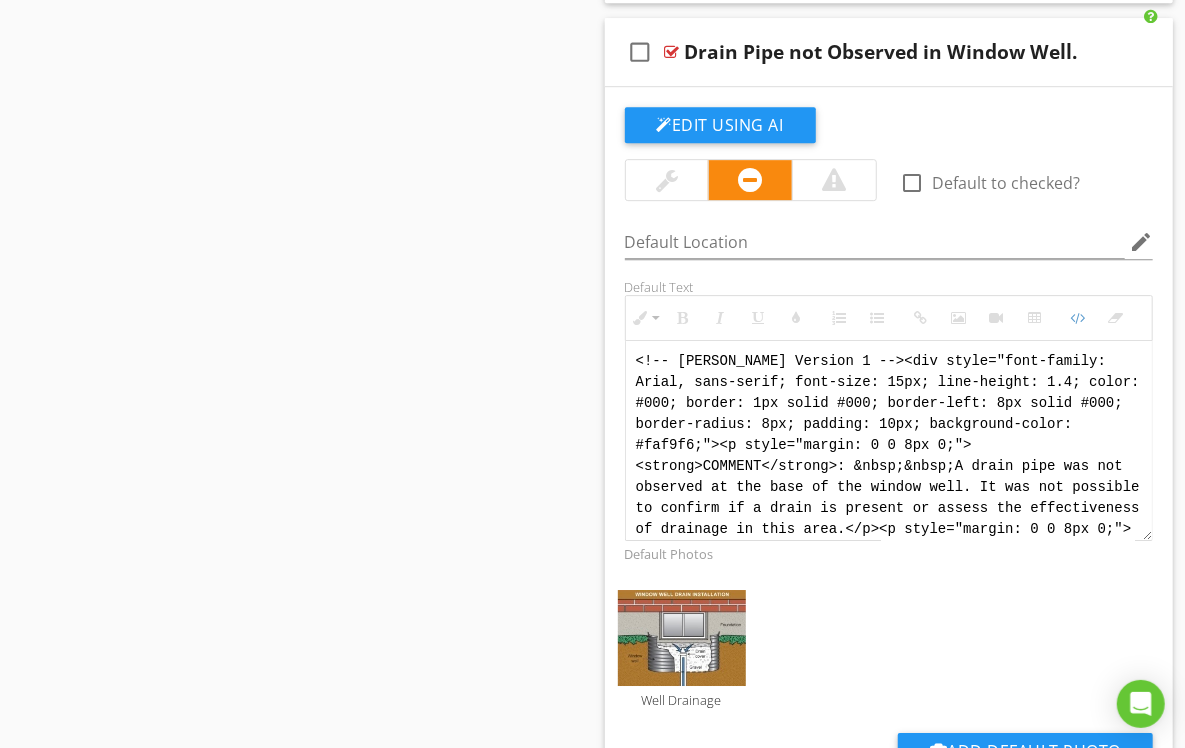 scroll, scrollTop: 0, scrollLeft: 0, axis: both 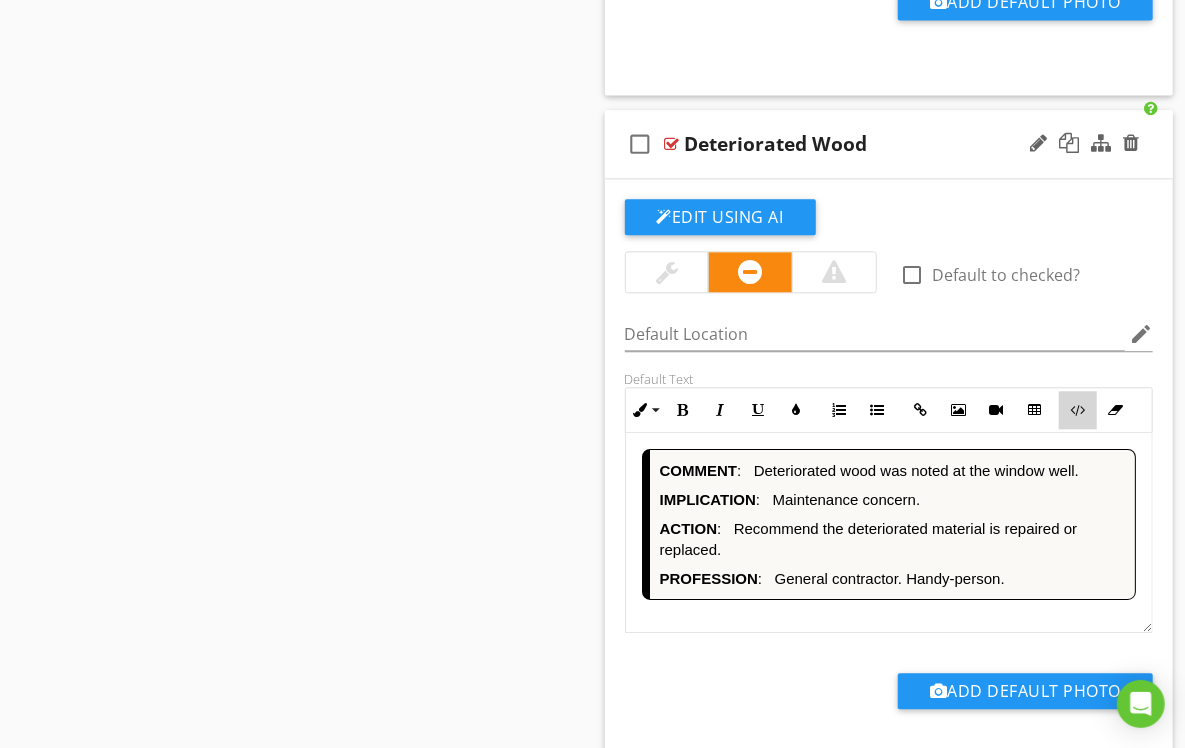 drag, startPoint x: 1073, startPoint y: 426, endPoint x: 929, endPoint y: 436, distance: 144.3468 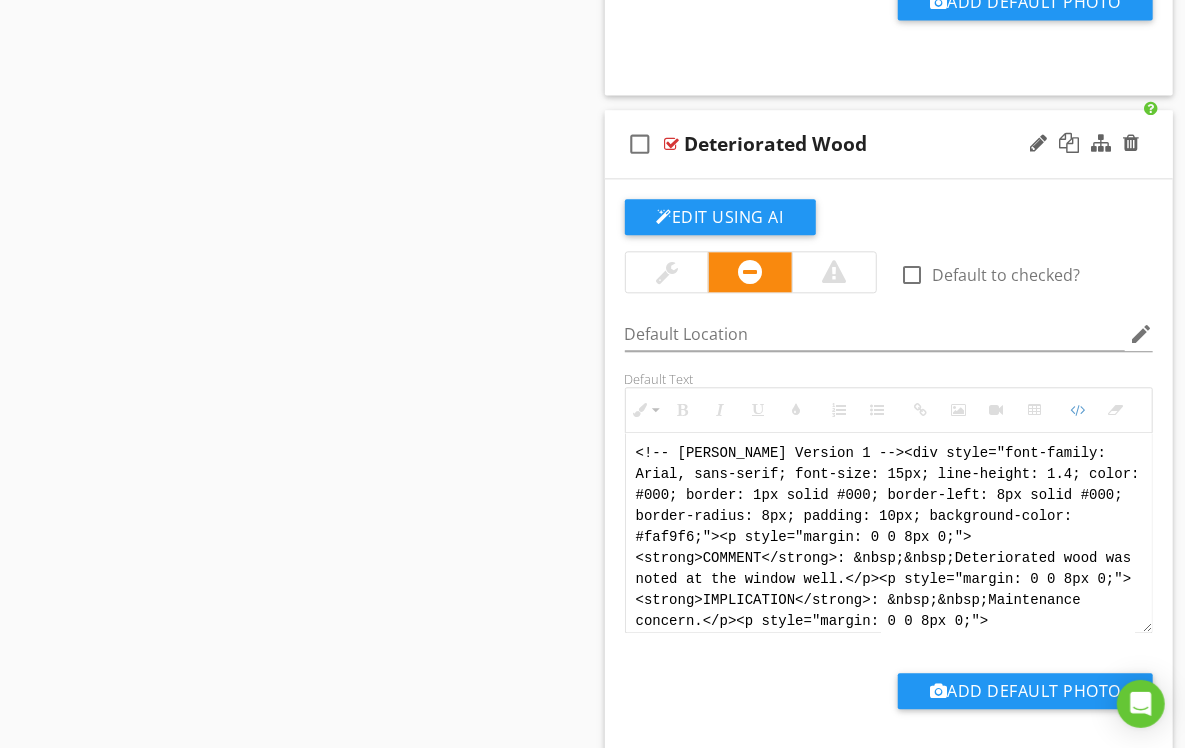 scroll 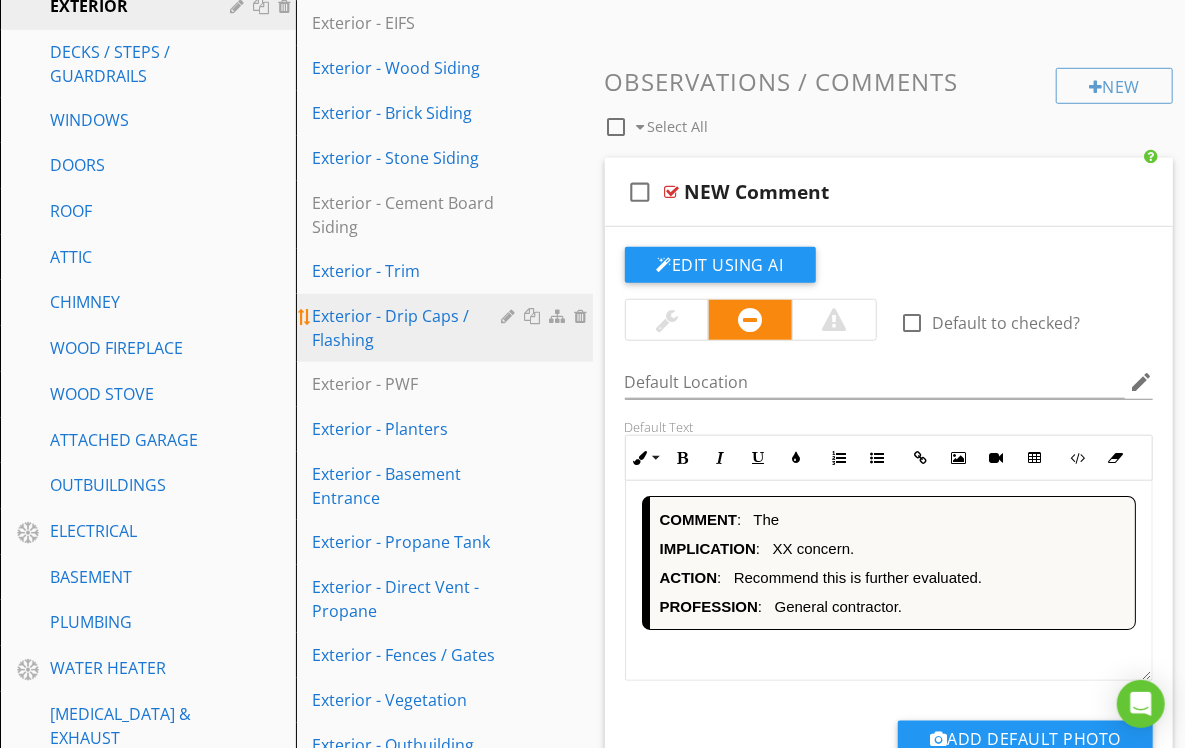click on "Exterior - Drip Caps / Flashing" at bounding box center [409, 328] 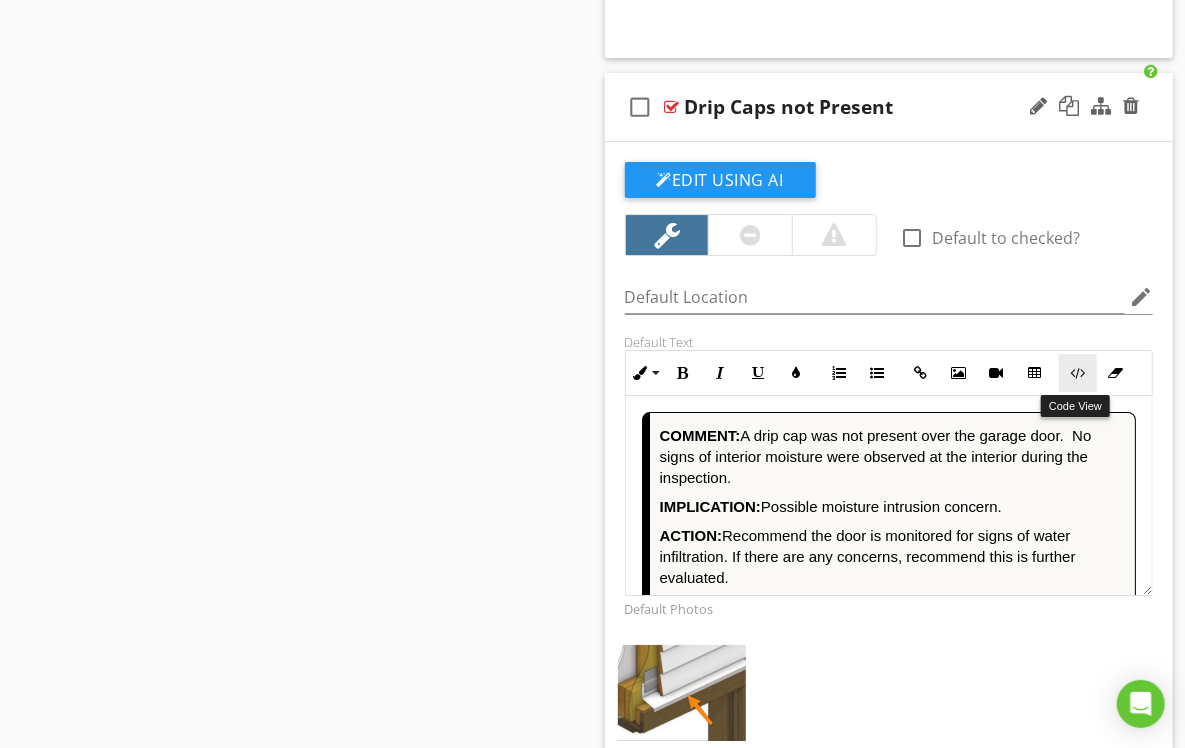 click on "Code View" at bounding box center [1078, 373] 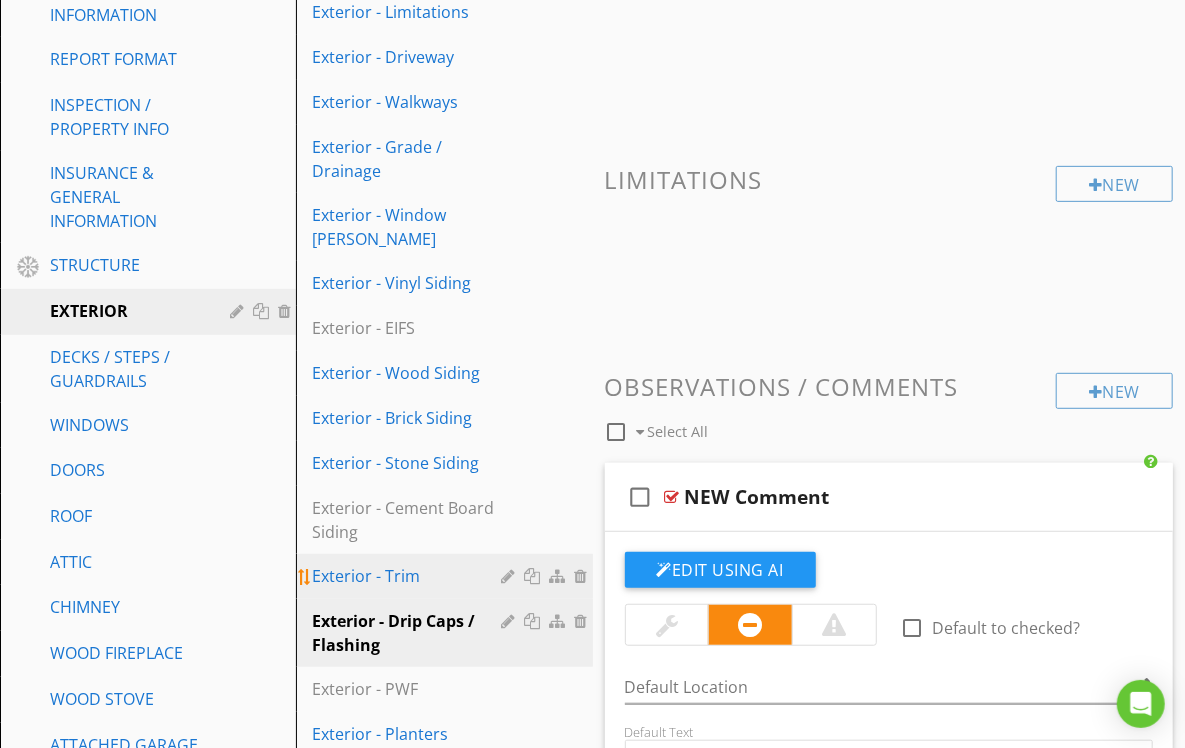 click on "Exterior - Trim" at bounding box center [447, 576] 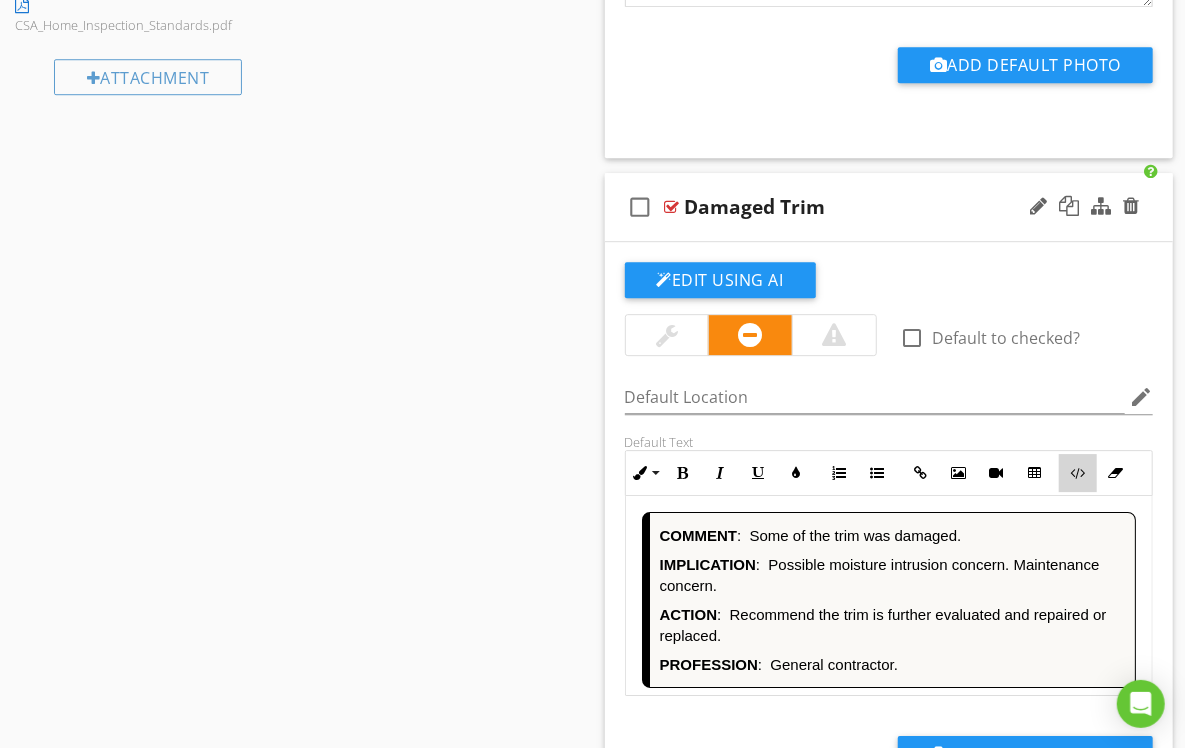 click on "Code View" at bounding box center (1078, 473) 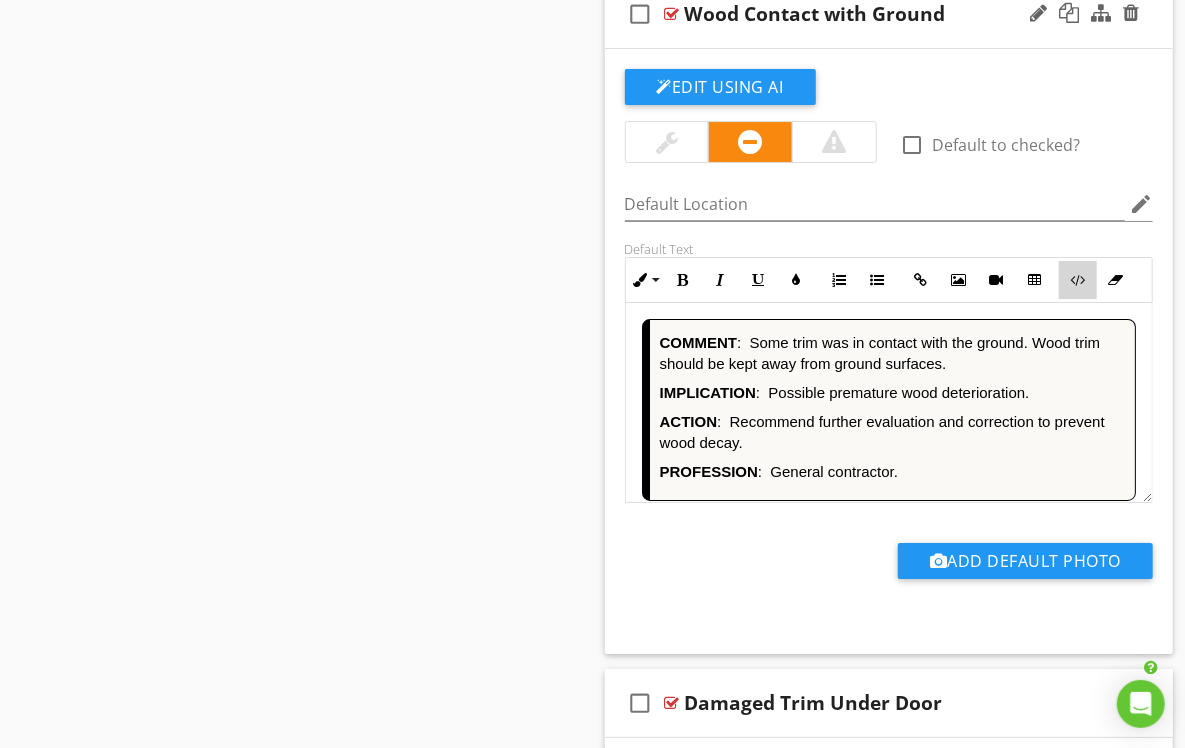 click on "Code View" at bounding box center [1078, 280] 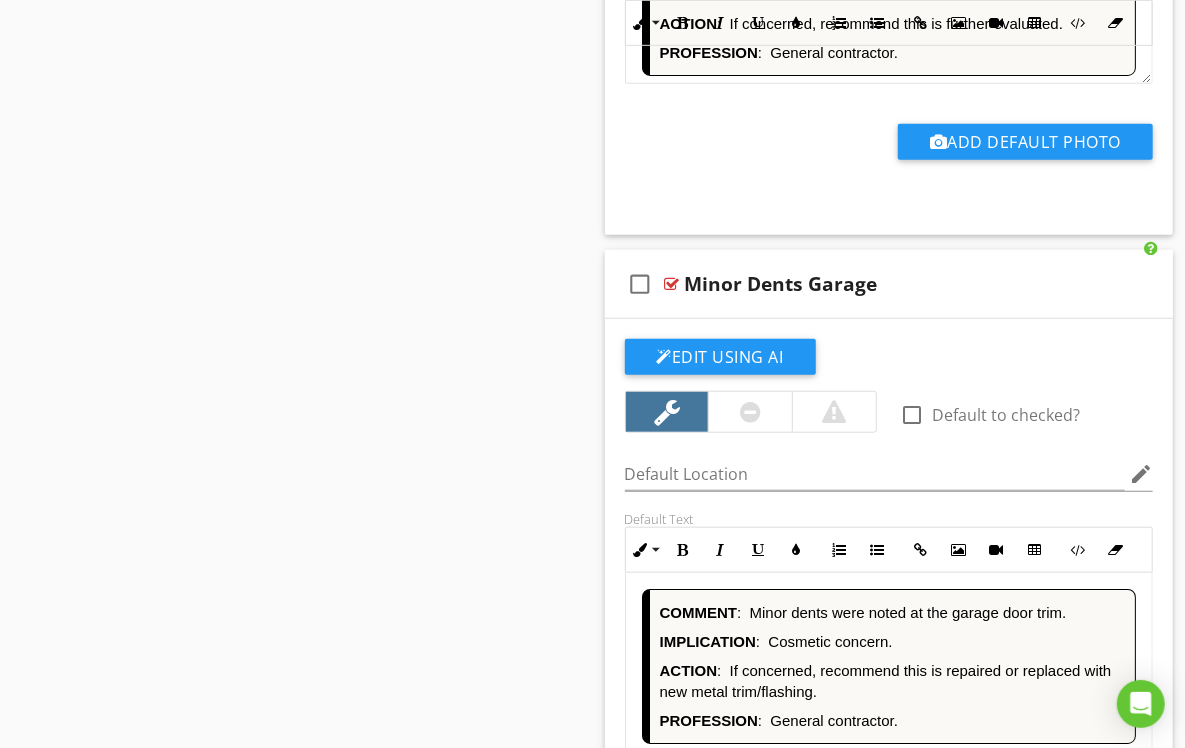 click on "Sections
GENERAL INSPECTION INFORMATION           REPORT FORMAT           INSPECTION / PROPERTY INFO           INSURANCE & GENERAL INFORMATION           STRUCTURE           EXTERIOR           DECKS / STEPS / GUARDRAILS            WINDOWS           DOORS           ROOF           ATTIC           CHIMNEY           WOOD FIREPLACE            WOOD STOVE           ATTACHED GARAGE           OUTBUILDINGS           ELECTRICAL           BASEMENT           PLUMBING           WATER HEATER           MECHANICAL VENTILATION & EXHAUST            DUCTLESS HEAT PUMP           FURNACE - HEAT PUMP           FURNACE - FORCED AIR           FURNACE - HOT WATER BOILER           OIL TANK           INTERIORS / ROOMS           KITCHEN           BATHROOMS / LAUNDRY           APARTMENT / ATTACHED DWELLINGS            ENVIRONMENTAL           LIMITATIONS & GENERAL INFORMATION            LEAVING CHECKLIST           CAN/CSA-A770-16 STANDARDS           THERMAL IMAGING                     PROPANE FIREPLACE" at bounding box center (592, -7940) 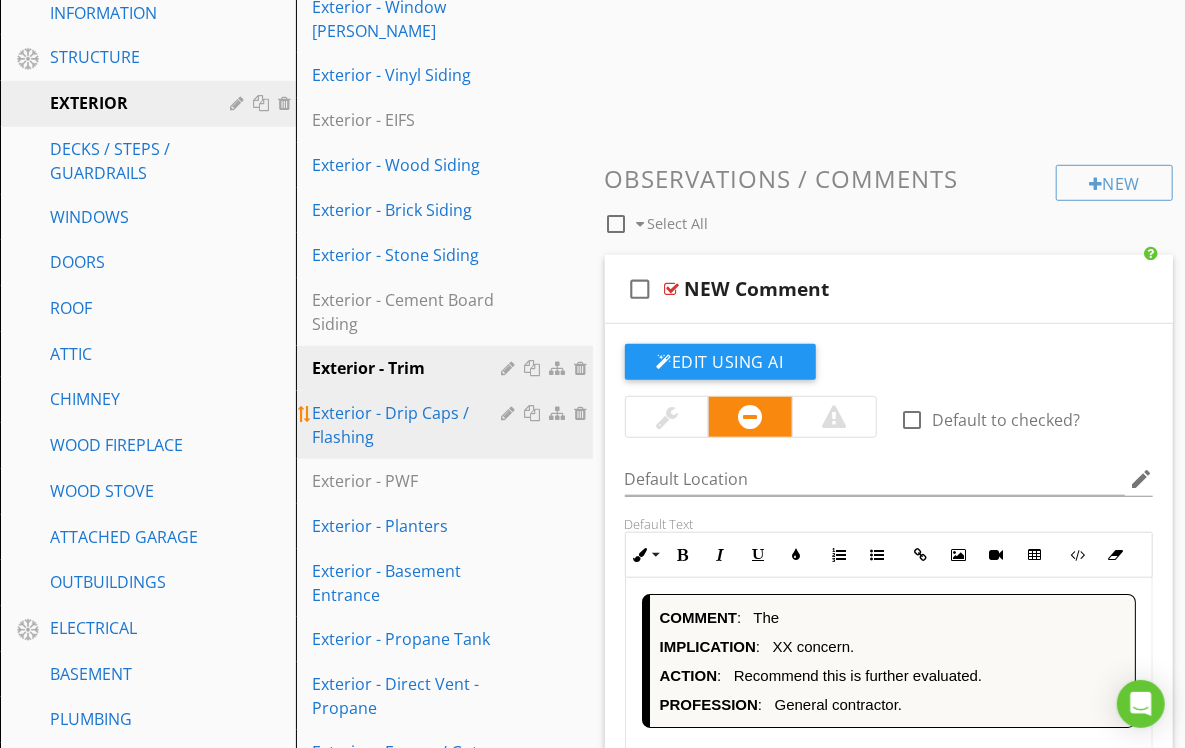 scroll, scrollTop: 548, scrollLeft: 0, axis: vertical 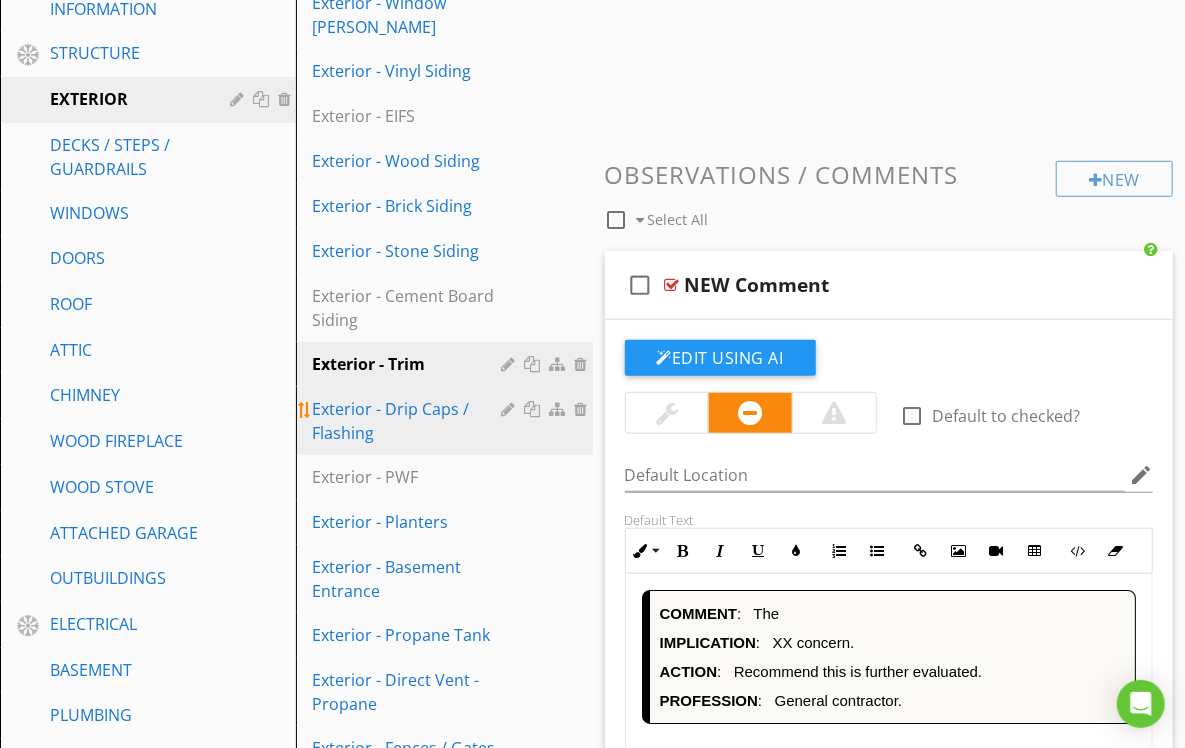 click on "Exterior - Drip Caps / Flashing" at bounding box center [409, 421] 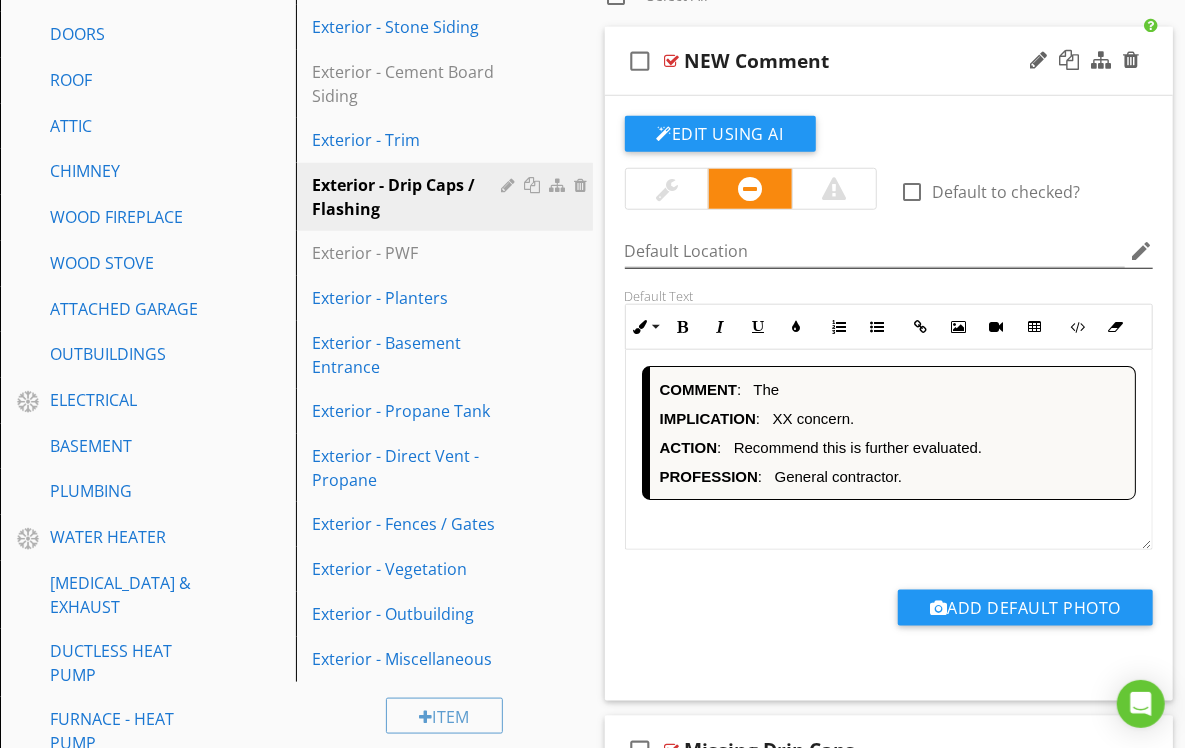 scroll, scrollTop: 790, scrollLeft: 0, axis: vertical 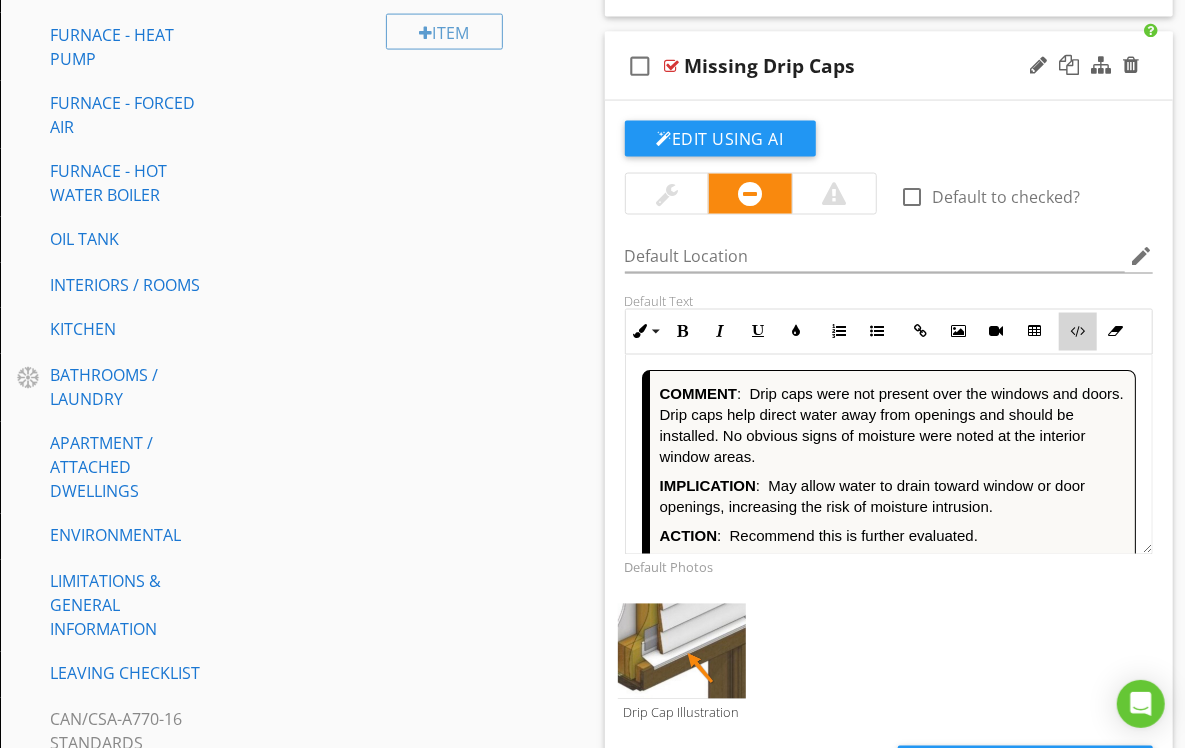 click on "Code View" at bounding box center (1078, 332) 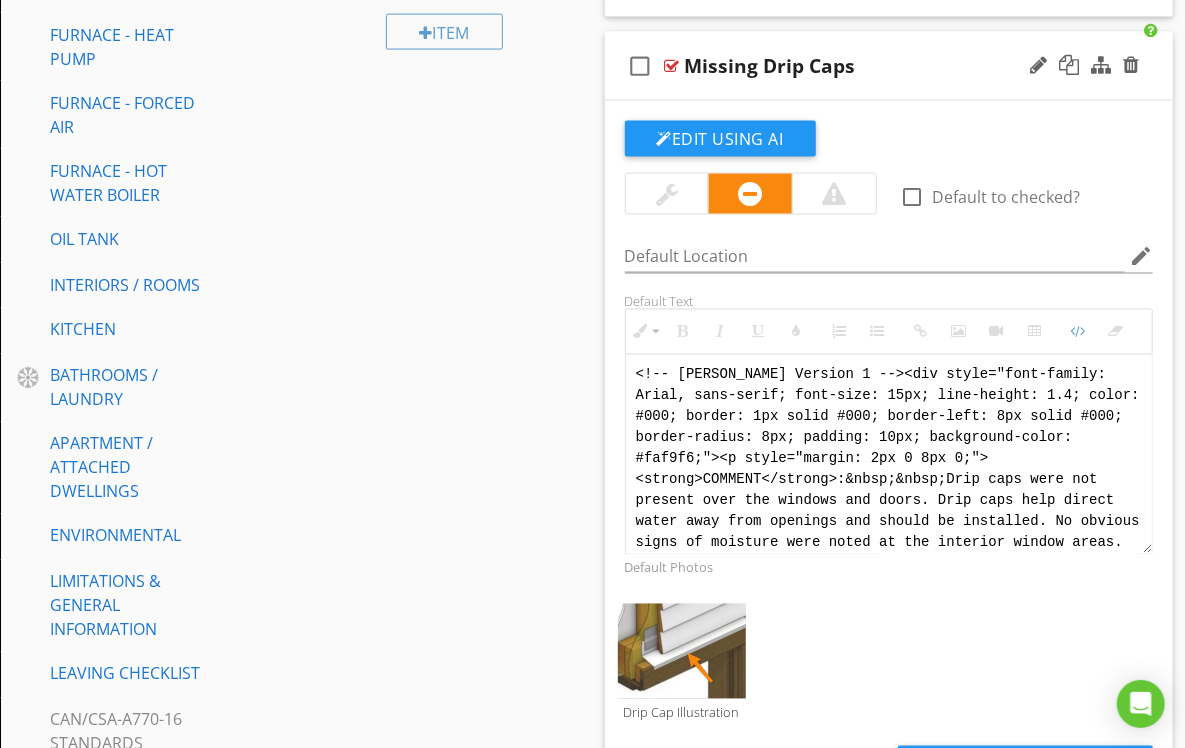 drag, startPoint x: 745, startPoint y: 540, endPoint x: 626, endPoint y: 358, distance: 217.45114 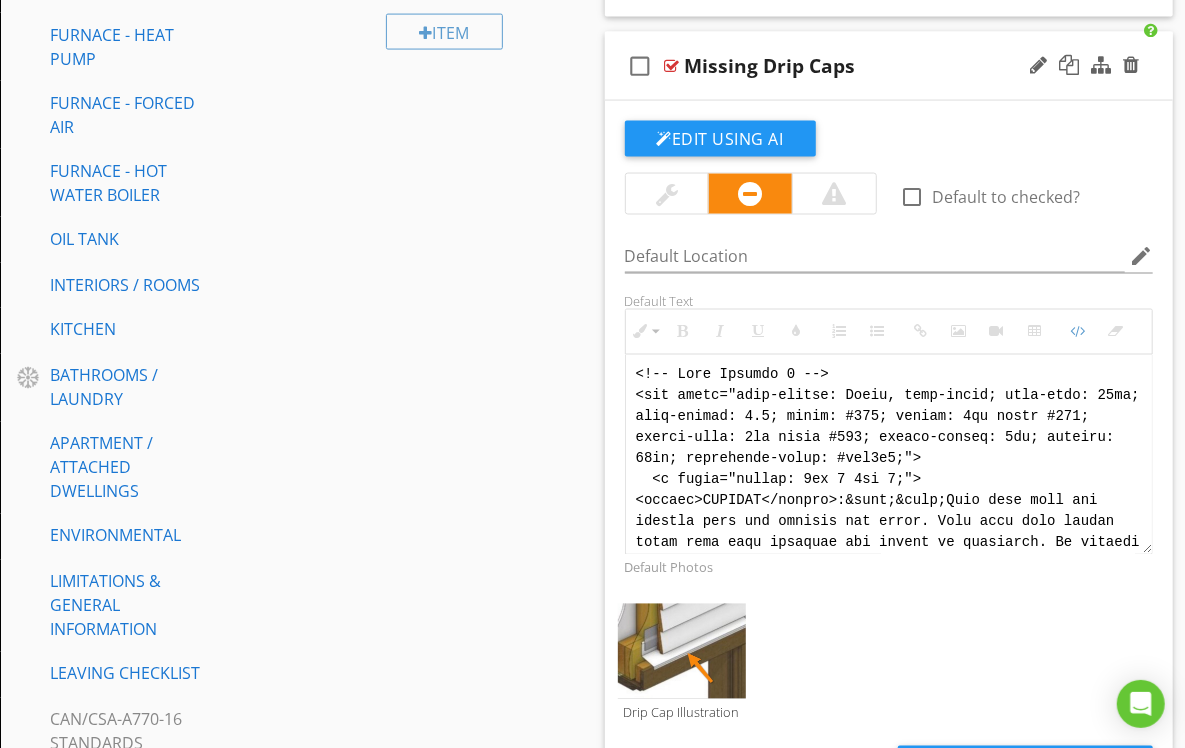 scroll, scrollTop: 380, scrollLeft: 0, axis: vertical 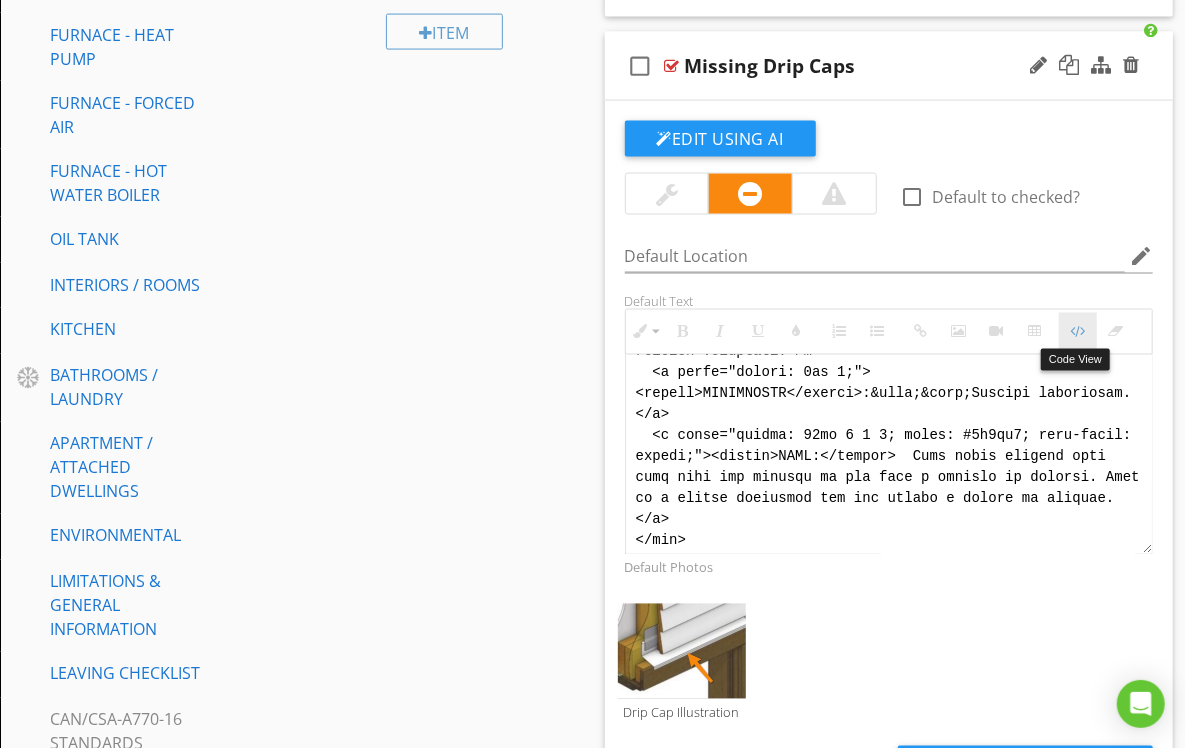 click on "Code View" at bounding box center (1078, 332) 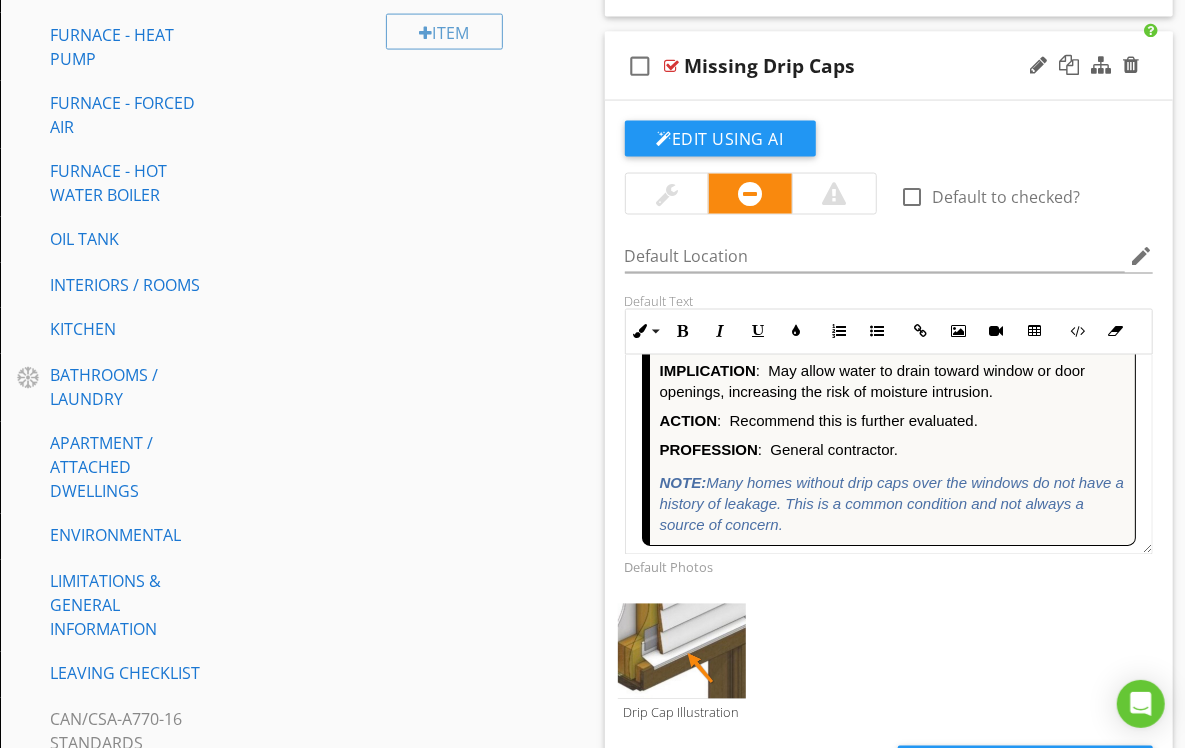 scroll, scrollTop: 114, scrollLeft: 0, axis: vertical 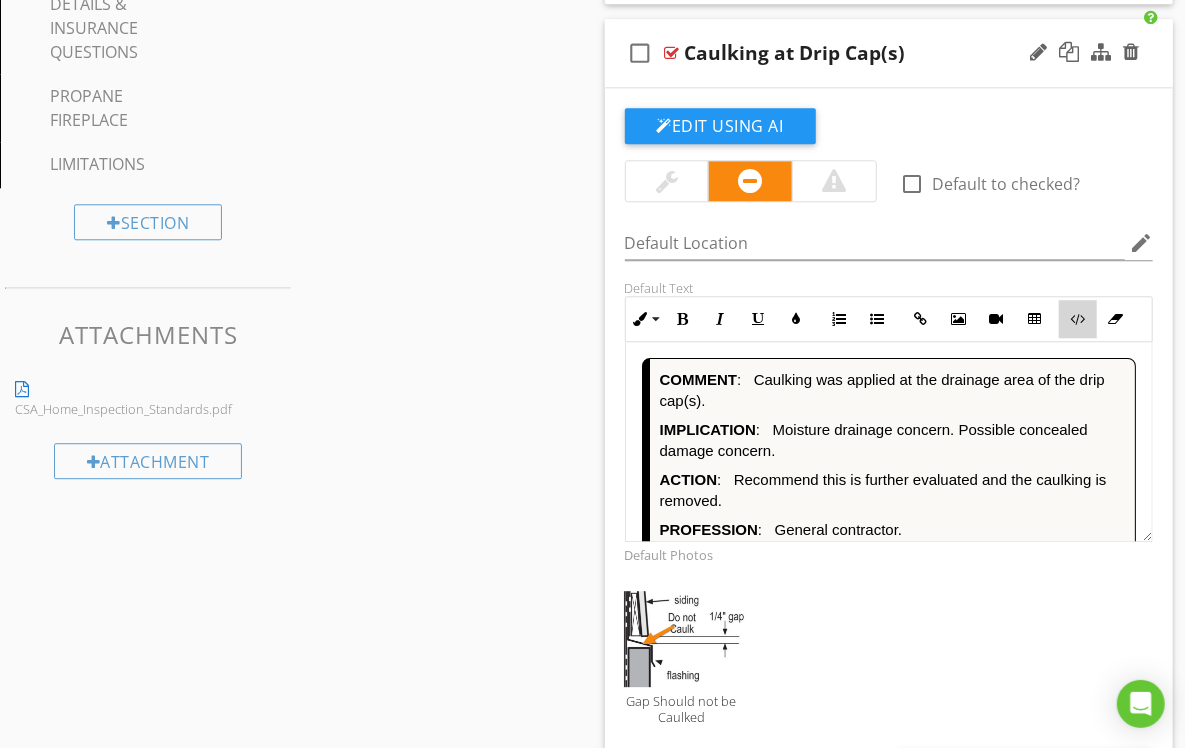 drag, startPoint x: 1076, startPoint y: 318, endPoint x: 1017, endPoint y: 340, distance: 62.968246 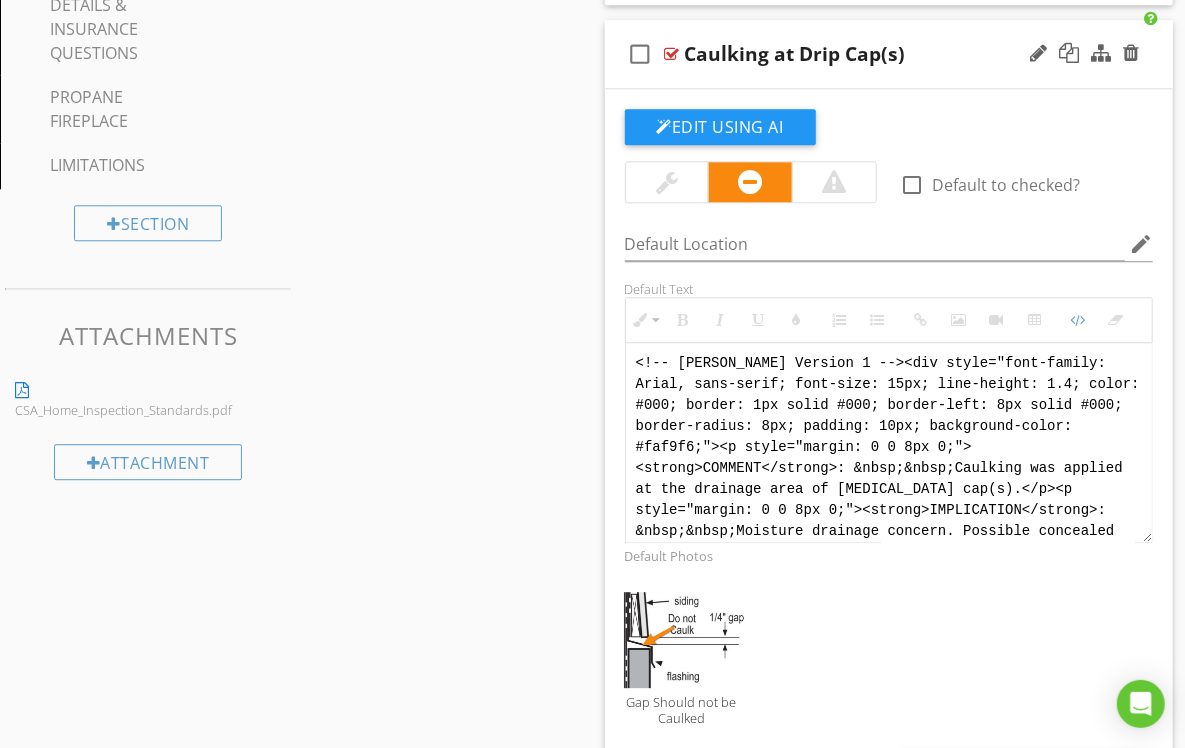 scroll, scrollTop: 0, scrollLeft: 0, axis: both 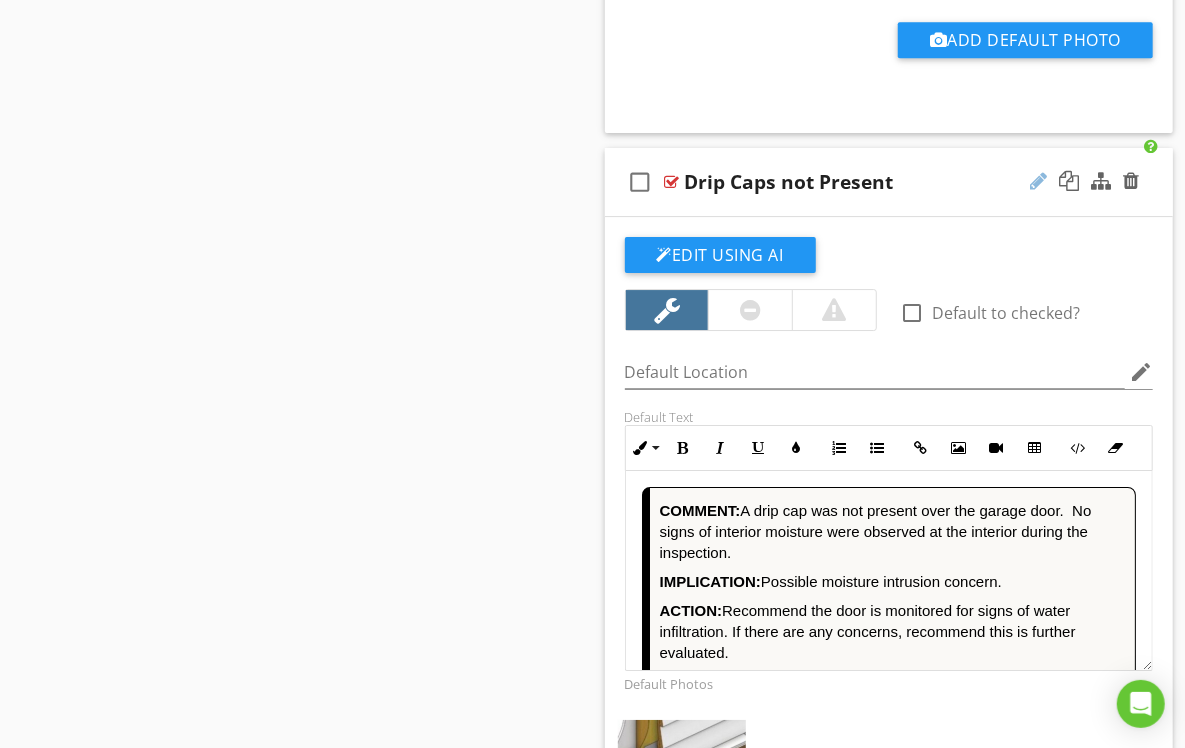 click at bounding box center (1038, 181) 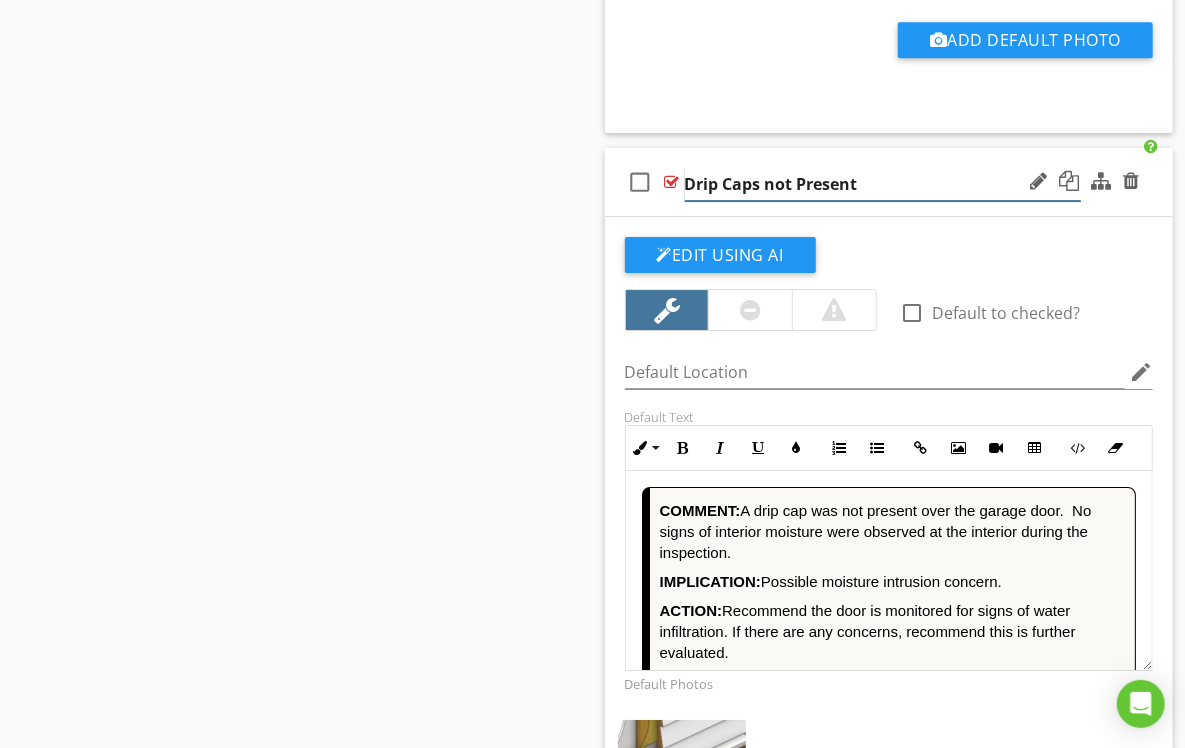 click on "Drip Caps not Present" at bounding box center (883, 184) 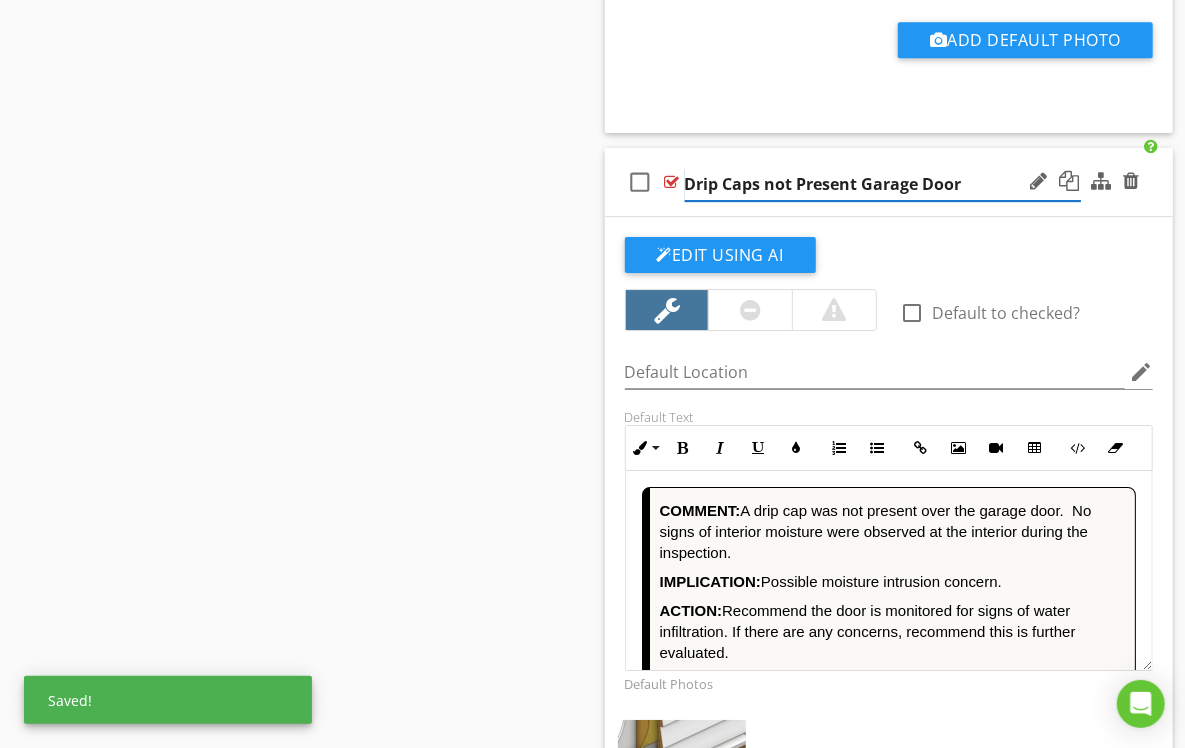 click on "Drip Caps not Present Garage Door" at bounding box center (883, 184) 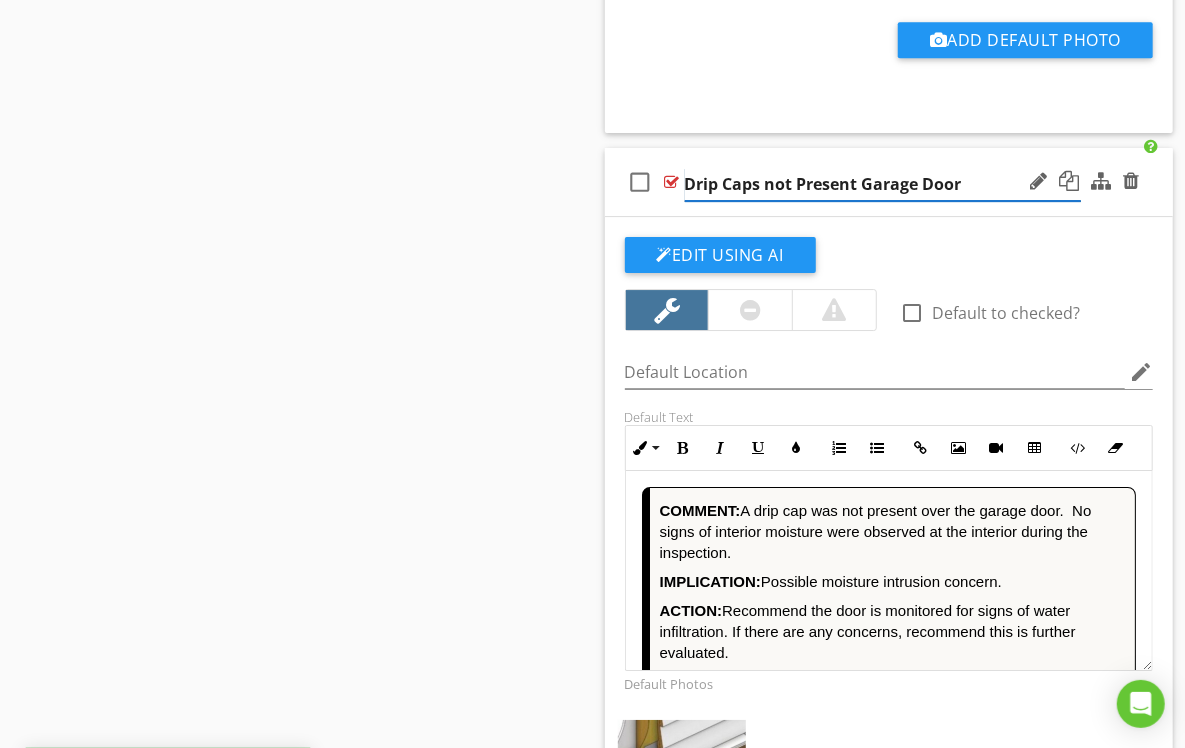 type on "Drip Cap not Present Garage Door" 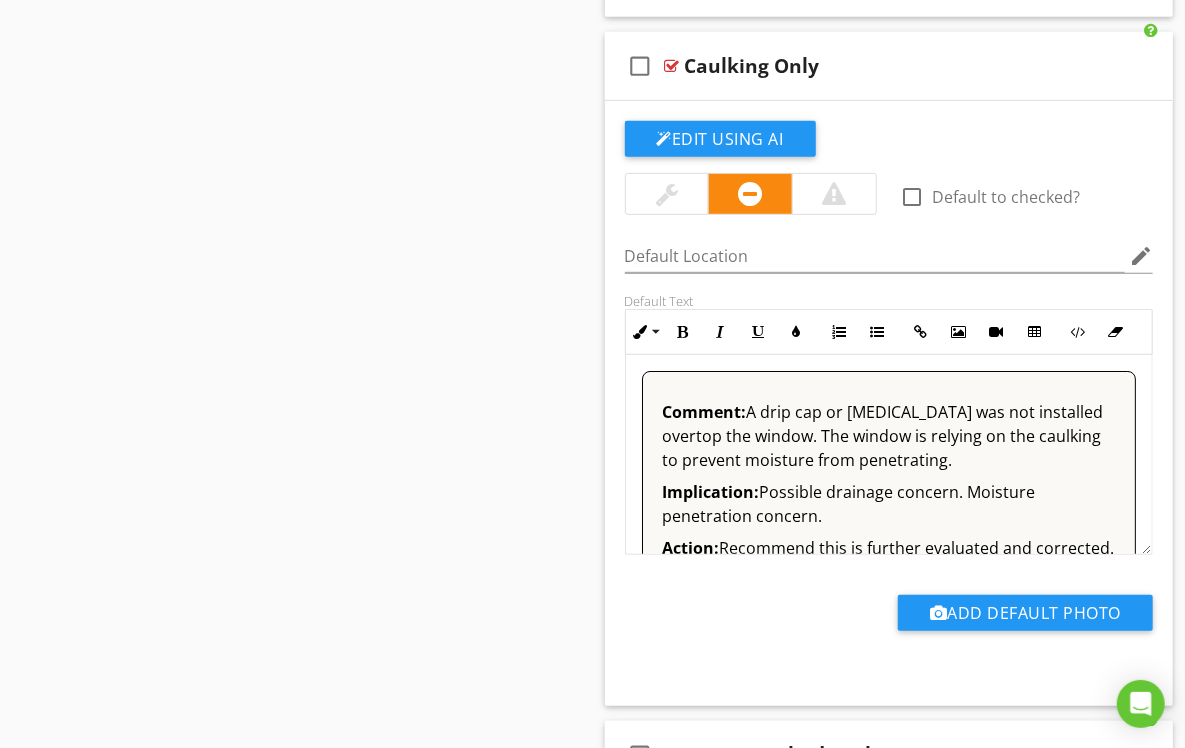 scroll, scrollTop: 4001, scrollLeft: 0, axis: vertical 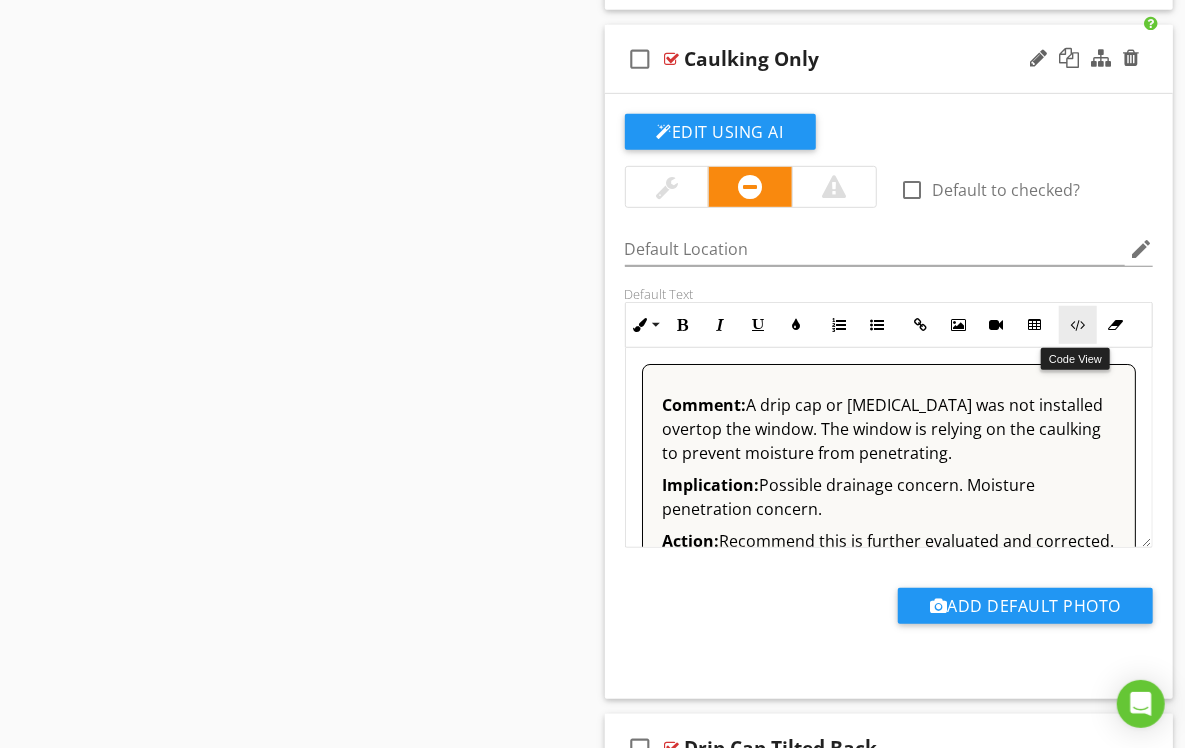 click at bounding box center (1078, 325) 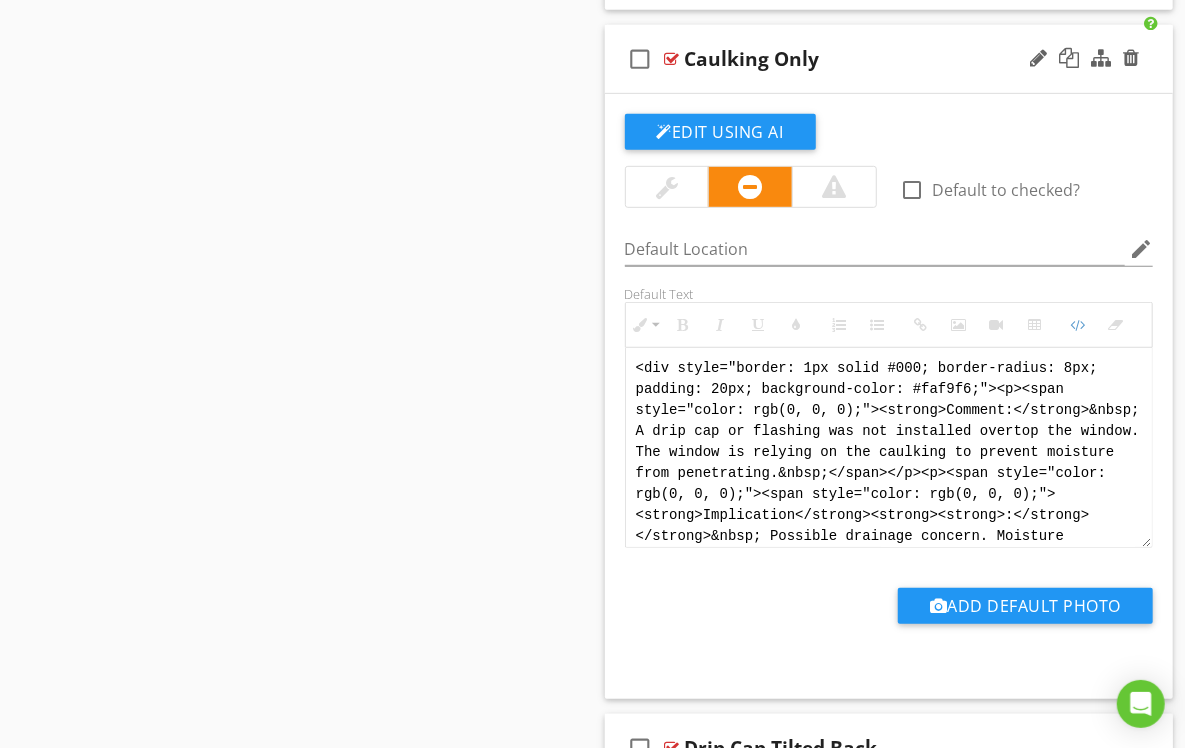 scroll, scrollTop: 4000, scrollLeft: 0, axis: vertical 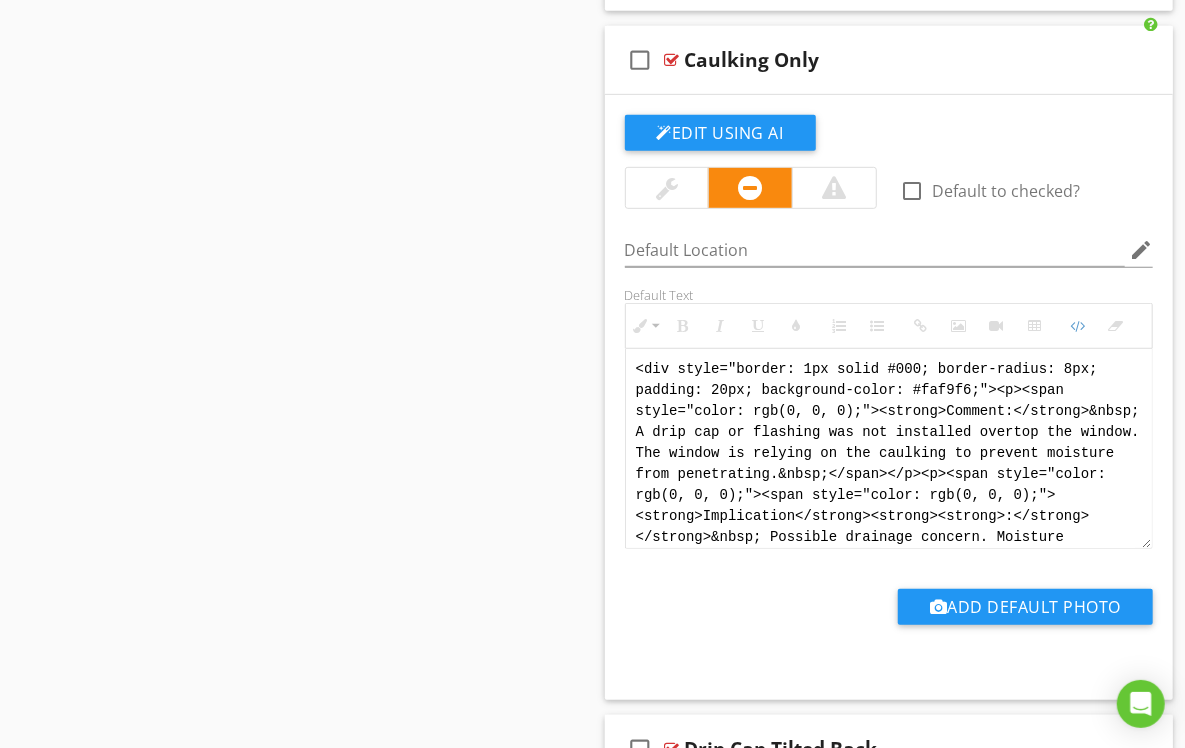 drag, startPoint x: 1001, startPoint y: 530, endPoint x: 525, endPoint y: 330, distance: 516.31 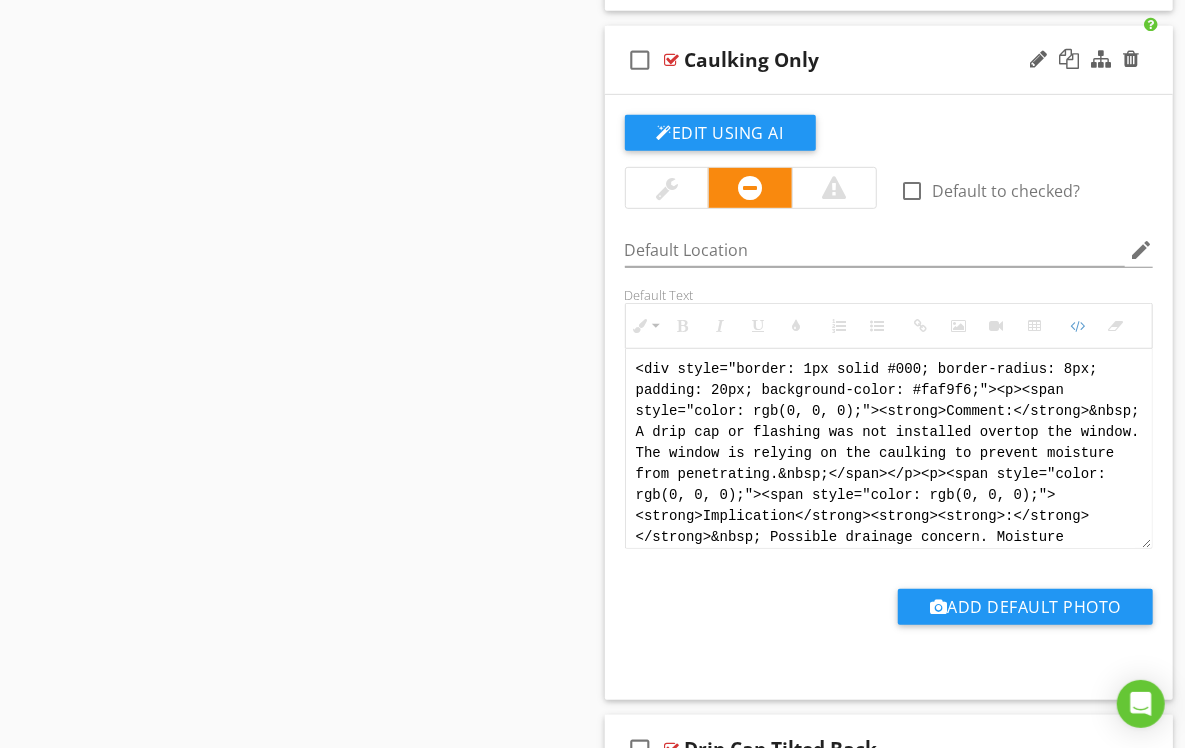 paste on "!-- Jody Version 1 -->
<div style="font-family: Arial, sans-serif; font-size: 15px; line-height: 1.4; color: #000; border: 1px solid #000; border-left: 8px solid #000; border-radius: 8px; padding: 10px; background-color: #faf9f6;">
<p style="margin: 2px 0 8px 0;"><strong>COMMENT</strong>:&nbsp;&nbsp;A drip cap or flashing was not installed above the window. The window appears to rely solely on caulking to prevent moisture intrusion.</p>
<p style="margin: 2px 0 8px 0;"><strong>IMPLICATION</strong>:&nbsp;&nbsp;Possible drainage concern. Moisture intrusion concern.</p>
<p style="margin: 2px 0 8px 0;"><strong>ACTION</strong>:&nbsp;&nbsp;Recommend this is further evaluated and corrected.</p>
<p style="margin: 2px 0;"><strong>PROFESSION</strong>:&nbsp;&nbsp;General contractor.</p>
<p style="margin: 12px 0 0 0; color: #4a6fa5; font-style: italic;"><strong>NOTE:</strong>  Many homes without drip caps over the windows do not have a history of leakage. This is a common condition and not always a source of ..." 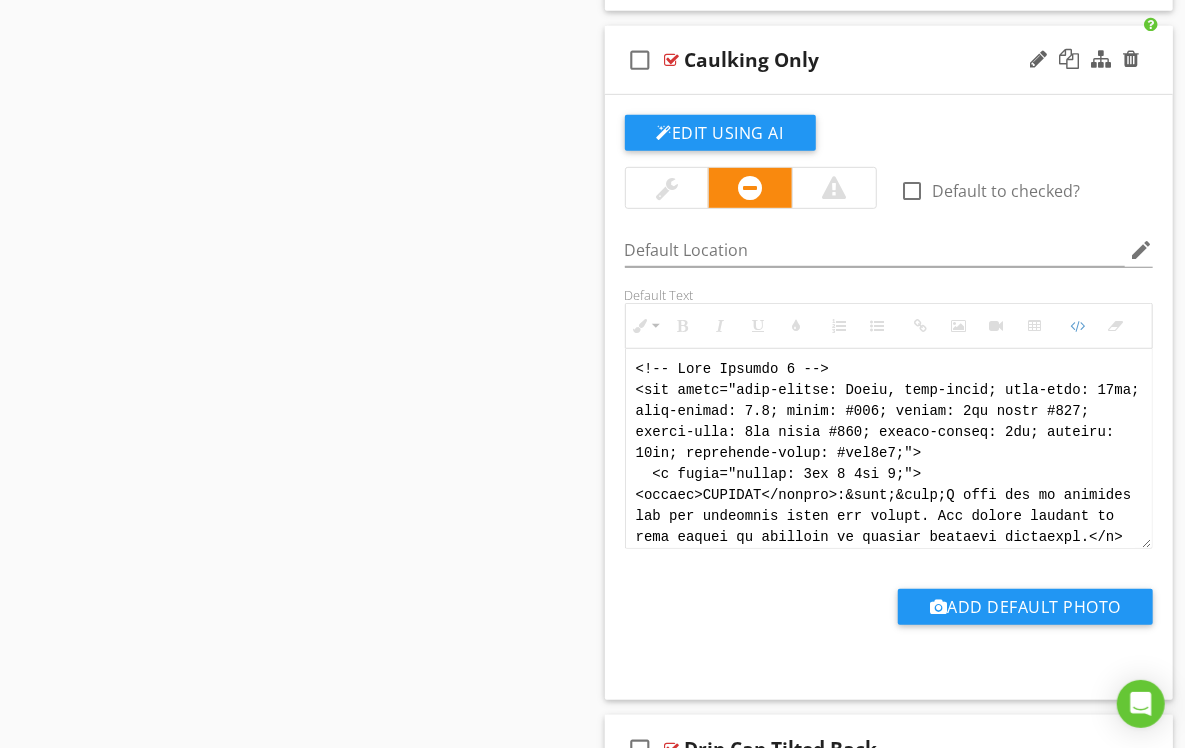 scroll, scrollTop: 320, scrollLeft: 0, axis: vertical 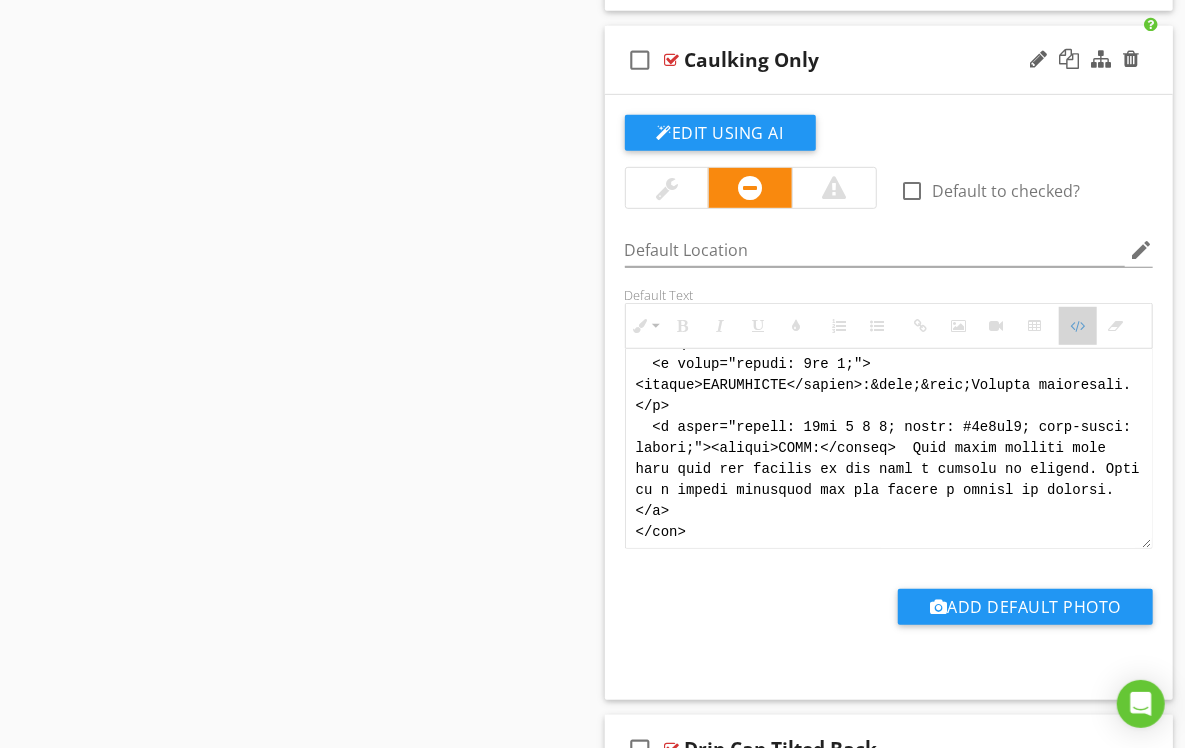 drag, startPoint x: 1068, startPoint y: 334, endPoint x: 990, endPoint y: 356, distance: 81.0432 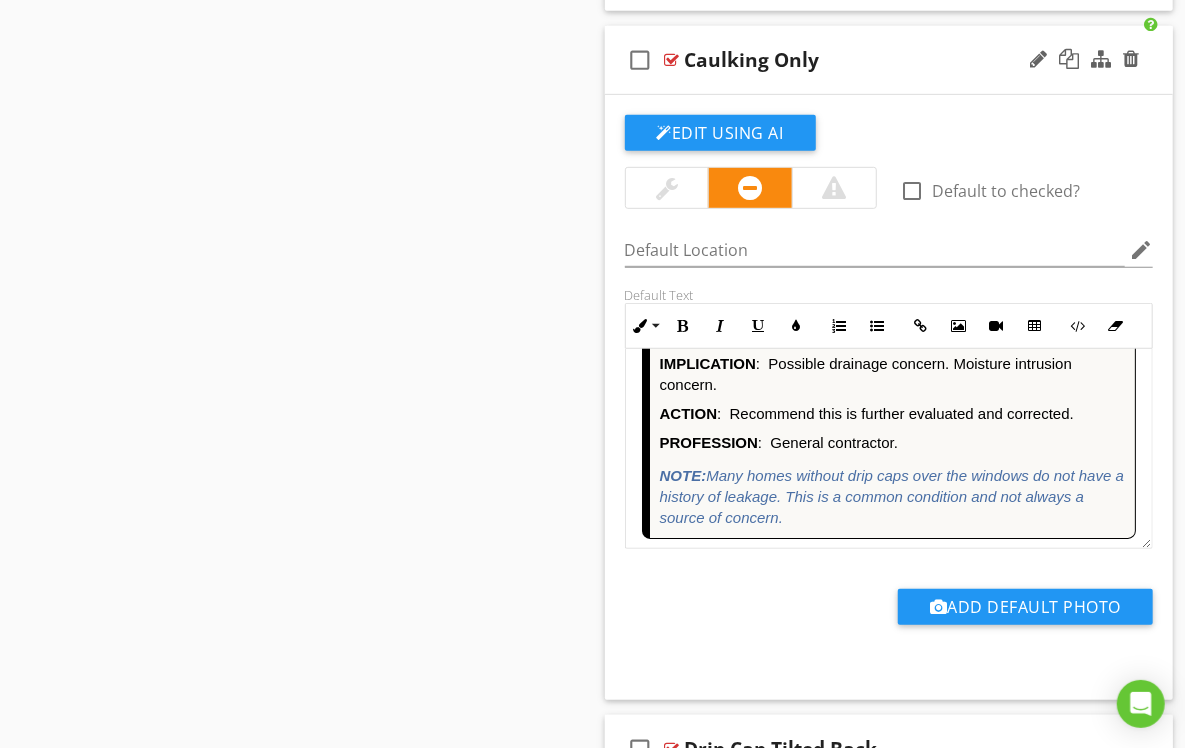 scroll, scrollTop: 94, scrollLeft: 0, axis: vertical 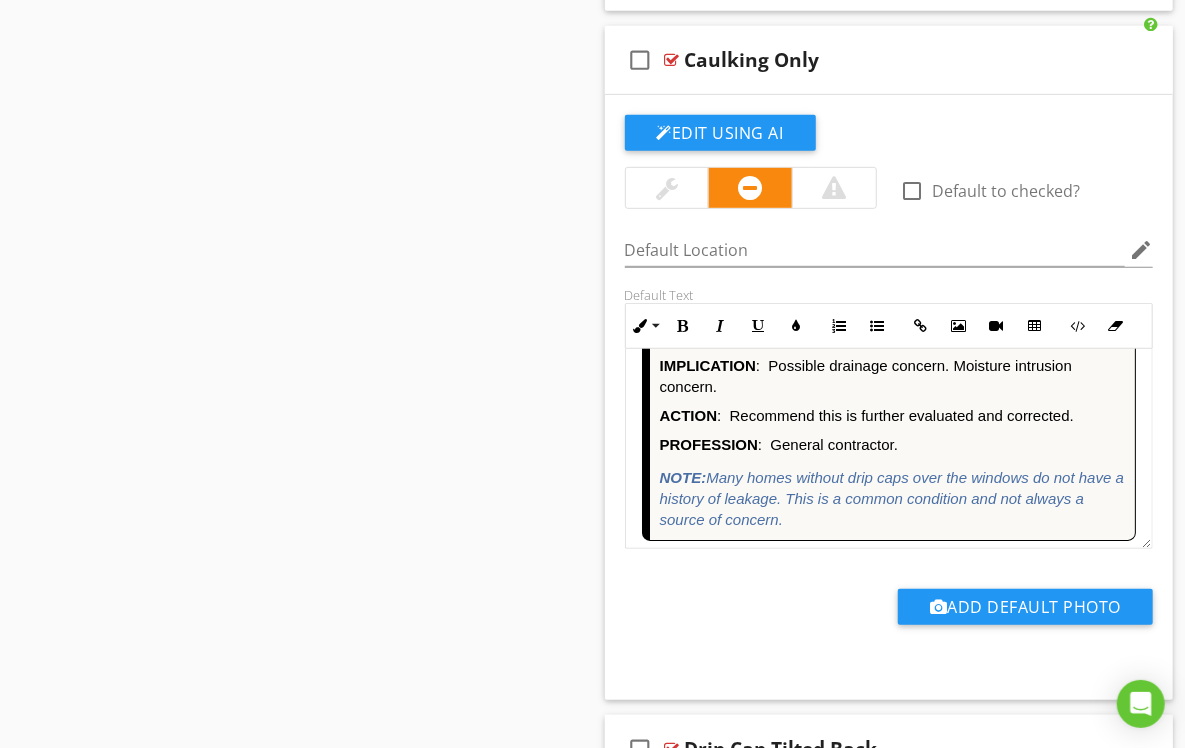 click on "Edit Using AI
check_box_outline_blank Default to checked?             Default Location edit       Default Text   Inline Style XLarge Large Normal Small Light Small/Light Bold Italic Underline Colors Ordered List Unordered List Insert Link Insert Image Insert Video Insert Table Code View Clear Formatting COMMENT:   A drip cap was not present over the garage door.  No signs of interior moisture were observed at the interior during the inspection. IMPLICATION:   Possible moisture intrusion concern. ACTION:   Recommend the door is monitored for signs of water infiltration. If there are any concerns, recommend this is further evaluated. PROFESSION:   General contractor. Enter text here     Default Photos         Drip Cap Illustration
Add Default Photo" at bounding box center (889, -368) 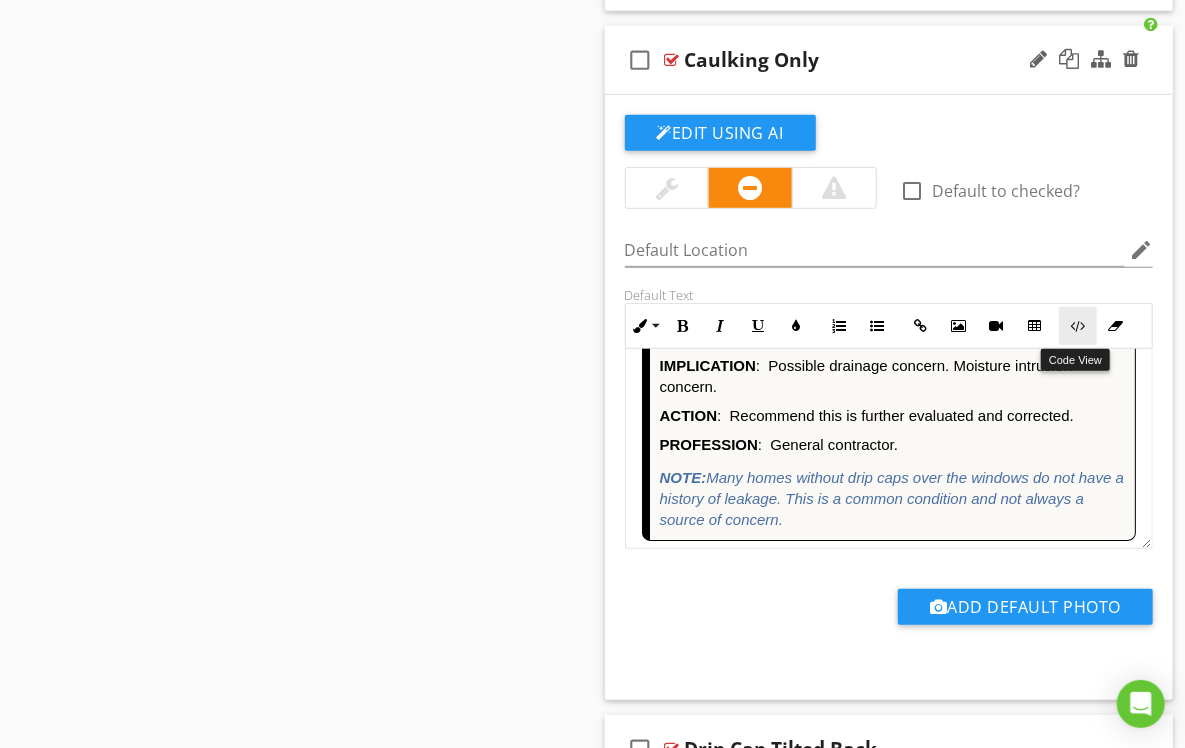 click at bounding box center (1078, 326) 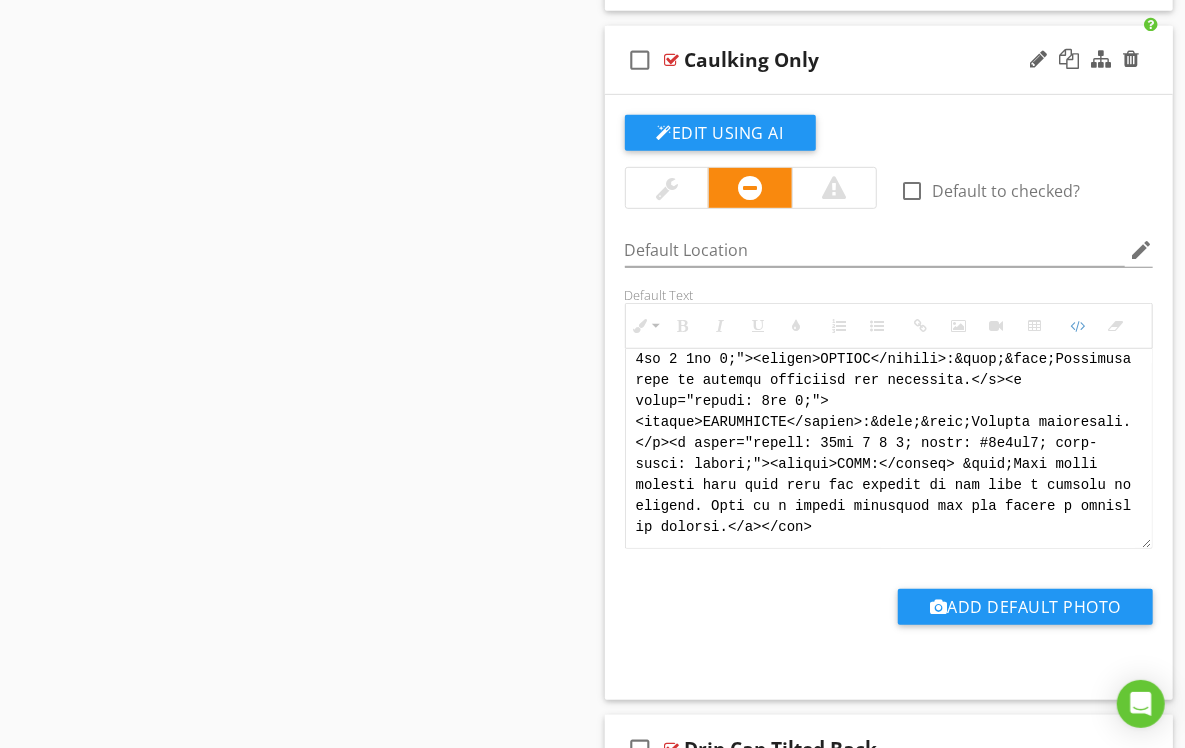 scroll, scrollTop: 1, scrollLeft: 0, axis: vertical 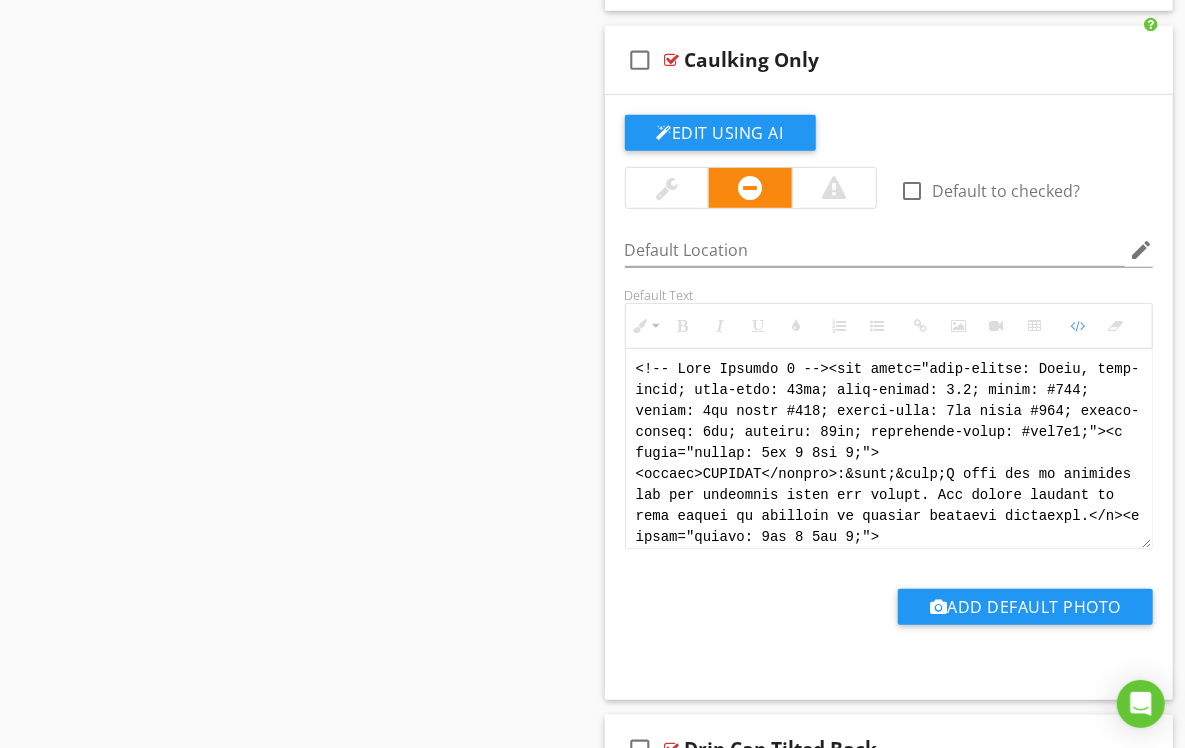 drag, startPoint x: 801, startPoint y: 528, endPoint x: 534, endPoint y: 304, distance: 348.51828 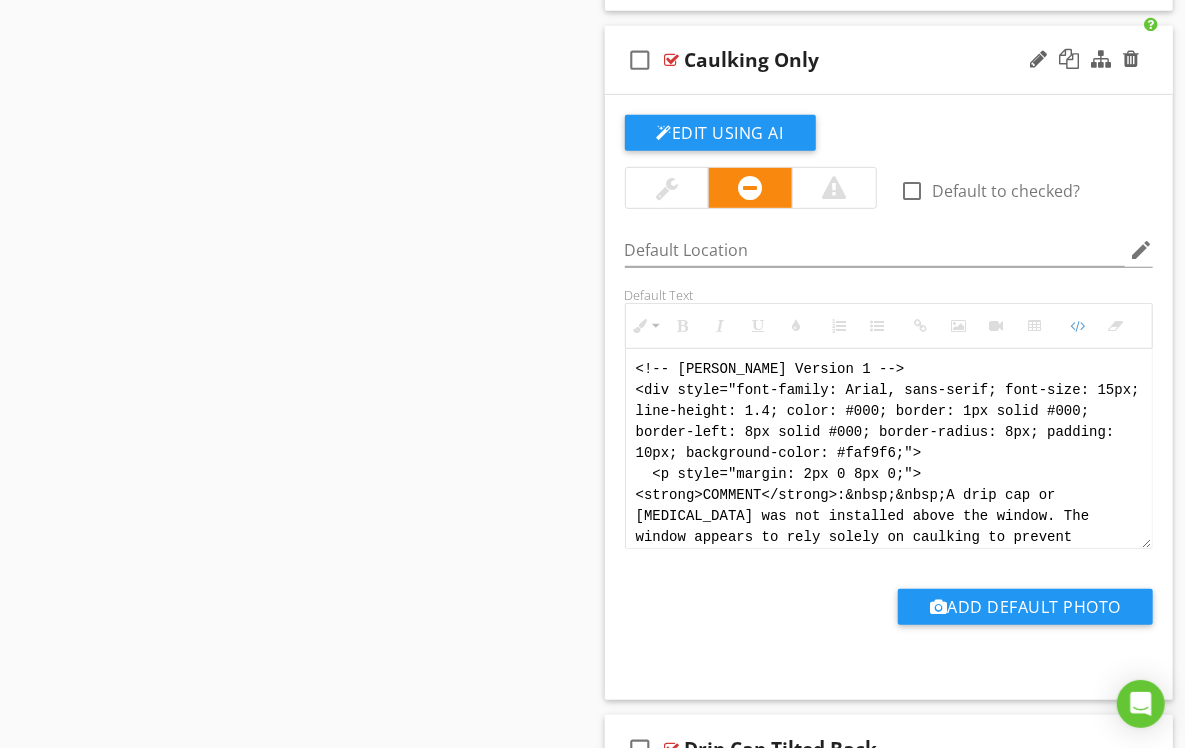scroll, scrollTop: 220, scrollLeft: 0, axis: vertical 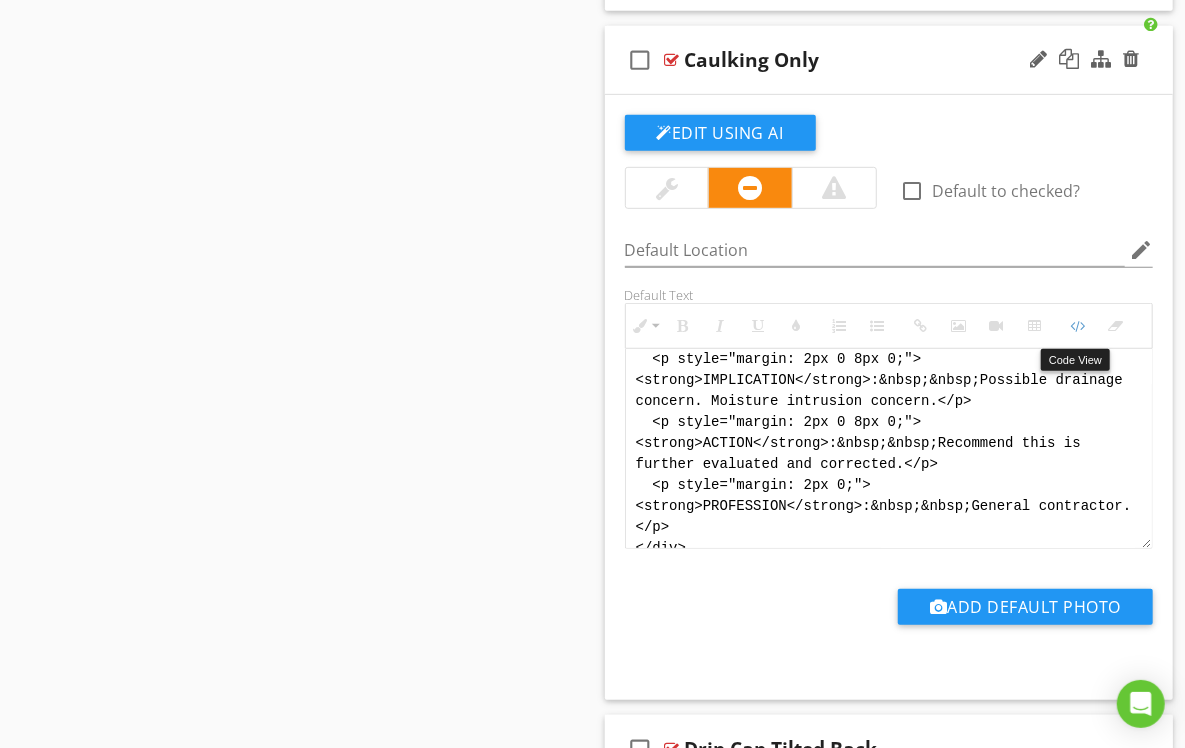 drag, startPoint x: 1078, startPoint y: 329, endPoint x: 946, endPoint y: 340, distance: 132.45753 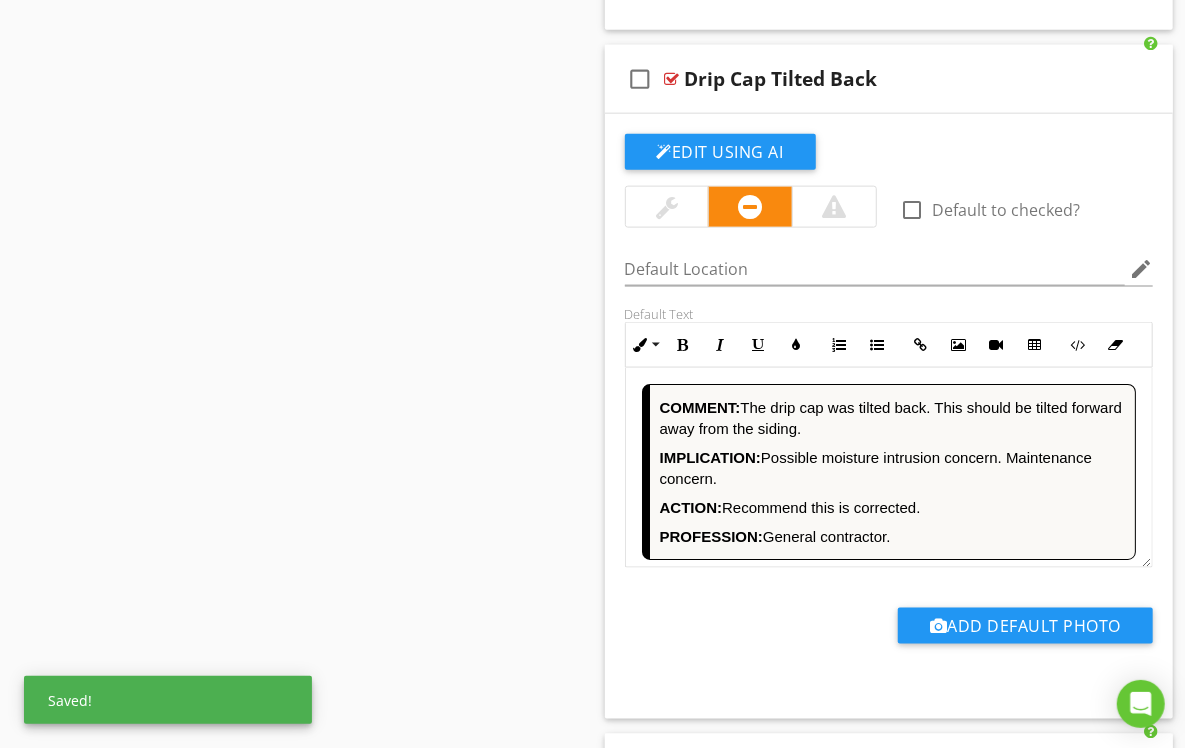 scroll, scrollTop: 4688, scrollLeft: 0, axis: vertical 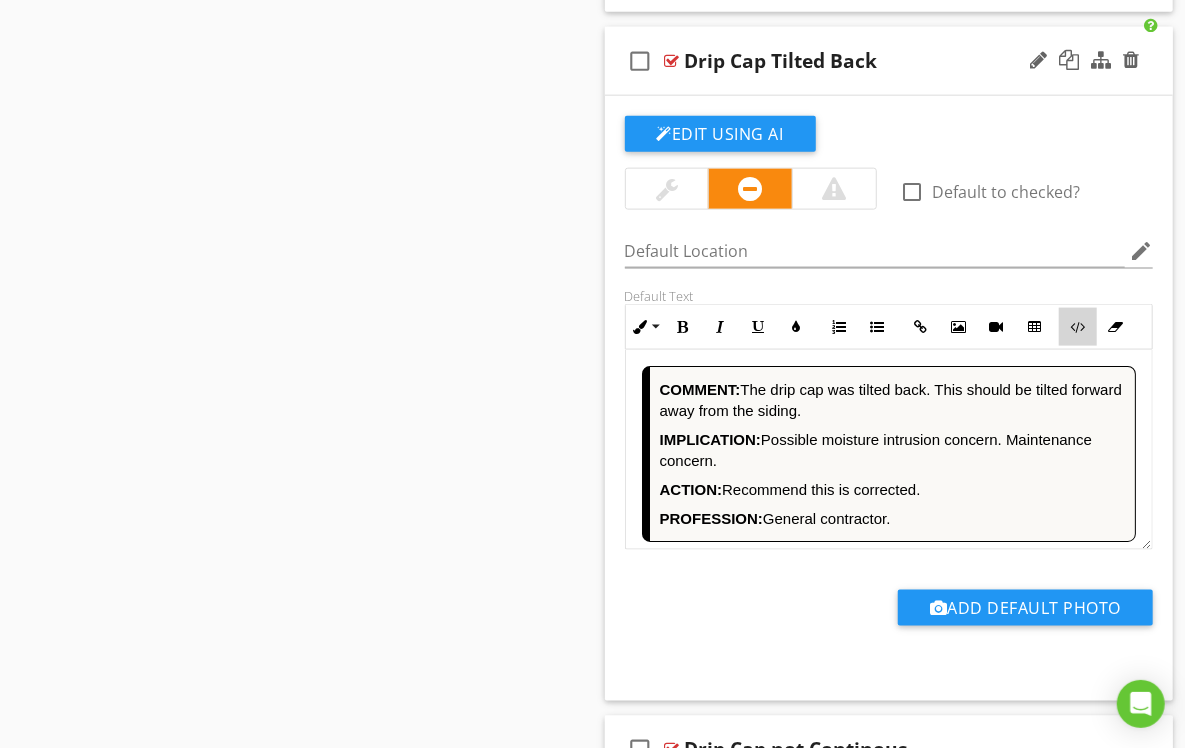 drag, startPoint x: 1078, startPoint y: 341, endPoint x: 1057, endPoint y: 340, distance: 21.023796 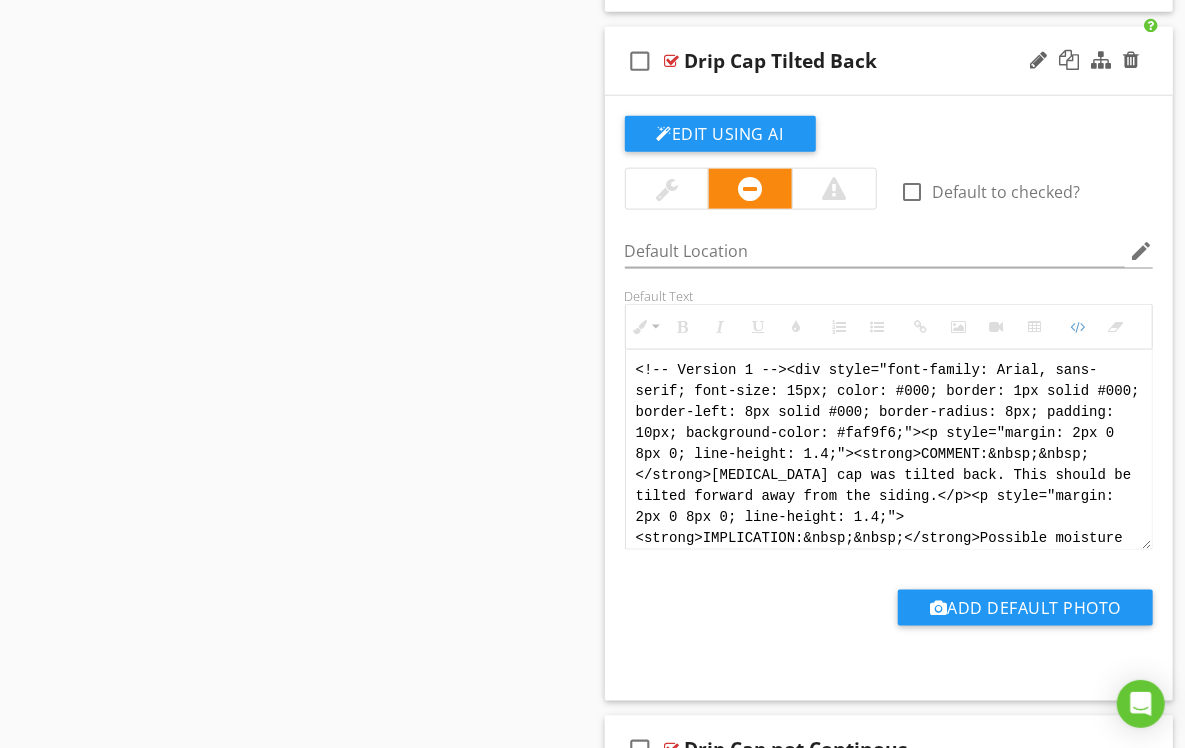 scroll, scrollTop: 100, scrollLeft: 0, axis: vertical 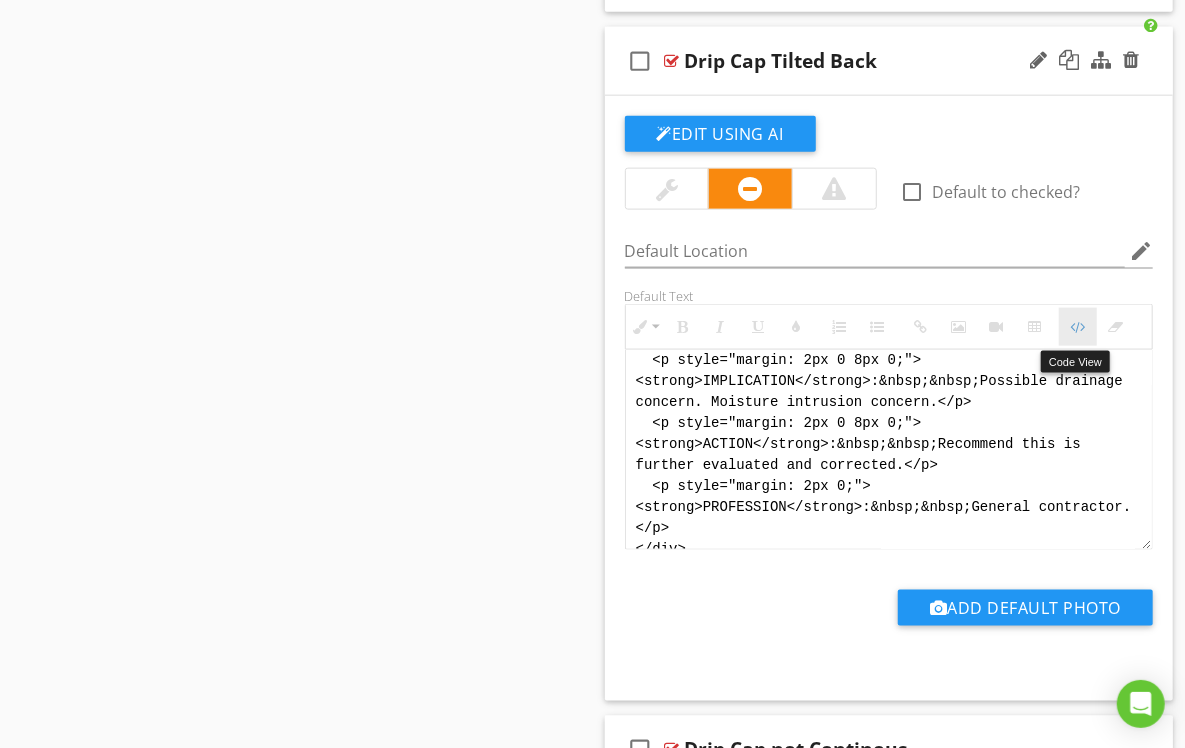 click at bounding box center (1078, 327) 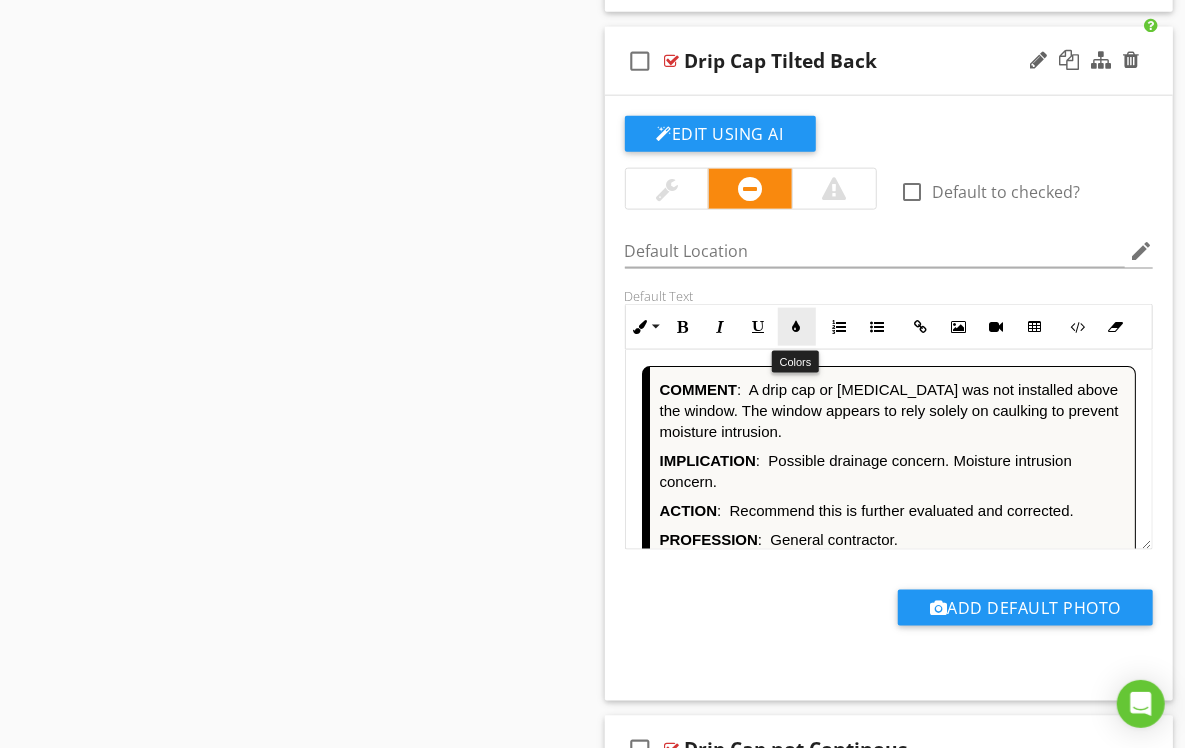 scroll, scrollTop: 4586, scrollLeft: 0, axis: vertical 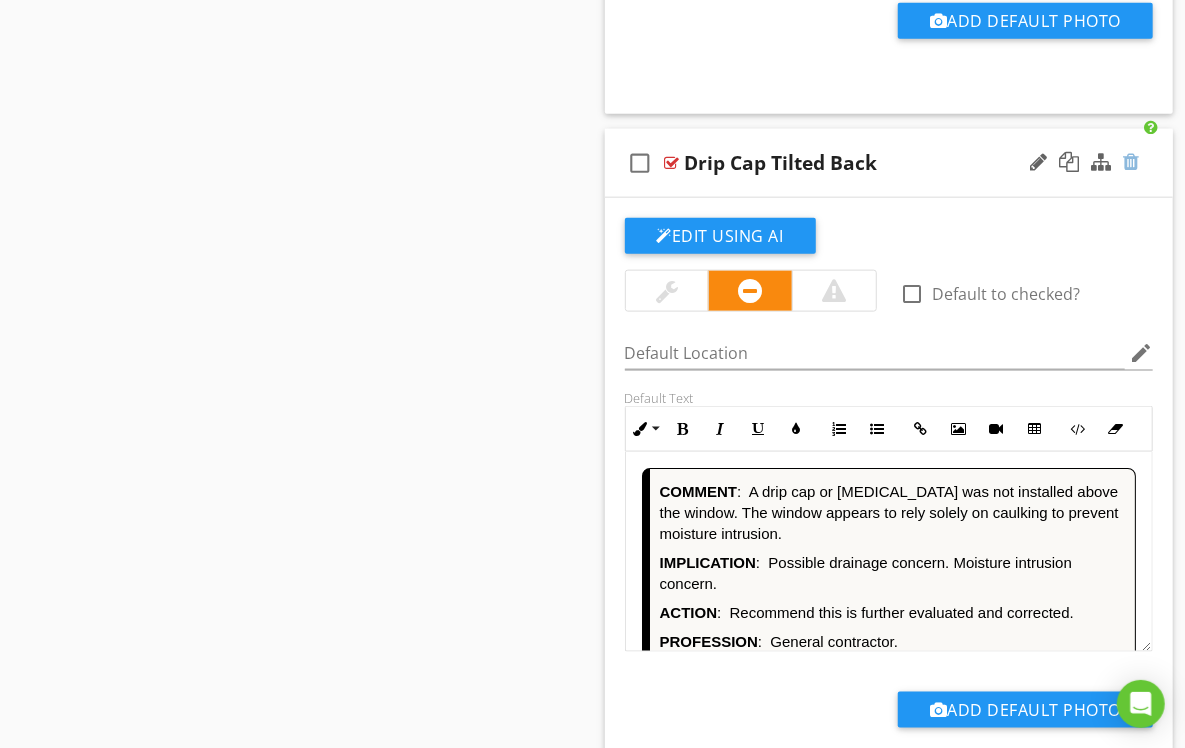click at bounding box center [1131, 162] 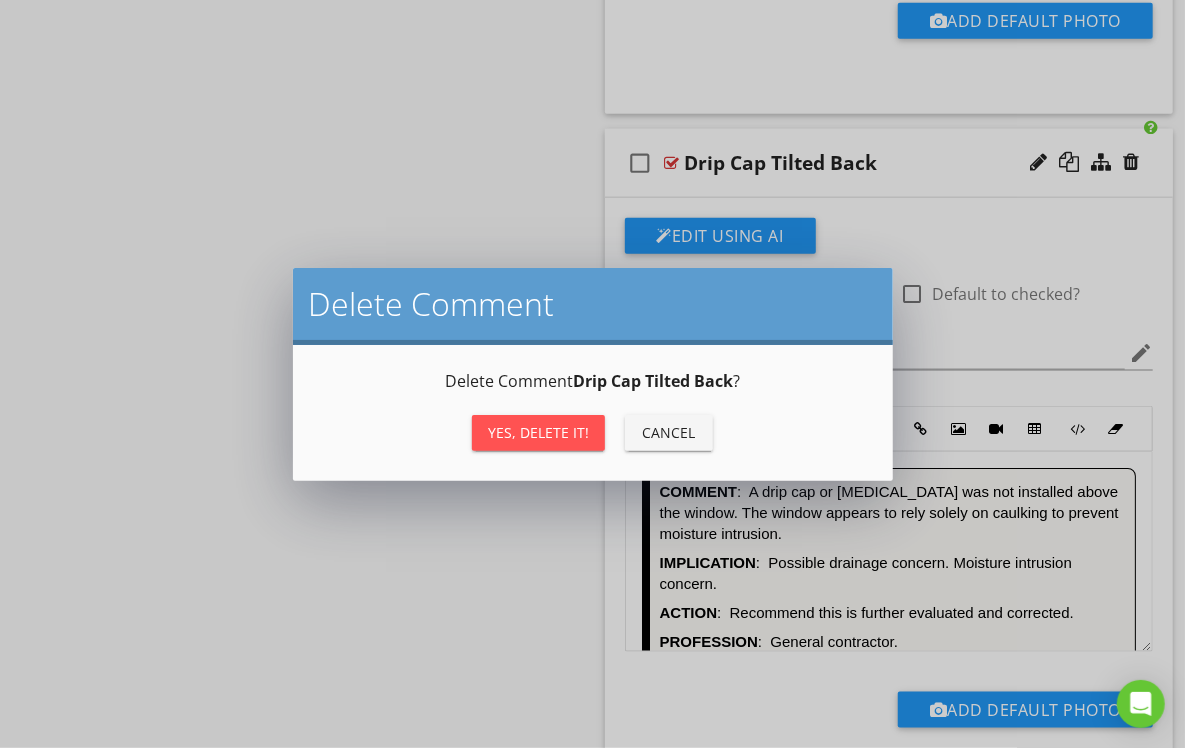 click on "Yes, Delete it!" at bounding box center [538, 432] 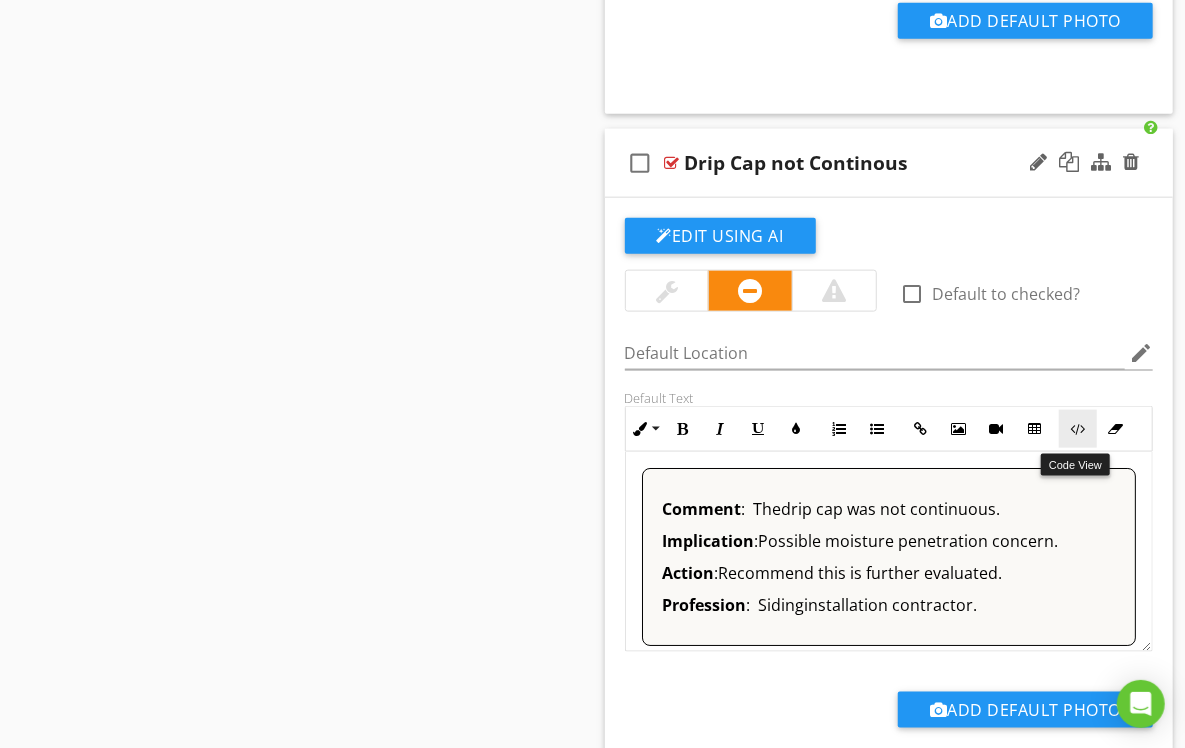 click on "Code View" at bounding box center (1078, 429) 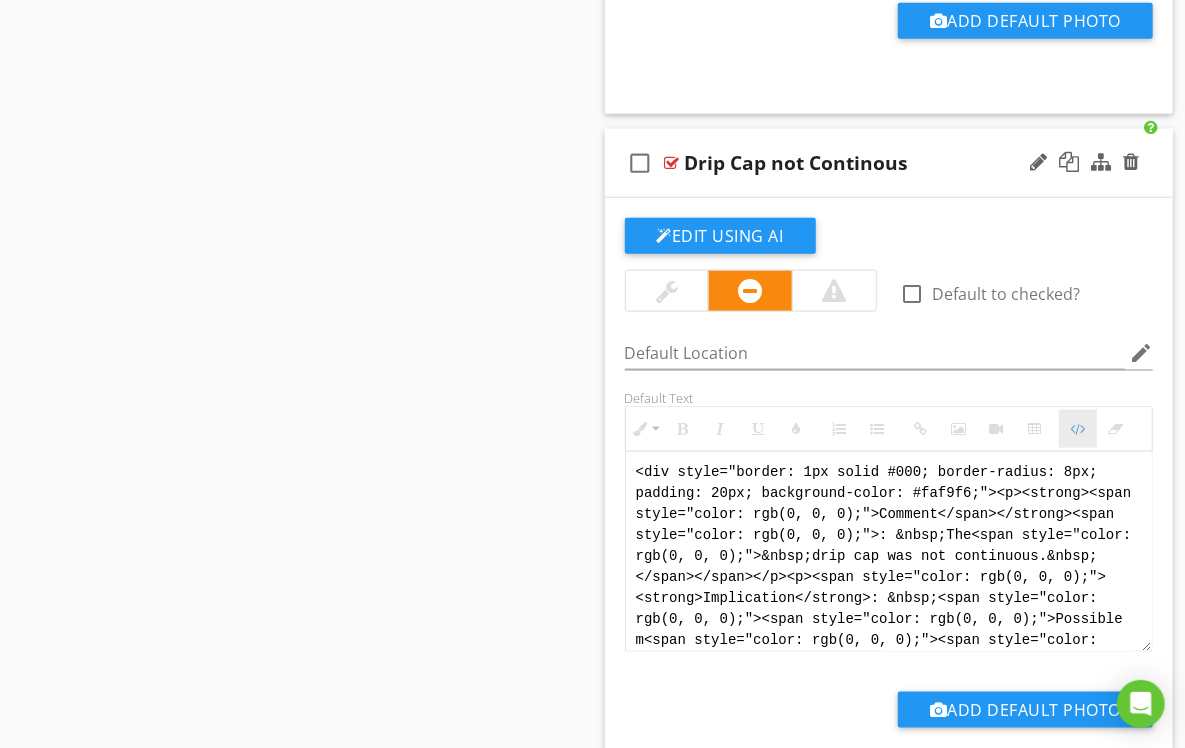 scroll, scrollTop: 4585, scrollLeft: 0, axis: vertical 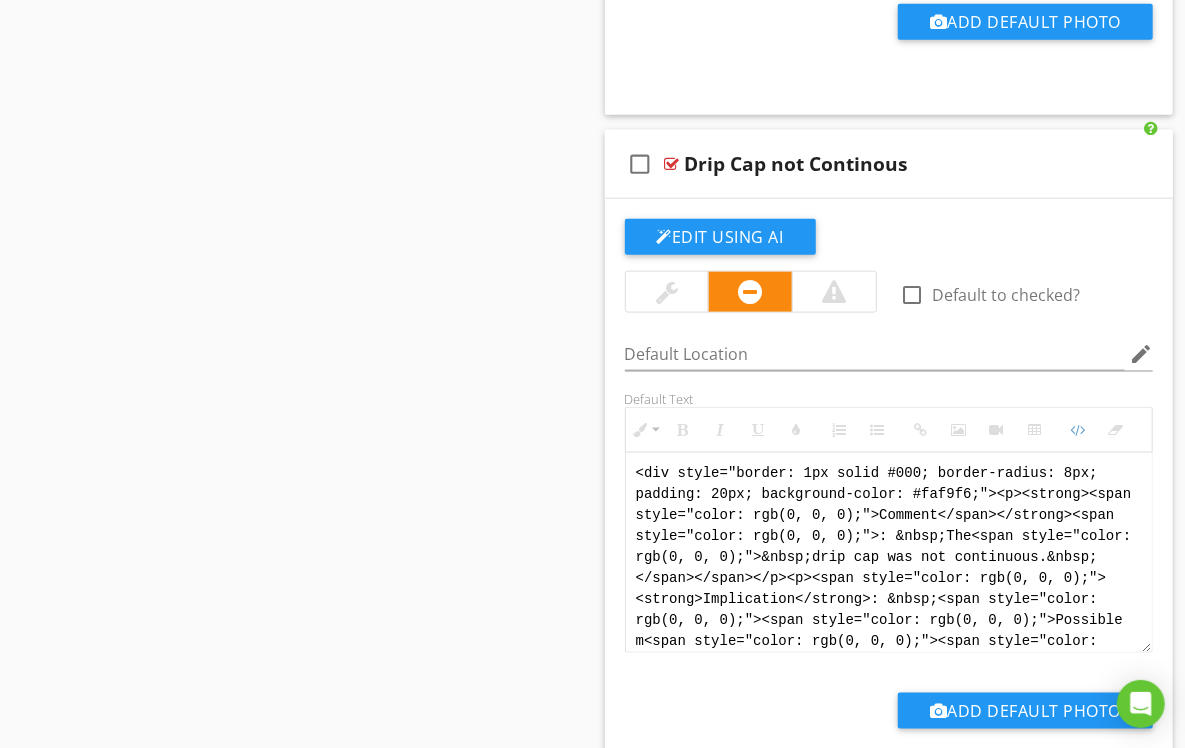 drag, startPoint x: 772, startPoint y: 627, endPoint x: 573, endPoint y: 326, distance: 360.83514 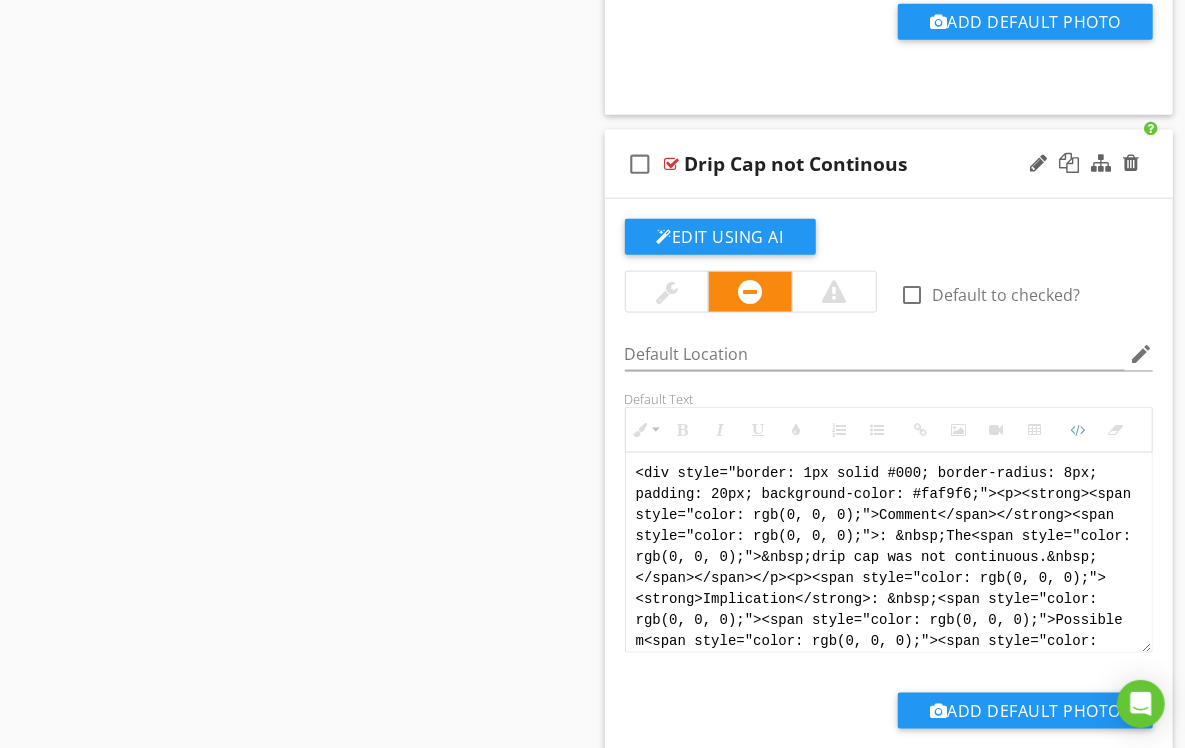 paste on "!-- Jody Version 1 -->
<div style="font-family: Arial, sans-serif; font-size: 15px; line-height: 1.4; color: #000; border: 1px solid #000; border-left: 8px solid #000; border-radius: 8px; padding: 10px; background-color: #faf9f6;">
<p style="margin: 2px 0 8px 0;"><strong>COMMENT</strong>:&nbsp;&nbsp;The drip cap above the window or door was not continuous.</p>
<p style="margin: 2px 0 8px 0;"><strong>IMPLICATION</strong>:&nbsp;&nbsp;Moisture intrusion concern.</p>
<p style="margin: 2px 0 8px 0;"><strong>ACTION</strong>:&nbsp;&nbsp;Recommend this is further evaluated.</p>
<p style="margin: 2px 0;"><strong>PROFESSION</strong>:&nbsp;&nbsp;Siding installation contractor.</p>
</div>" 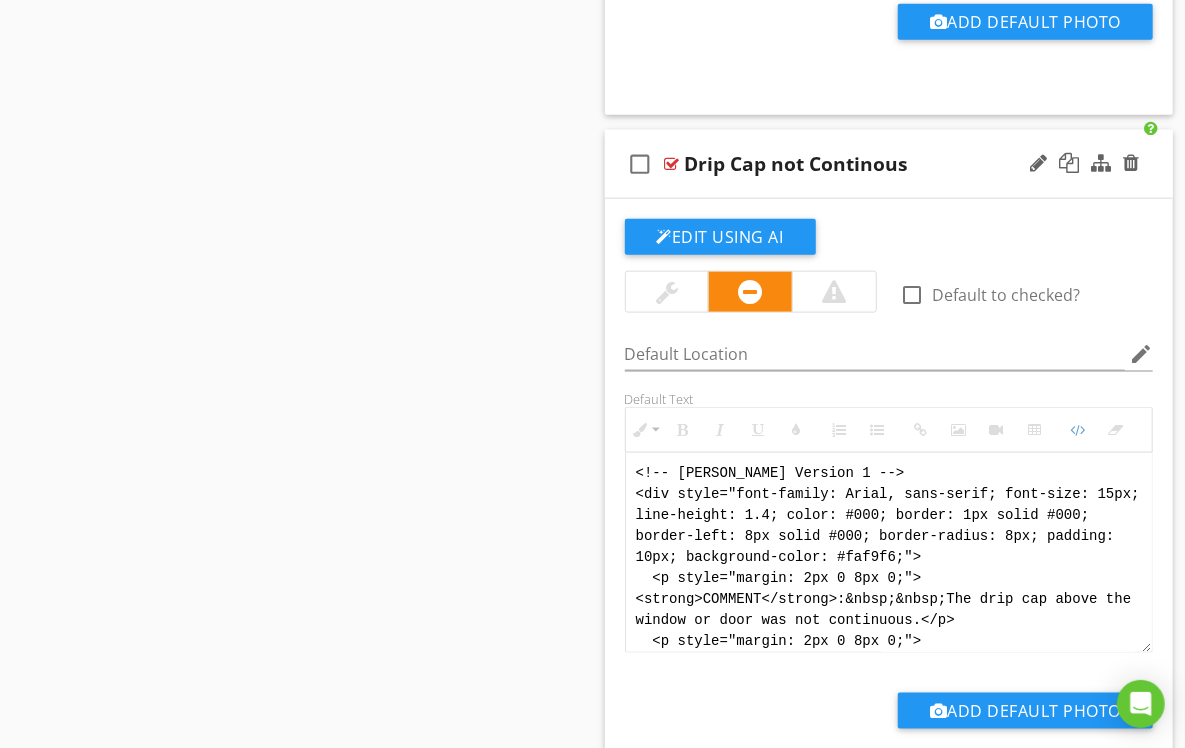 scroll, scrollTop: 200, scrollLeft: 0, axis: vertical 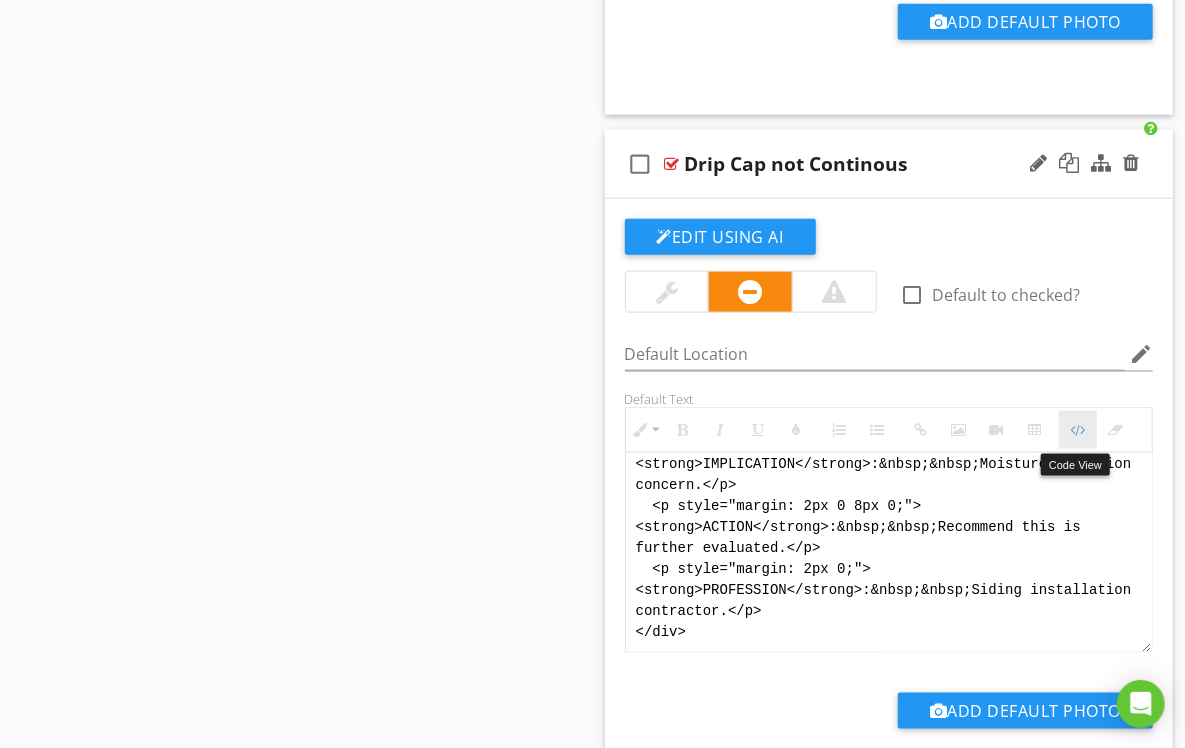 drag, startPoint x: 1089, startPoint y: 427, endPoint x: 1077, endPoint y: 427, distance: 12 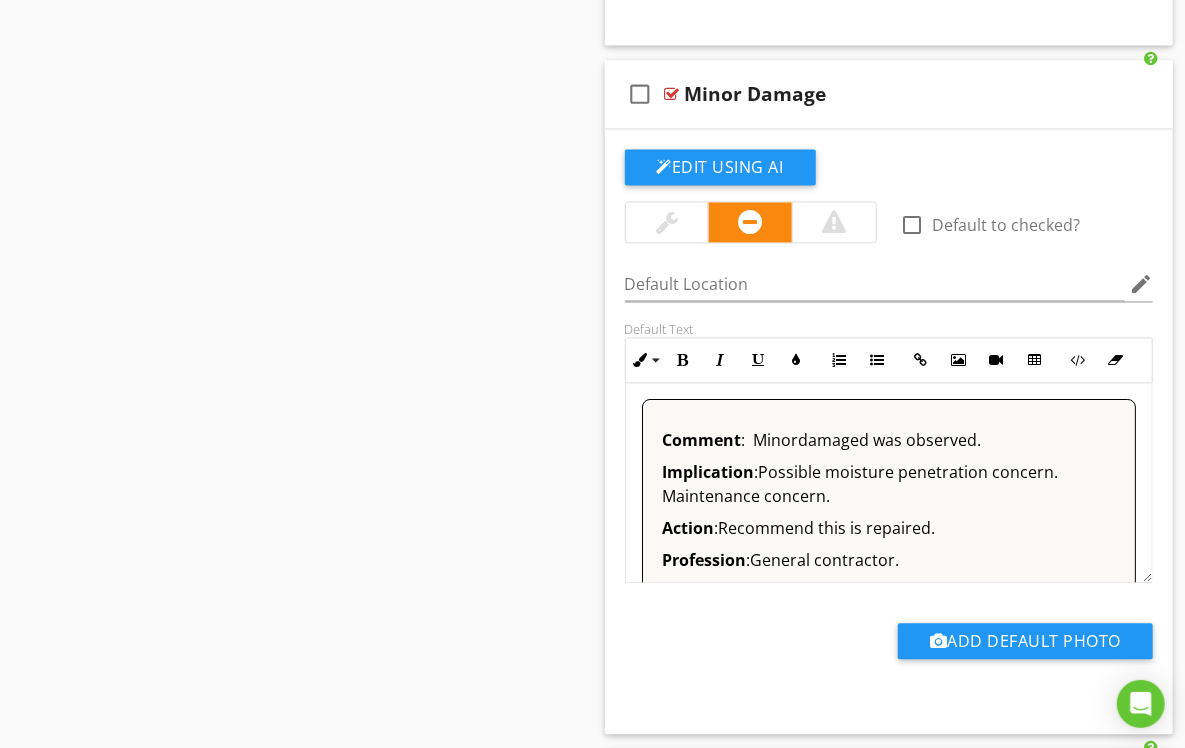 scroll, scrollTop: 5348, scrollLeft: 0, axis: vertical 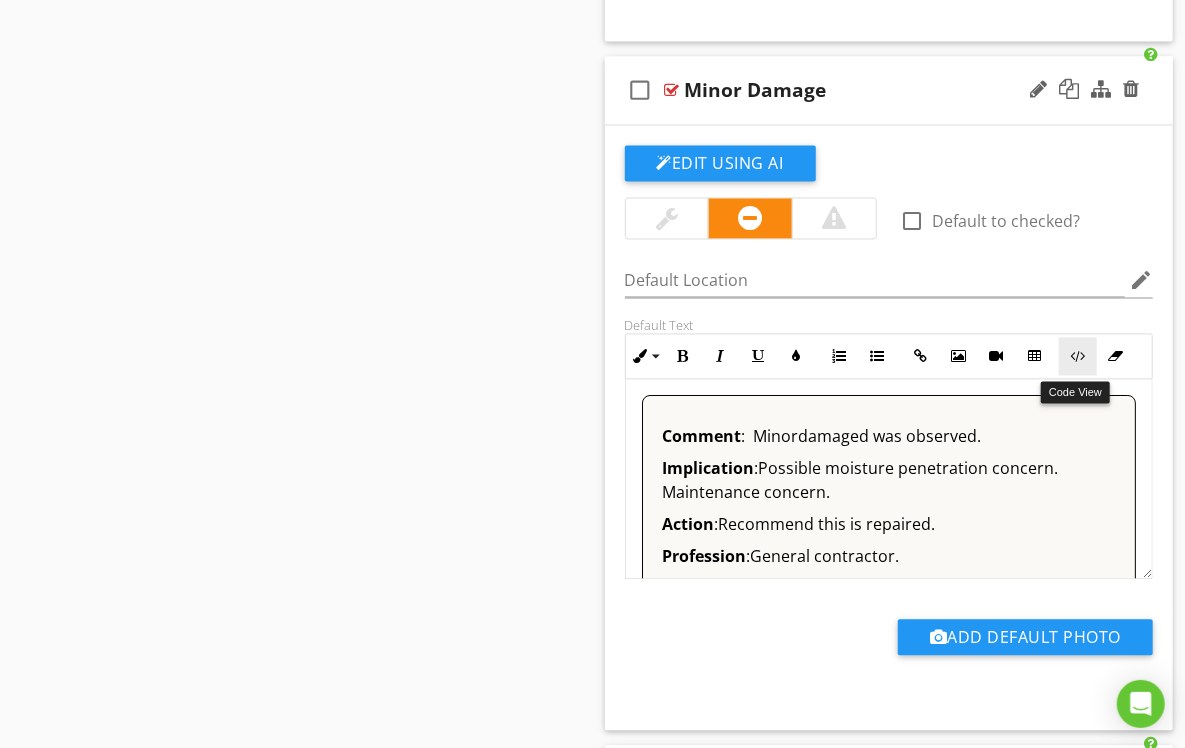 click at bounding box center (1078, 356) 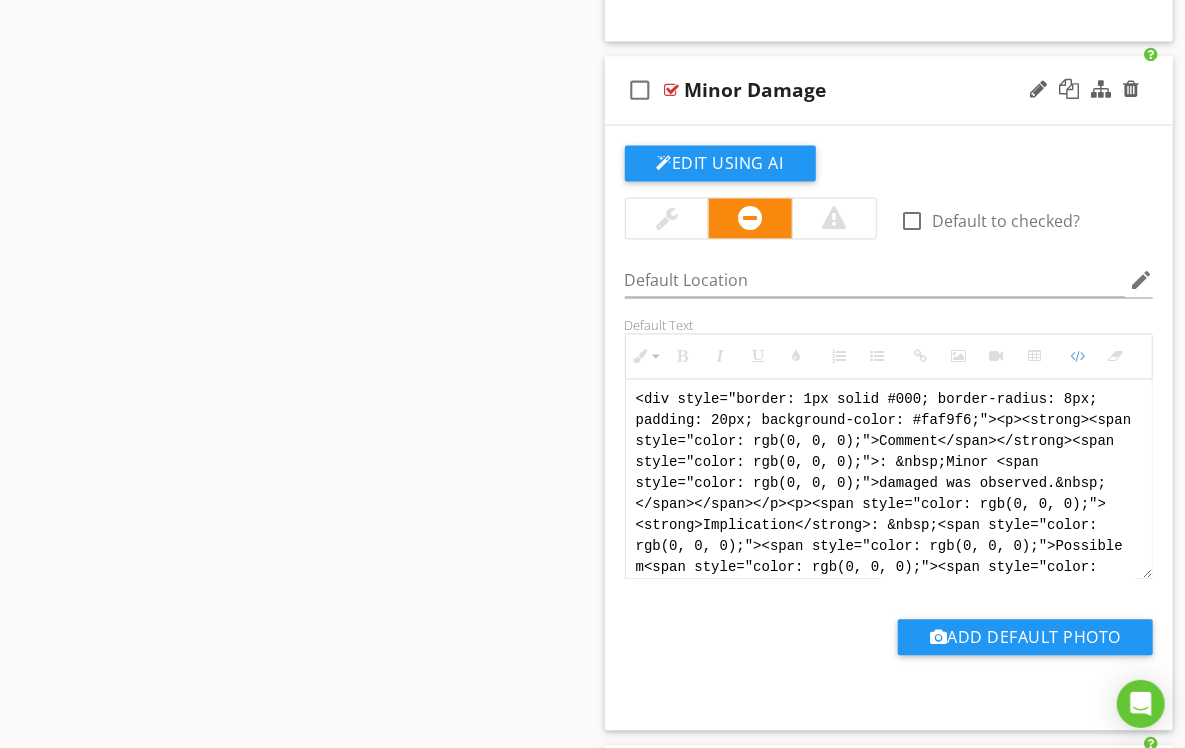 scroll, scrollTop: 160, scrollLeft: 0, axis: vertical 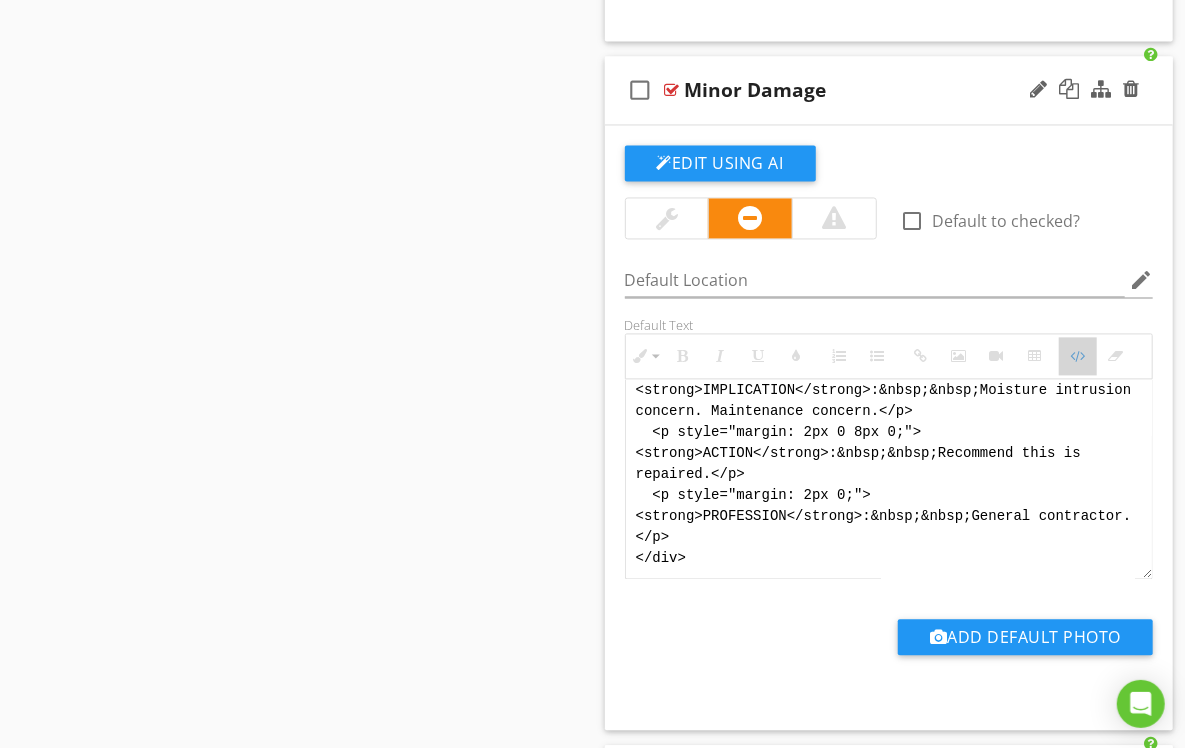drag, startPoint x: 1076, startPoint y: 374, endPoint x: 909, endPoint y: 362, distance: 167.43059 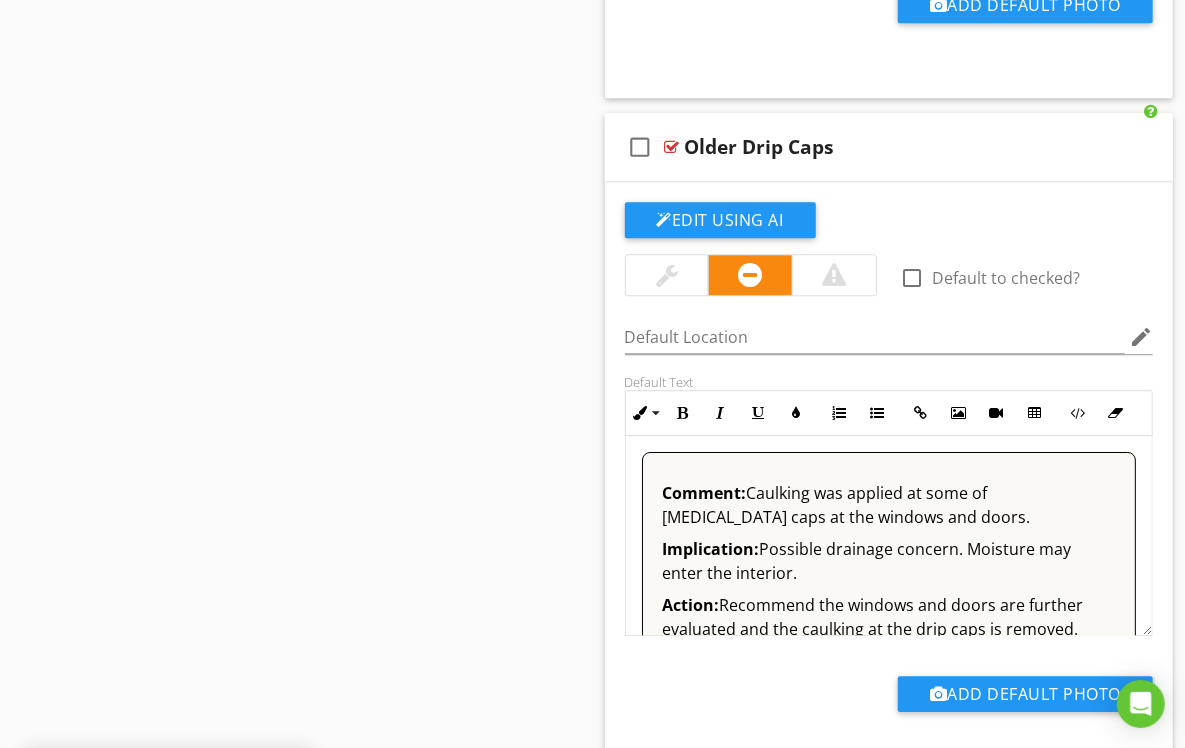 scroll, scrollTop: 5982, scrollLeft: 0, axis: vertical 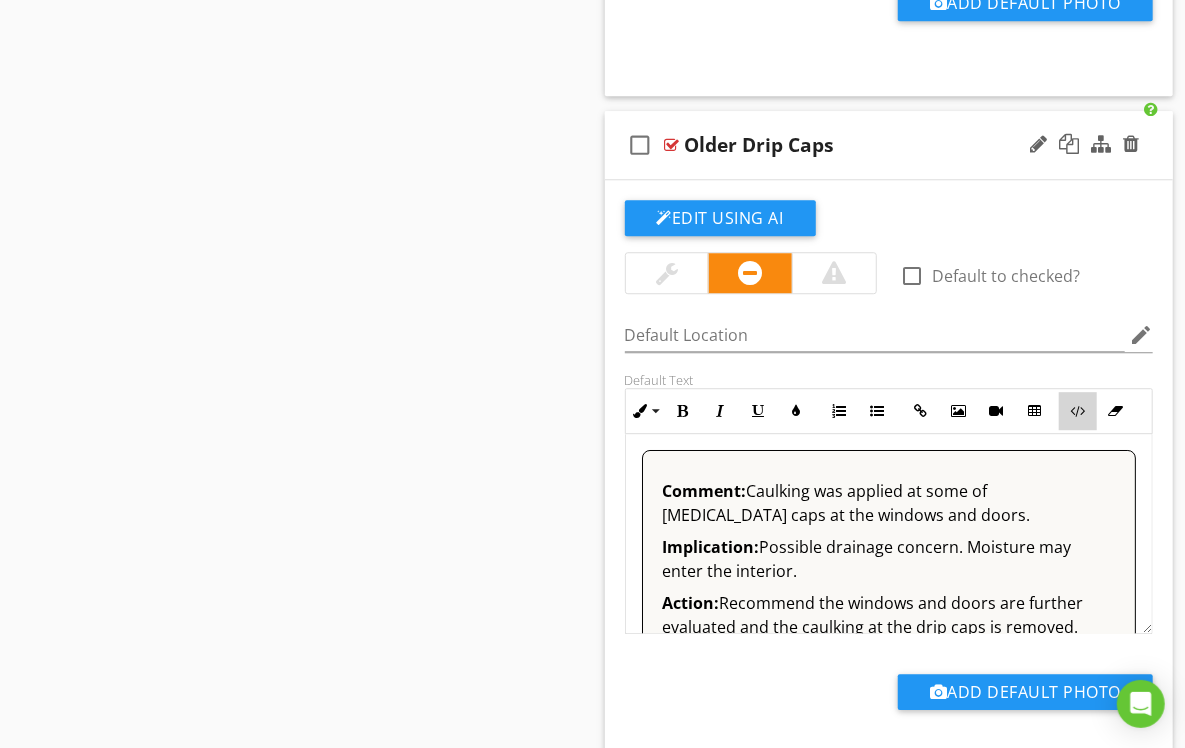 click on "Code View" at bounding box center (1078, 411) 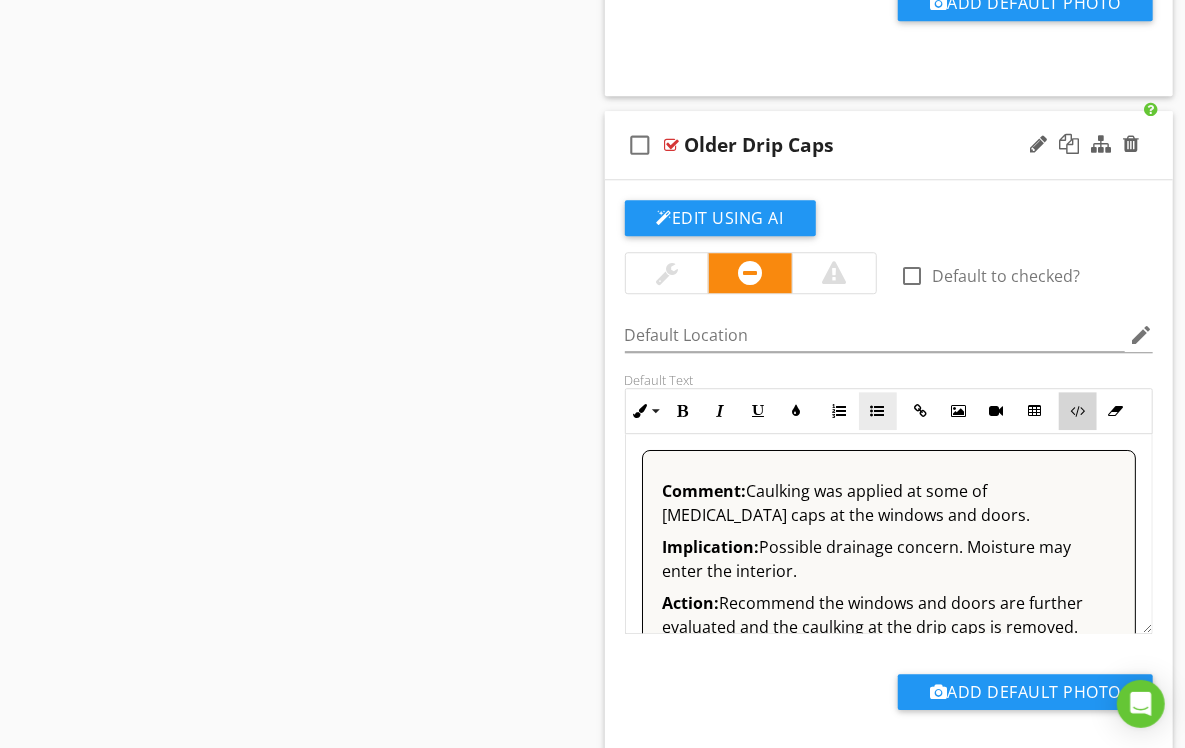scroll, scrollTop: 5981, scrollLeft: 0, axis: vertical 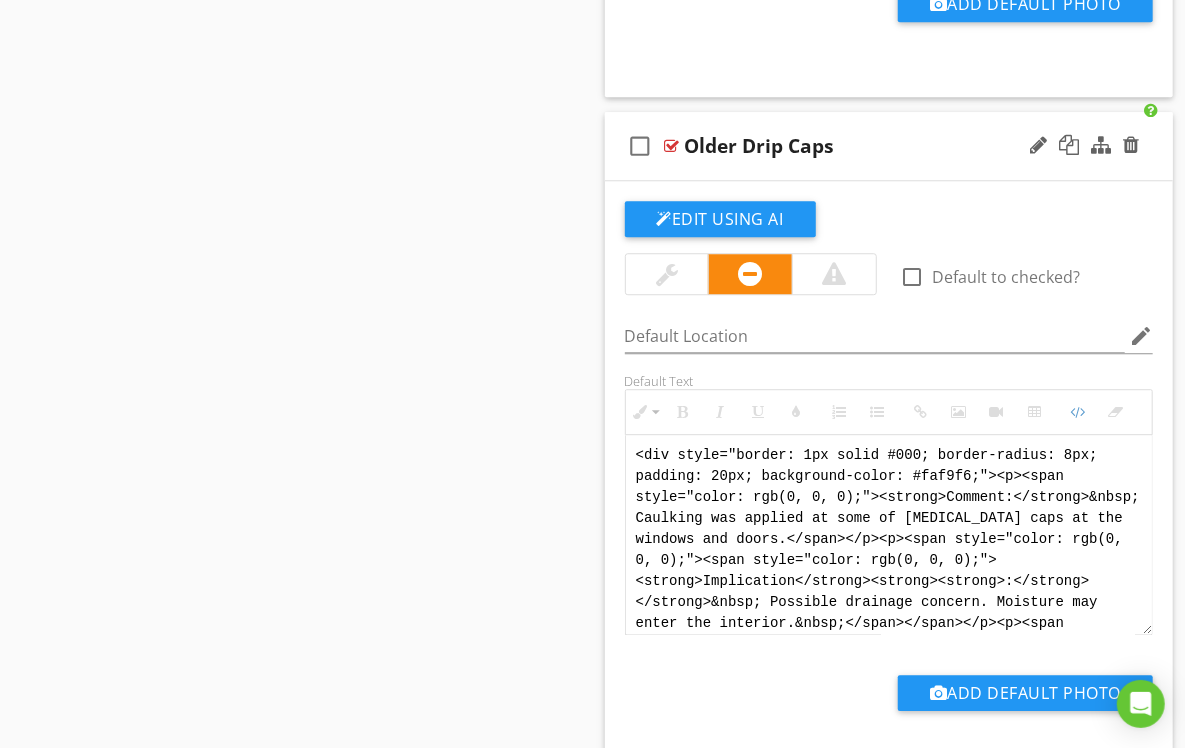 drag, startPoint x: 1017, startPoint y: 621, endPoint x: 637, endPoint y: 418, distance: 430.82364 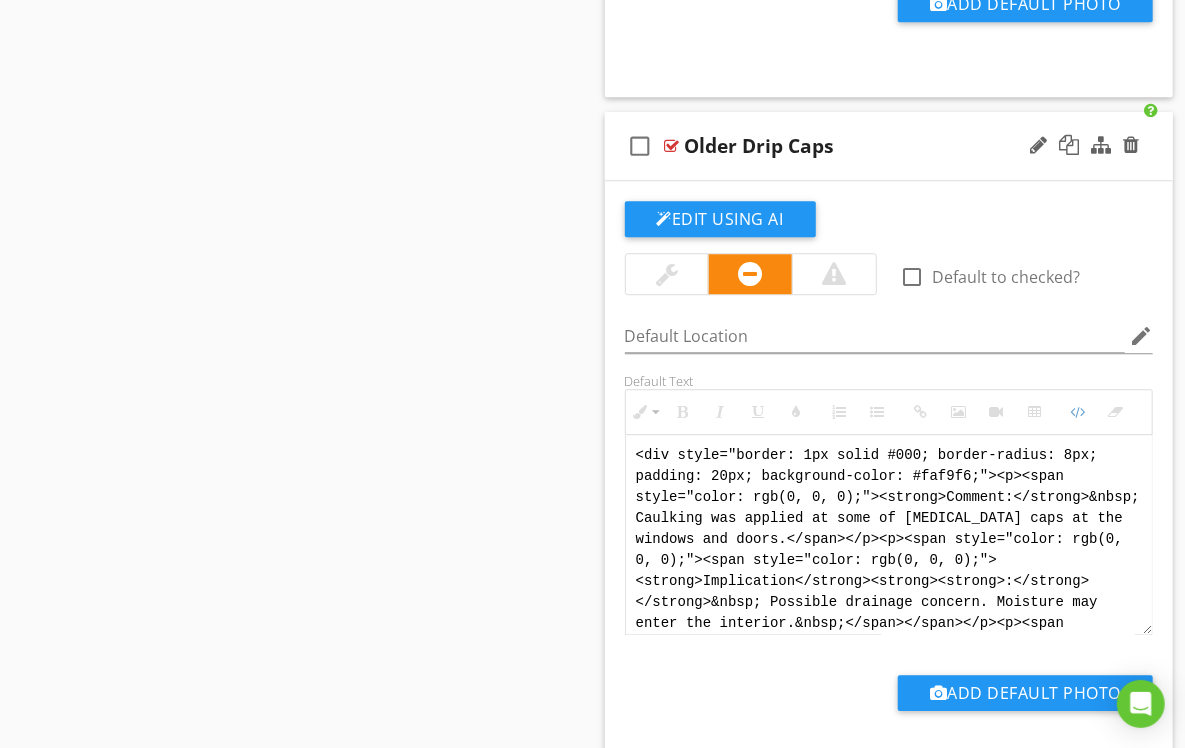 paste on "!-- Jody Version 1 -->
<div style="font-family: Arial, sans-serif; font-size: 15px; line-height: 1.4; color: #000; border: 1px solid #000; border-left: 8px solid #000; border-radius: 8px; padding: 10px; background-color: #faf9f6;">
<p style="margin: 2px 0 8px 0;"><strong>COMMENT</strong>:&nbsp;&nbsp;Caulking was applied at some of the drip caps above the windows and doors.</p>
<p style="margin: 2px 0 8px 0;"><strong>IMPLICATION</strong>:&nbsp;&nbsp;Possible drainage concern. Moisture may enter the interior.</p>
<p style="margin: 2px 0 8px 0;"><strong>ACTION</strong>:&nbsp;&nbsp;Recommend the windows and doors are further evaluated and the caulking at the drip caps is removed.</p>
<p style="margin: 2px 0;"><strong>PROFESSION</strong>:&nbsp;&nbsp;General contractor.</p>
</div>" 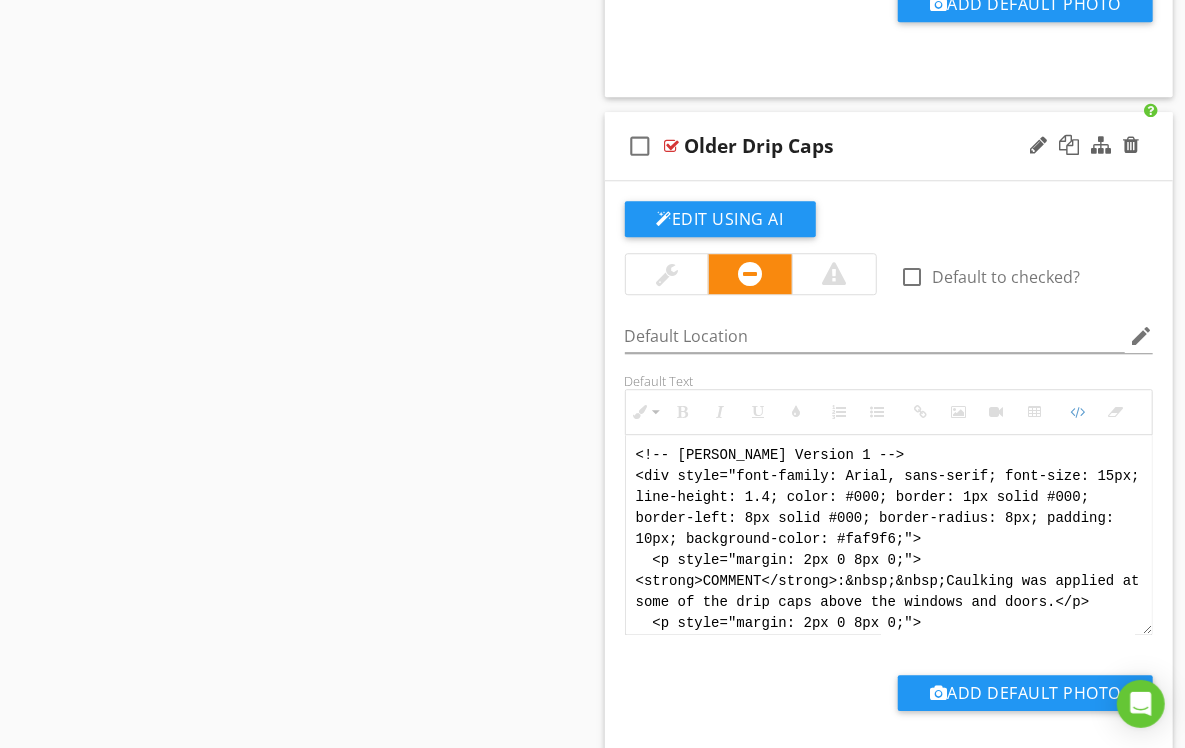 scroll, scrollTop: 220, scrollLeft: 0, axis: vertical 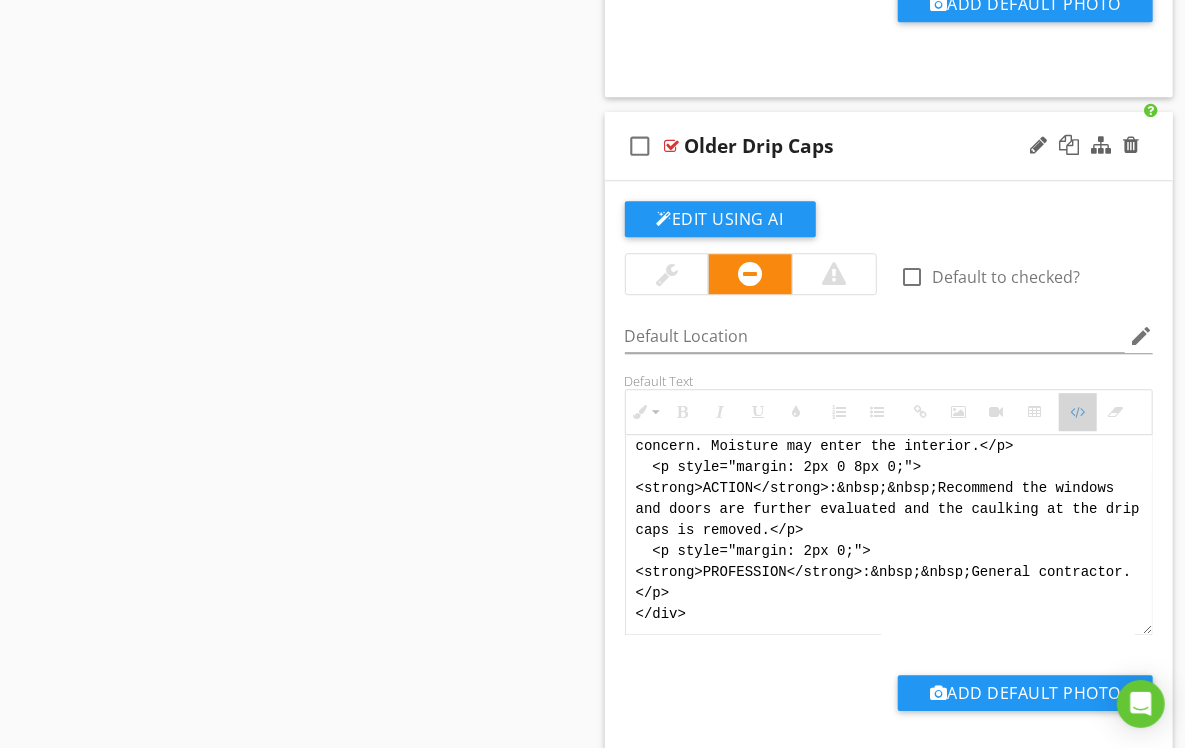 drag, startPoint x: 1070, startPoint y: 418, endPoint x: 1032, endPoint y: 421, distance: 38.118237 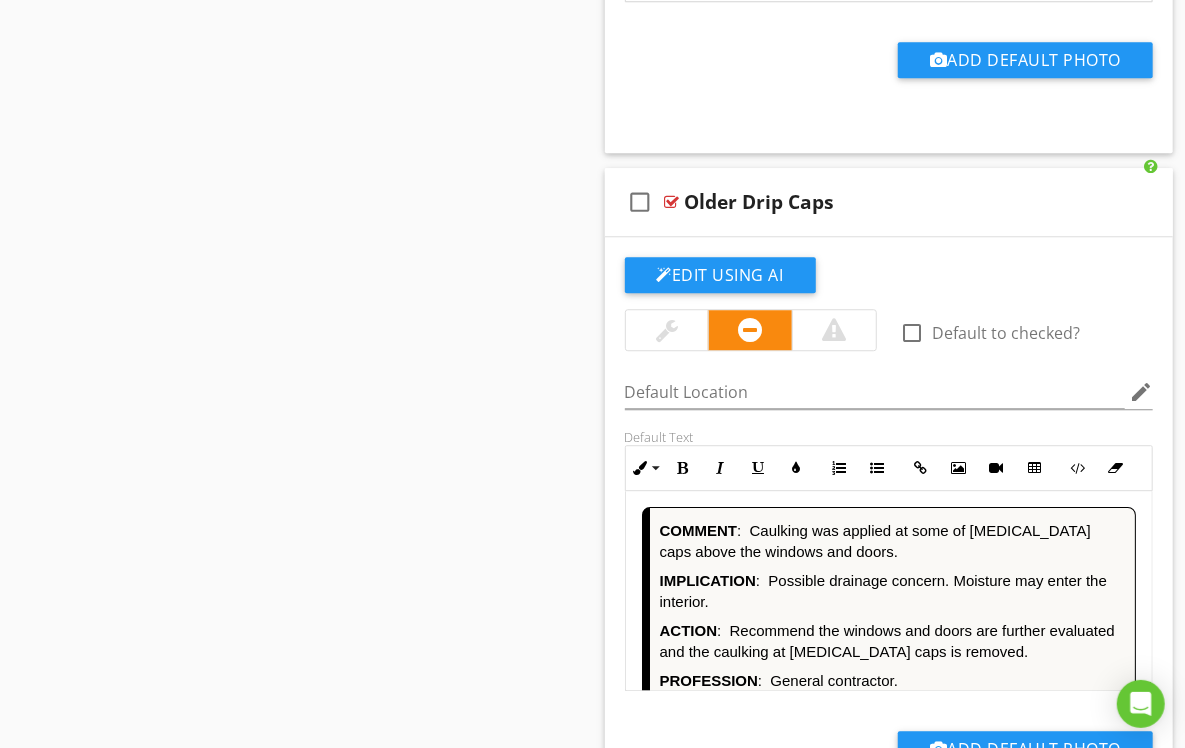 scroll, scrollTop: 5914, scrollLeft: 0, axis: vertical 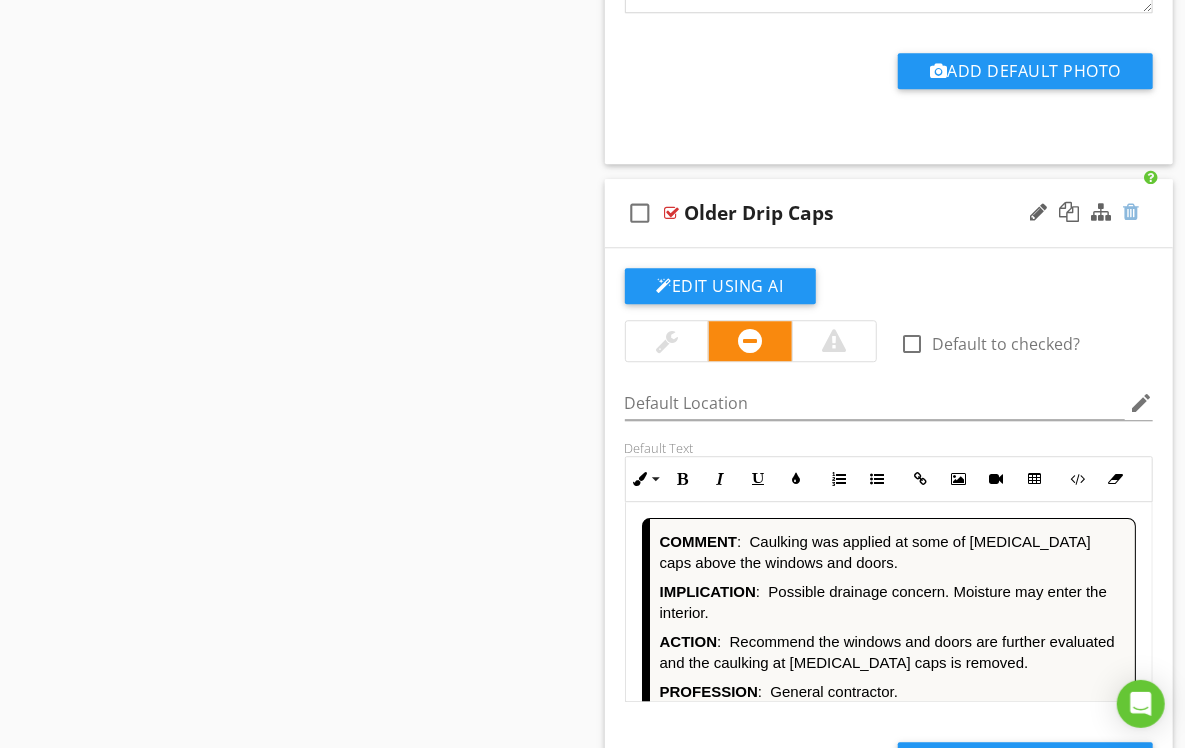 click at bounding box center [1131, 212] 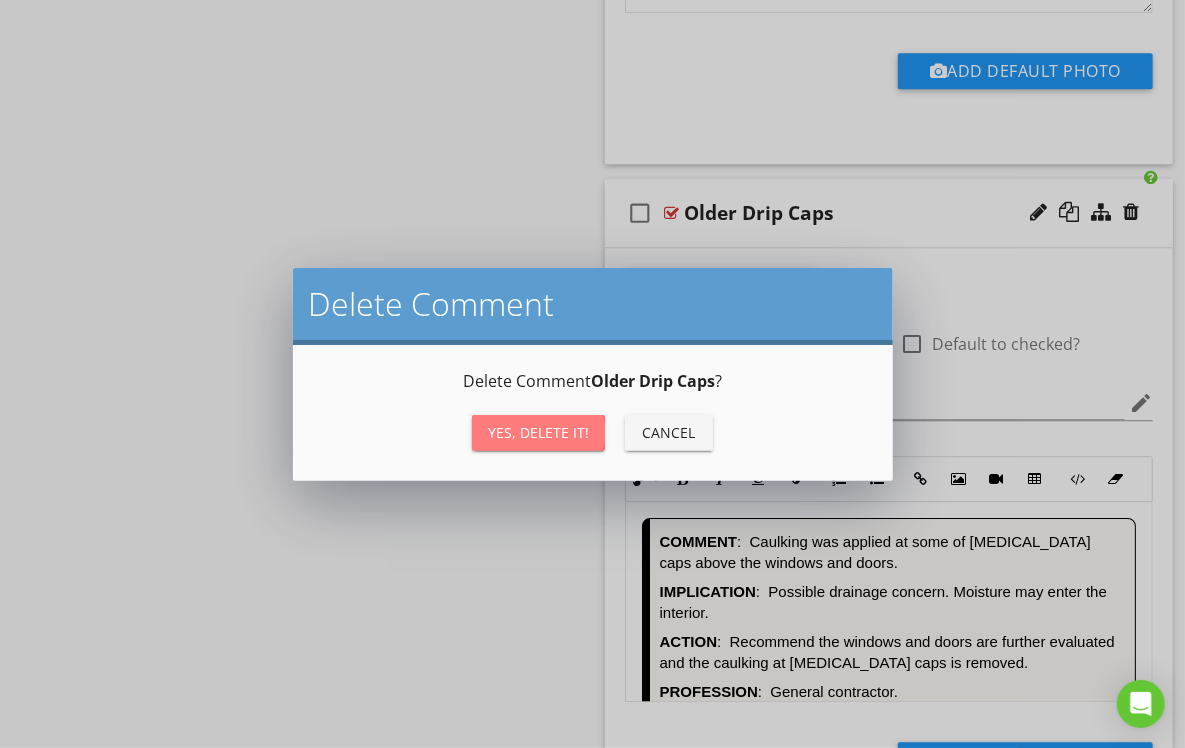 drag, startPoint x: 565, startPoint y: 442, endPoint x: 577, endPoint y: 434, distance: 14.422205 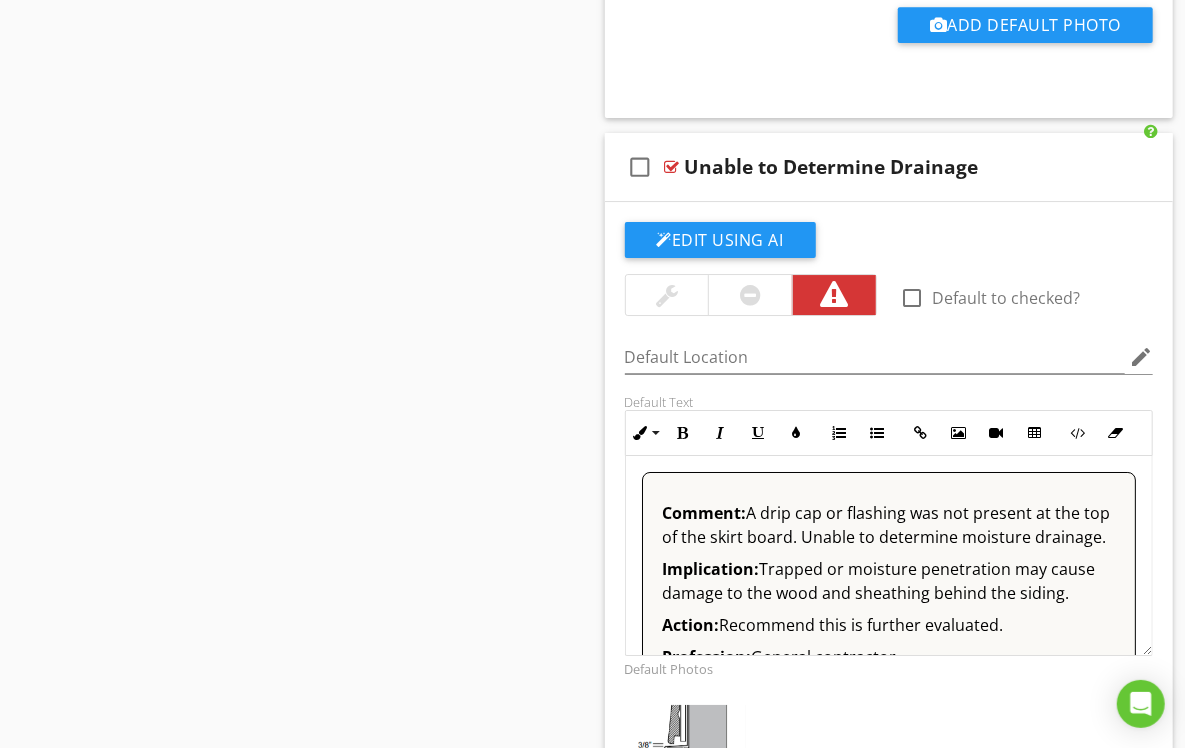 scroll, scrollTop: 6660, scrollLeft: 0, axis: vertical 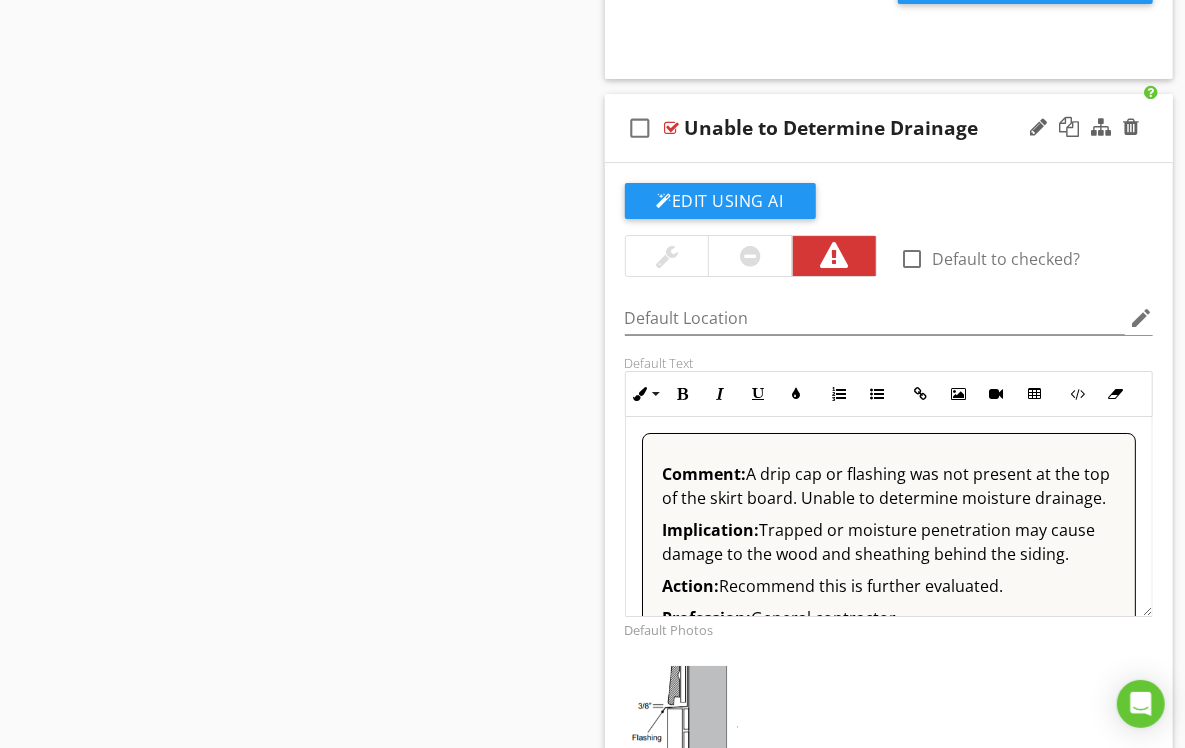 click at bounding box center [750, 256] 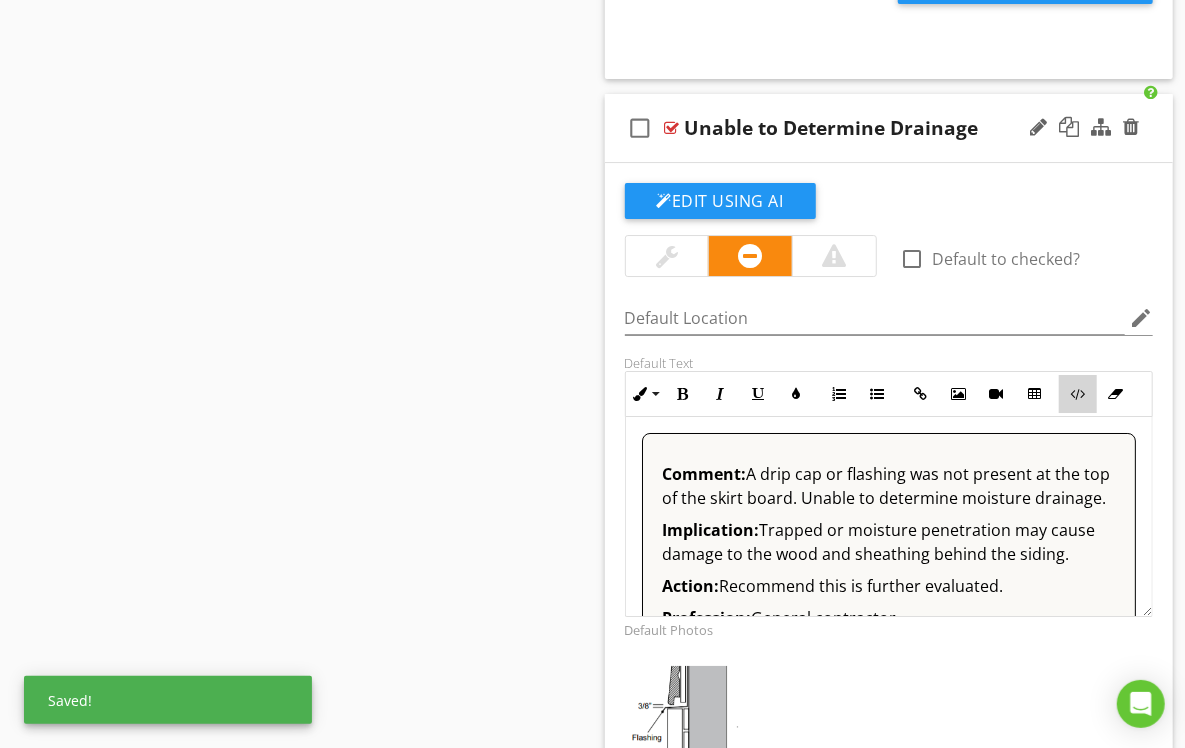 click at bounding box center (1078, 394) 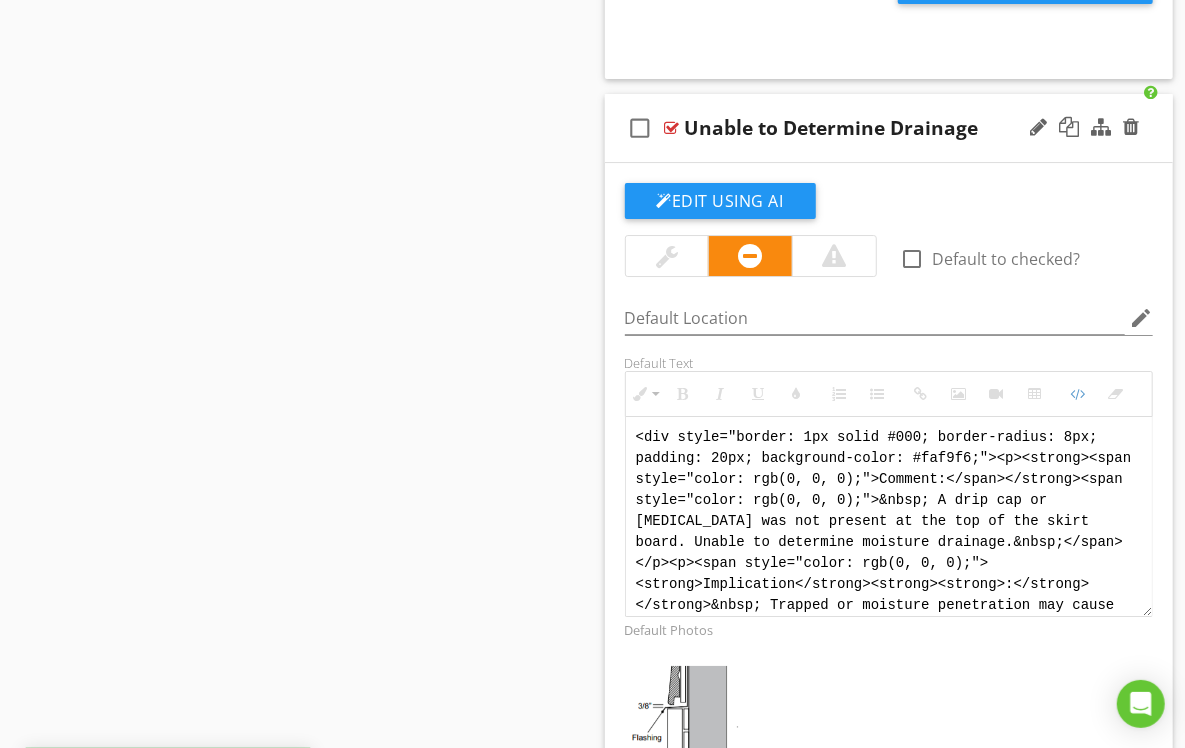 scroll, scrollTop: 100, scrollLeft: 0, axis: vertical 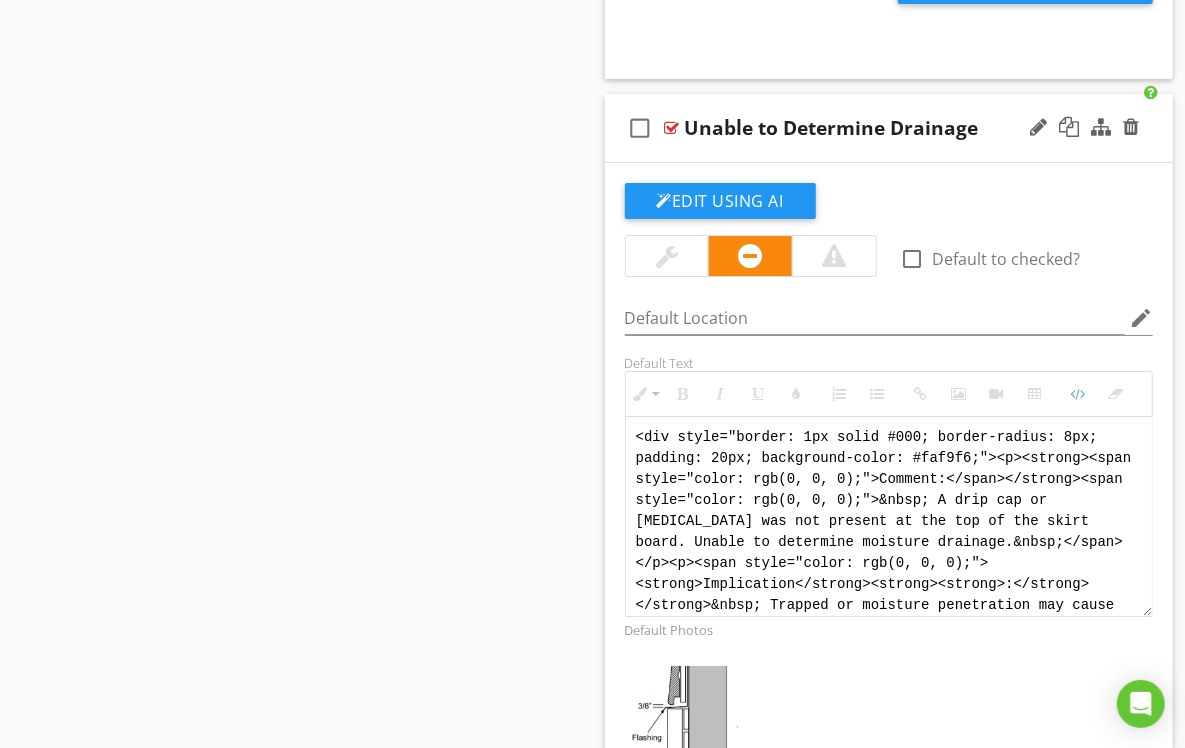 drag, startPoint x: 1122, startPoint y: 605, endPoint x: 626, endPoint y: 402, distance: 535.9338 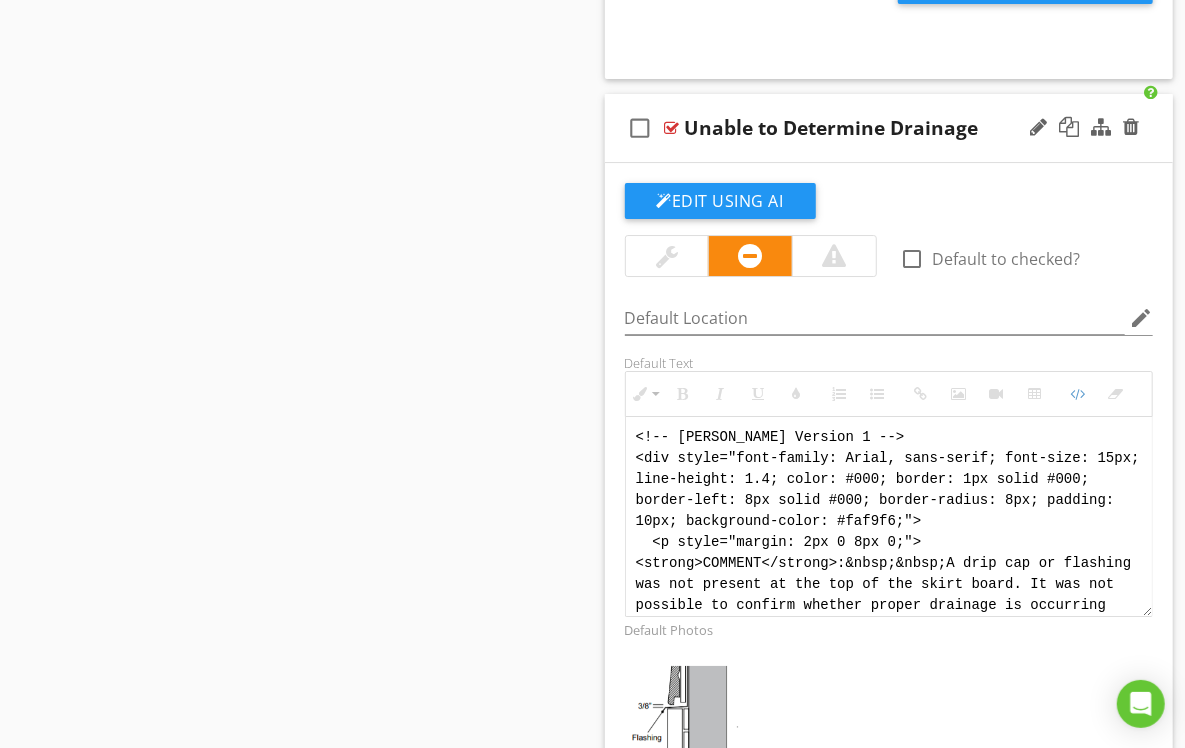 scroll, scrollTop: 260, scrollLeft: 0, axis: vertical 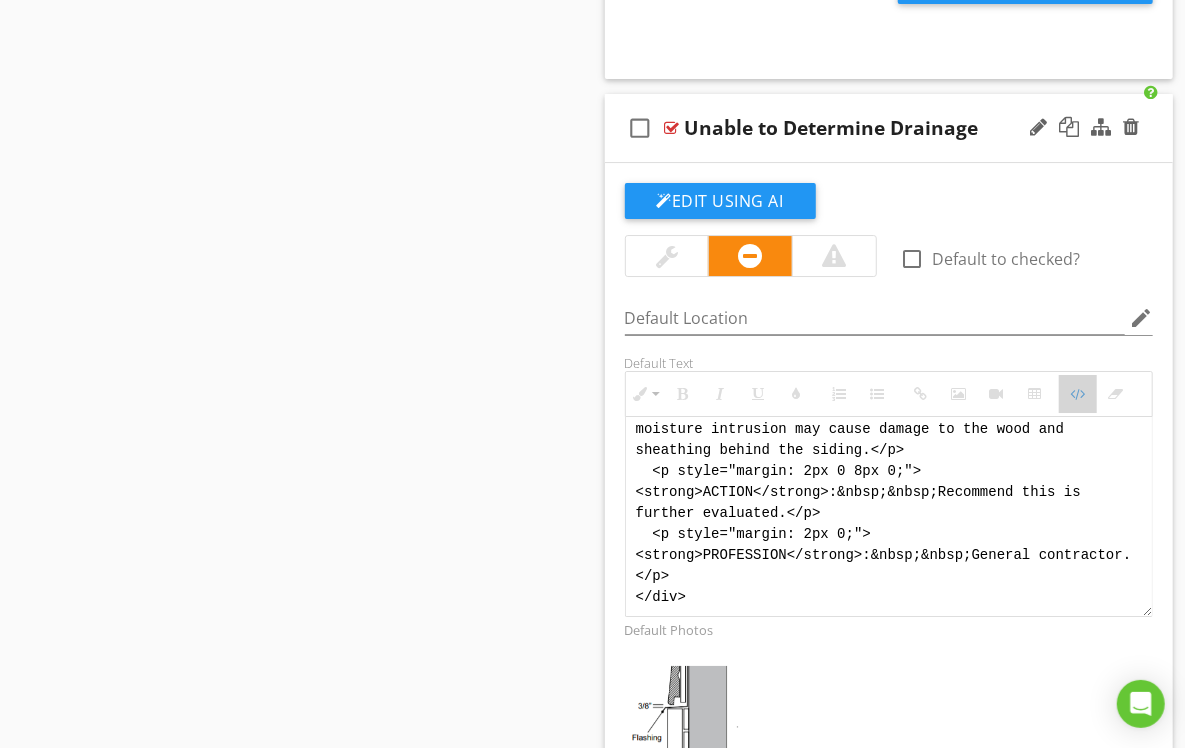 drag, startPoint x: 1070, startPoint y: 392, endPoint x: 670, endPoint y: 418, distance: 400.84412 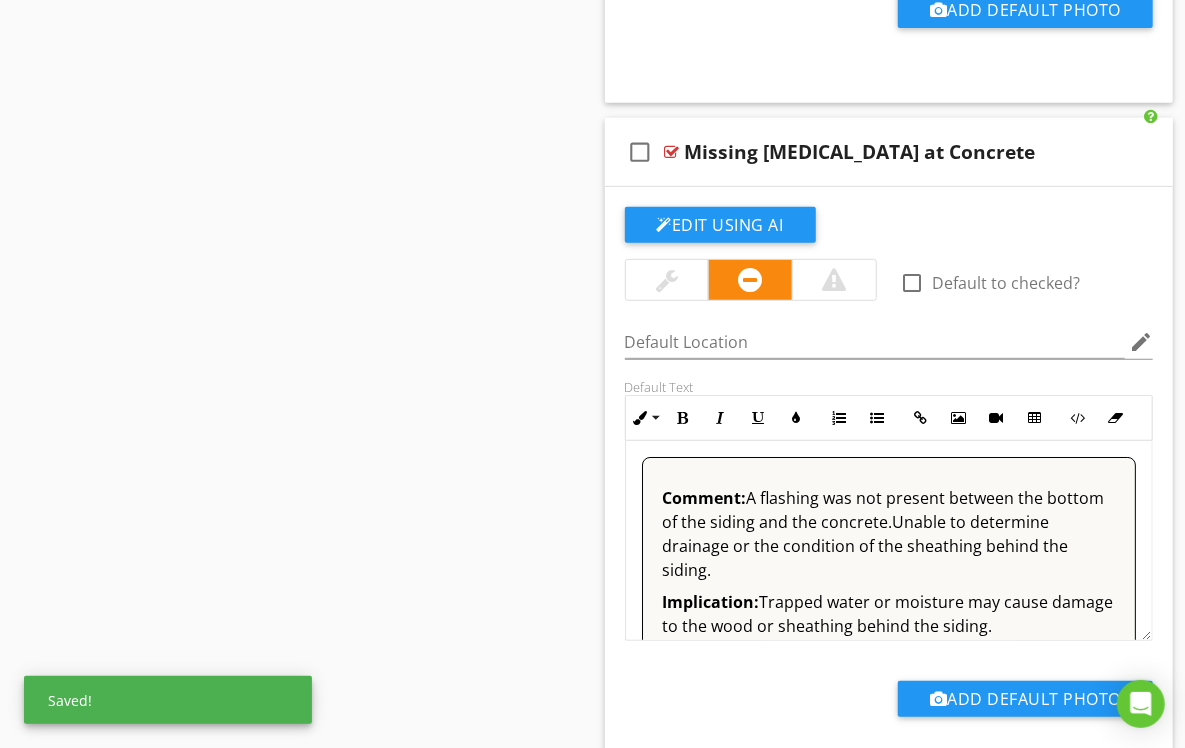 scroll, scrollTop: 7497, scrollLeft: 0, axis: vertical 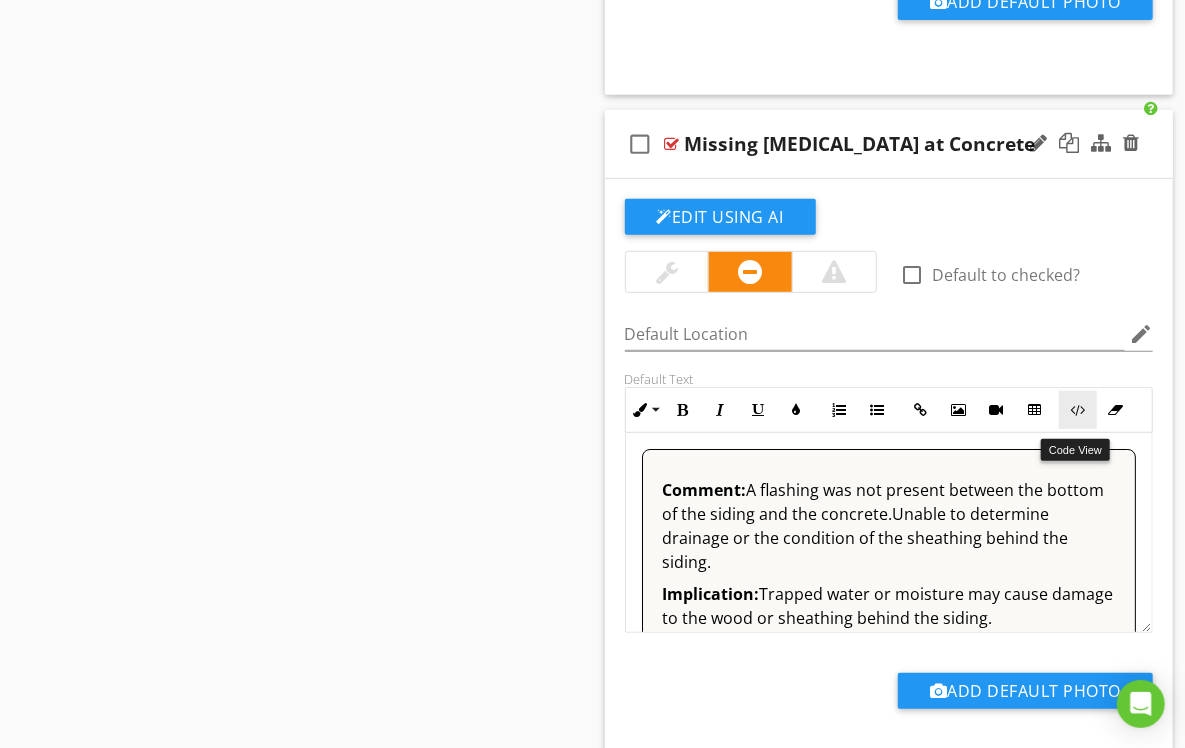 click on "Code View" at bounding box center (1078, 410) 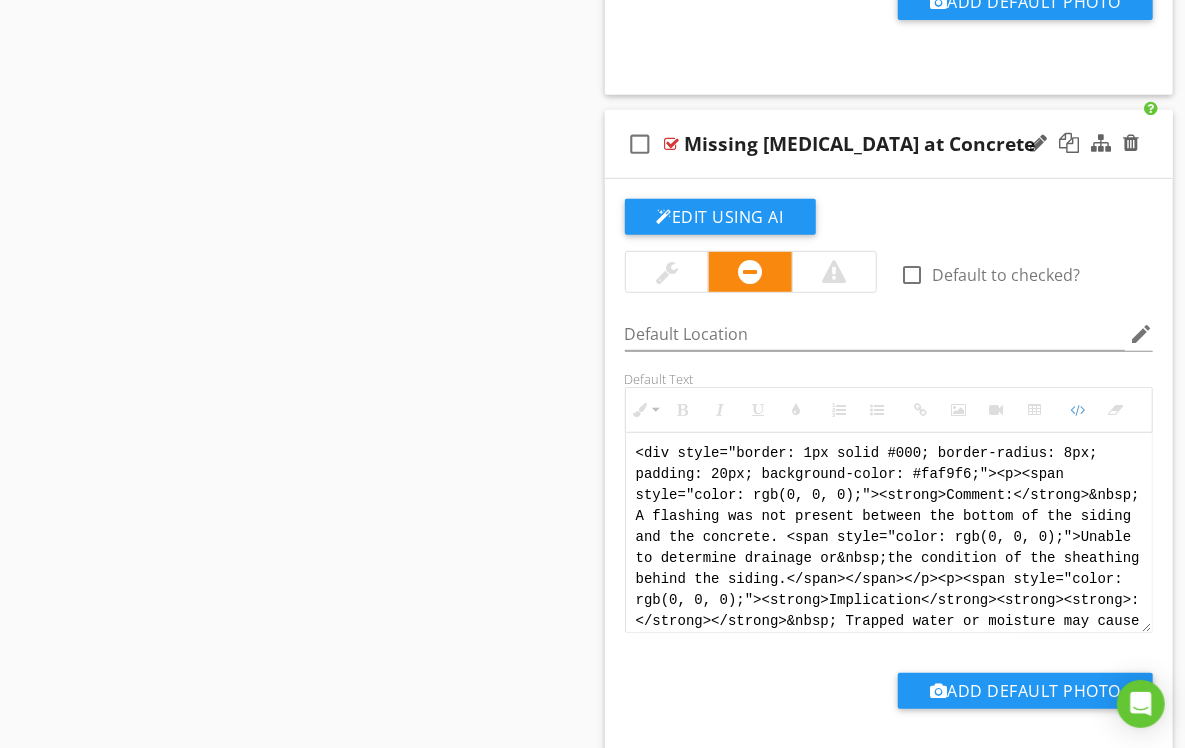 scroll, scrollTop: 7496, scrollLeft: 0, axis: vertical 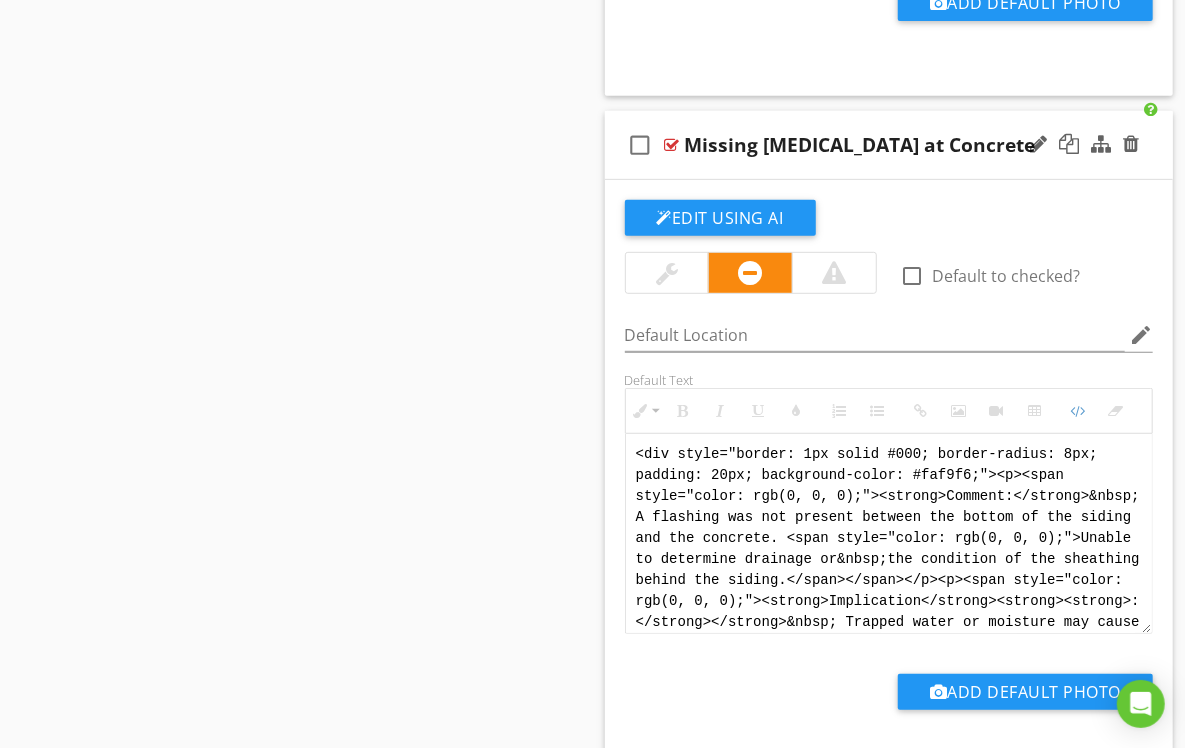 drag, startPoint x: 794, startPoint y: 622, endPoint x: 641, endPoint y: 397, distance: 272.0919 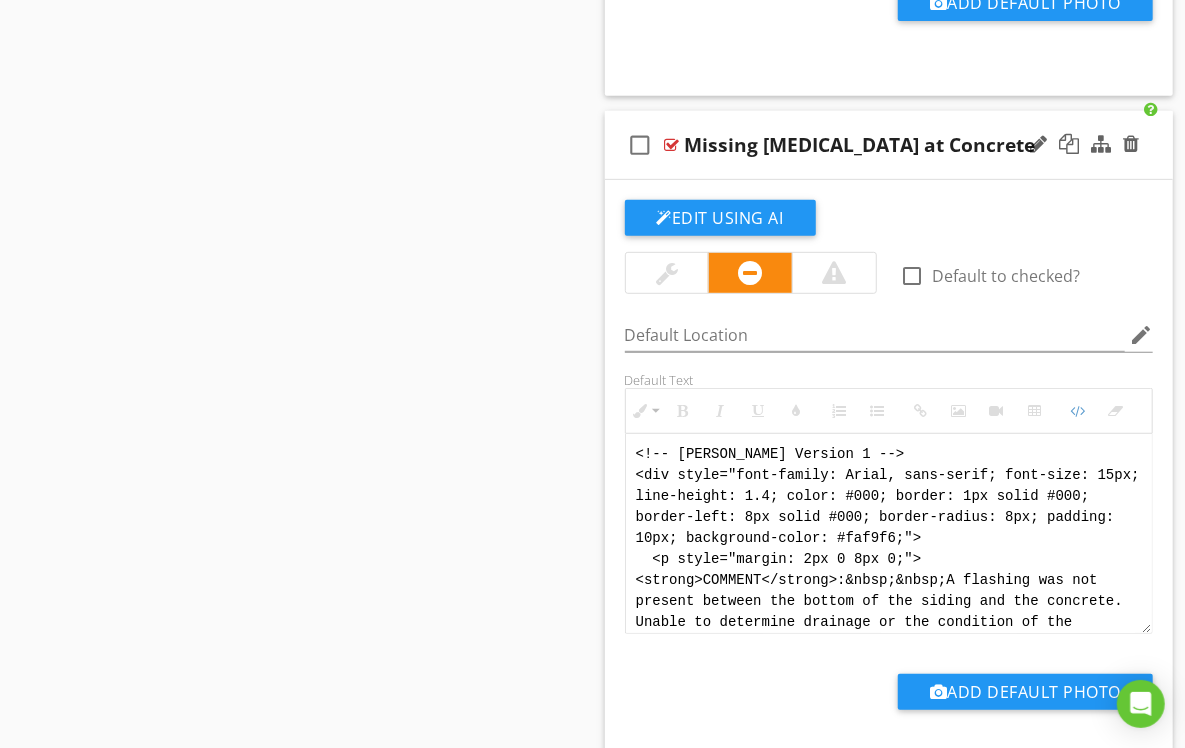 scroll, scrollTop: 260, scrollLeft: 0, axis: vertical 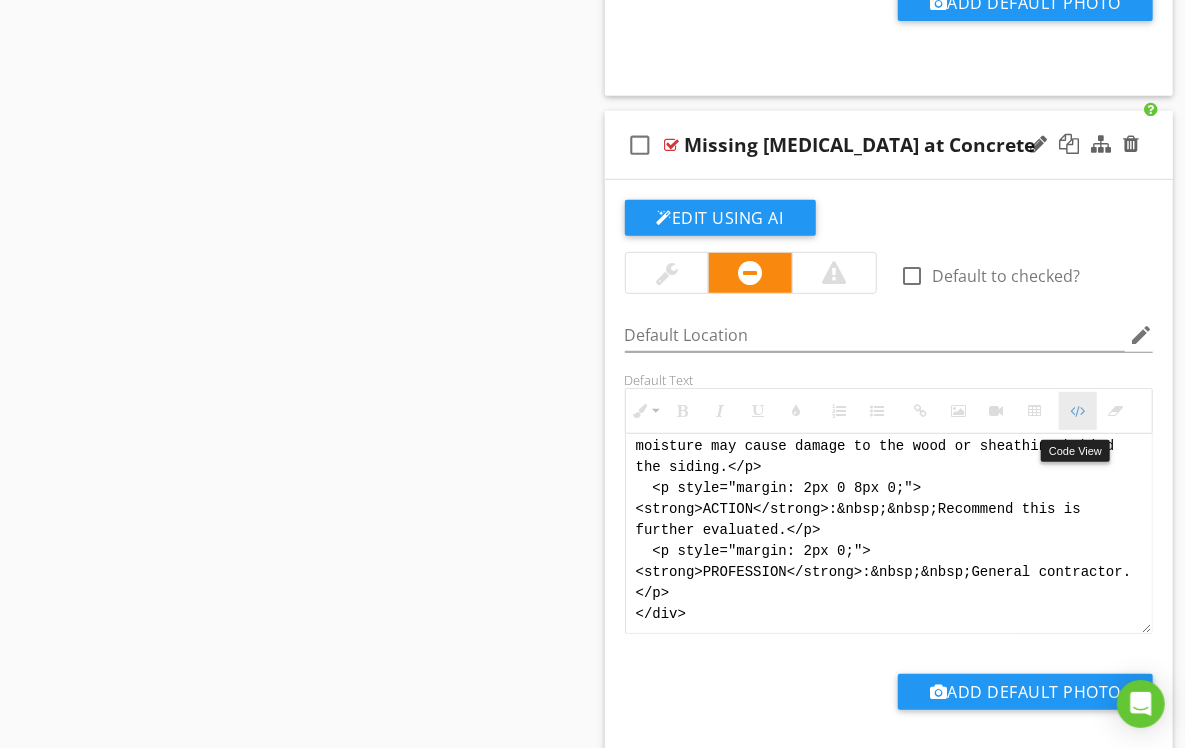 click at bounding box center (1078, 411) 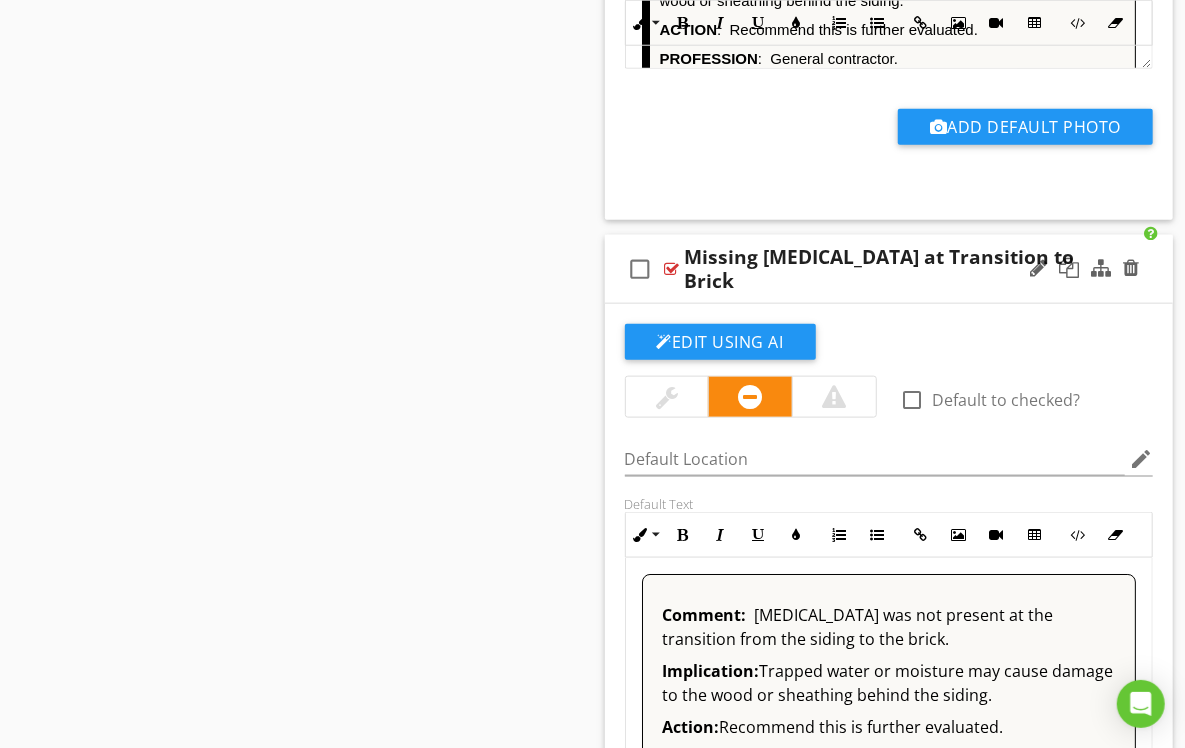 scroll, scrollTop: 8080, scrollLeft: 0, axis: vertical 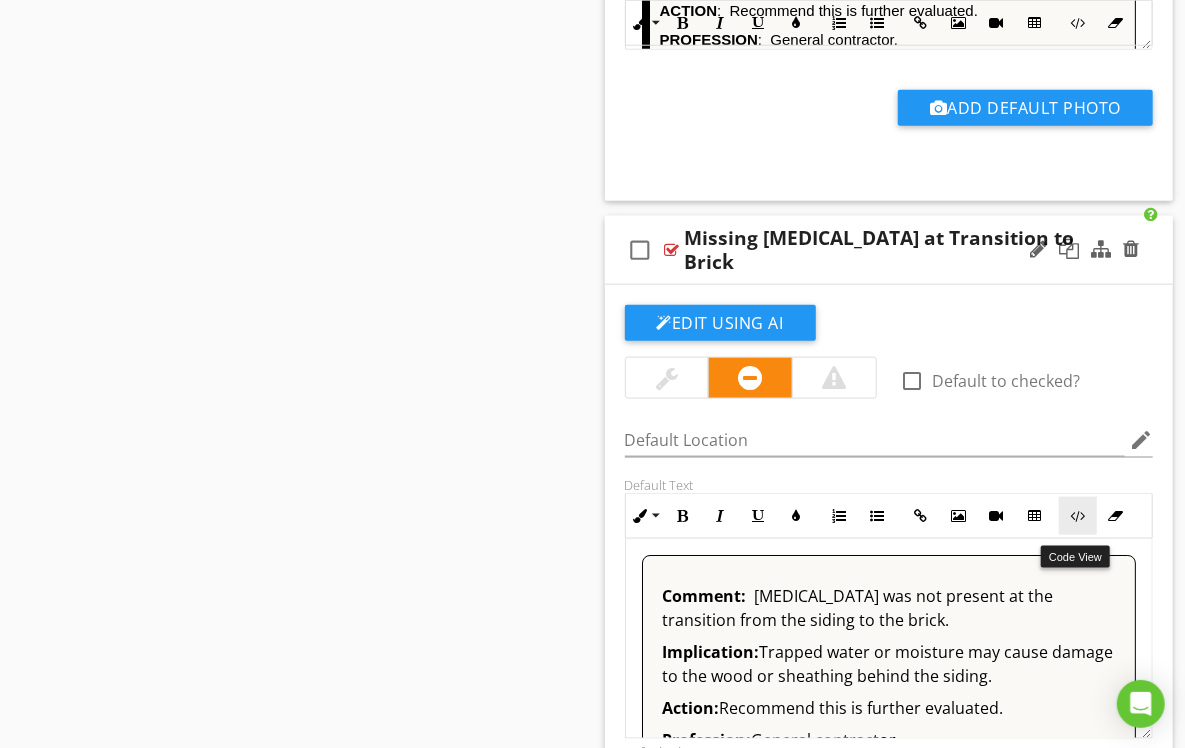 click at bounding box center (1078, 516) 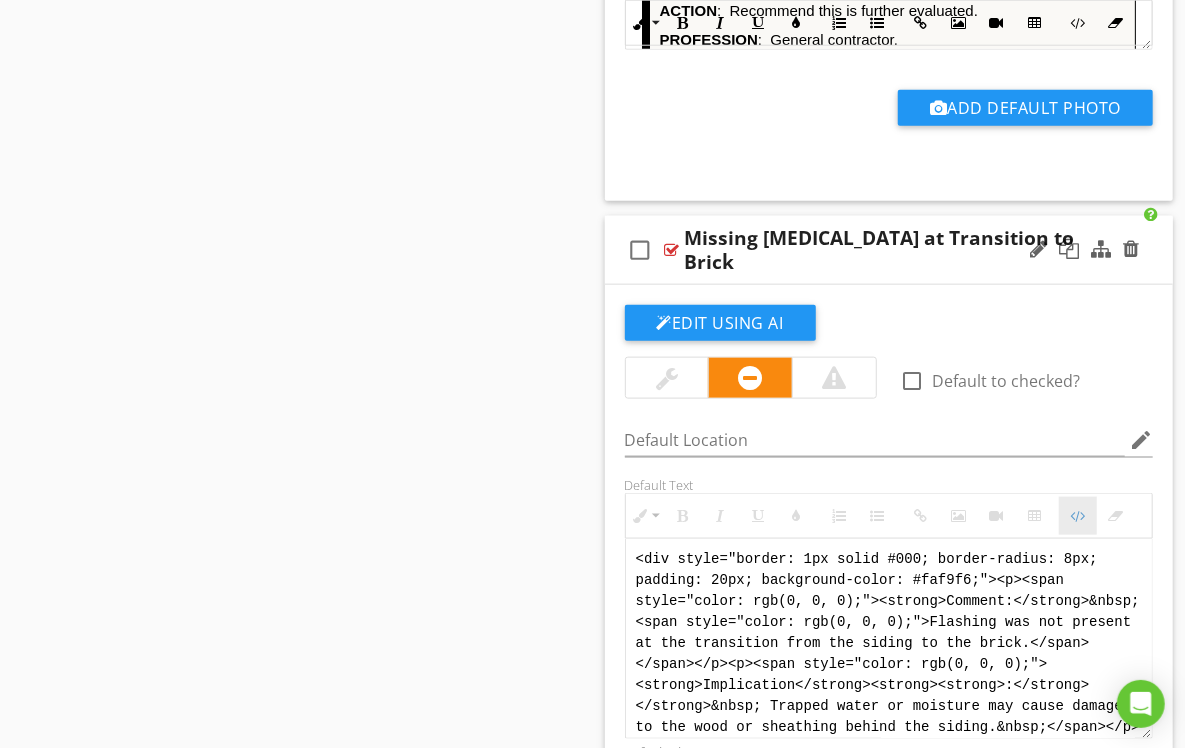 scroll, scrollTop: 100, scrollLeft: 0, axis: vertical 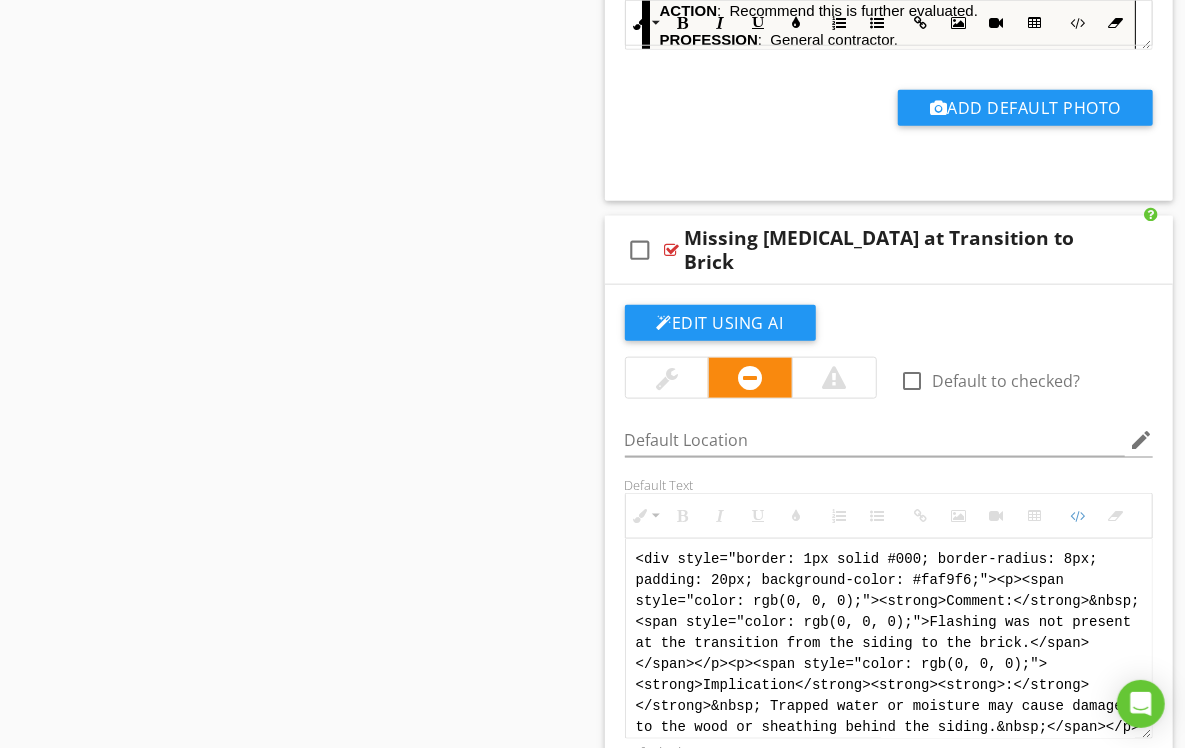 drag, startPoint x: 792, startPoint y: 730, endPoint x: 573, endPoint y: 450, distance: 355.47293 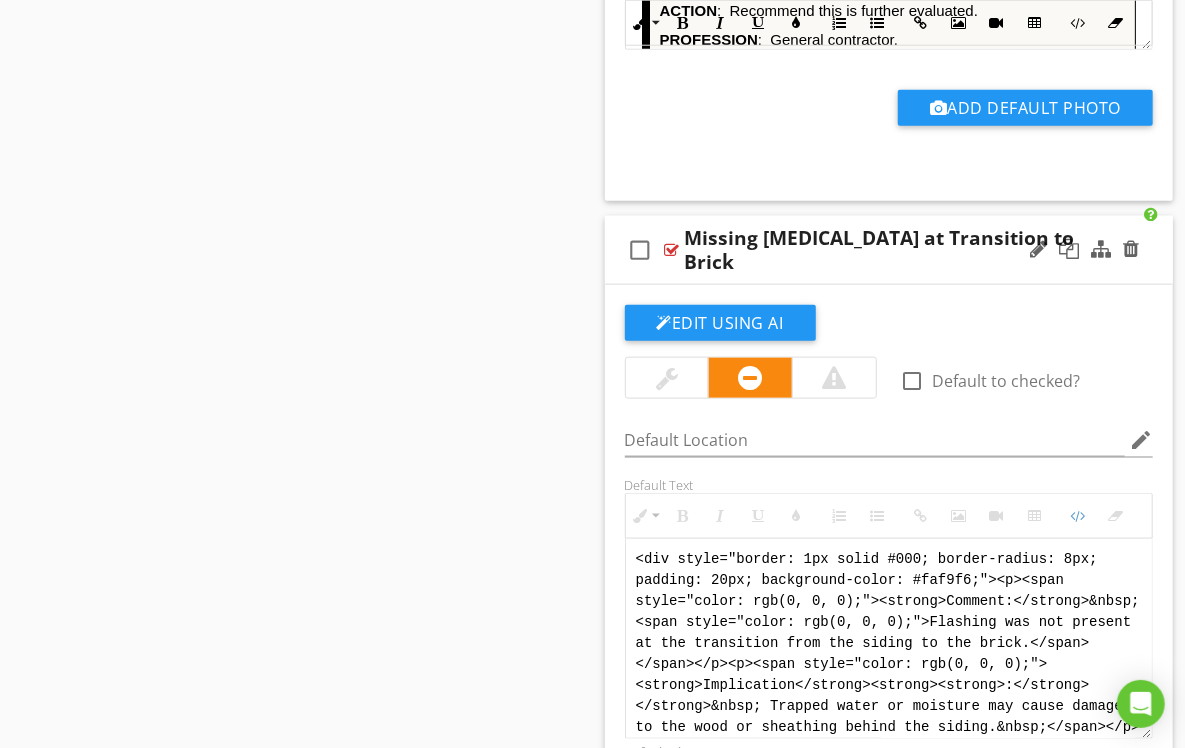 paste on "!-- Jody Version 1 -->
<div style="font-family: Arial, sans-serif; font-size: 15px; line-height: 1.4; color: #000; border: 1px solid #000; border-left: 8px solid #000; border-radius: 8px; padding: 10px; background-color: #faf9f6;">
<p style="margin: 2px 0 8px 0;"><strong>COMMENT</strong>:&nbsp;&nbsp;Flashing was not present at the transition between the siding and the brick.</p>
<p style="margin: 2px 0 8px 0;"><strong>IMPLICATION</strong>:&nbsp;&nbsp;Trapped water or moisture may cause damage to the wood or sheathing behind the siding.</p>
<p style="margin: 2px 0 8px 0;"><strong>ACTION</strong>:&nbsp;&nbsp;Recommend this is further evaluated.</p>
<p style="margin: 2px 0;"><strong>PROFESSION</strong>:&nbsp;&nbsp;General contractor.</p>
</div>" 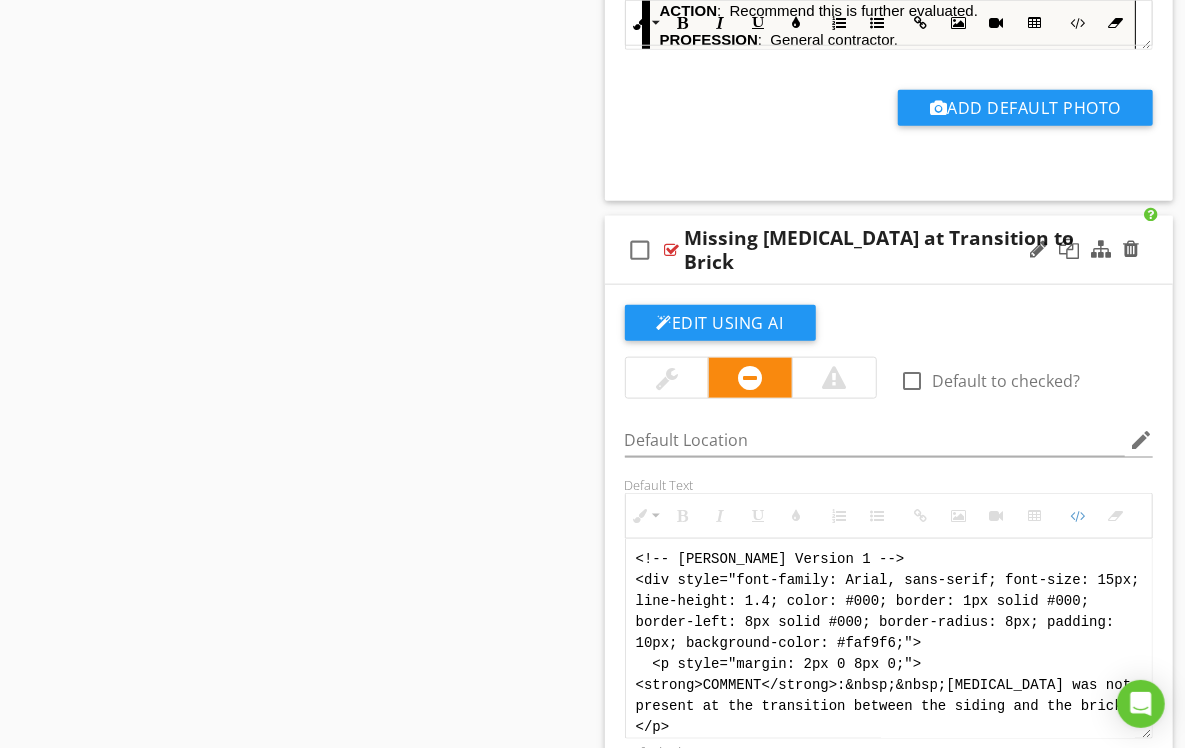 scroll, scrollTop: 240, scrollLeft: 0, axis: vertical 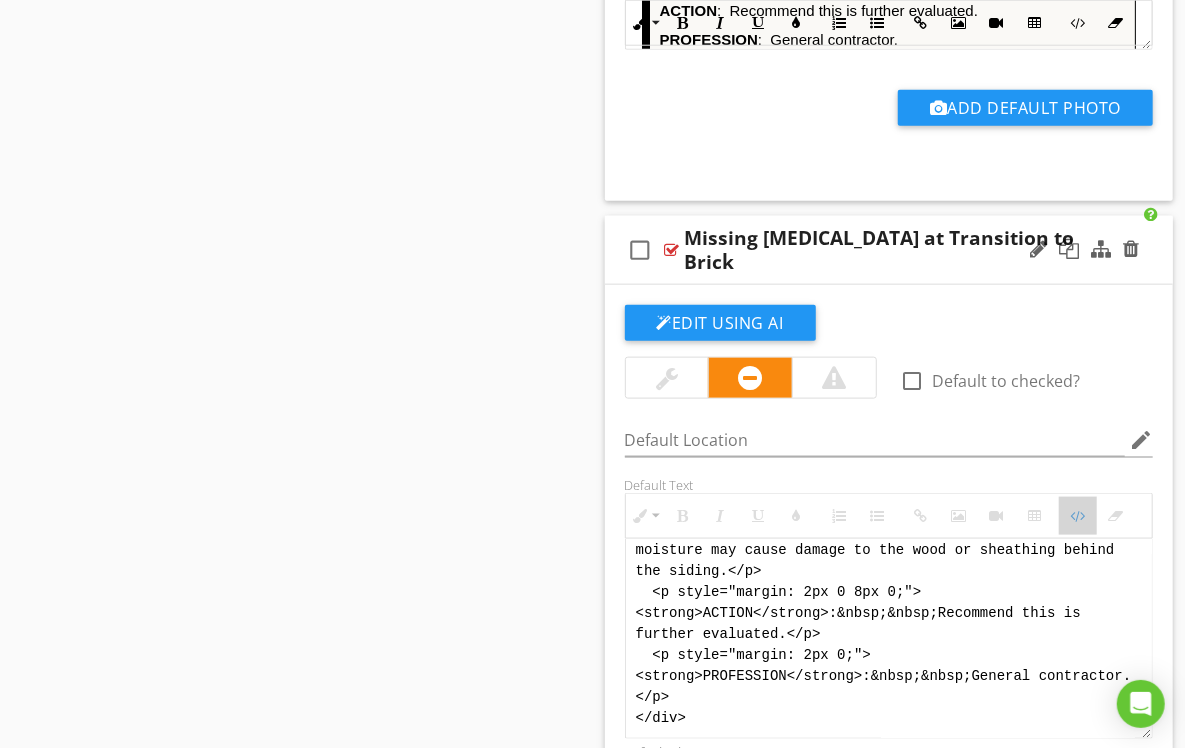 drag, startPoint x: 1081, startPoint y: 537, endPoint x: 848, endPoint y: 492, distance: 237.30571 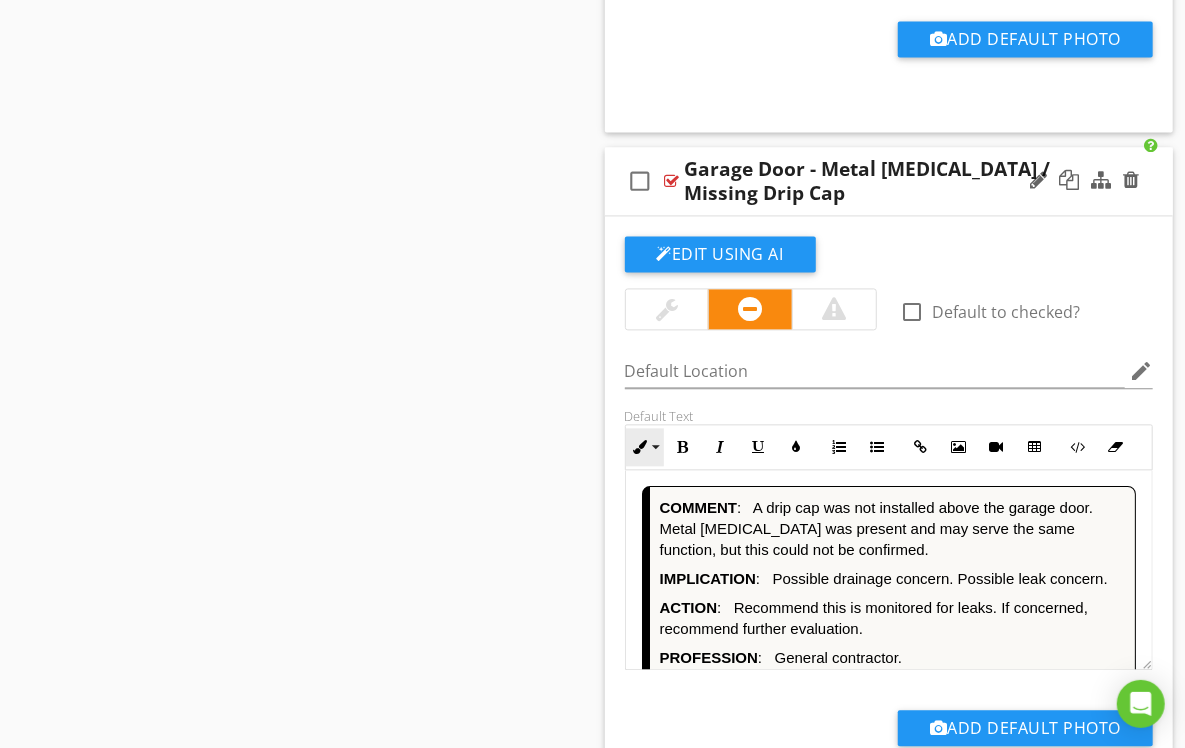 scroll, scrollTop: 8977, scrollLeft: 0, axis: vertical 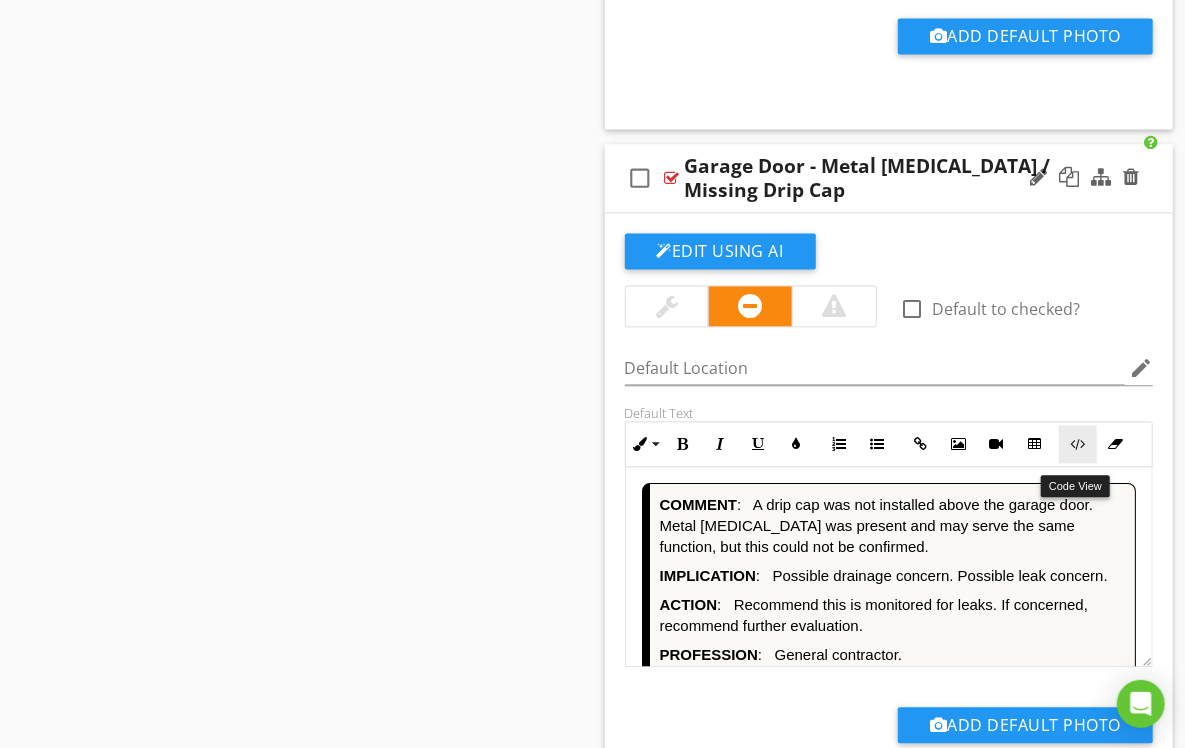click on "Code View" at bounding box center (1078, 444) 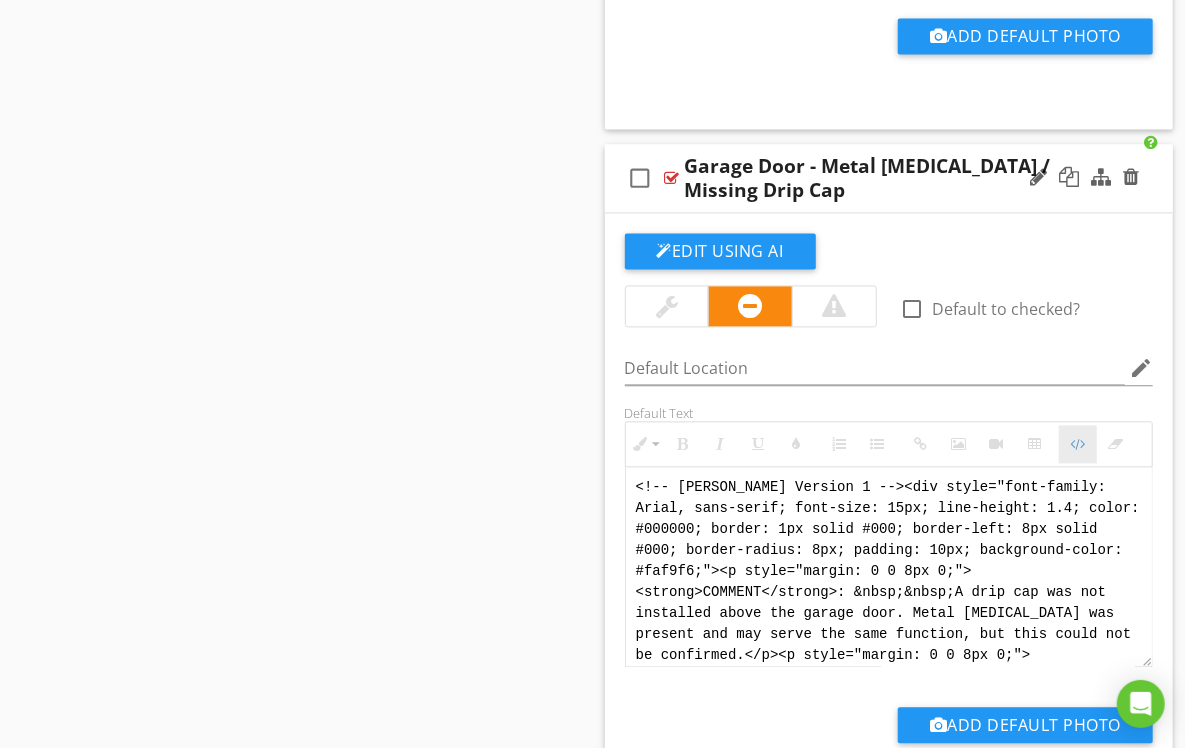 scroll, scrollTop: 8976, scrollLeft: 0, axis: vertical 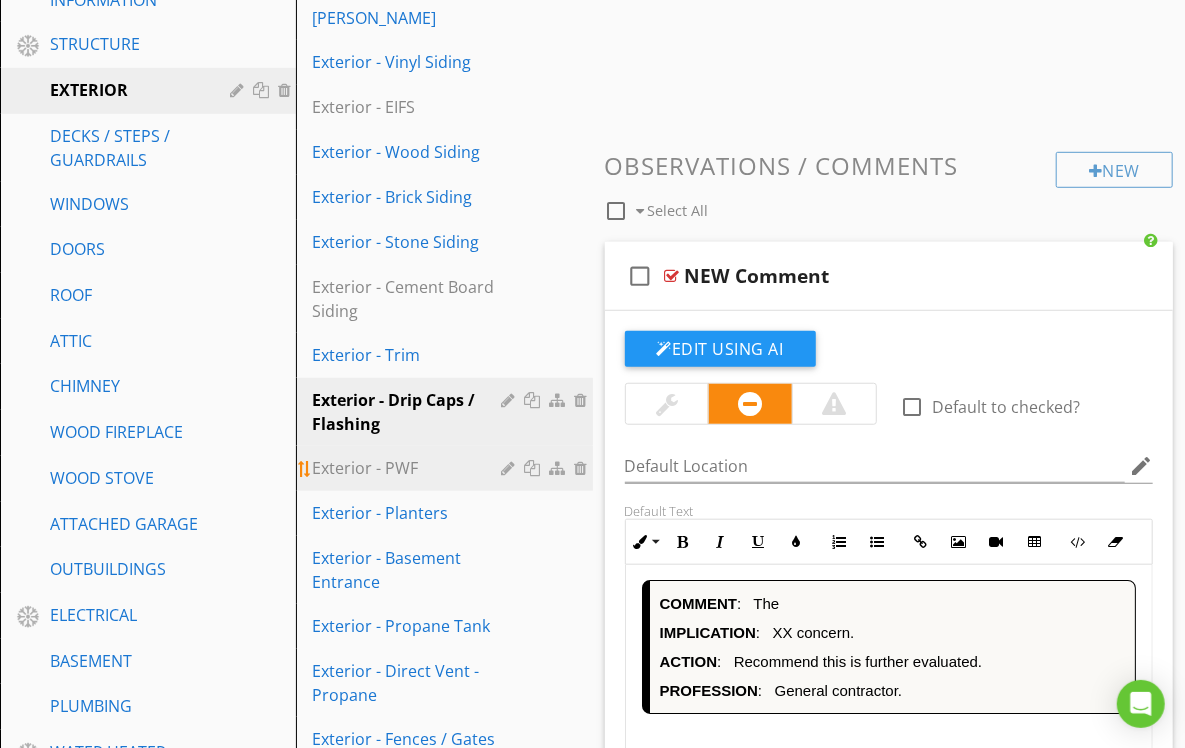 click on "Exterior - PWF" at bounding box center [409, 468] 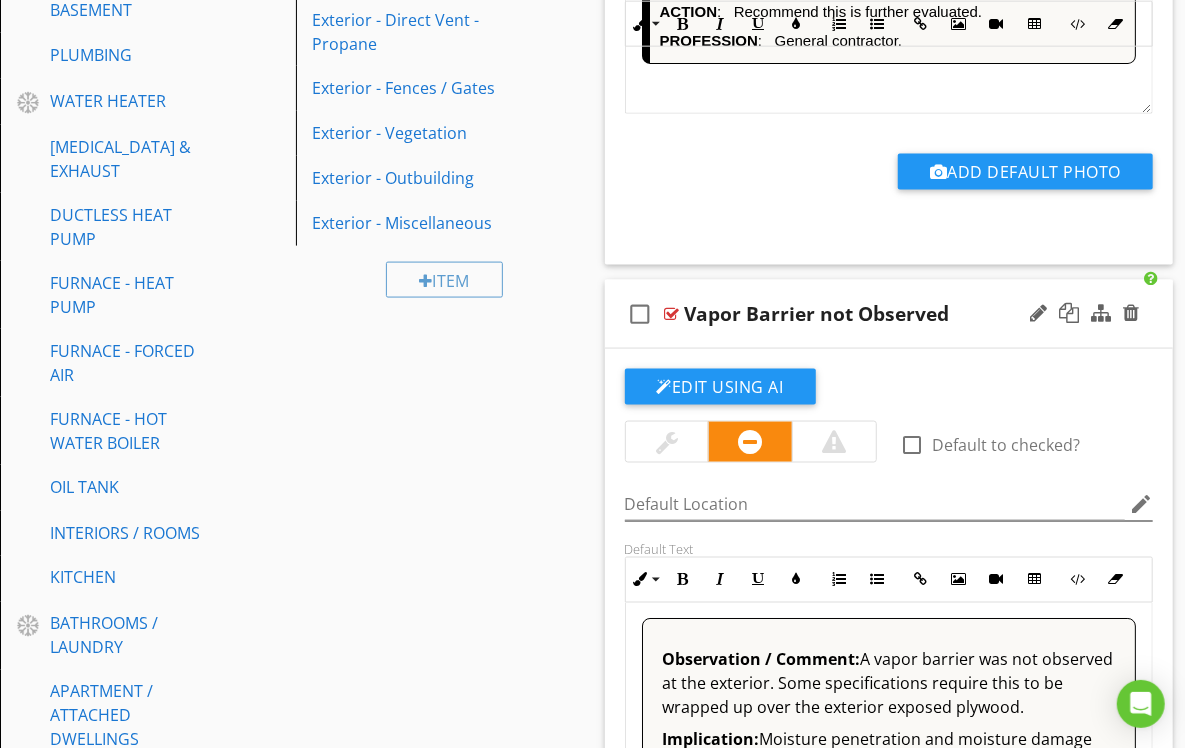scroll, scrollTop: 1218, scrollLeft: 0, axis: vertical 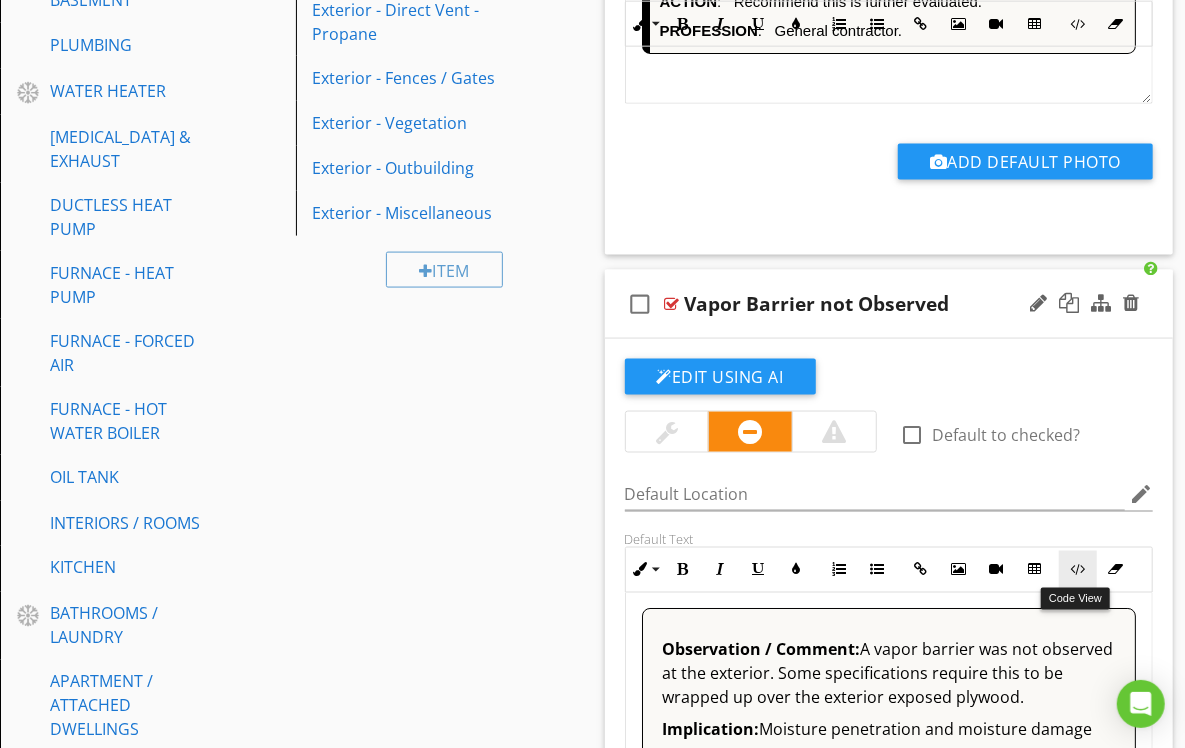 drag, startPoint x: 1078, startPoint y: 565, endPoint x: 1081, endPoint y: 555, distance: 10.440307 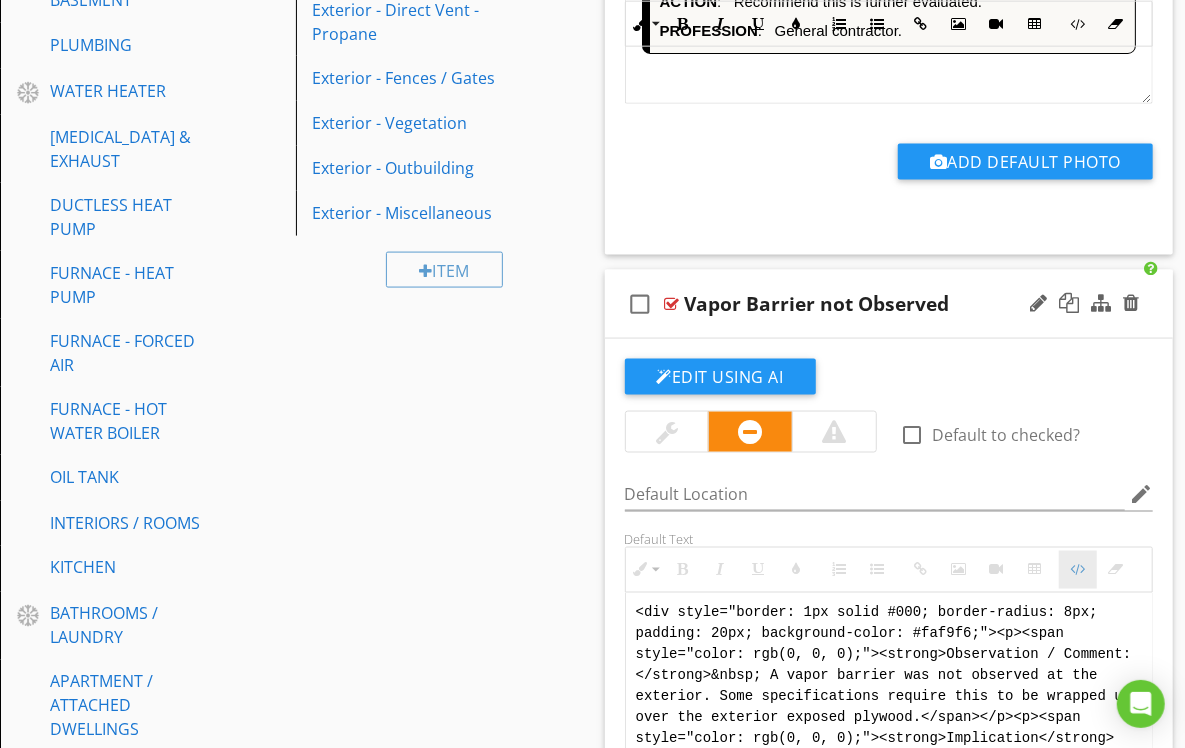 scroll, scrollTop: 1613, scrollLeft: 0, axis: vertical 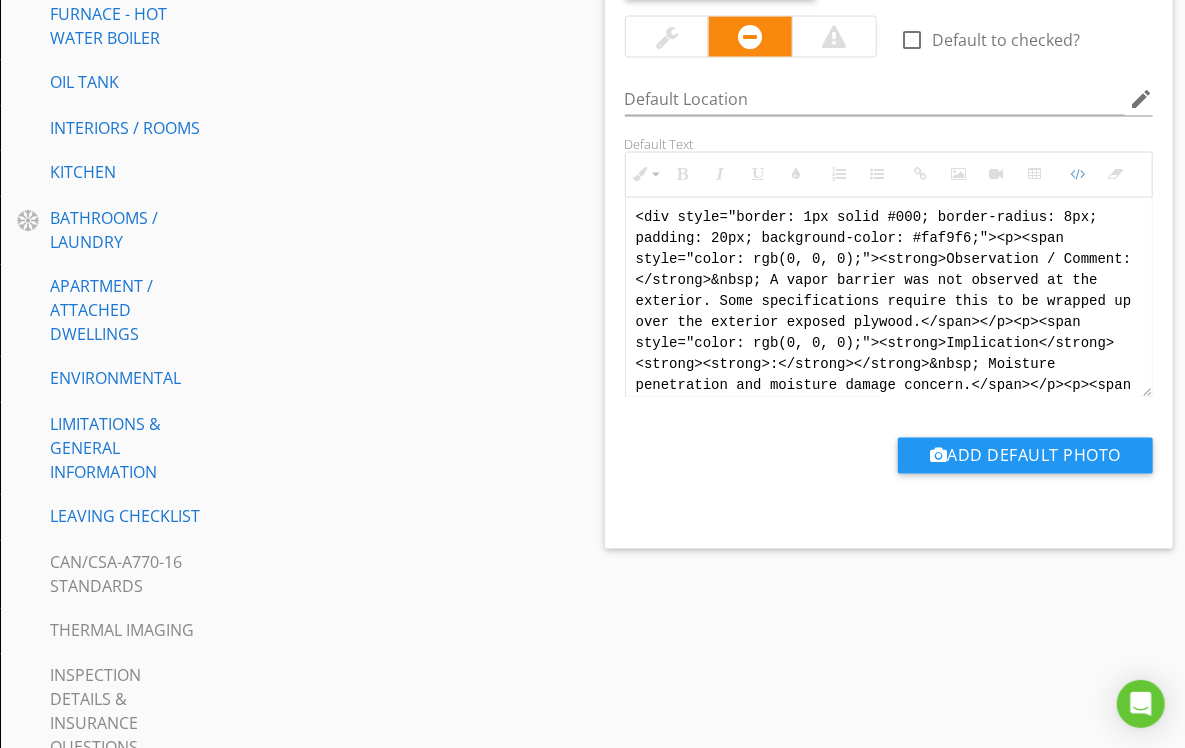 drag, startPoint x: 1128, startPoint y: 373, endPoint x: 585, endPoint y: 119, distance: 599.4706 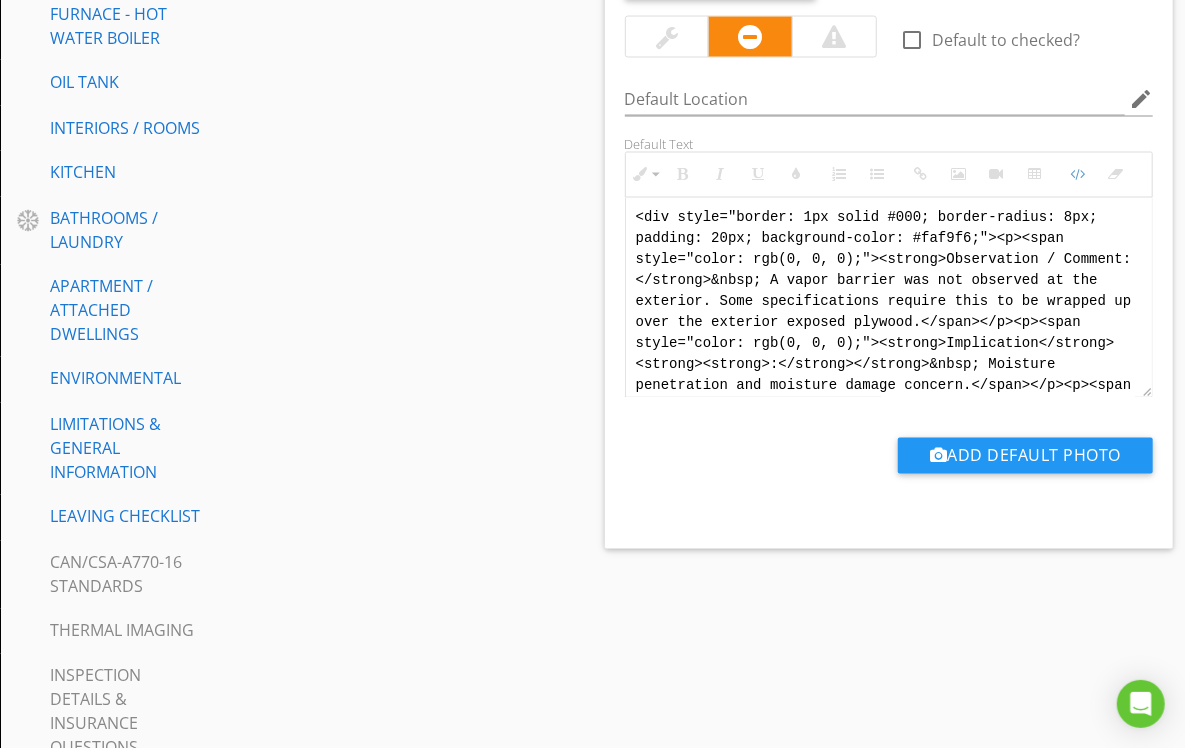 paste on "!-- Jody Version 1 -->
<div style="font-family: Arial, sans-serif; font-size: 15px; line-height: 1.4; color: #000; border: 1px solid #000; border-left: 8px solid #000; border-radius: 8px; padding: 10px; background-color: #faf9f6;">
<p style="margin: 2px 0 8px 0;"><strong>COMMENT</strong>:&nbsp;&nbsp;A vapour barrier was not observed at the exterior. Some building specifications require the barrier to be wrapped over the exposed exterior plywood for added protection.</p>
<p style="margin: 2px 0 8px 0;"><strong>IMPLICATION</strong>:&nbsp;&nbsp;Moisture intrusion concern. Possible damage to wall sheathing or framing.</p>
<p style="margin: 2px 0 8px 0;"><strong>ACTION</strong>:&nbsp;&nbsp;Recommend this is further evaluated.</p>
<p style="margin: 2px 0;"><strong>PROFESSION</strong>:&nbsp;&nbsp;General contractor.</p>
</div>" 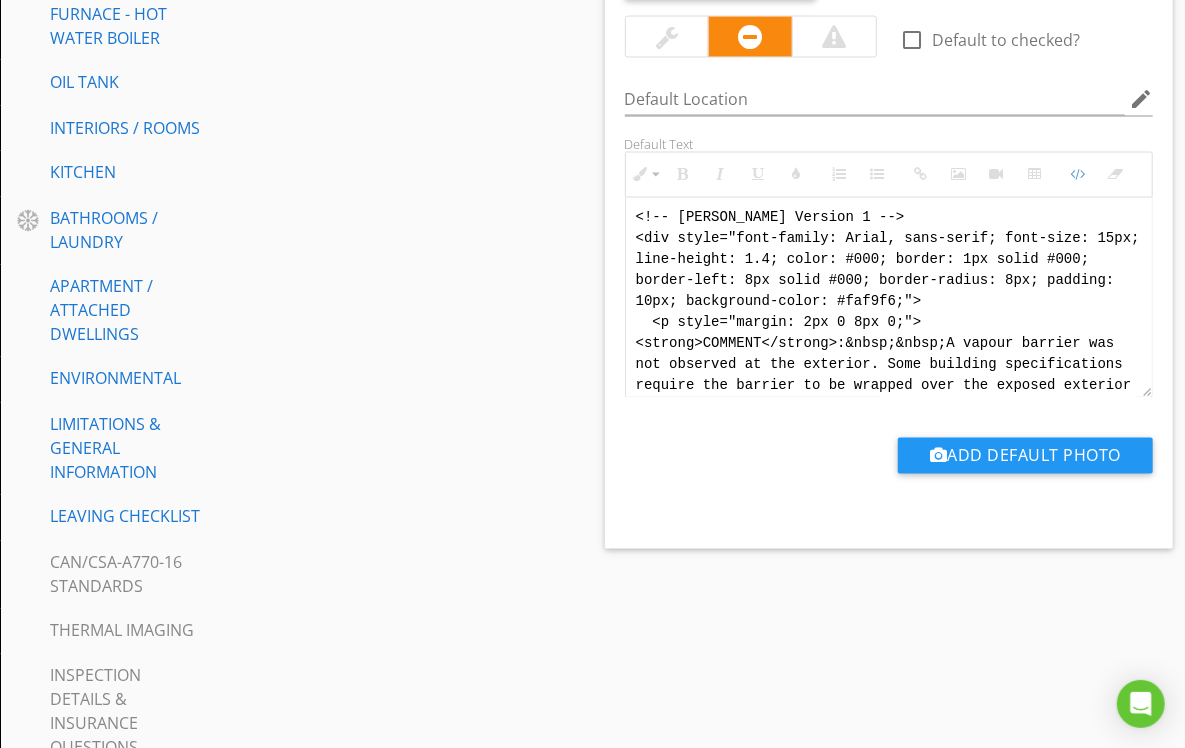scroll, scrollTop: 240, scrollLeft: 0, axis: vertical 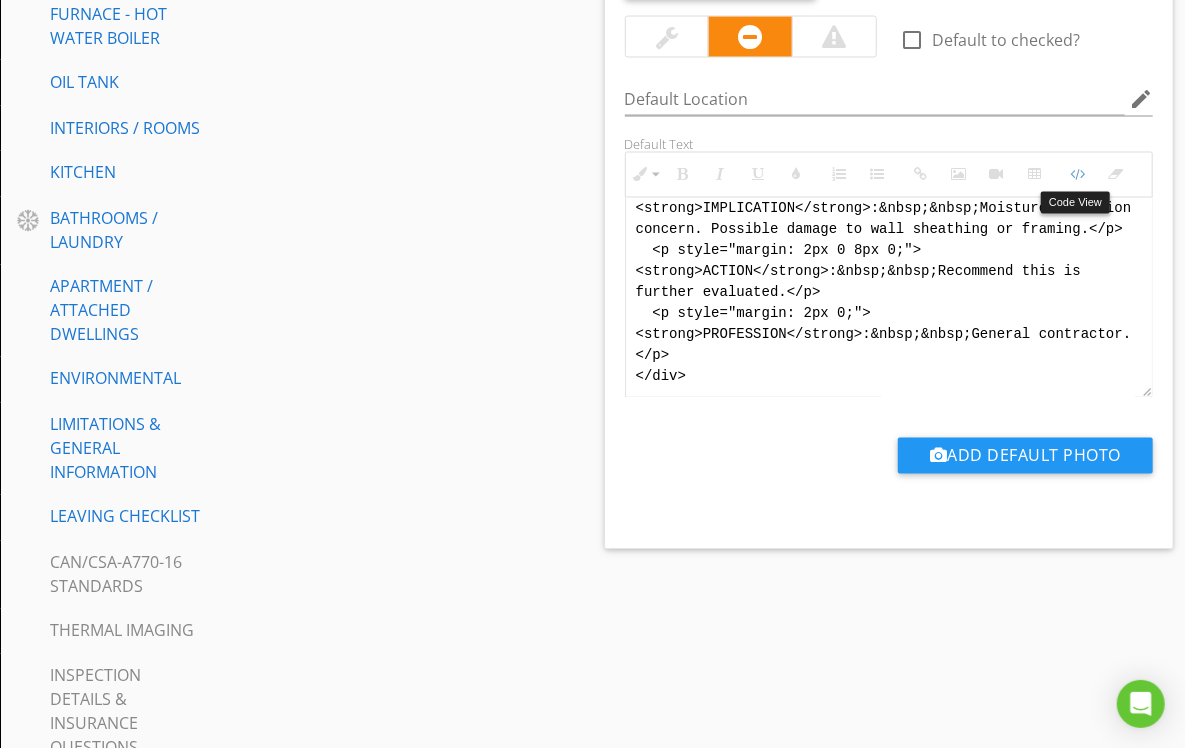 drag, startPoint x: 1070, startPoint y: 178, endPoint x: 1045, endPoint y: 198, distance: 32.01562 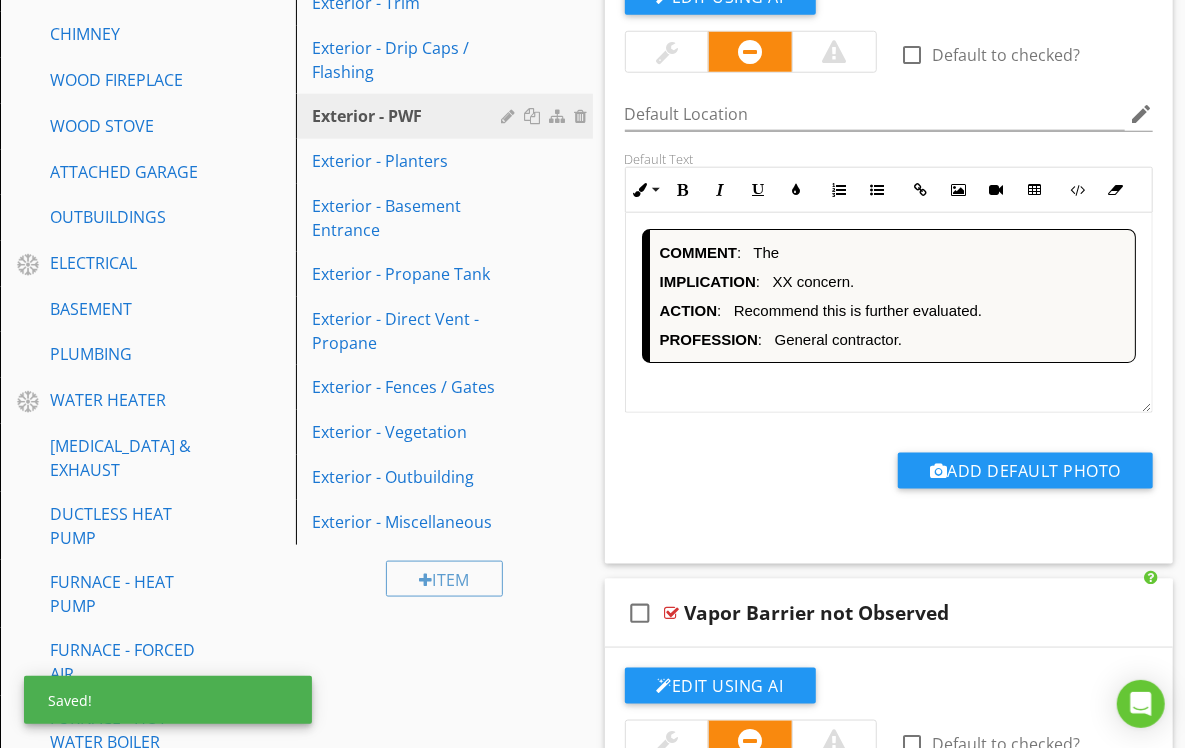 scroll, scrollTop: 694, scrollLeft: 0, axis: vertical 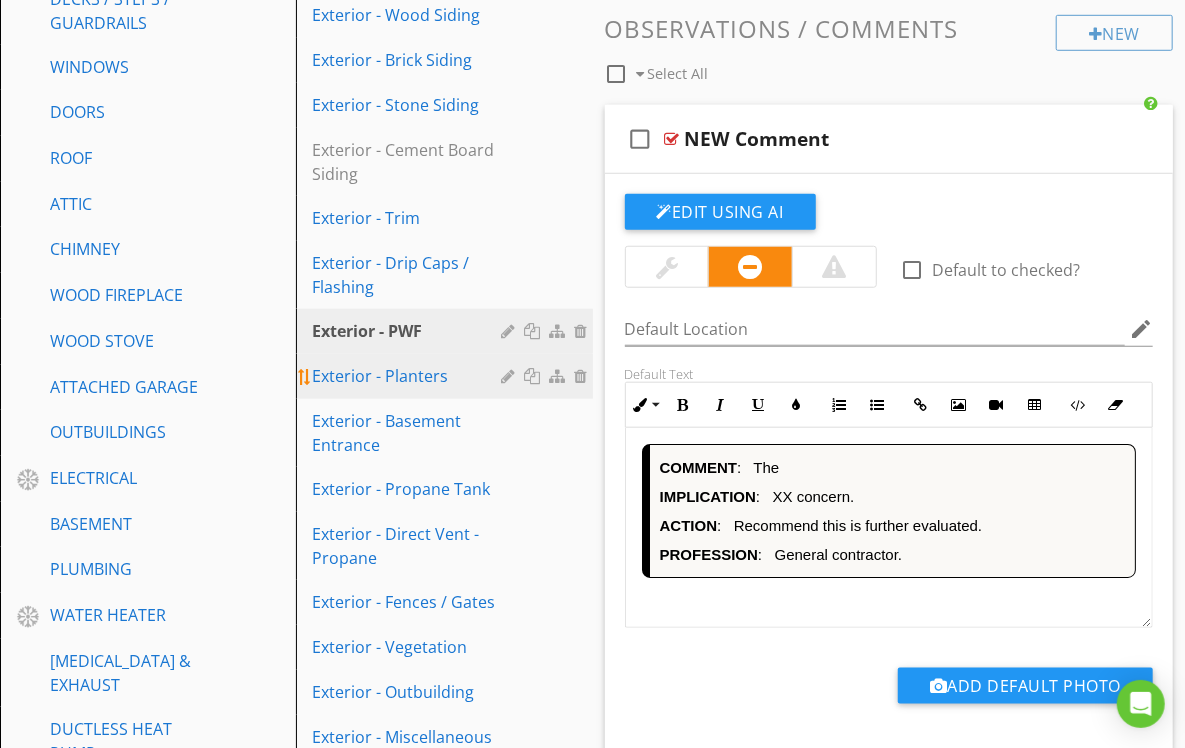 drag, startPoint x: 442, startPoint y: 347, endPoint x: 525, endPoint y: 366, distance: 85.146935 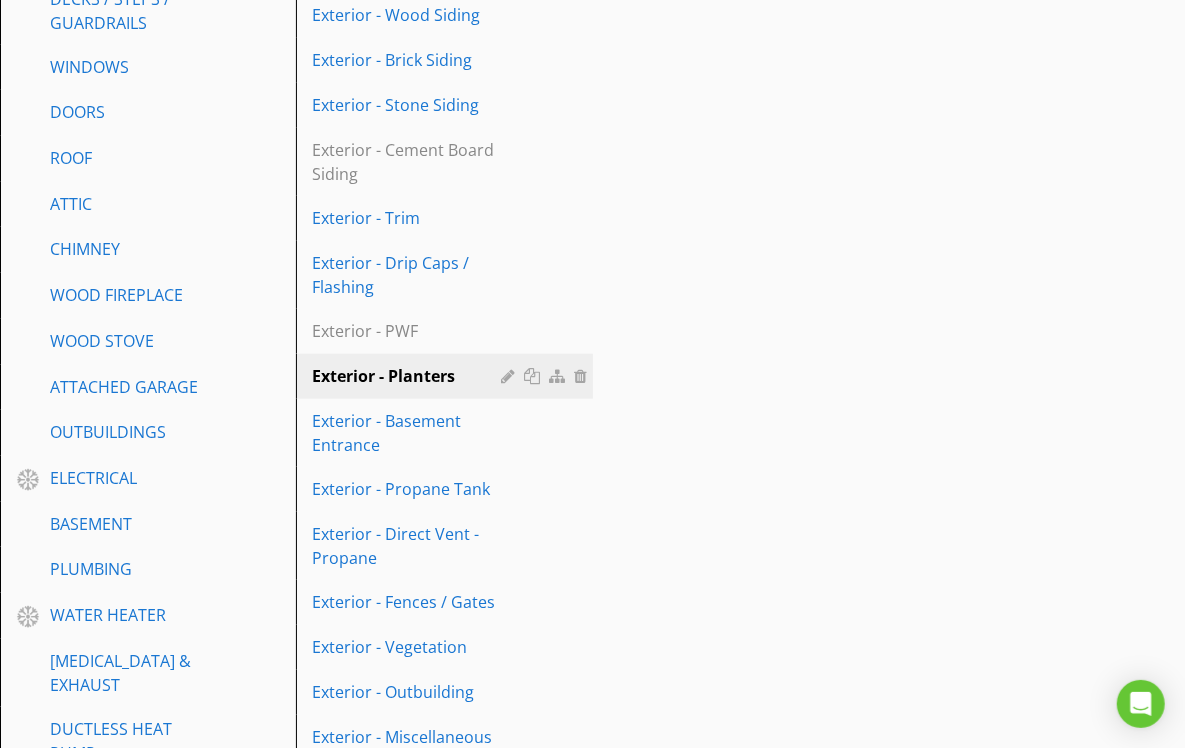 scroll, scrollTop: 692, scrollLeft: 0, axis: vertical 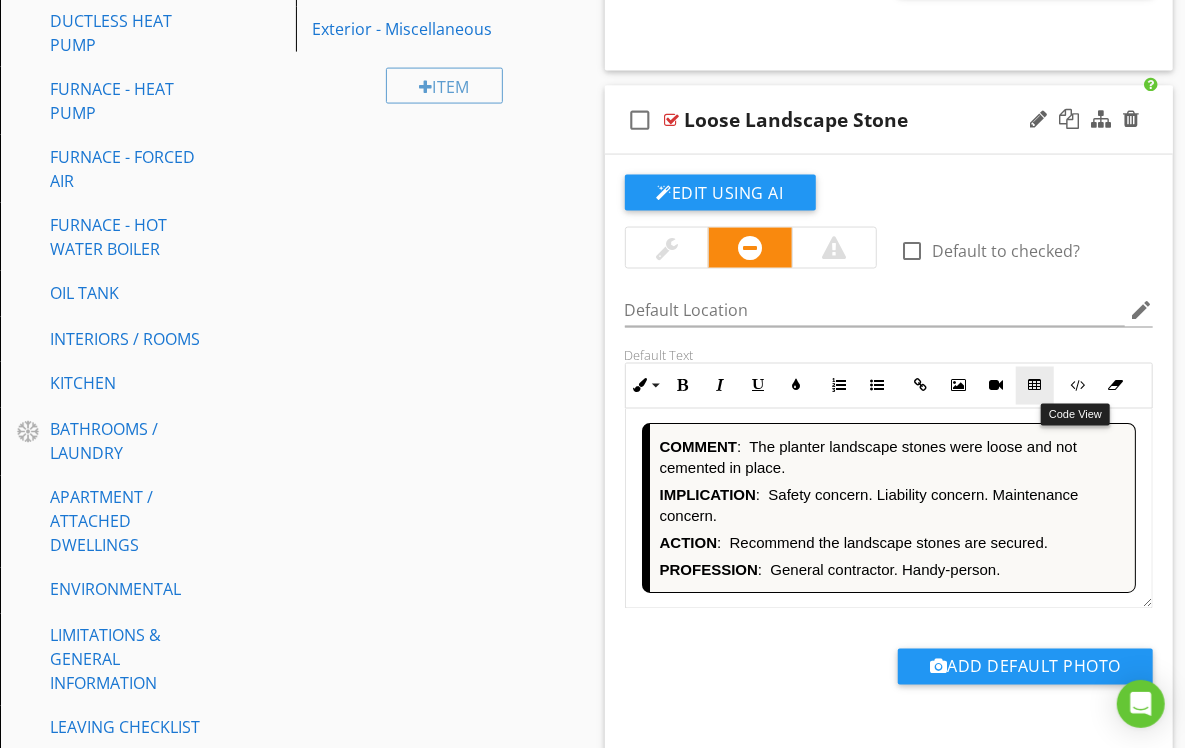 drag, startPoint x: 1076, startPoint y: 390, endPoint x: 1034, endPoint y: 402, distance: 43.68066 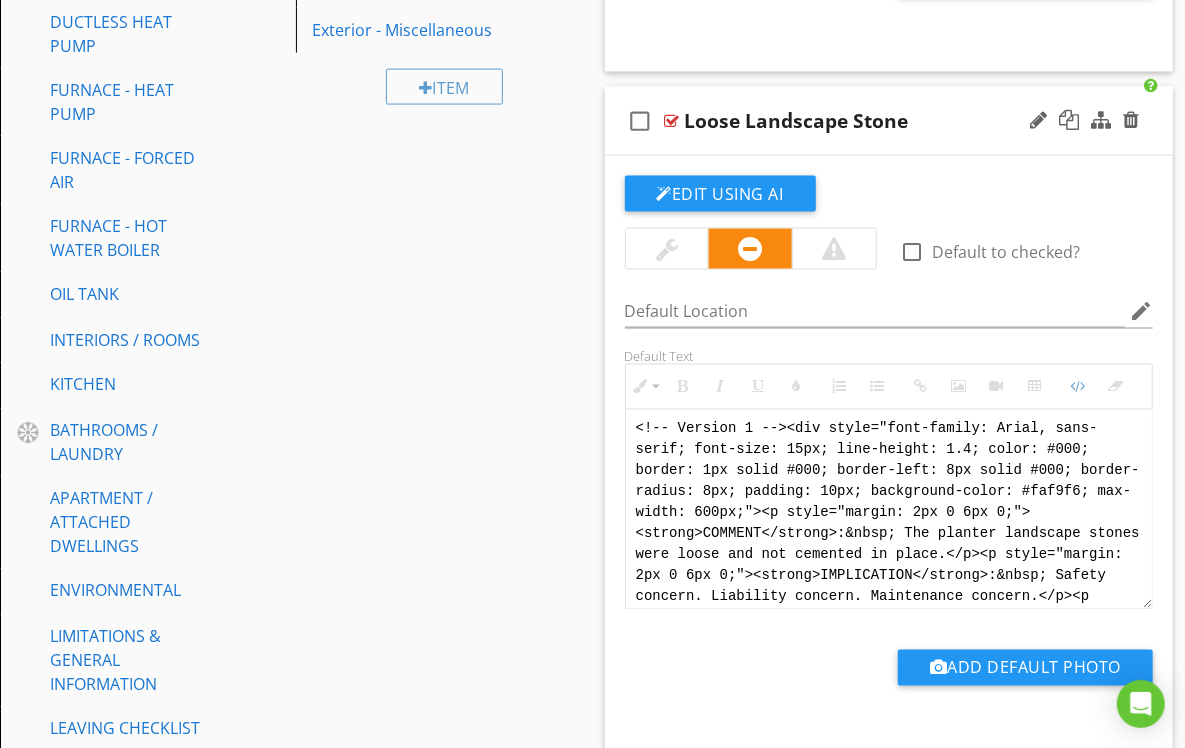 scroll, scrollTop: 0, scrollLeft: 0, axis: both 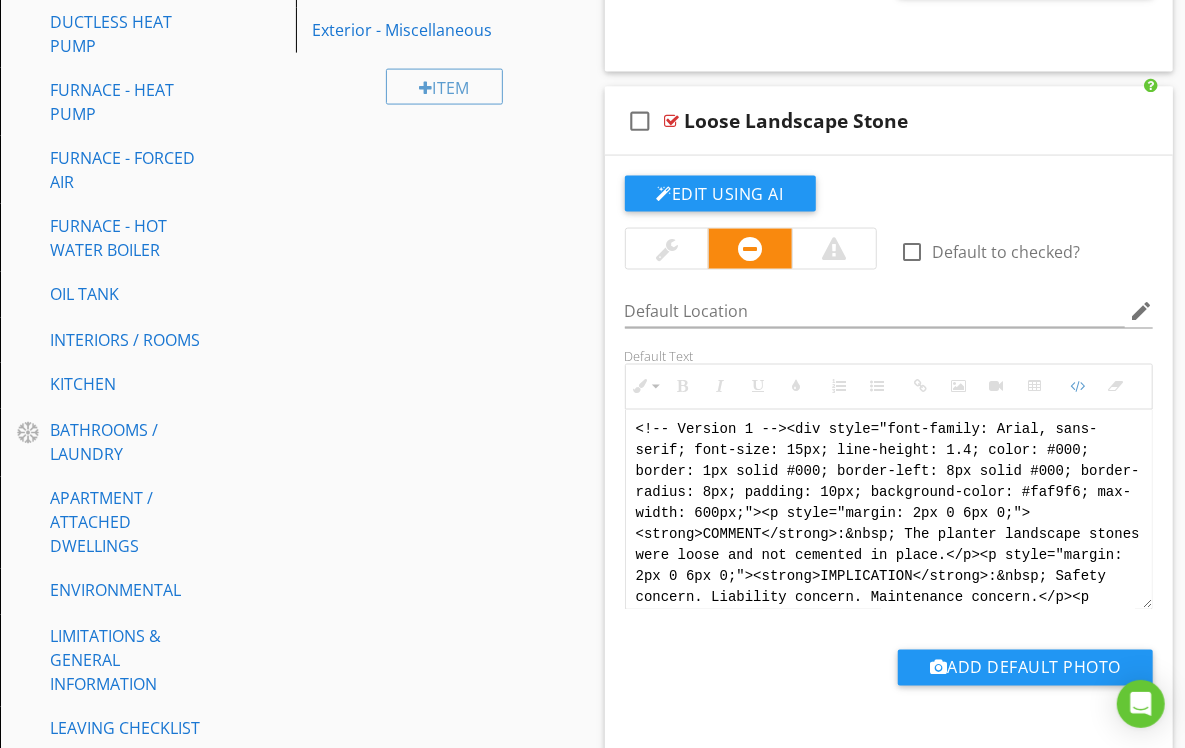 drag, startPoint x: 1021, startPoint y: 585, endPoint x: 566, endPoint y: 375, distance: 501.12375 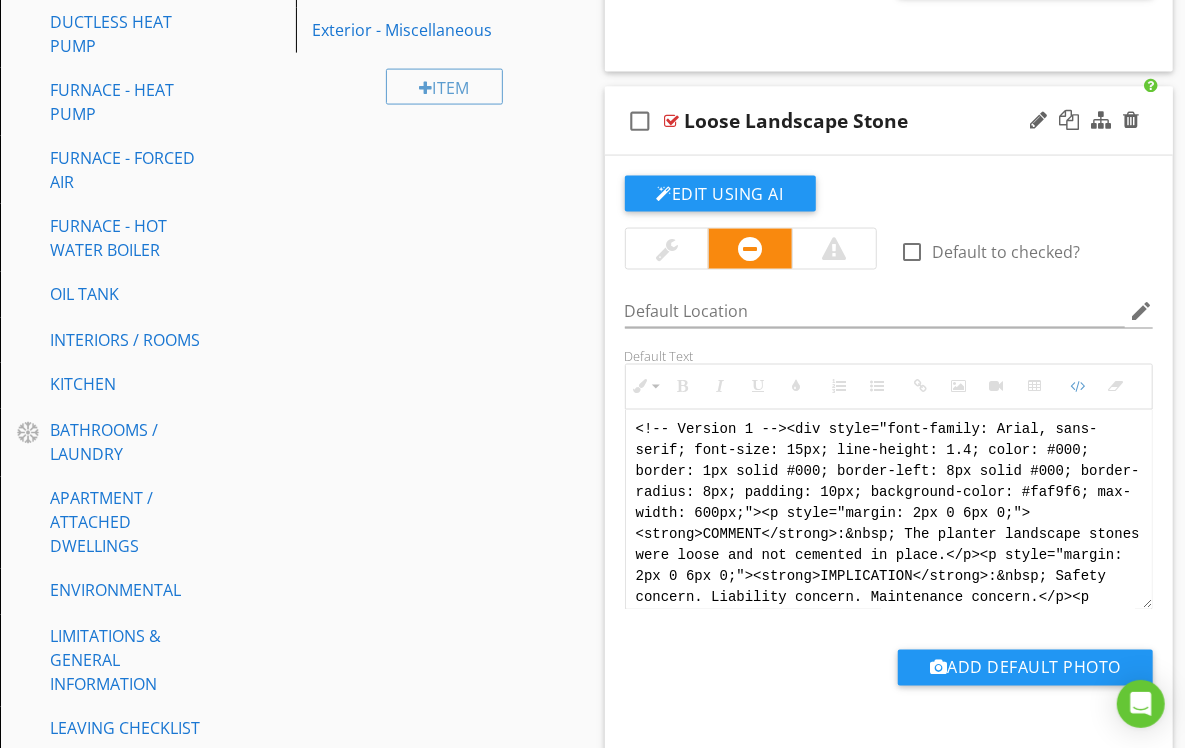 paste on "Jody Version 1 -->
<div style="font-family: Arial, sans-serif; font-size: 15px; line-height: 1.4; color: #000; border: 1px solid #000; border-left: 8px solid #000; border-radius: 8px; padding: 10px; background-color: #faf9f6;">
<p style="margin: 2px 0 8px 0;"><strong>COMMENT</strong>:&nbsp;&nbsp;The planter landscape stones were loose and not cemented in place.</p>
<p style="margin: 2px 0 8px 0;"><strong>IMPLICATION</strong>:&nbsp;&nbsp;Safety concern. Liability concern. Maintenance concern.</p>
<p style="margin: 2px 0 8px 0;"><strong>ACTION</strong>:&nbsp;&nbsp;Recommend the landscape stones are secured.</p>
<p style="margin: 2px 0;"><strong>PROFESSION</strong>:&nbsp;&nbsp;General contractor. Handy-person.</p>
</div>" 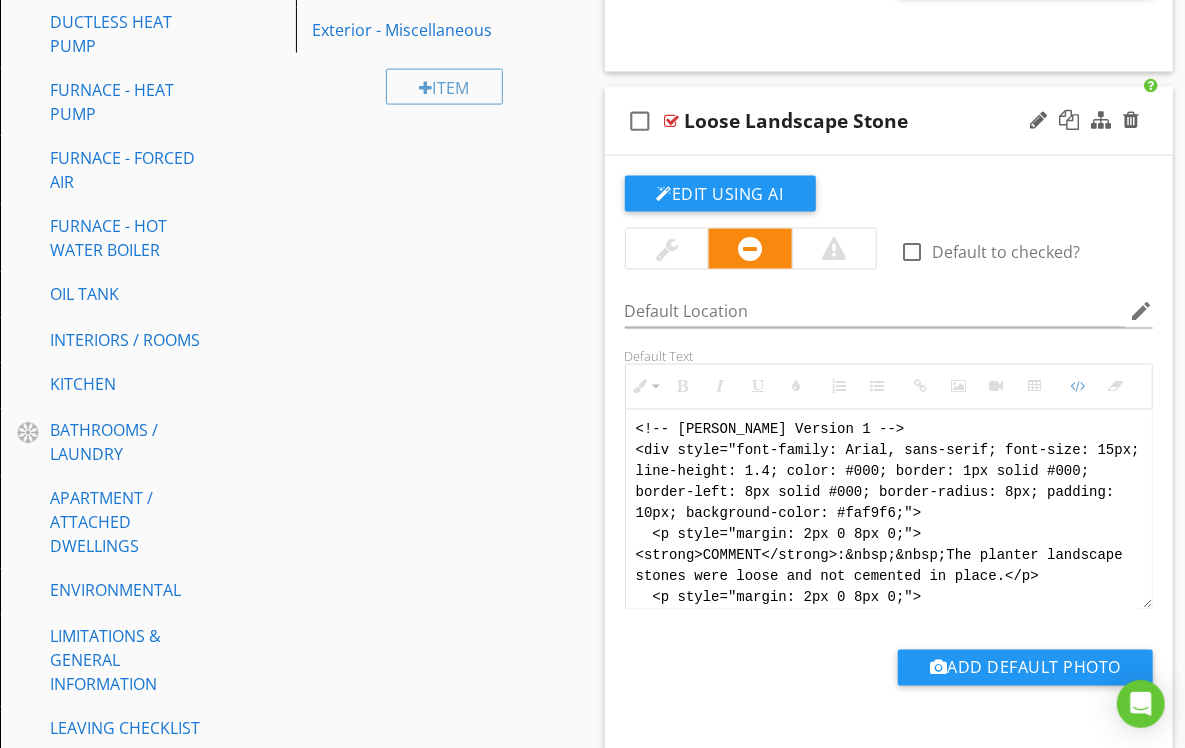 scroll, scrollTop: 200, scrollLeft: 0, axis: vertical 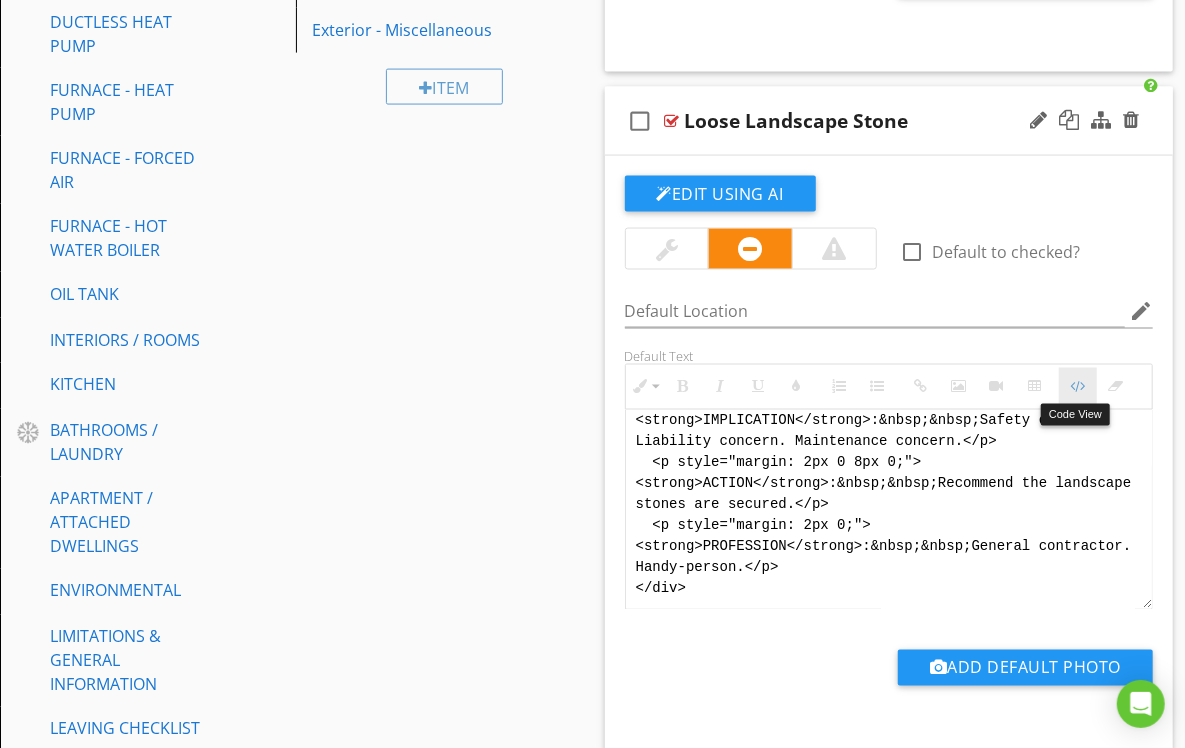 click on "Code View" at bounding box center (1078, 387) 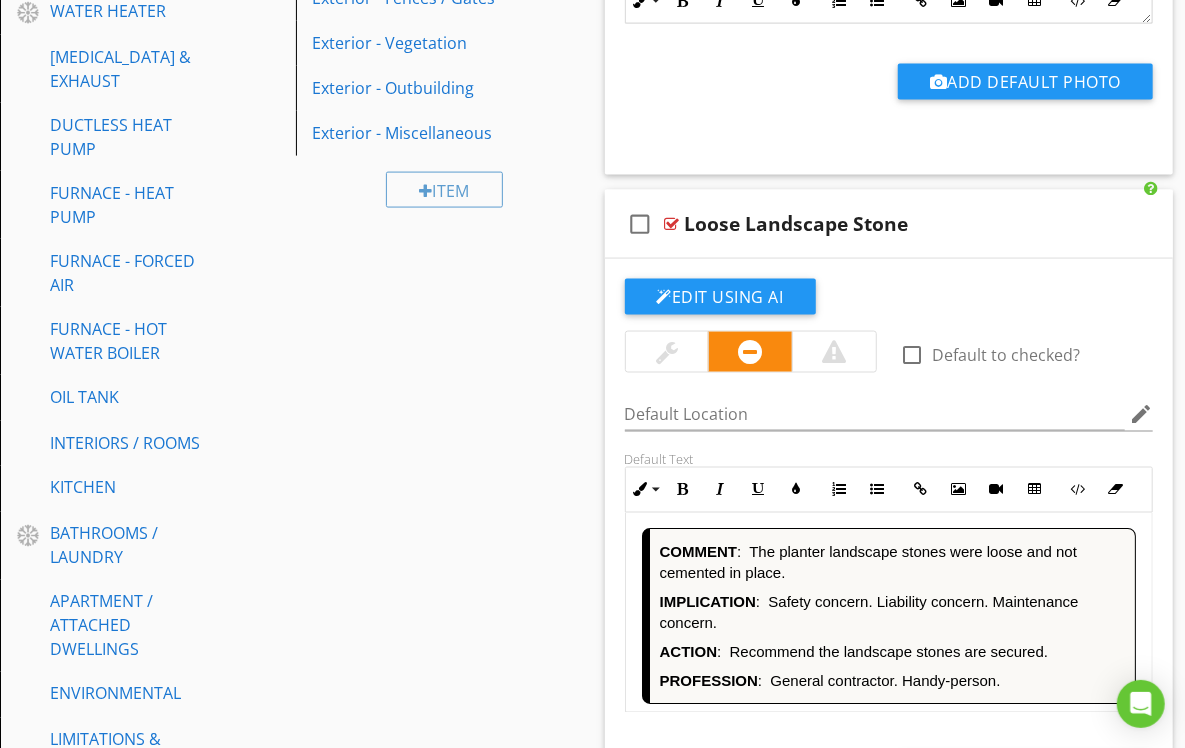 scroll, scrollTop: 1289, scrollLeft: 0, axis: vertical 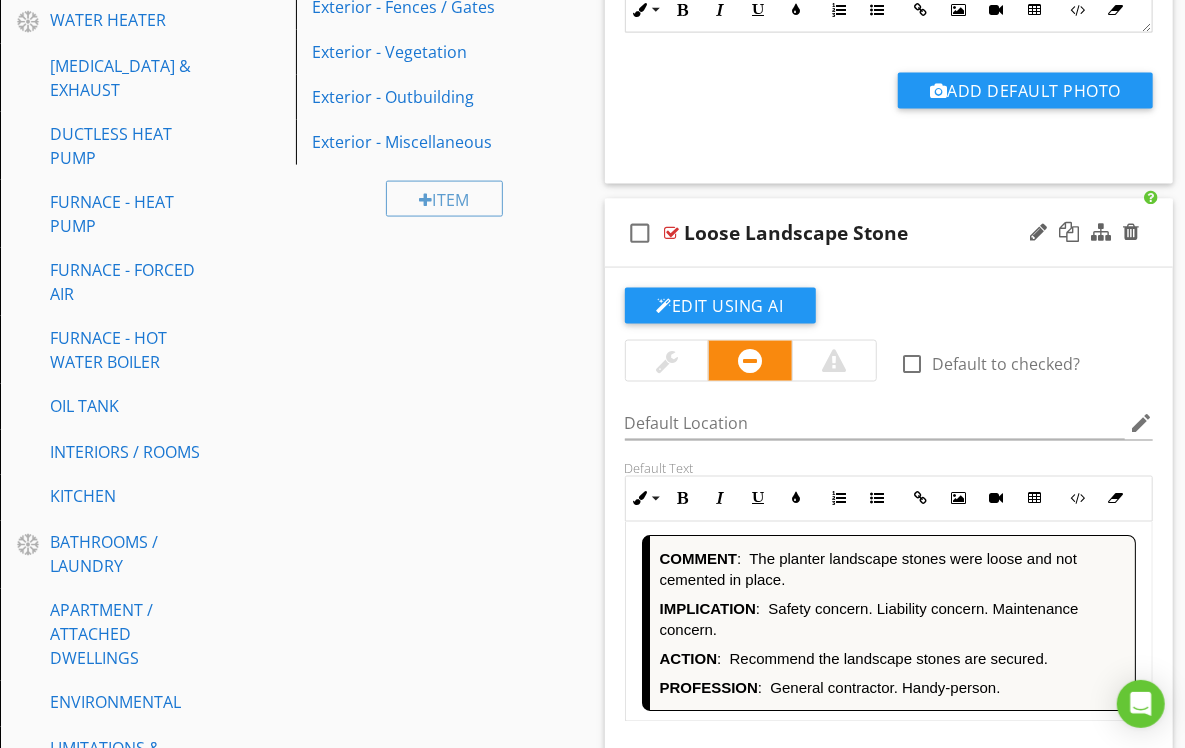click on "IMPLICATION :  Safety concern. Liability concern. Maintenance concern." at bounding box center (893, 620) 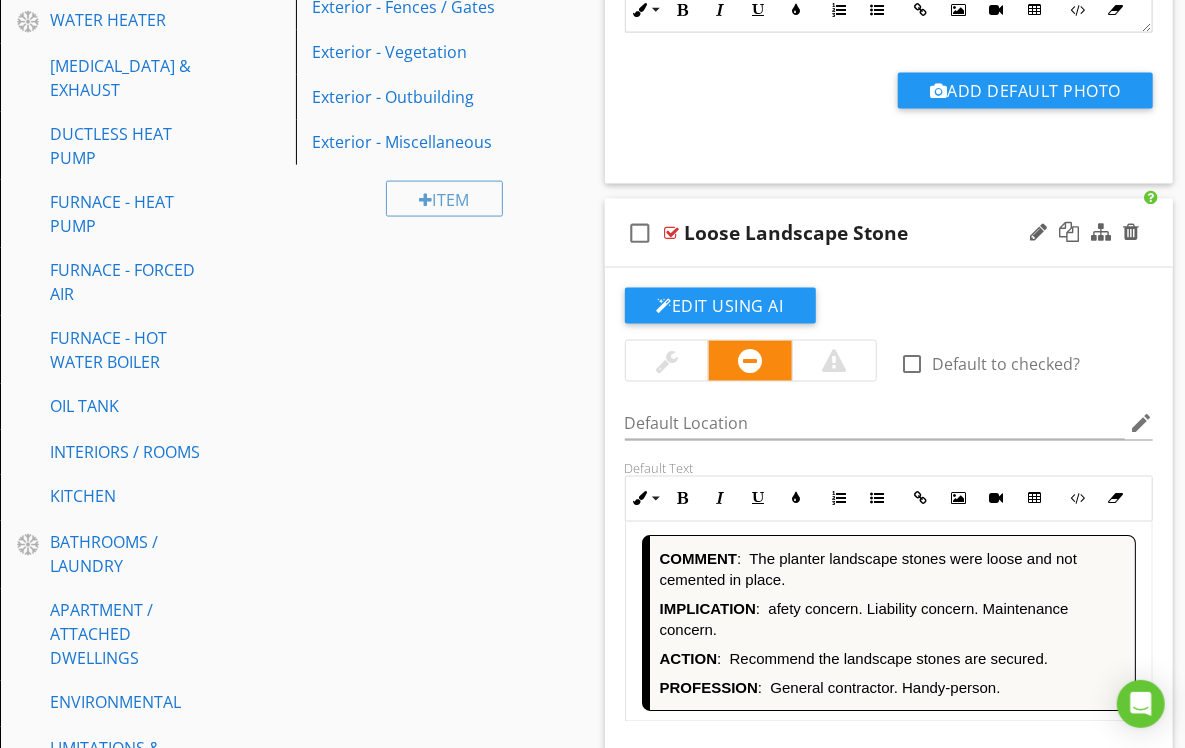 type 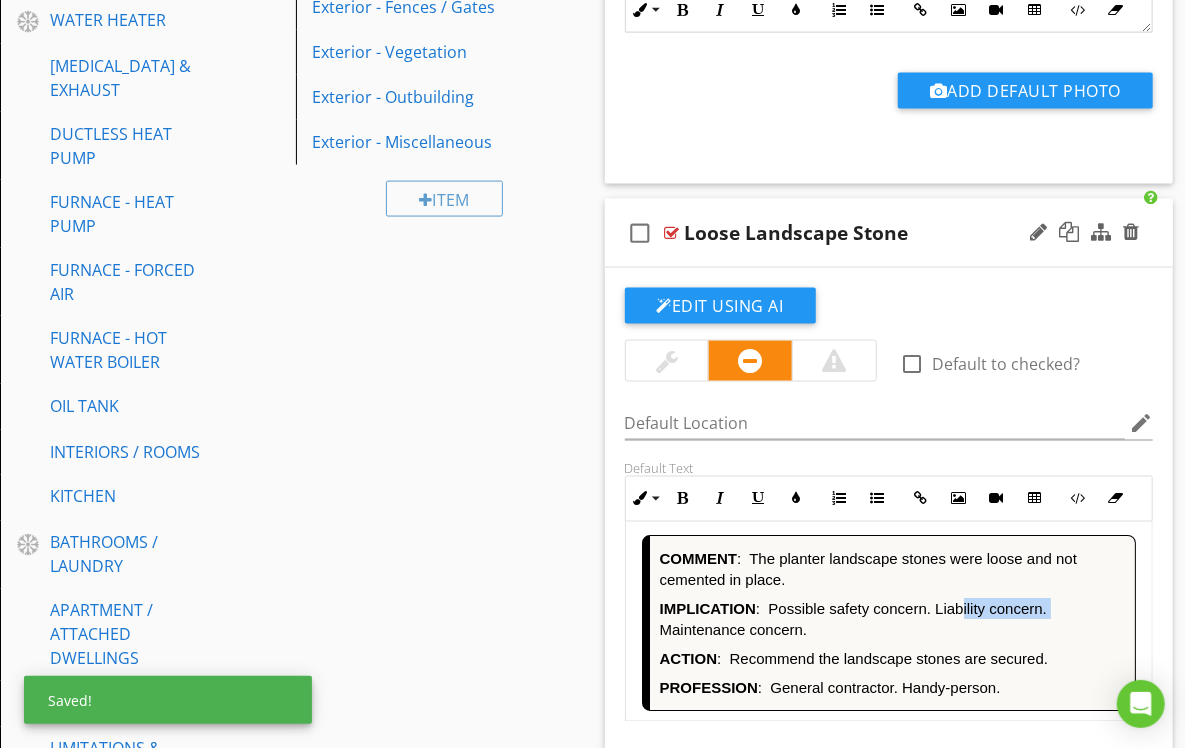 drag, startPoint x: 1053, startPoint y: 601, endPoint x: 961, endPoint y: 603, distance: 92.021736 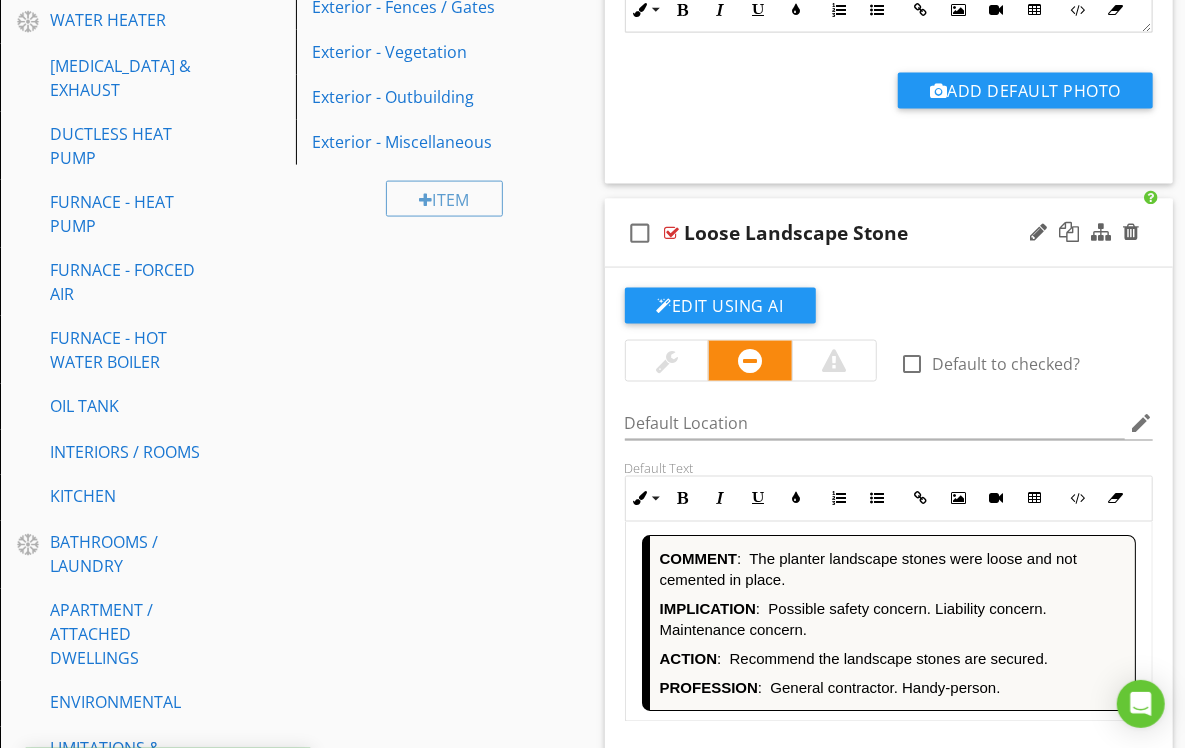 scroll, scrollTop: 1, scrollLeft: 0, axis: vertical 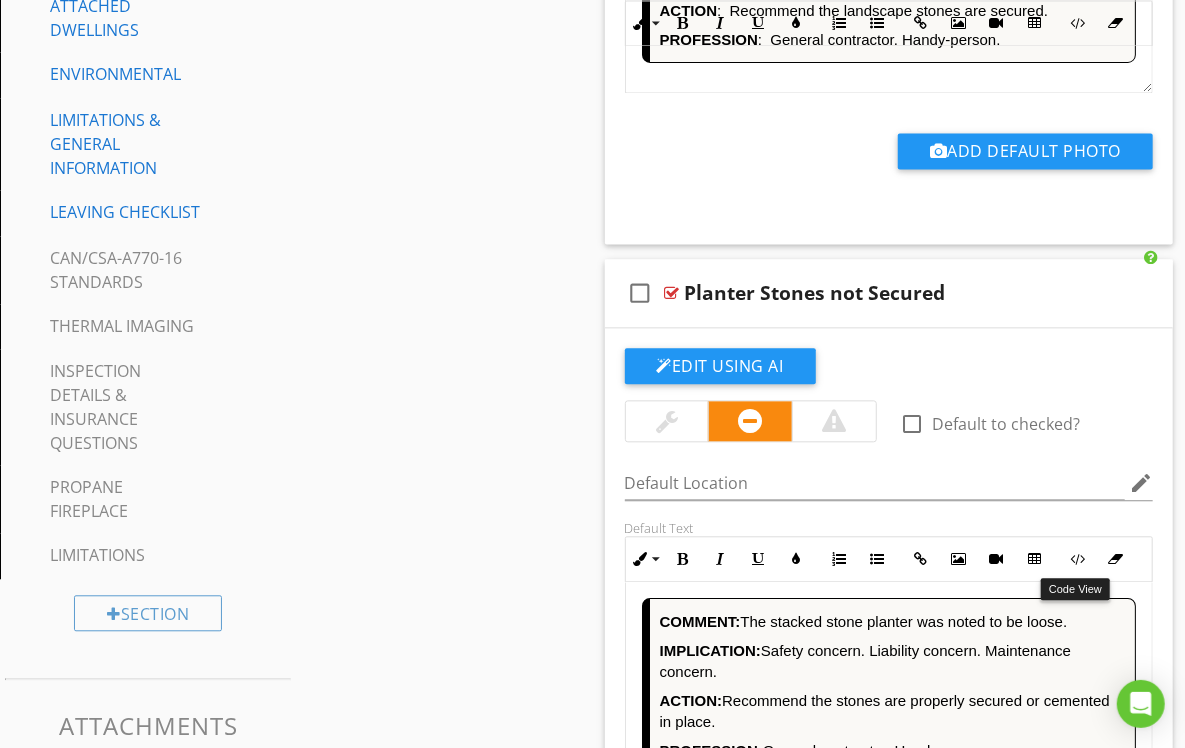 click on "Code View" at bounding box center (1078, 559) 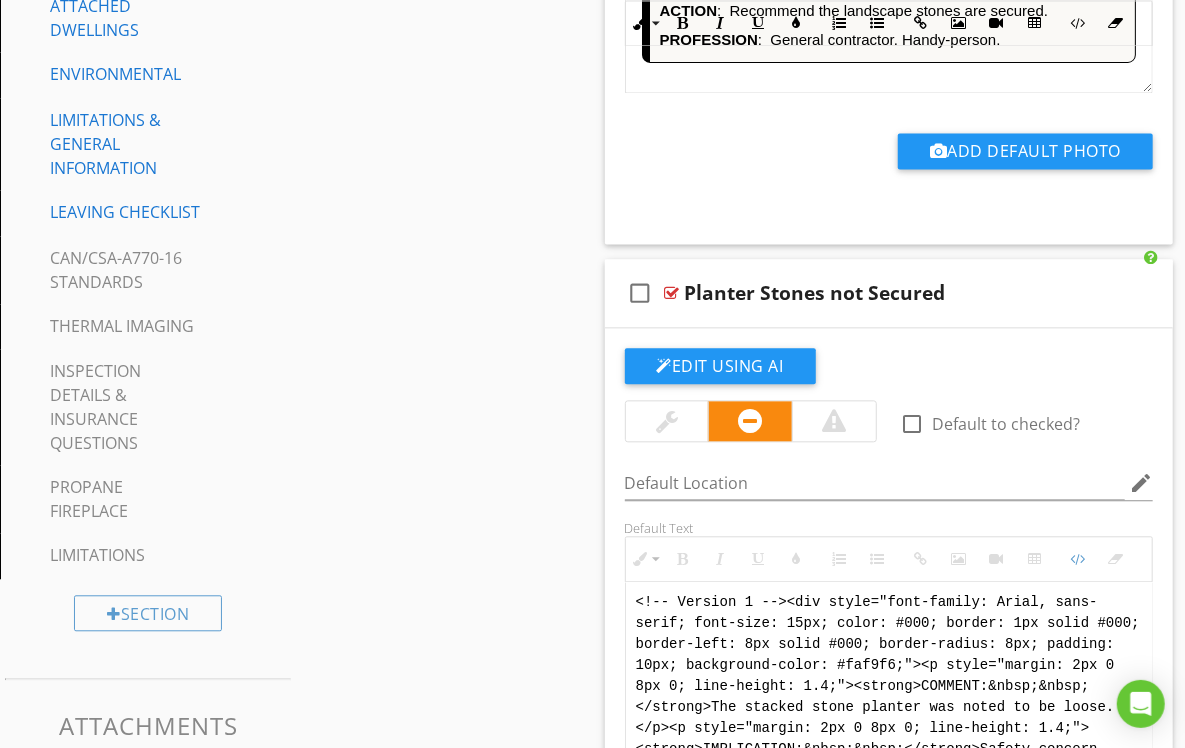 scroll, scrollTop: 2302, scrollLeft: 0, axis: vertical 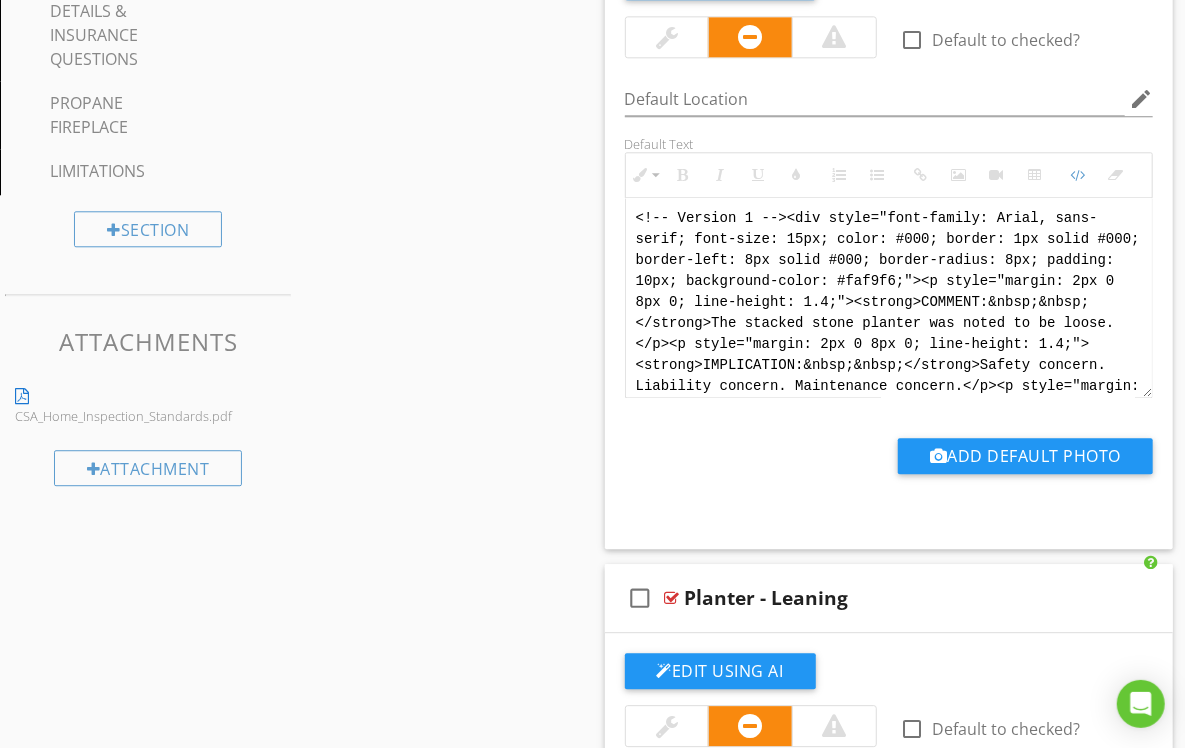 drag, startPoint x: 1088, startPoint y: 366, endPoint x: 590, endPoint y: 183, distance: 530.55914 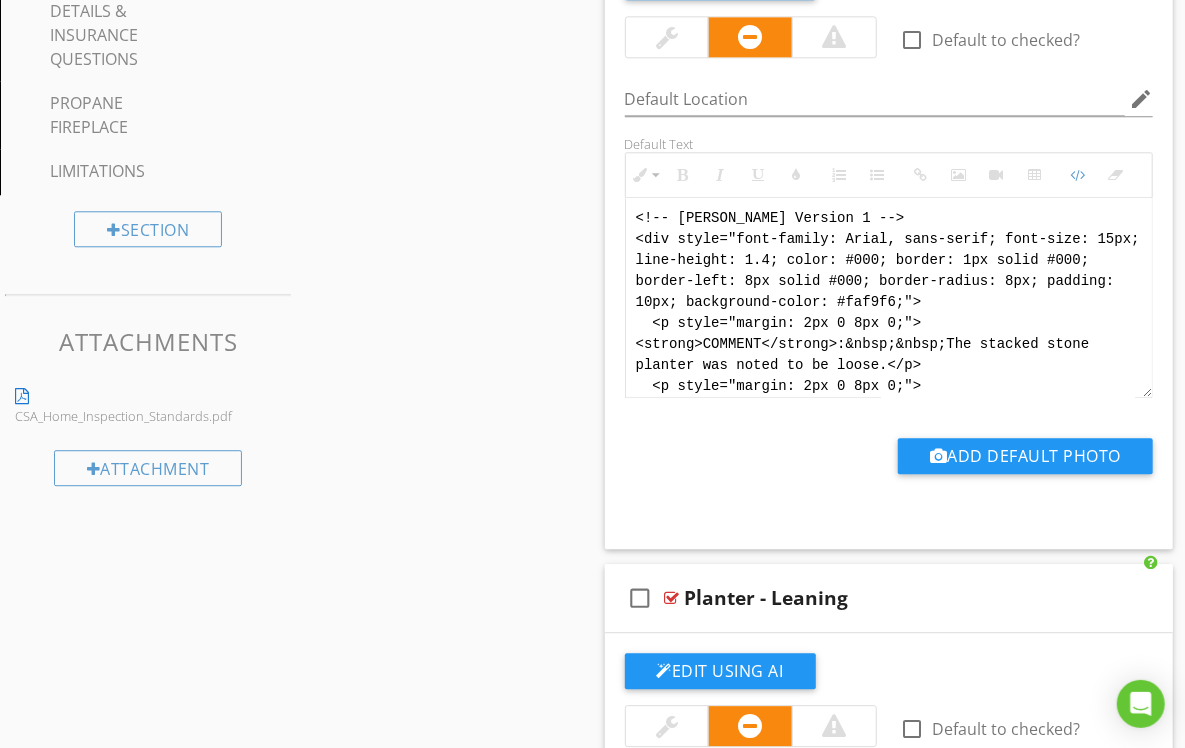 scroll, scrollTop: 200, scrollLeft: 0, axis: vertical 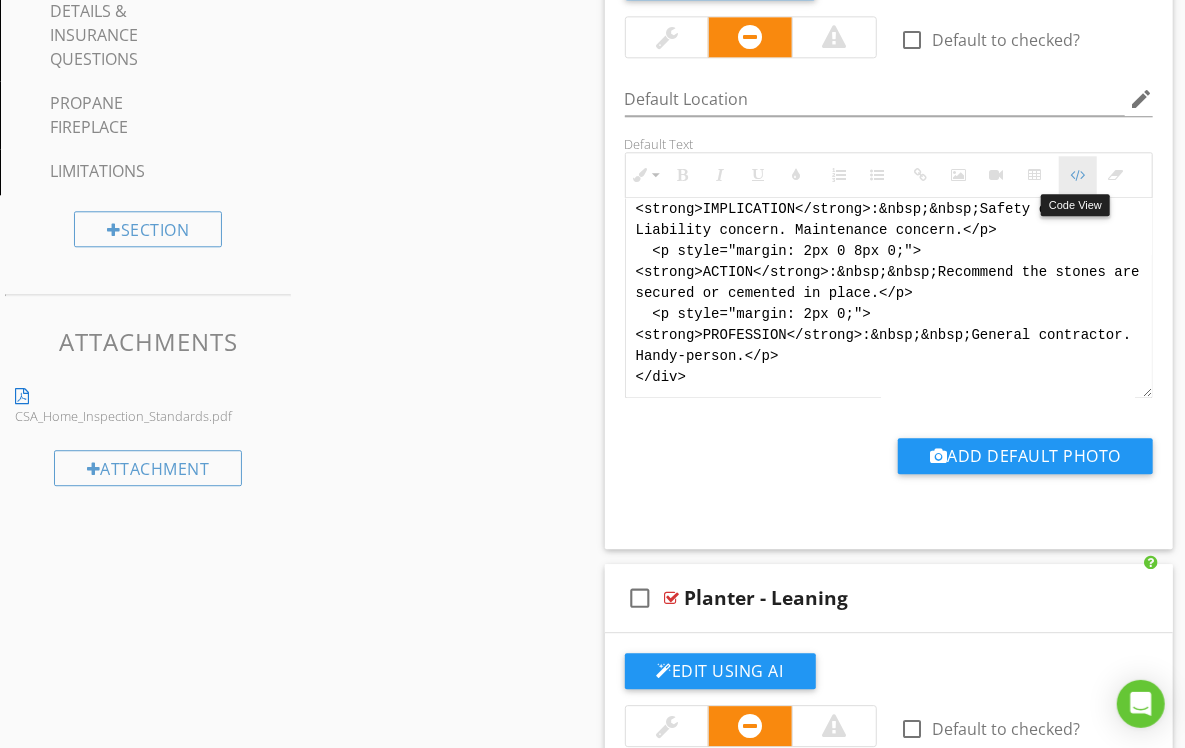click at bounding box center (1078, 175) 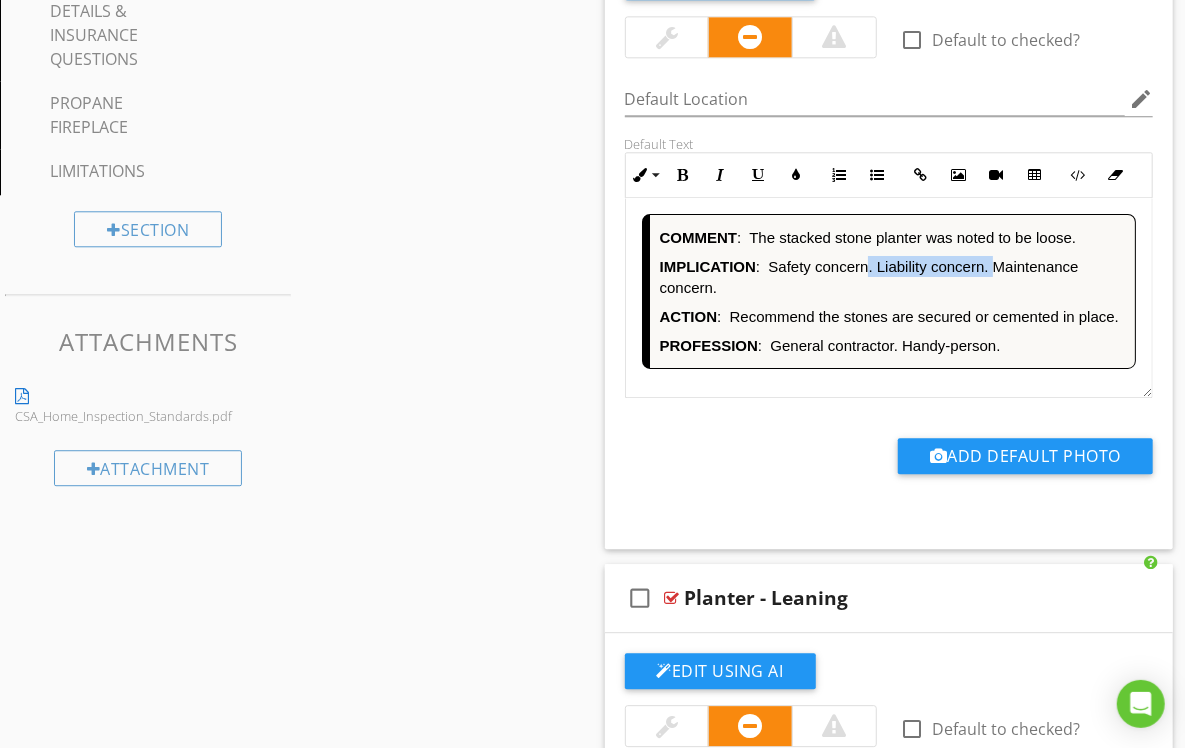 drag, startPoint x: 990, startPoint y: 262, endPoint x: 865, endPoint y: 263, distance: 125.004 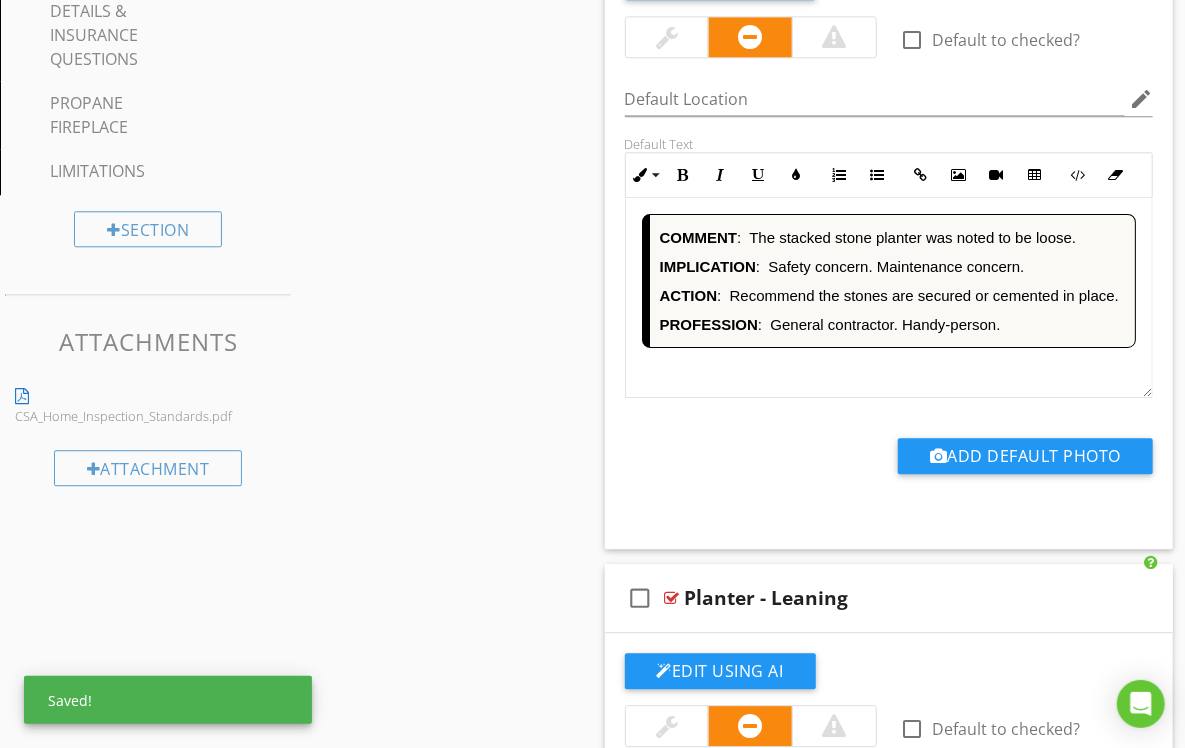 click on "IMPLICATION :  Safety concern. Maintenance concern." at bounding box center (893, 266) 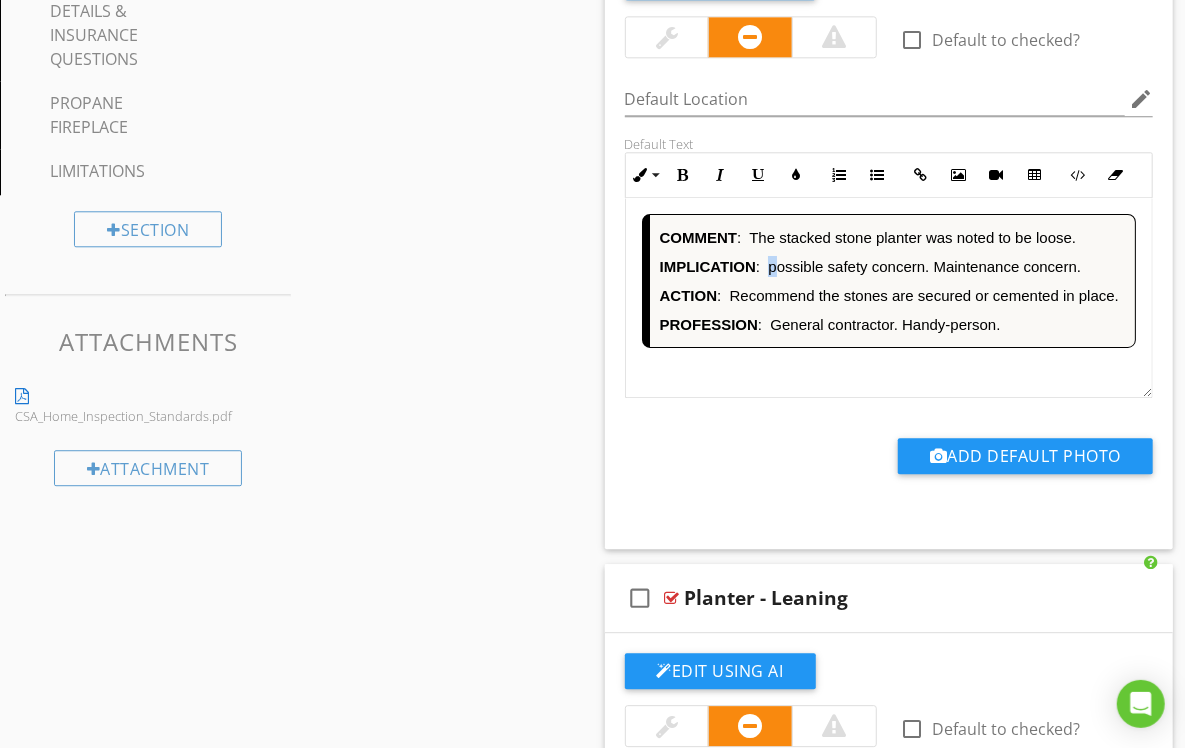 click on "IMPLICATION :  possible safety concern. Maintenance concern." at bounding box center (893, 266) 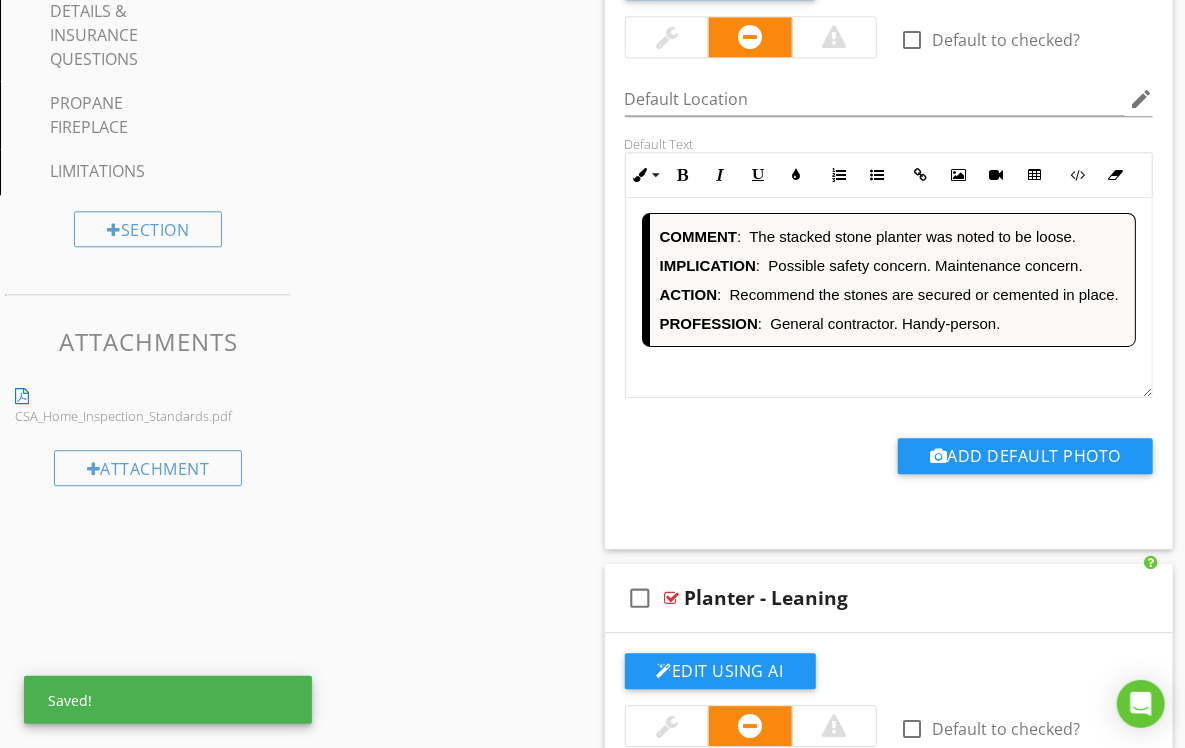 scroll, scrollTop: 1, scrollLeft: 0, axis: vertical 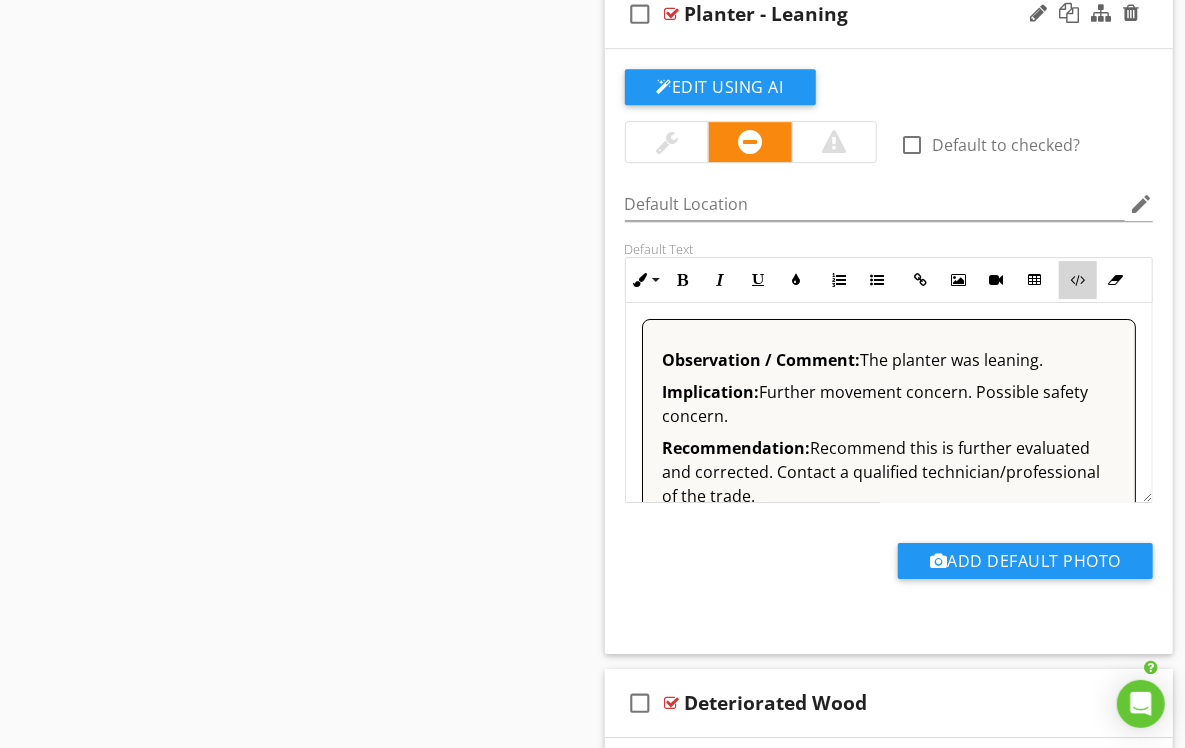 click at bounding box center [1078, 280] 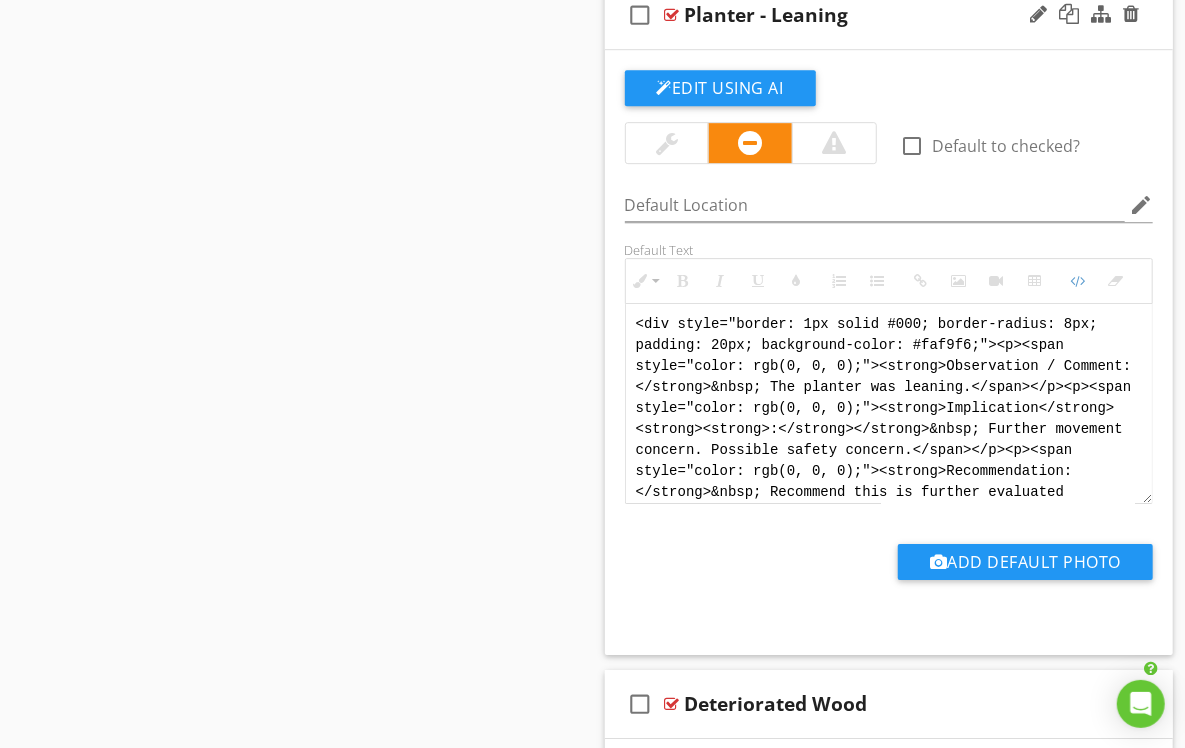scroll, scrollTop: 80, scrollLeft: 0, axis: vertical 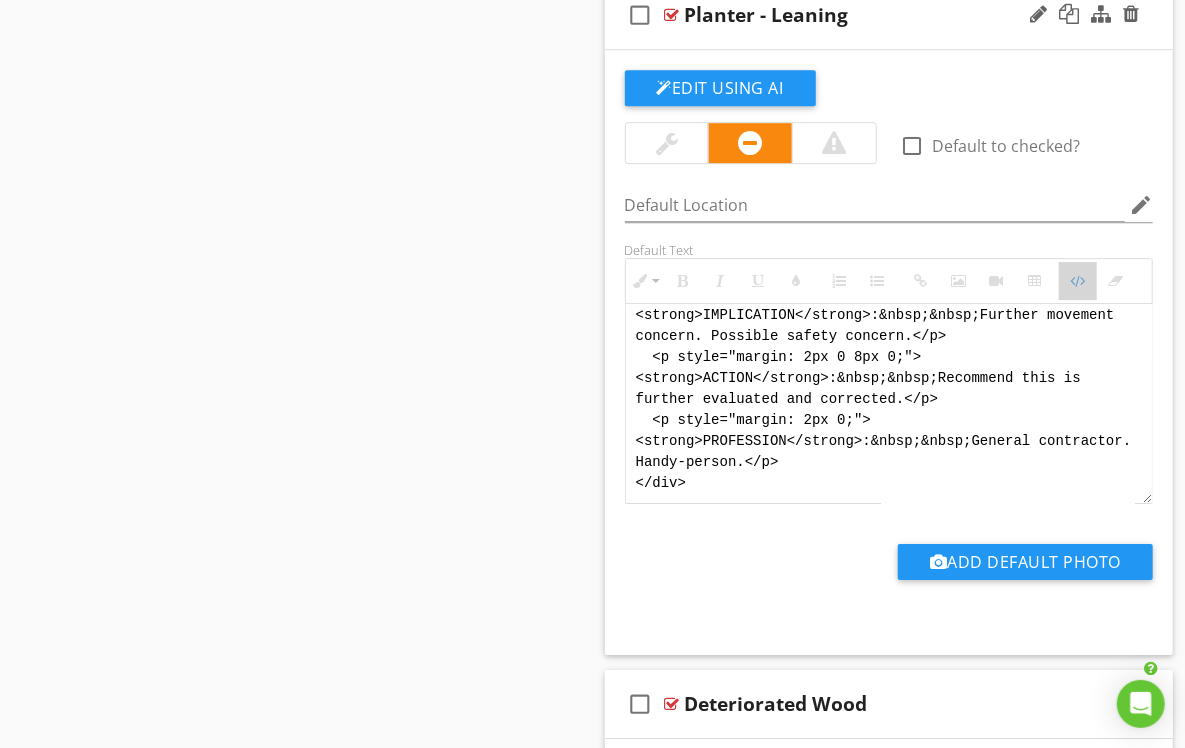 click at bounding box center (1078, 281) 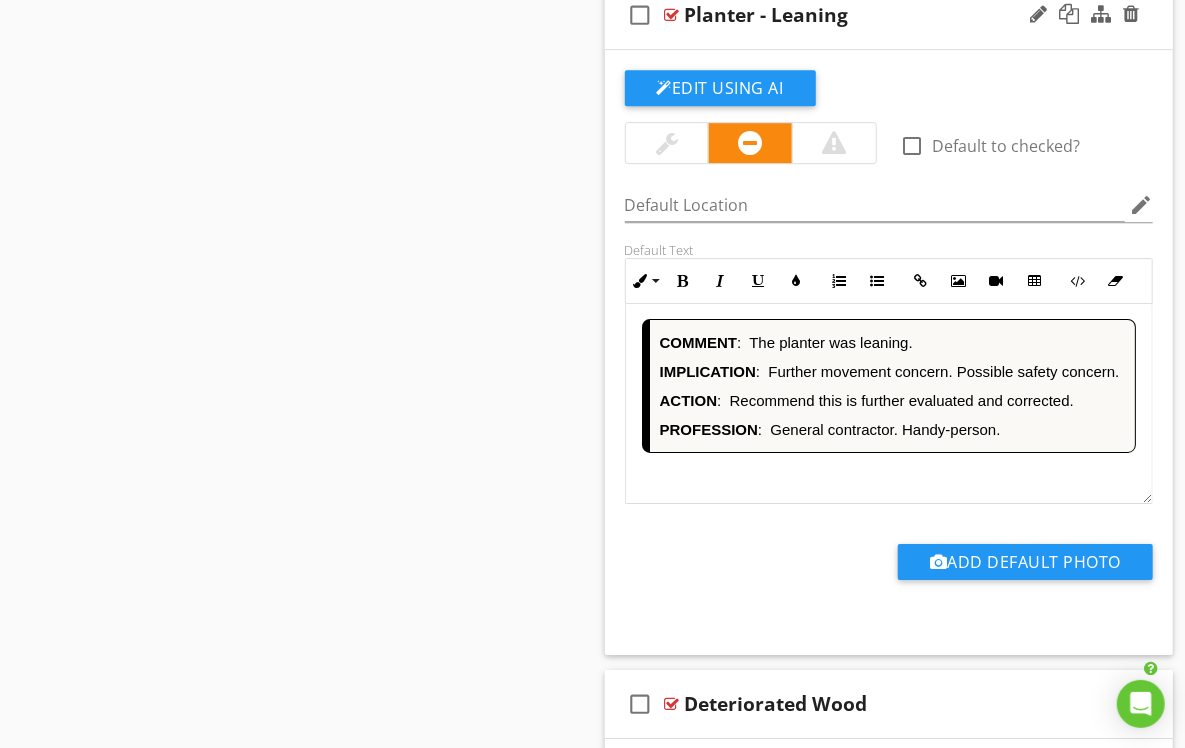 scroll, scrollTop: 1, scrollLeft: 0, axis: vertical 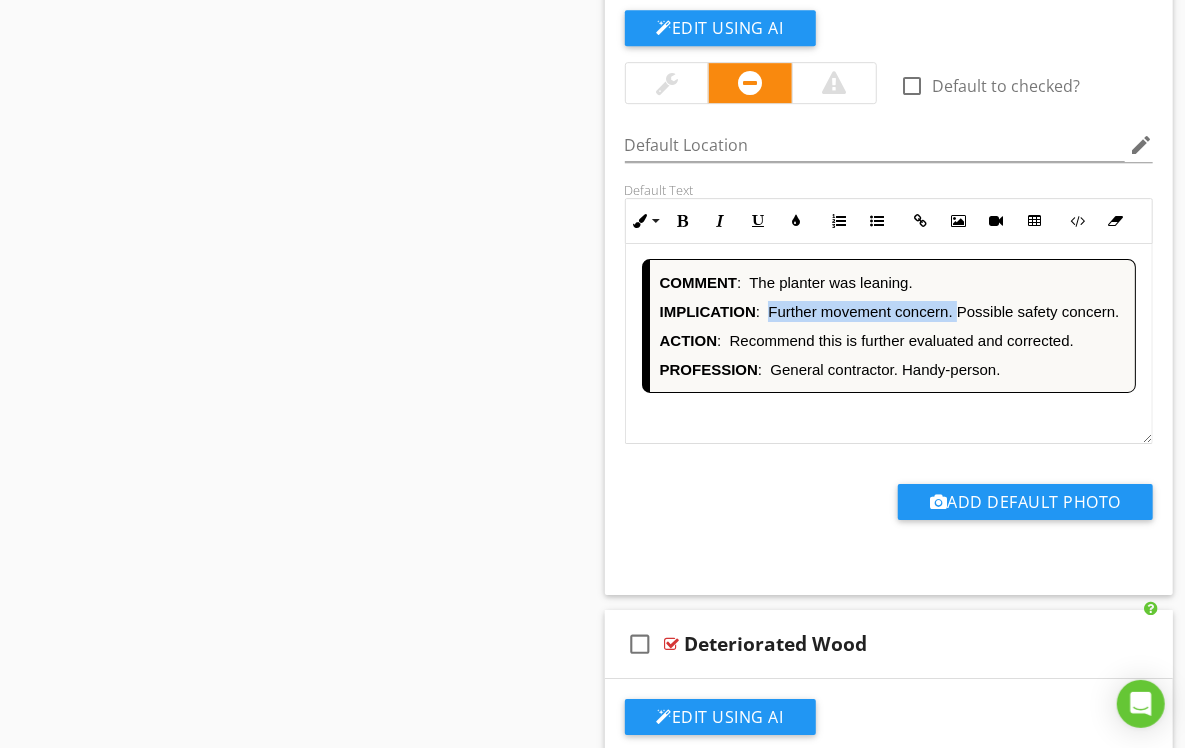 drag, startPoint x: 960, startPoint y: 313, endPoint x: 773, endPoint y: 314, distance: 187.00267 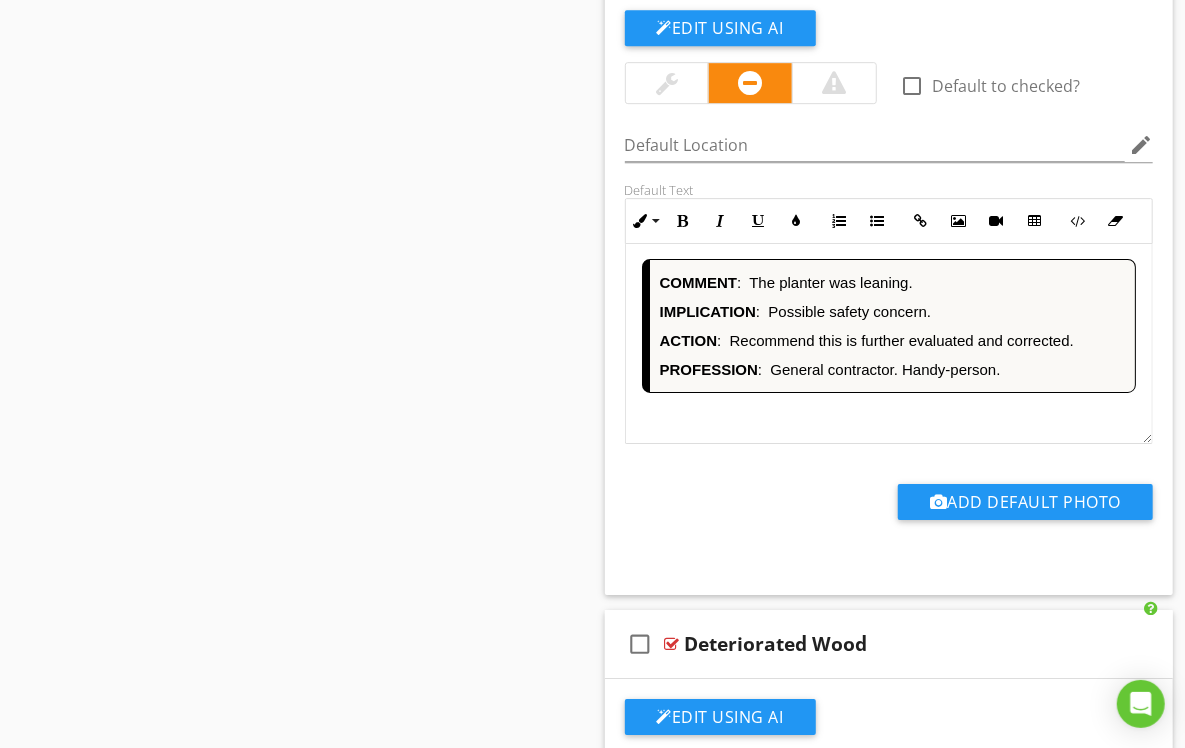 click on "IMPLICATION :  Possible safety concern." at bounding box center [893, 311] 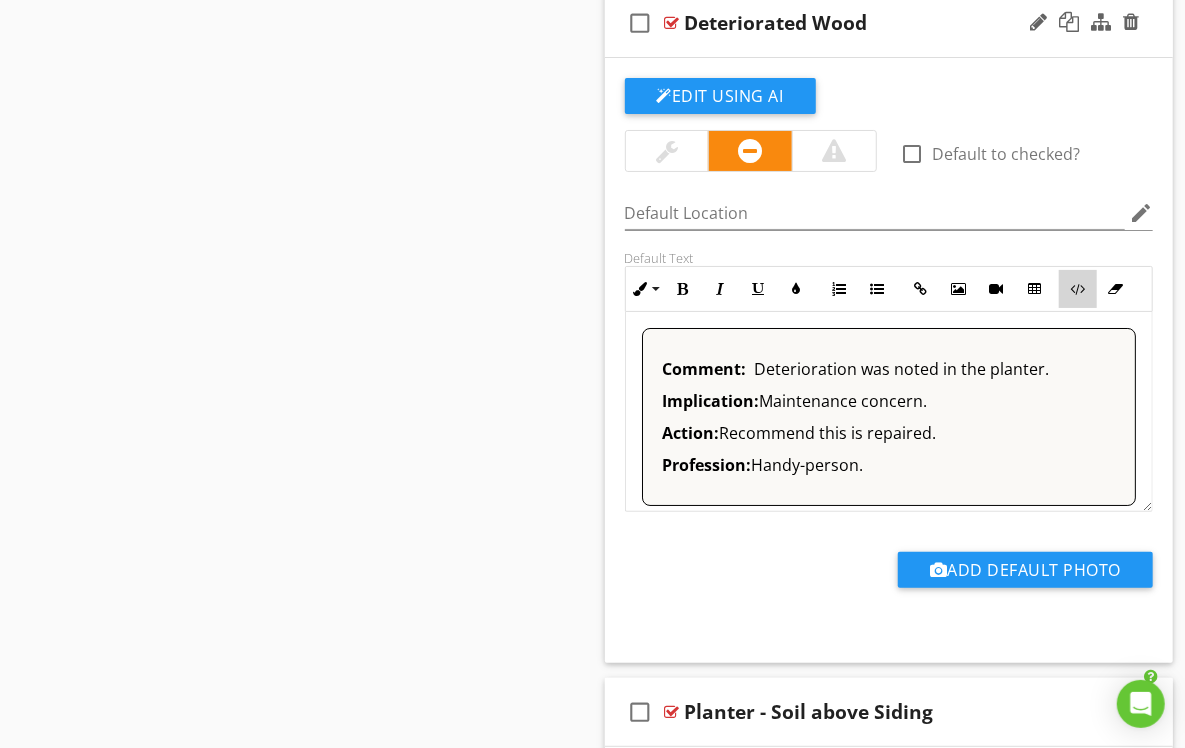 click on "Code View" at bounding box center [1078, 289] 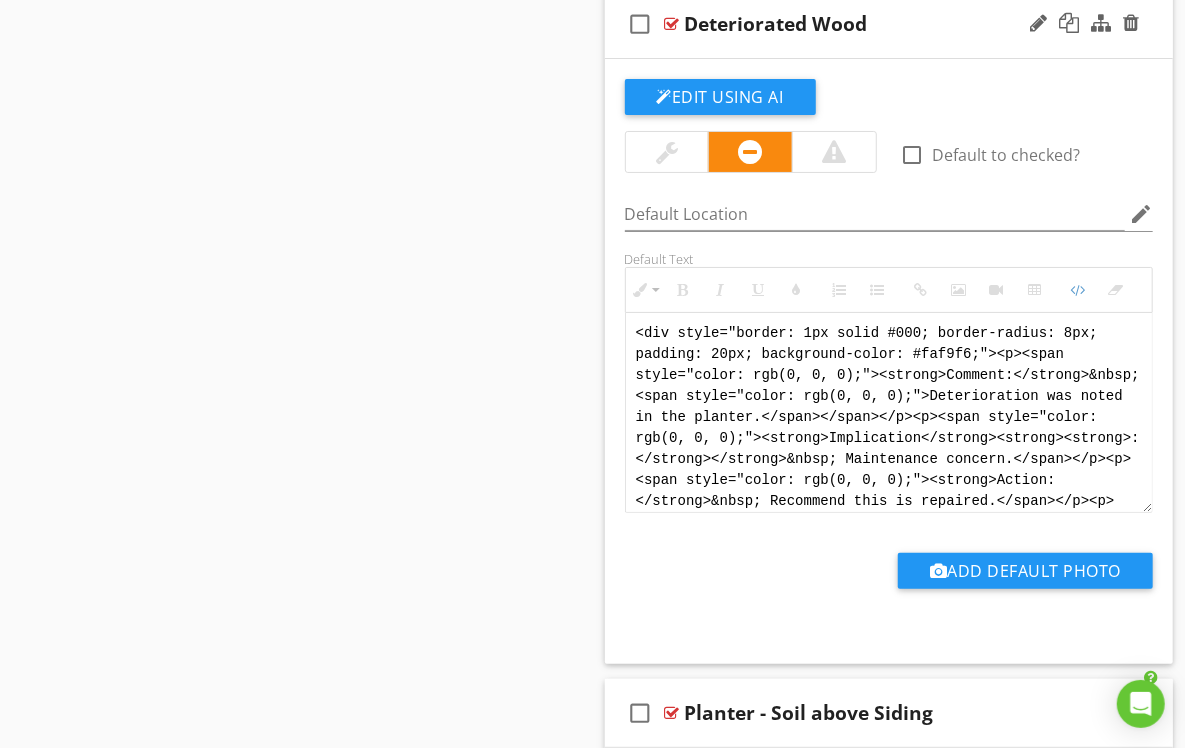 scroll, scrollTop: 40, scrollLeft: 0, axis: vertical 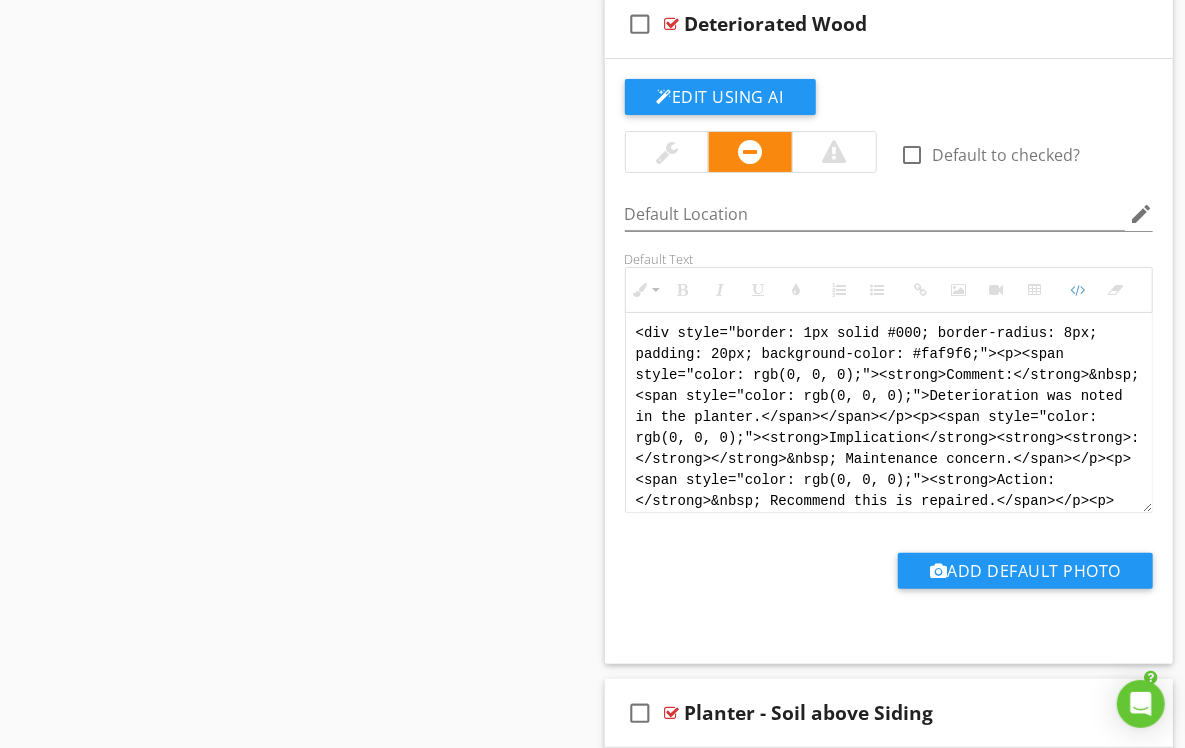 drag, startPoint x: 1093, startPoint y: 494, endPoint x: 558, endPoint y: 275, distance: 578.08826 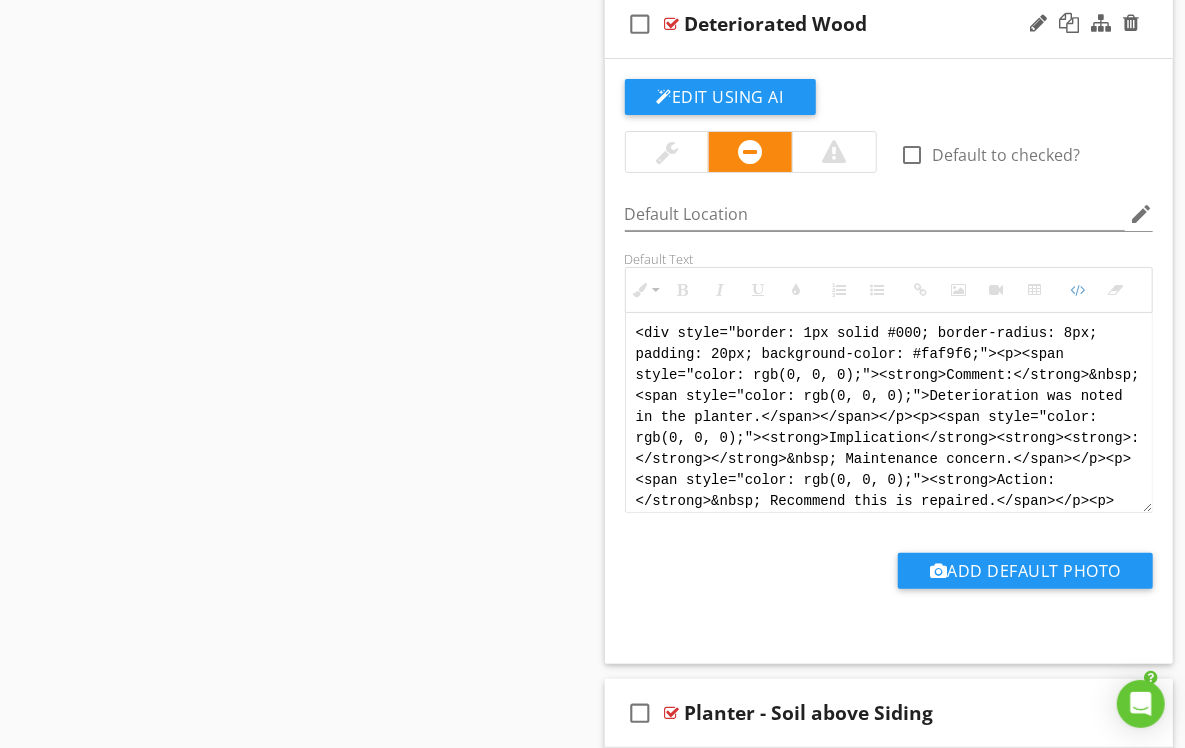 paste on "!-- Jody Version 1 -->
<div style="font-family: Arial, sans-serif; font-size: 15px; line-height: 1.4; color: #000; border: 1px solid #000; border-left: 8px solid #000; border-radius: 8px; padding: 10px; background-color: #faf9f6;">
<p style="margin: 2px 0 8px 0;"><strong>COMMENT</strong>:&nbsp;&nbsp;Deterioration was noted in the planter.</p>
<p style="margin: 2px 0 8px 0;"><strong>IMPLICATION</strong>:&nbsp;&nbsp;Maintenance concern.</p>
<p style="margin: 2px 0 8px 0;"><strong>ACTION</strong>:&nbsp;&nbsp;Recommend this is repaired.</p>
<p style="margin: 2px 0;"><strong>PROFESSION</strong>:&nbsp;&nbsp;Handy-person.</p>
</div>" 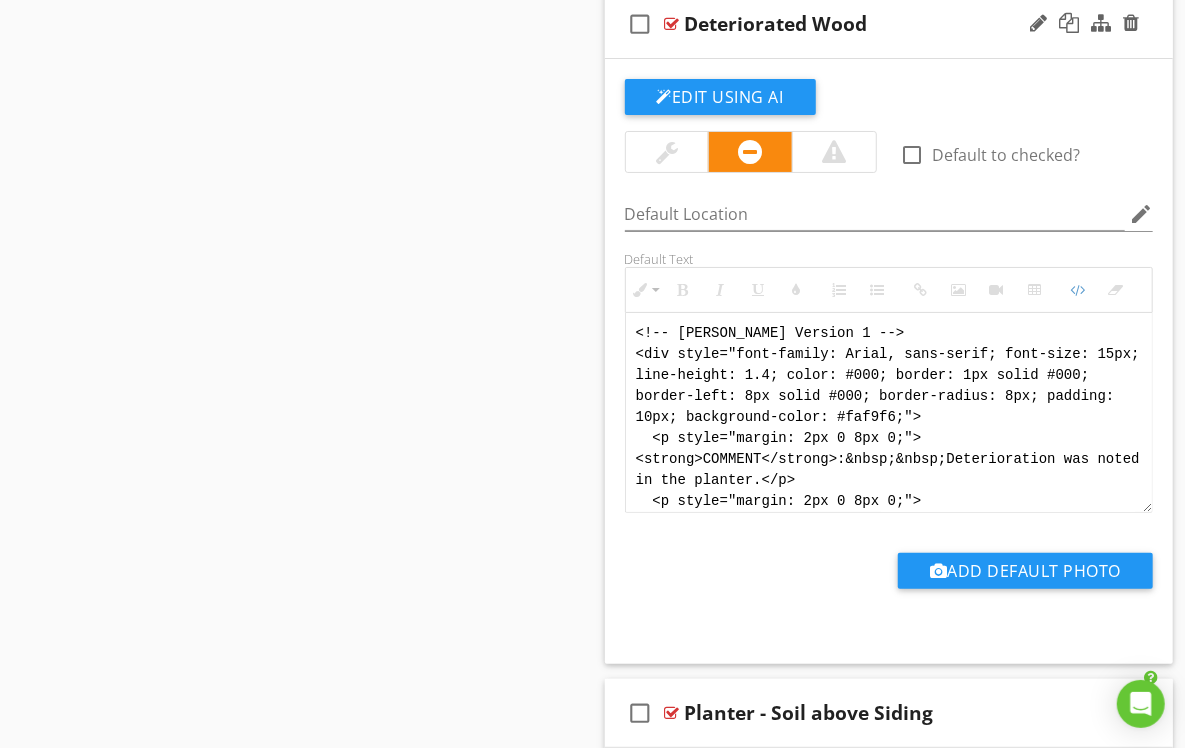 scroll, scrollTop: 180, scrollLeft: 0, axis: vertical 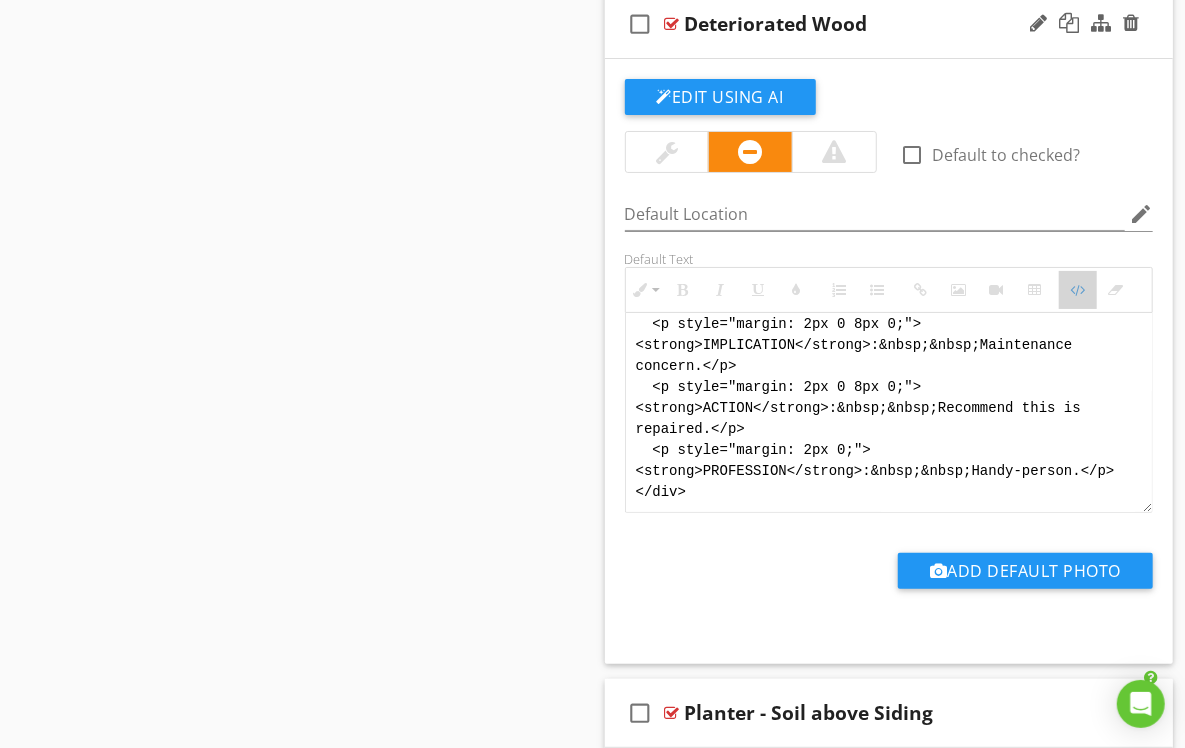 click at bounding box center (1078, 290) 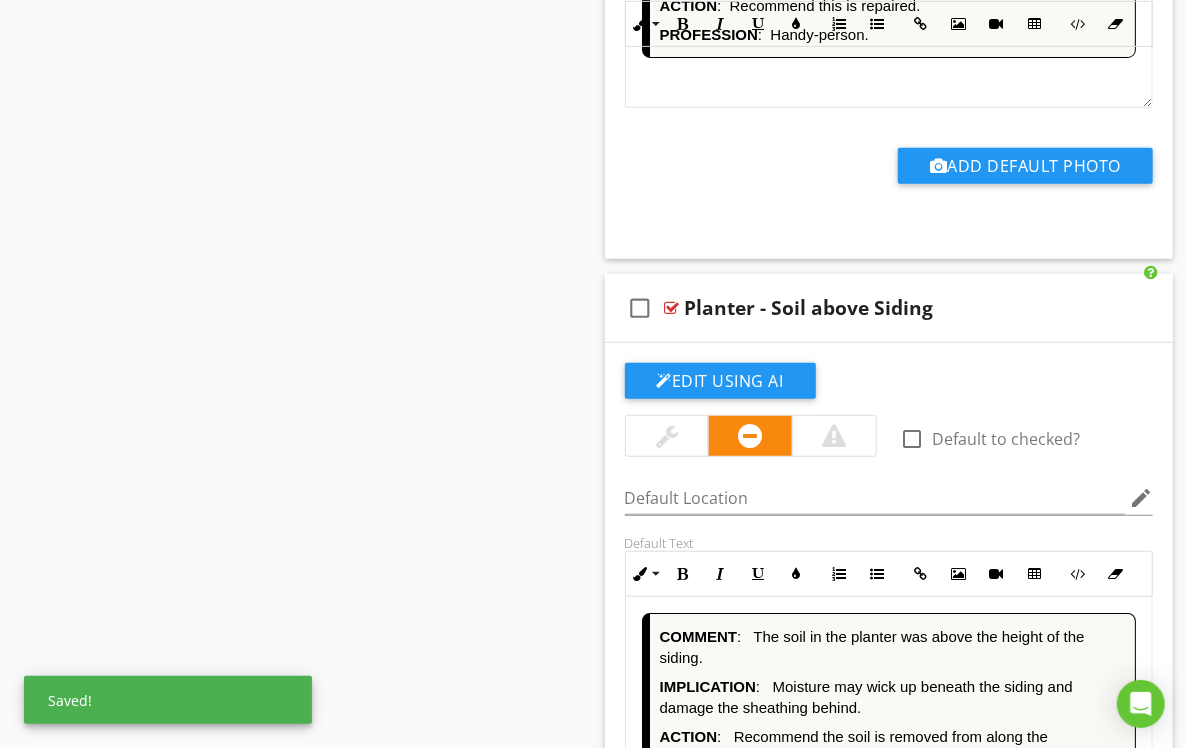 scroll, scrollTop: 4006, scrollLeft: 0, axis: vertical 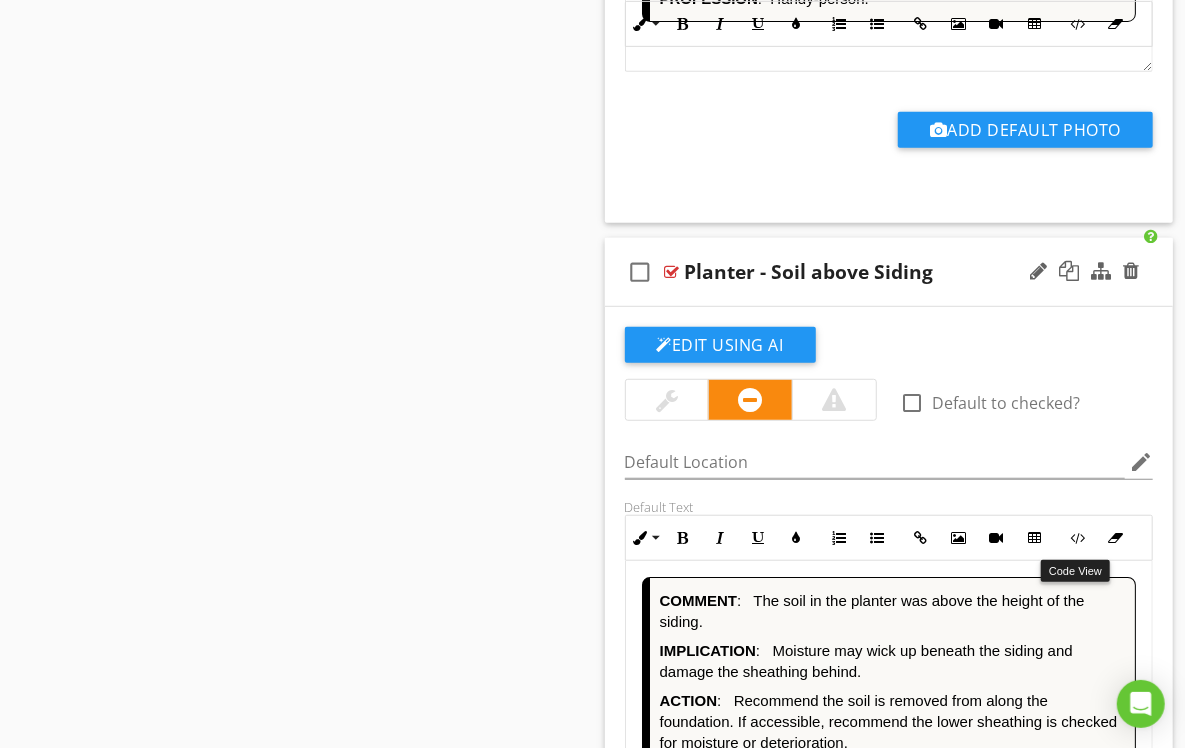 drag, startPoint x: 1078, startPoint y: 547, endPoint x: 1033, endPoint y: 558, distance: 46.32494 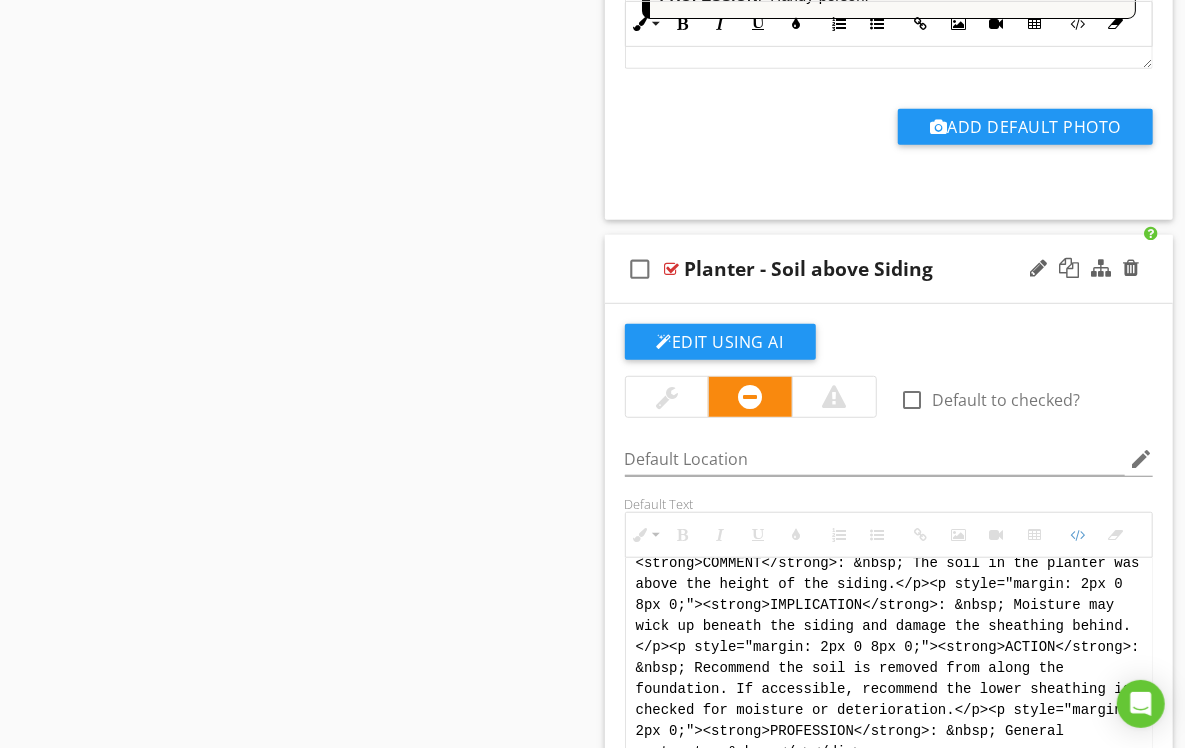 scroll, scrollTop: 0, scrollLeft: 0, axis: both 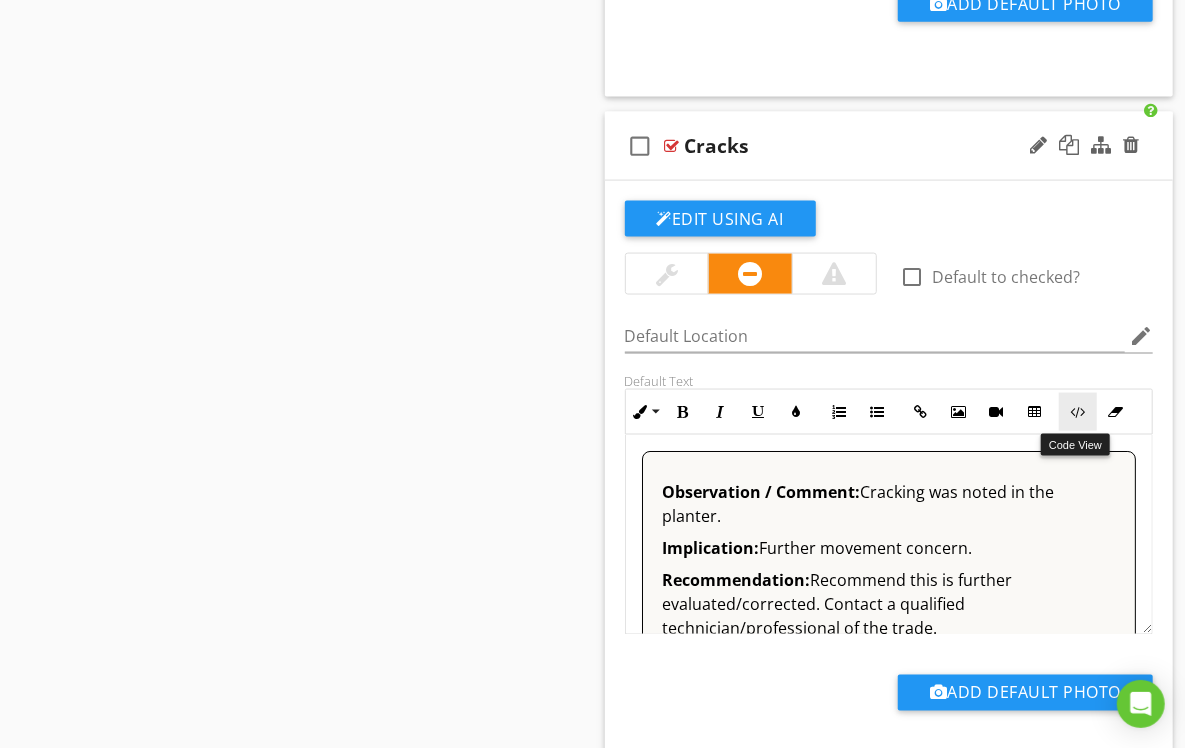 click on "Code View" at bounding box center [1078, 412] 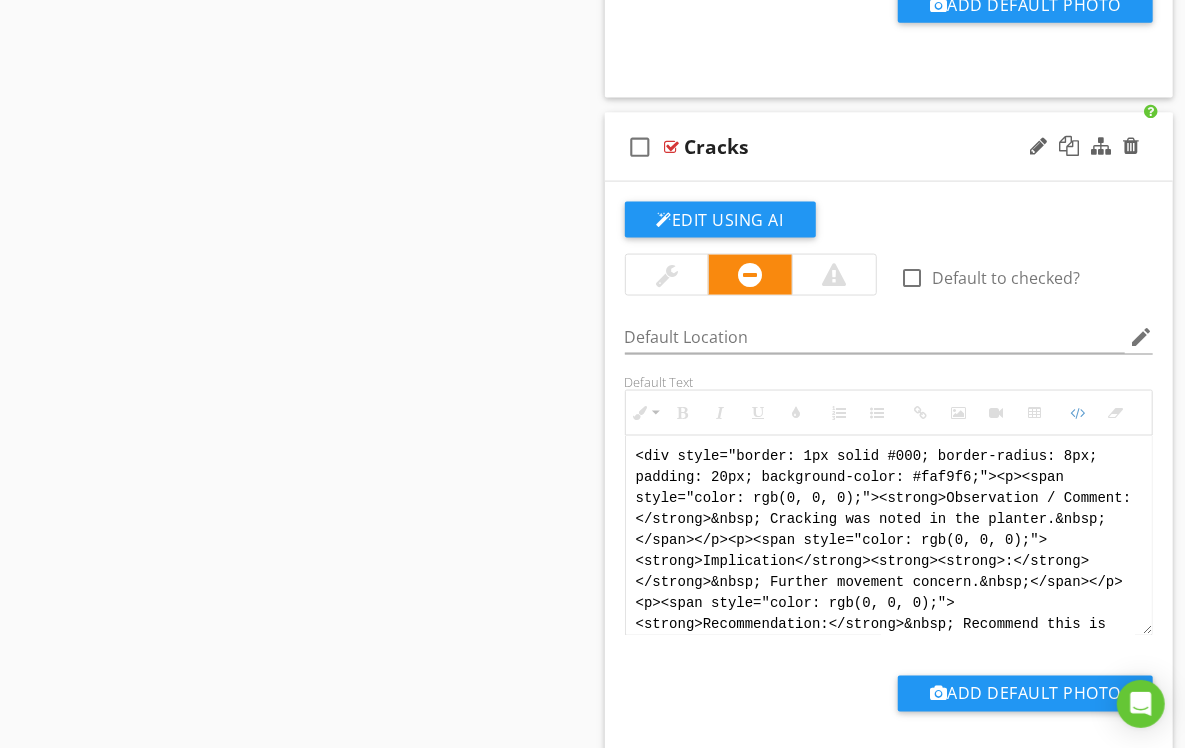 scroll, scrollTop: 80, scrollLeft: 0, axis: vertical 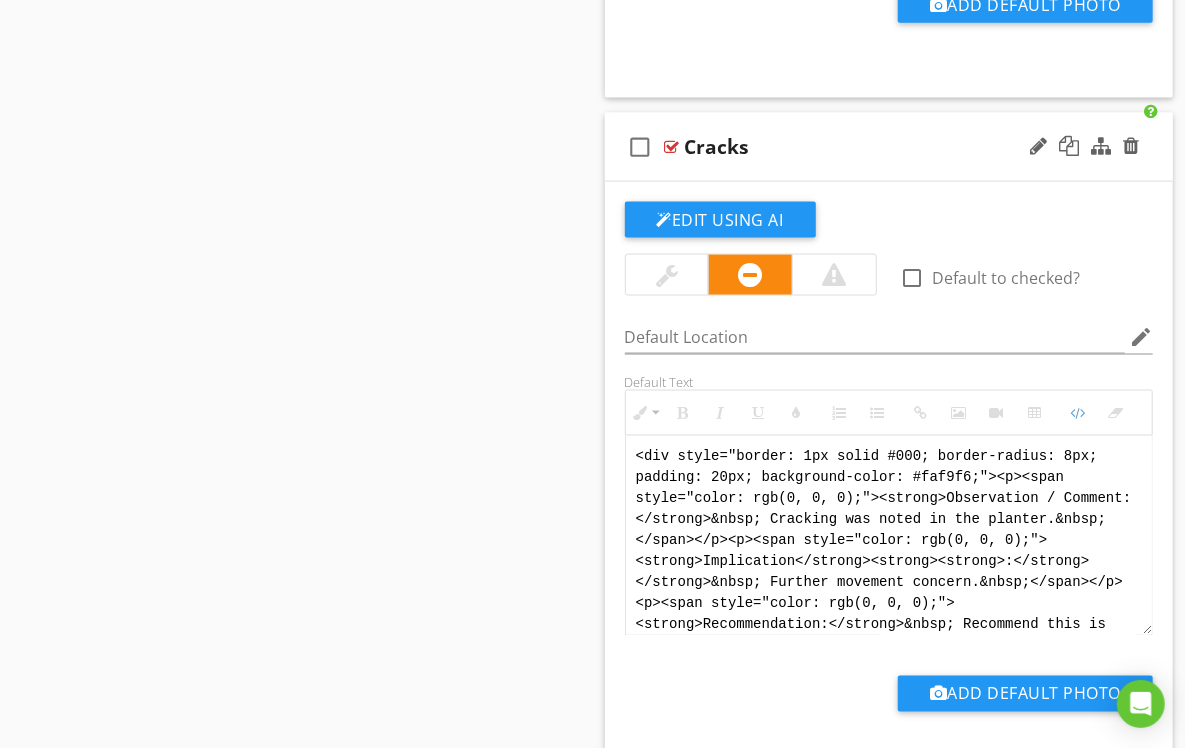 drag, startPoint x: 1084, startPoint y: 622, endPoint x: 644, endPoint y: 406, distance: 490.15915 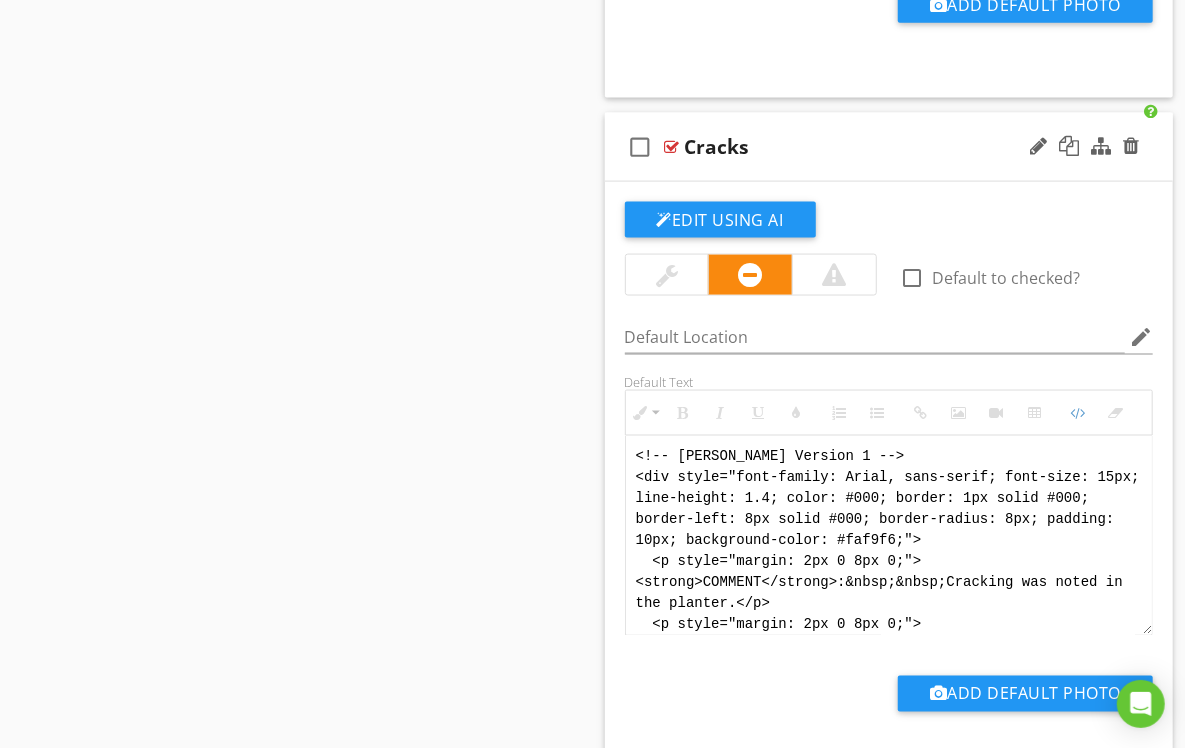 scroll, scrollTop: 200, scrollLeft: 0, axis: vertical 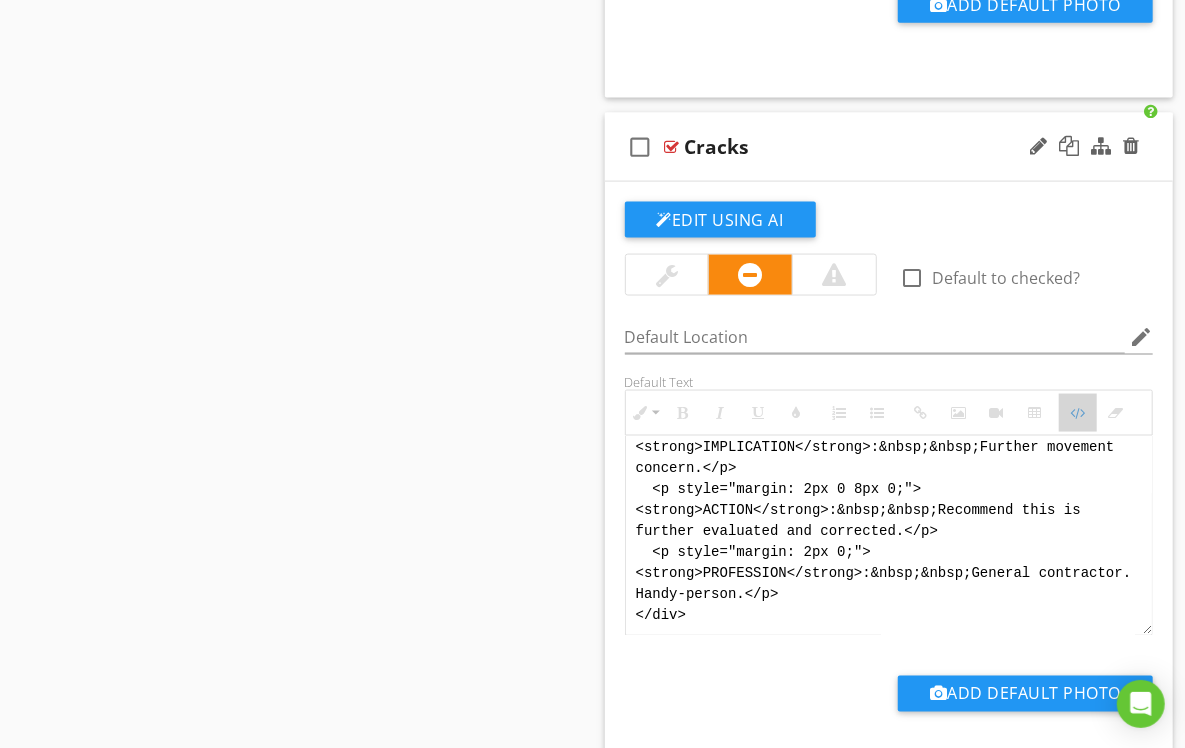 click on "Code View" at bounding box center (1078, 413) 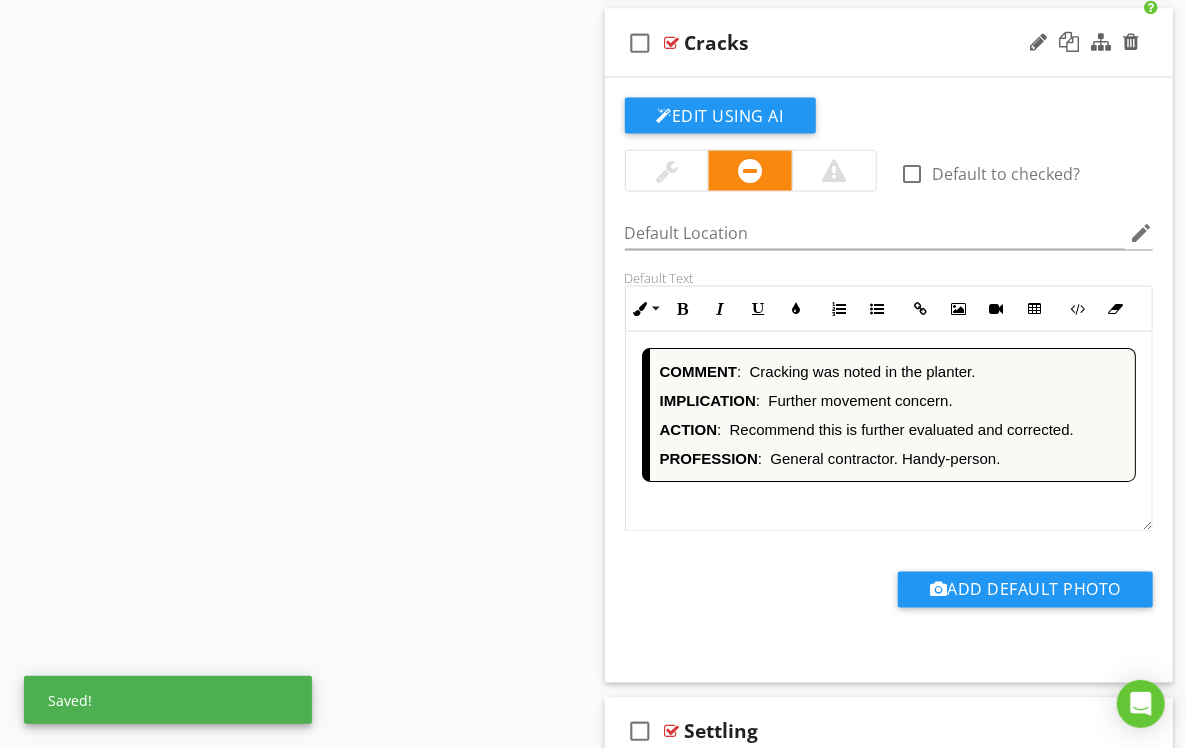 scroll, scrollTop: 4929, scrollLeft: 0, axis: vertical 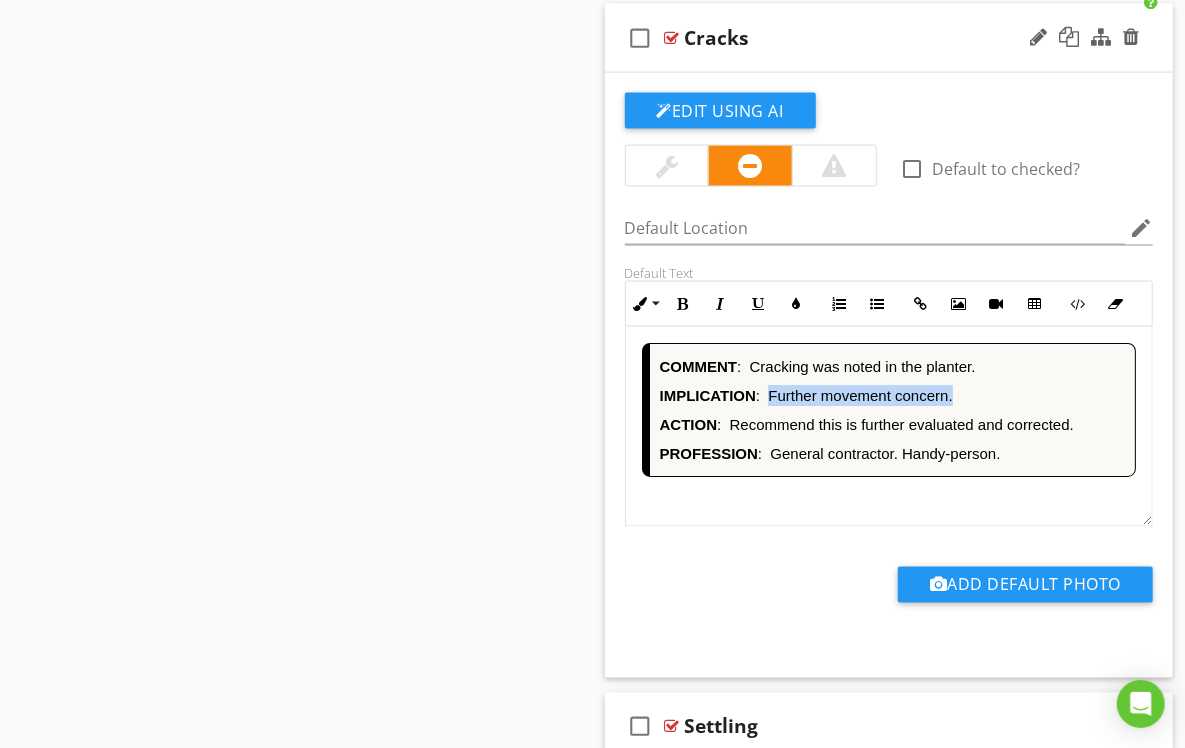drag, startPoint x: 957, startPoint y: 393, endPoint x: 770, endPoint y: 398, distance: 187.06683 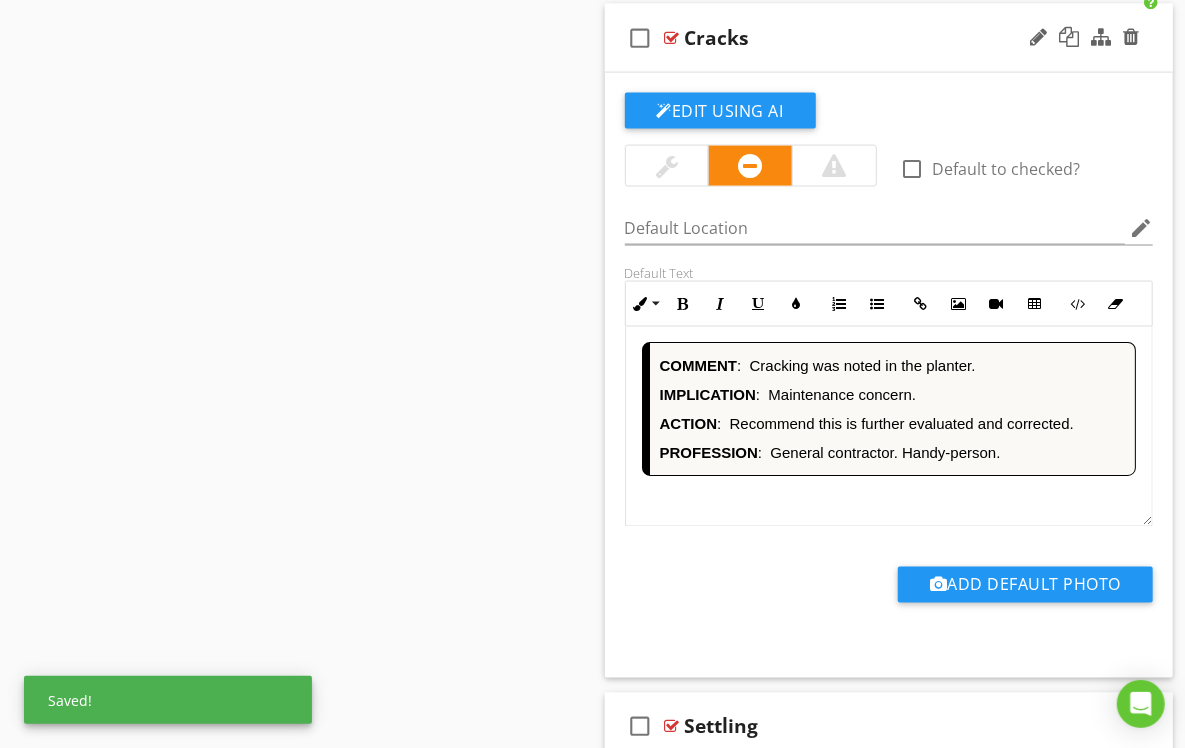 scroll, scrollTop: 1, scrollLeft: 0, axis: vertical 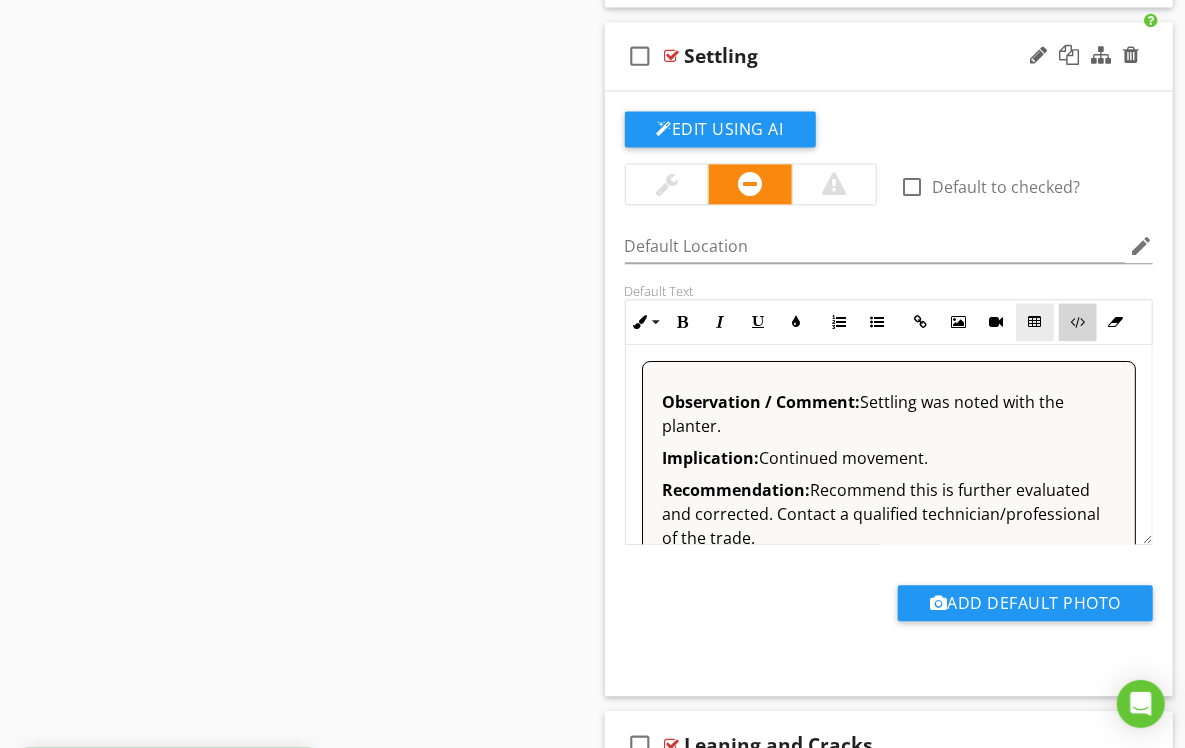 drag, startPoint x: 1082, startPoint y: 328, endPoint x: 1049, endPoint y: 337, distance: 34.20526 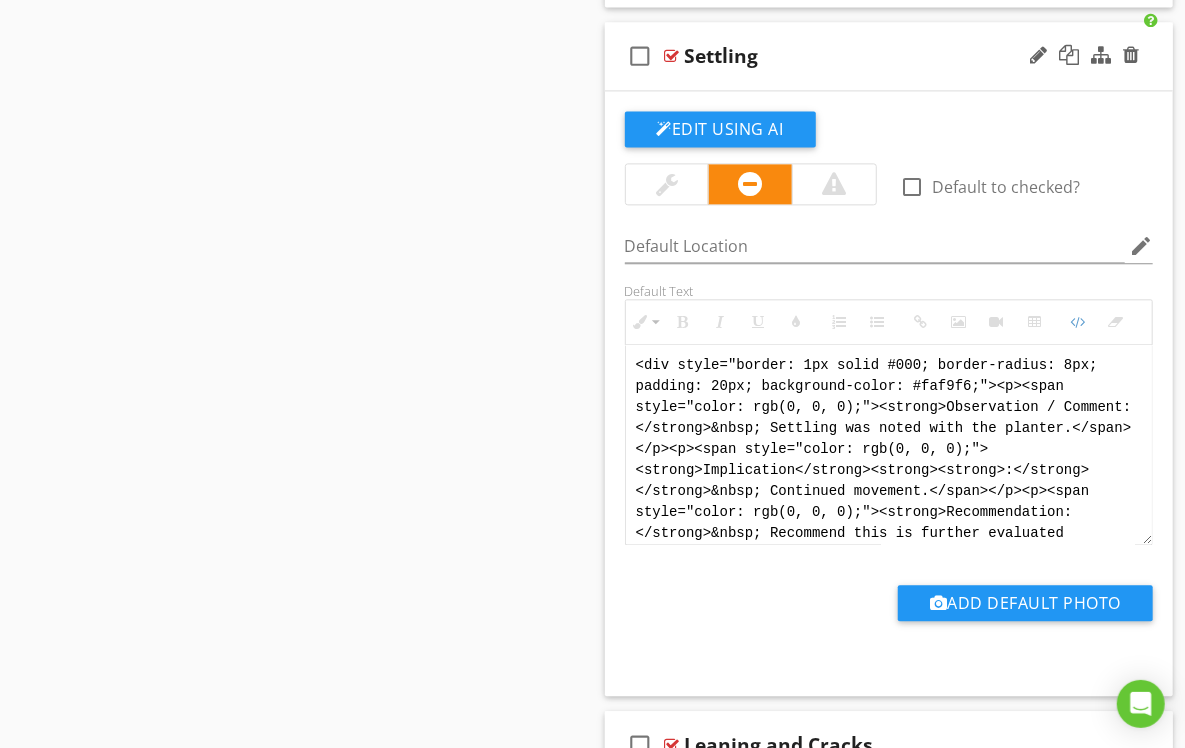 scroll, scrollTop: 80, scrollLeft: 0, axis: vertical 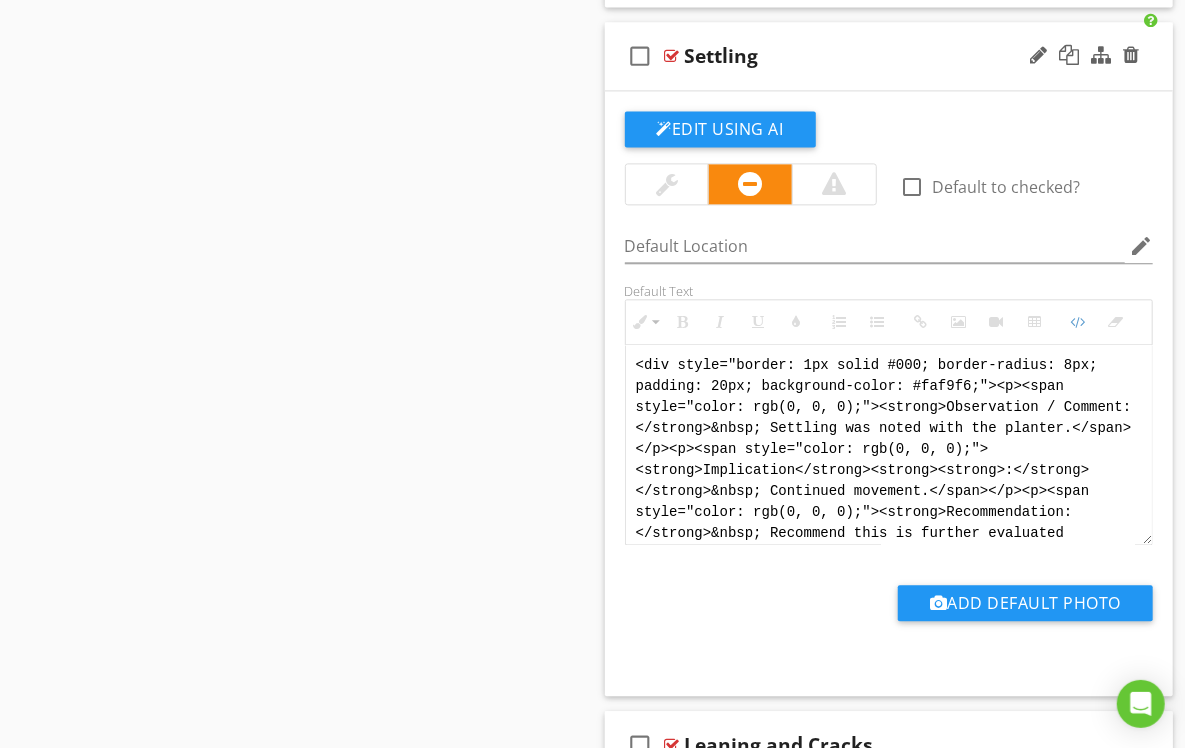 drag, startPoint x: 1082, startPoint y: 533, endPoint x: 633, endPoint y: 329, distance: 493.17035 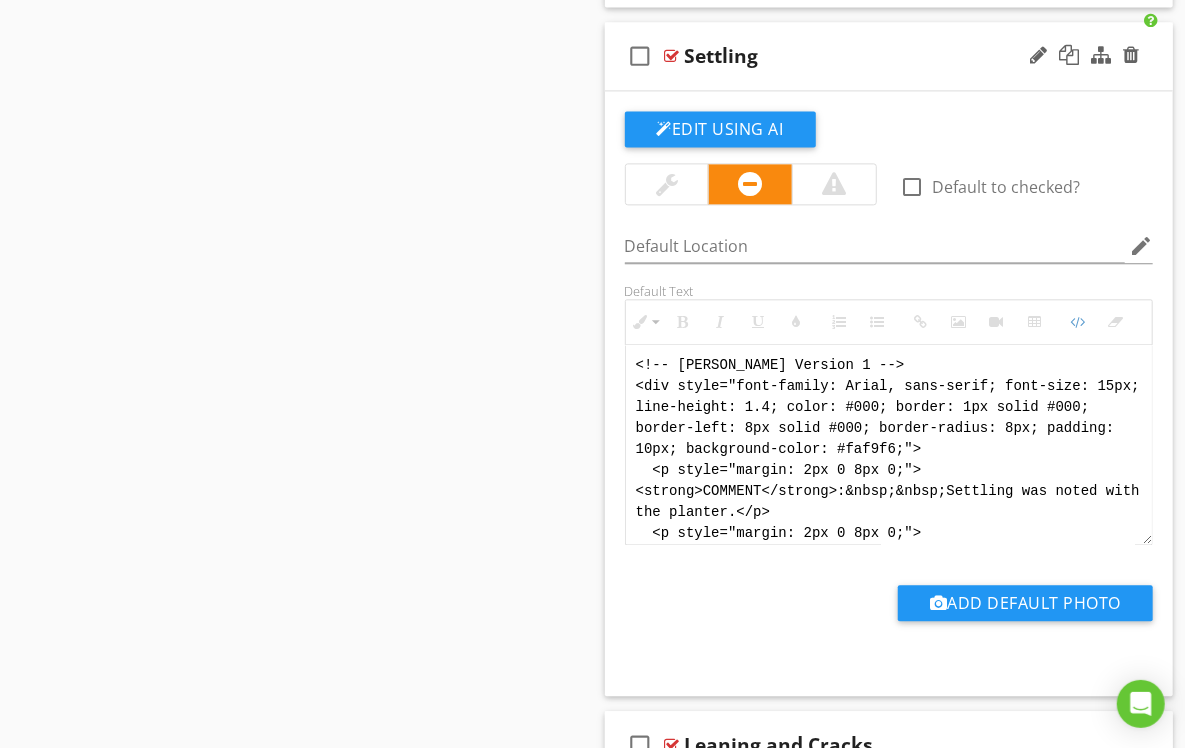 scroll, scrollTop: 200, scrollLeft: 0, axis: vertical 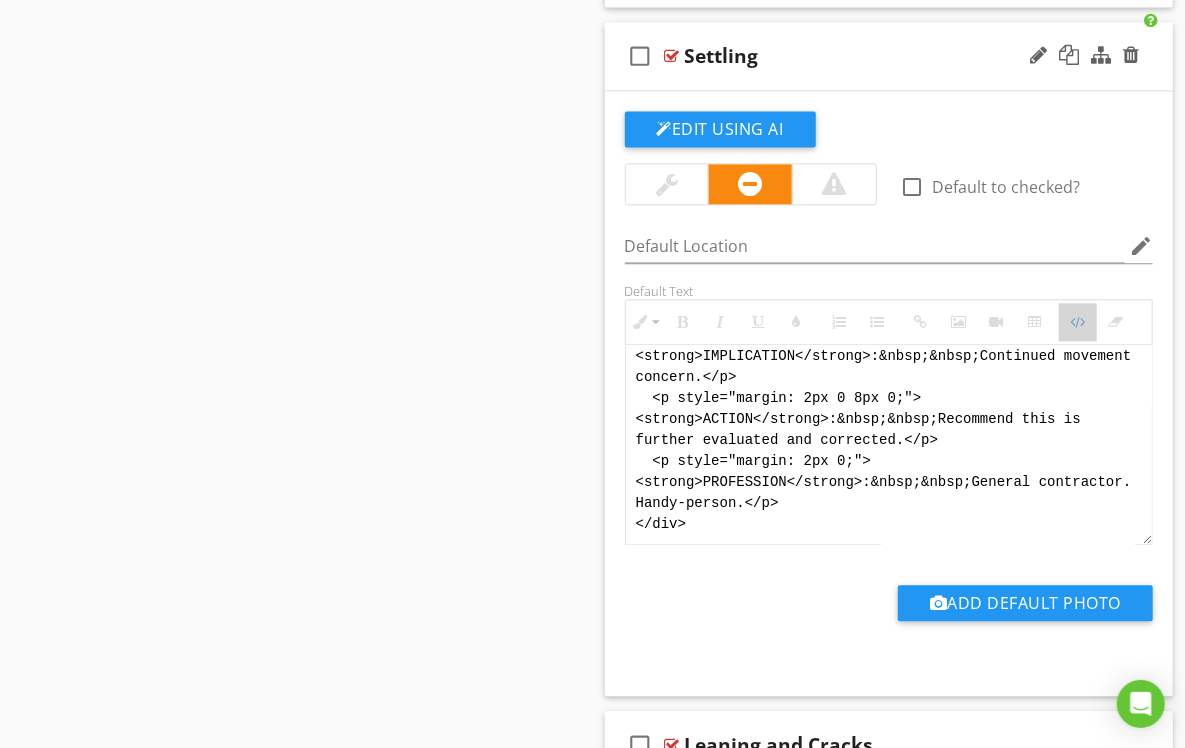 drag, startPoint x: 1068, startPoint y: 325, endPoint x: 1042, endPoint y: 342, distance: 31.06445 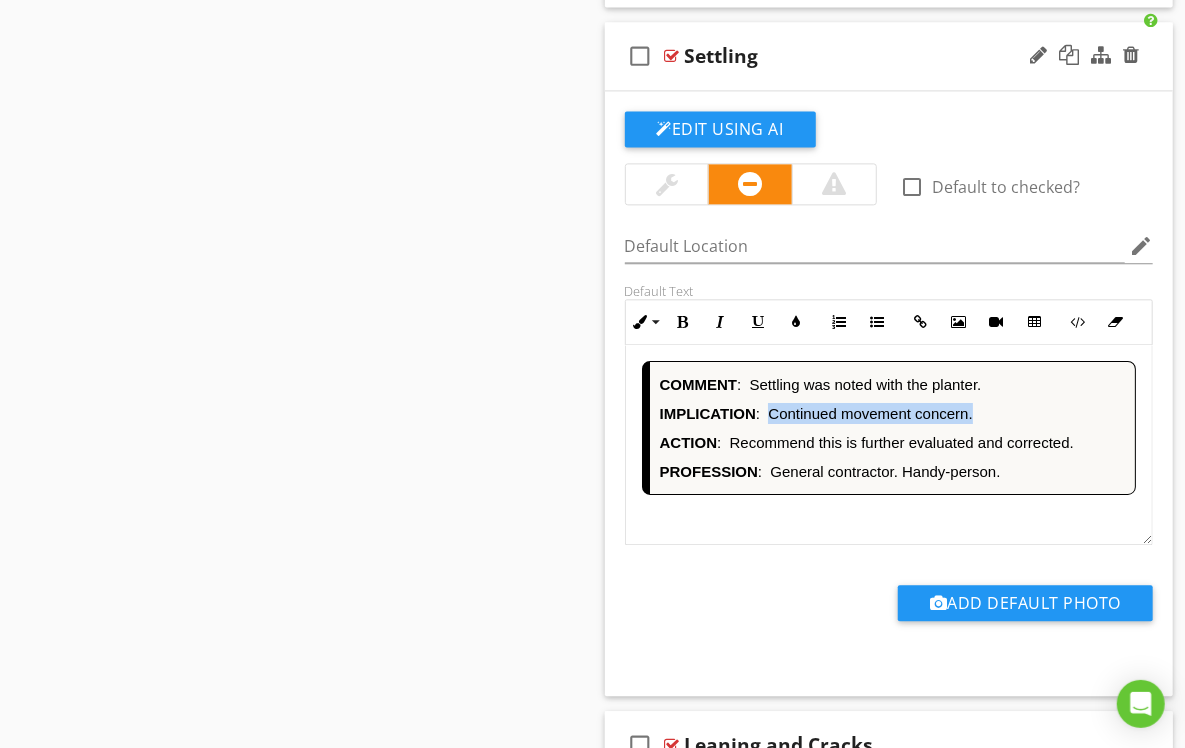 drag, startPoint x: 978, startPoint y: 418, endPoint x: 773, endPoint y: 421, distance: 205.02196 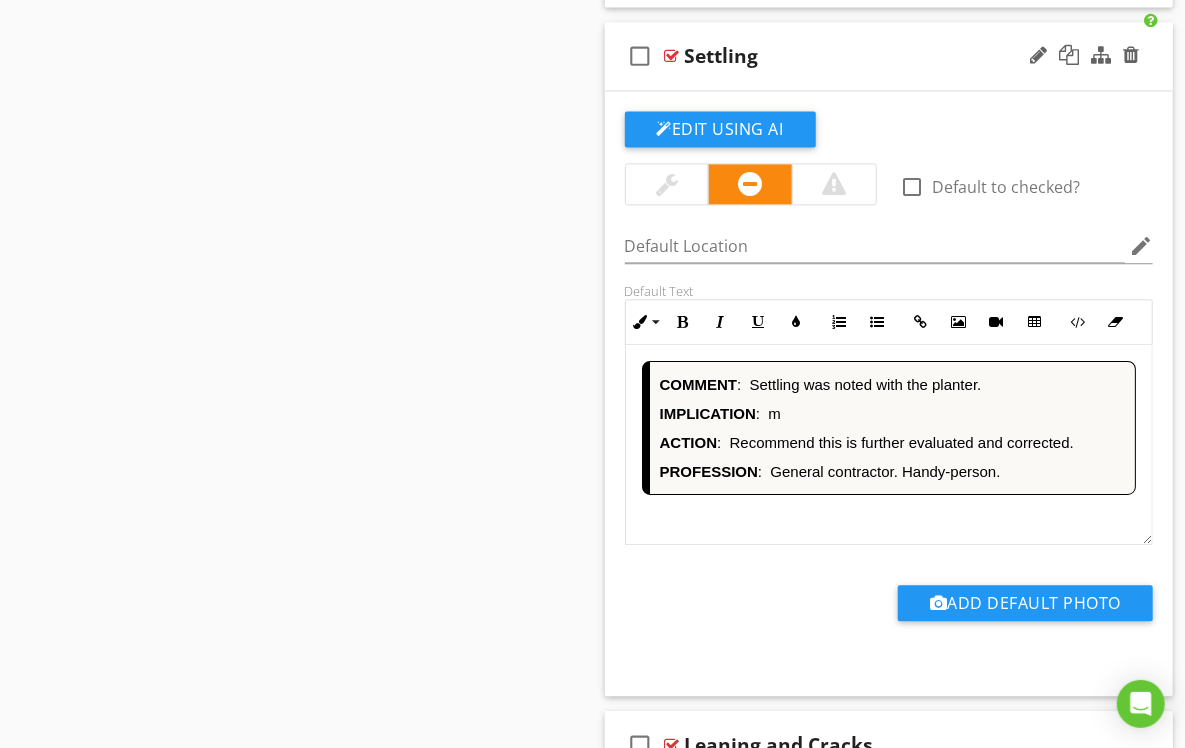 type 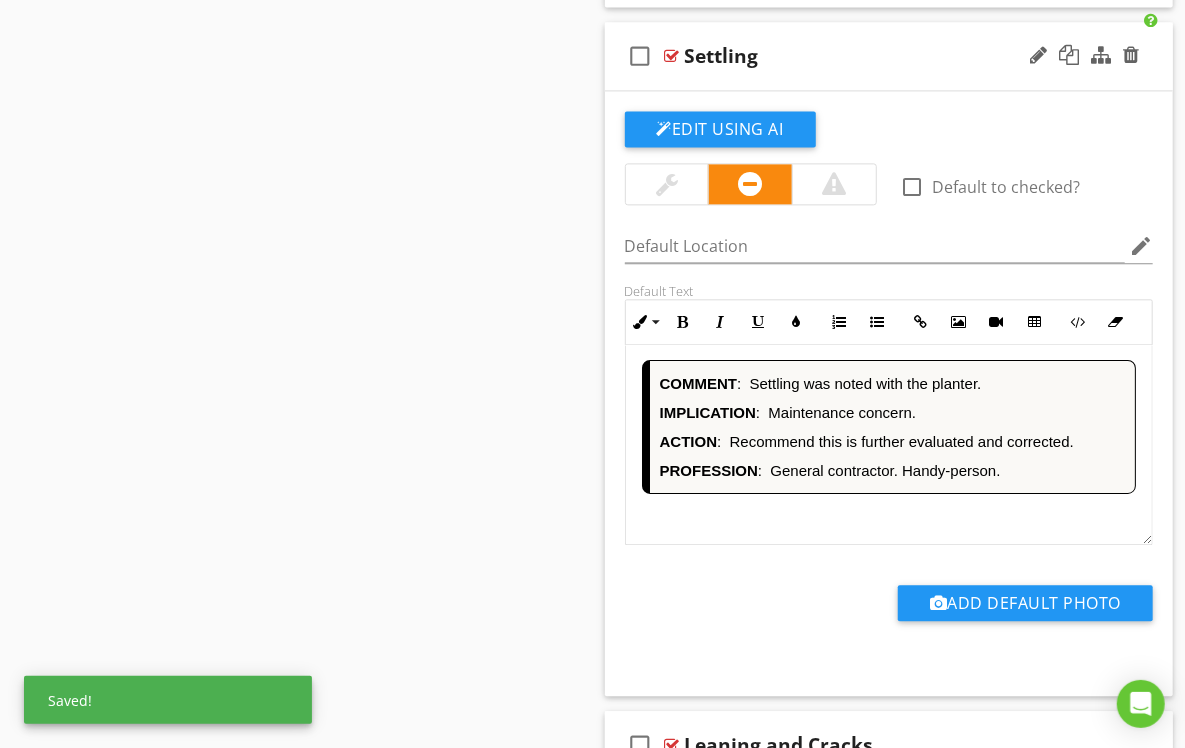 scroll, scrollTop: 1, scrollLeft: 0, axis: vertical 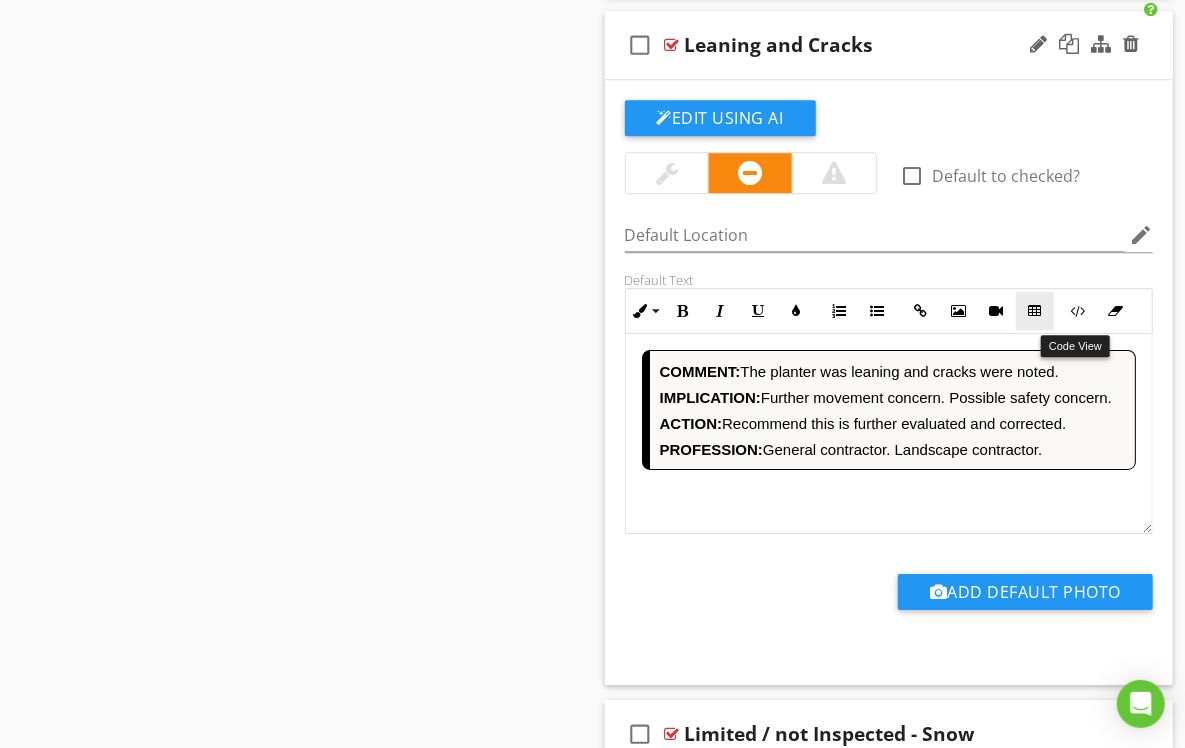 drag, startPoint x: 1072, startPoint y: 322, endPoint x: 1040, endPoint y: 332, distance: 33.526108 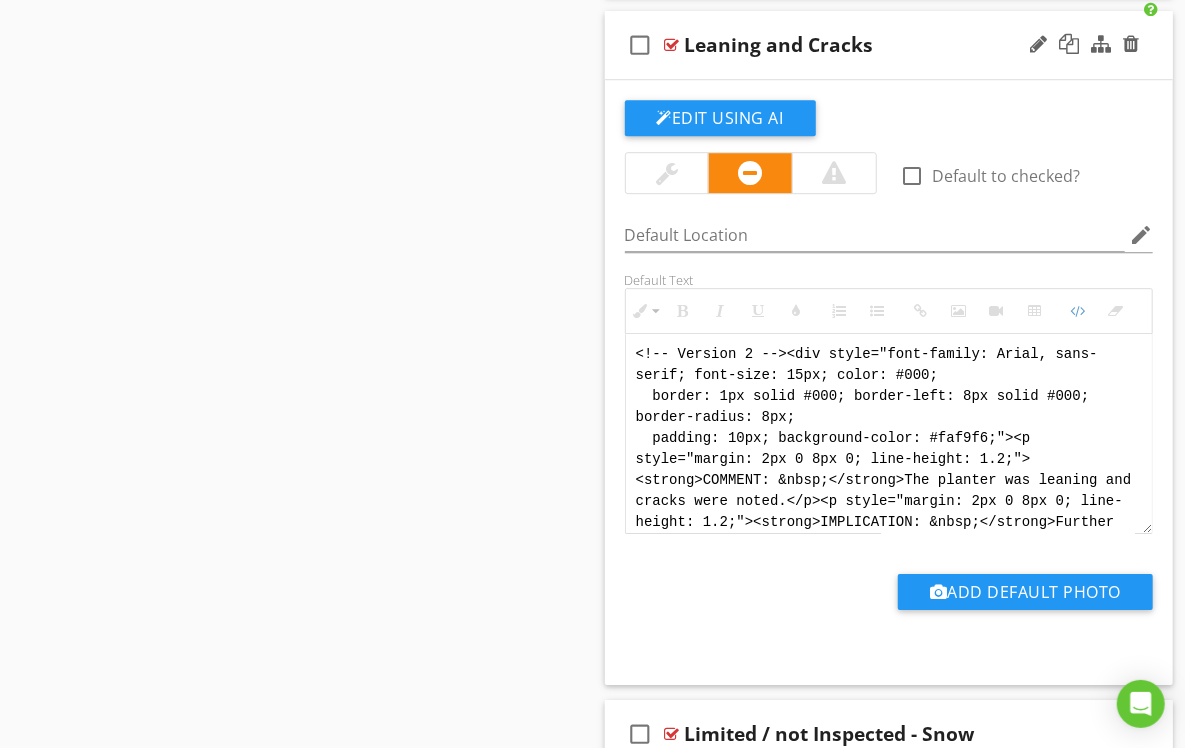scroll, scrollTop: 0, scrollLeft: 0, axis: both 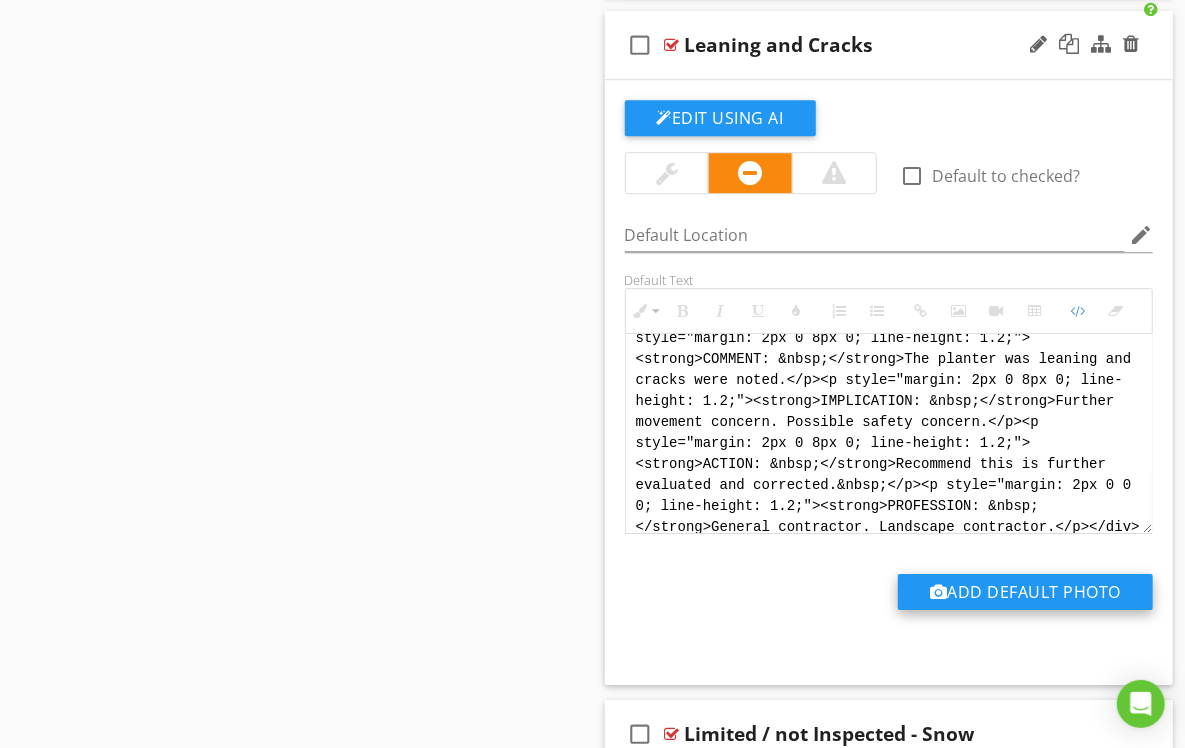 drag, startPoint x: 630, startPoint y: 358, endPoint x: 913, endPoint y: 581, distance: 360.30264 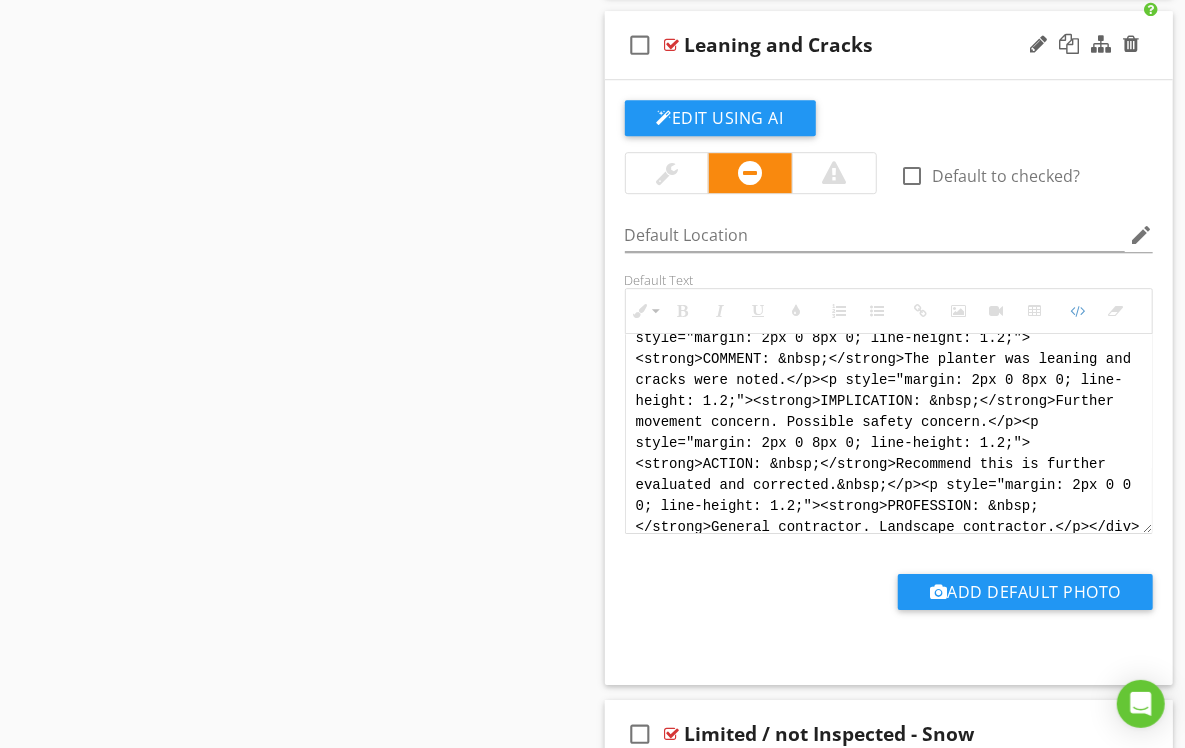 paste on "Jody Version 1 -->
<div style="font-family: Arial, sans-serif; font-size: 15px; line-height: 1.4; color: #000; border: 1px solid #000; border-left: 8px solid #000; border-radius: 8px; padding: 10px; background-color: #faf9f6;">
<p style="margin: 2px 0 8px 0;"><strong>COMMENT</strong>:&nbsp;&nbsp;The planter was leaning and cracks were noted.</p>
<p style="margin: 2px 0 8px 0;"><strong>IMPLICATION</strong>:&nbsp;&nbsp;Further movement concern. Possible safety concern.</p>
<p style="margin: 2px 0 8px 0;"><strong>ACTION</strong>:&nbsp;&nbsp;Recommend this is further evaluated and corrected.</p>
<p style="margin: 2px 0;"><strong>PROFESSION</strong>:&nbsp;&nbsp;General contractor. Landscape contractor.</p>
</div>" 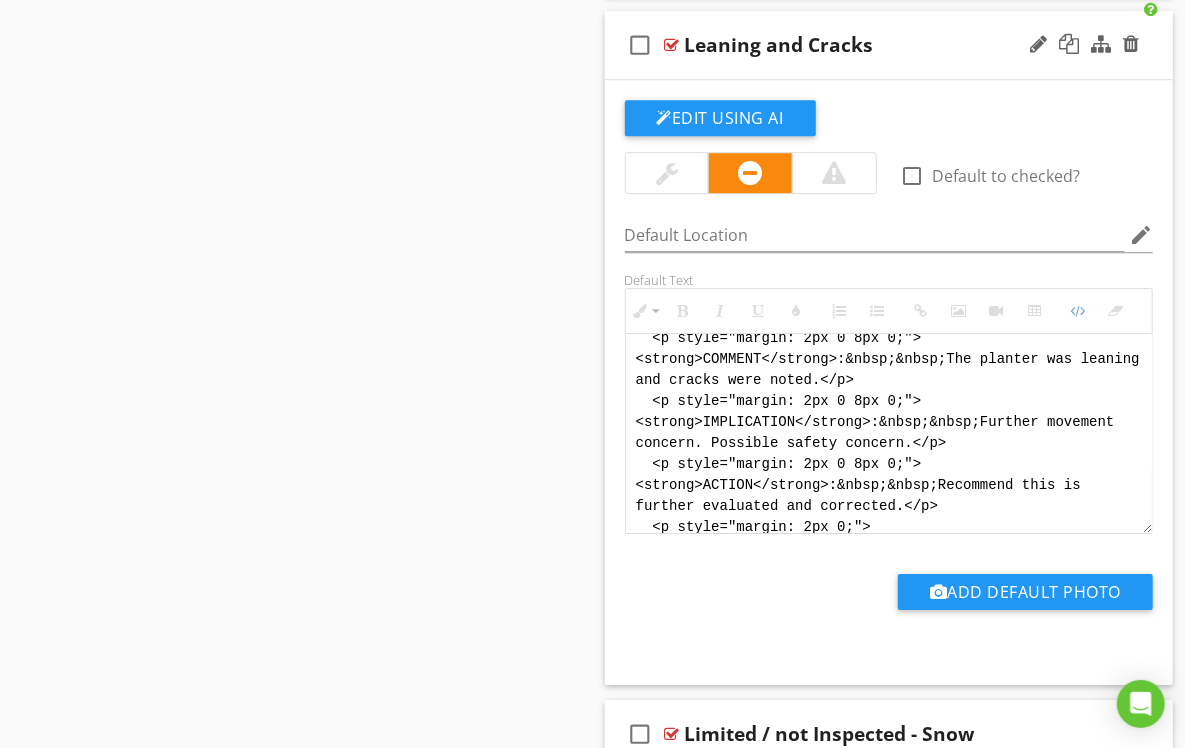 scroll, scrollTop: 200, scrollLeft: 0, axis: vertical 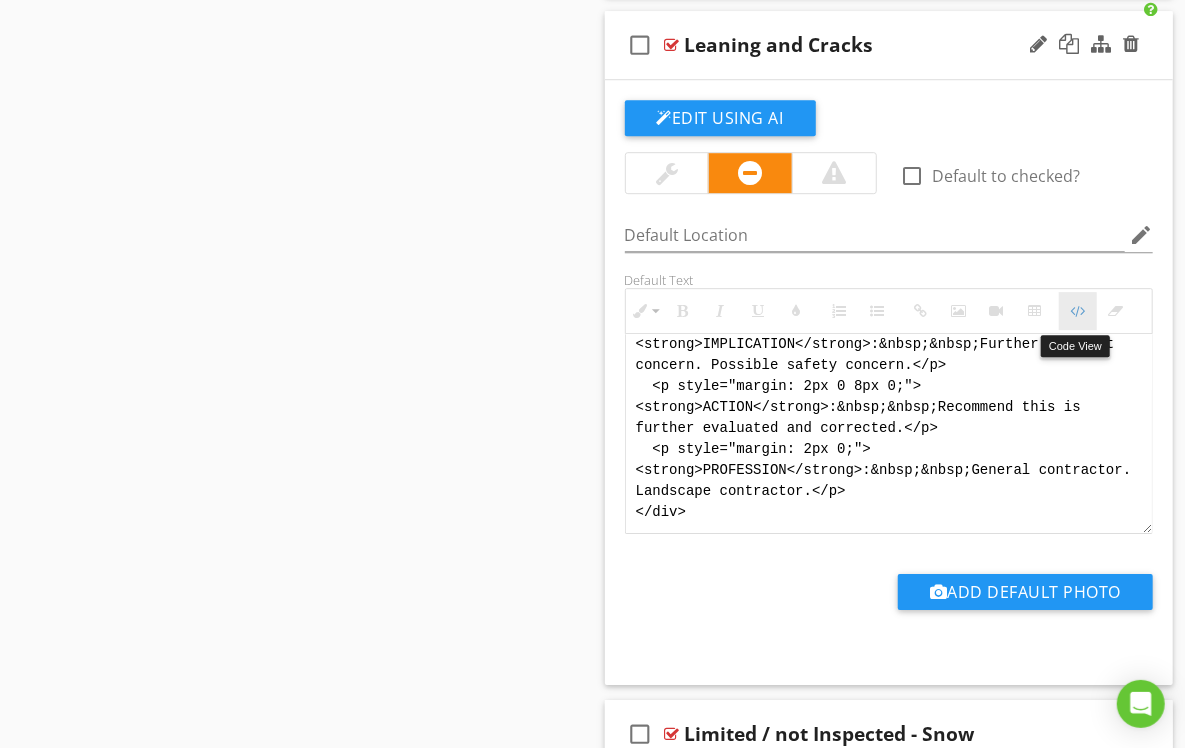 click on "Code View" at bounding box center [1078, 311] 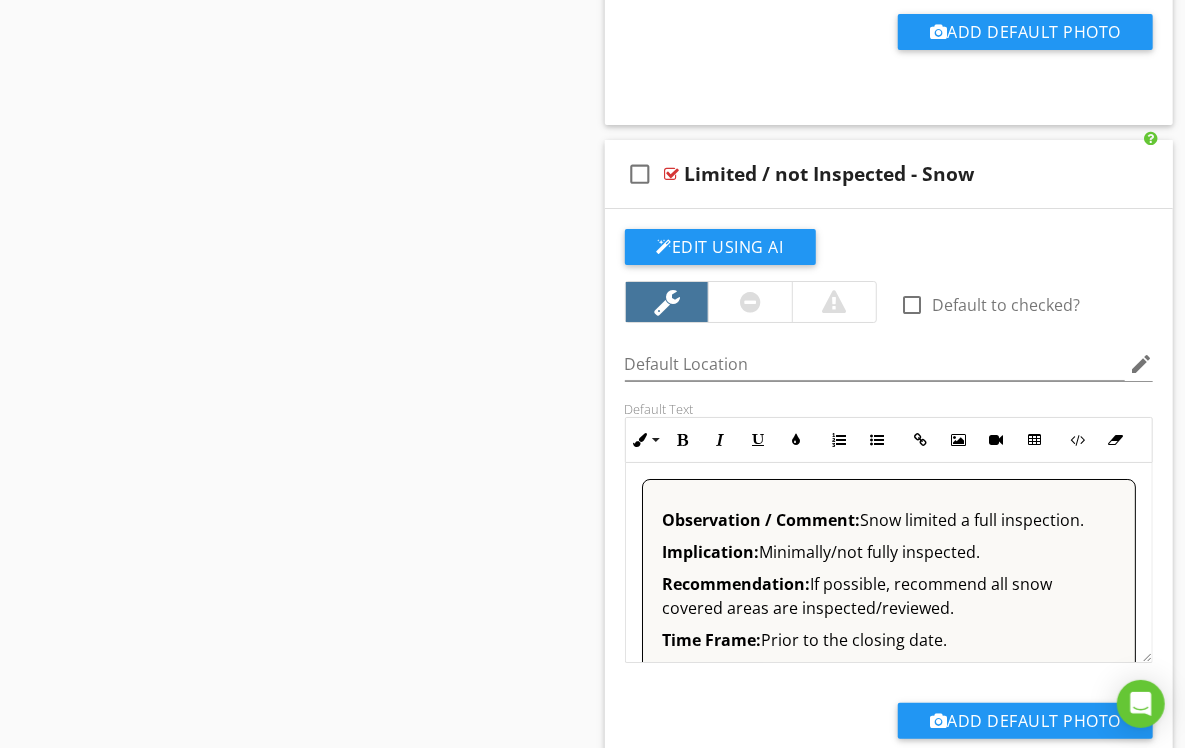 scroll, scrollTop: 6861, scrollLeft: 0, axis: vertical 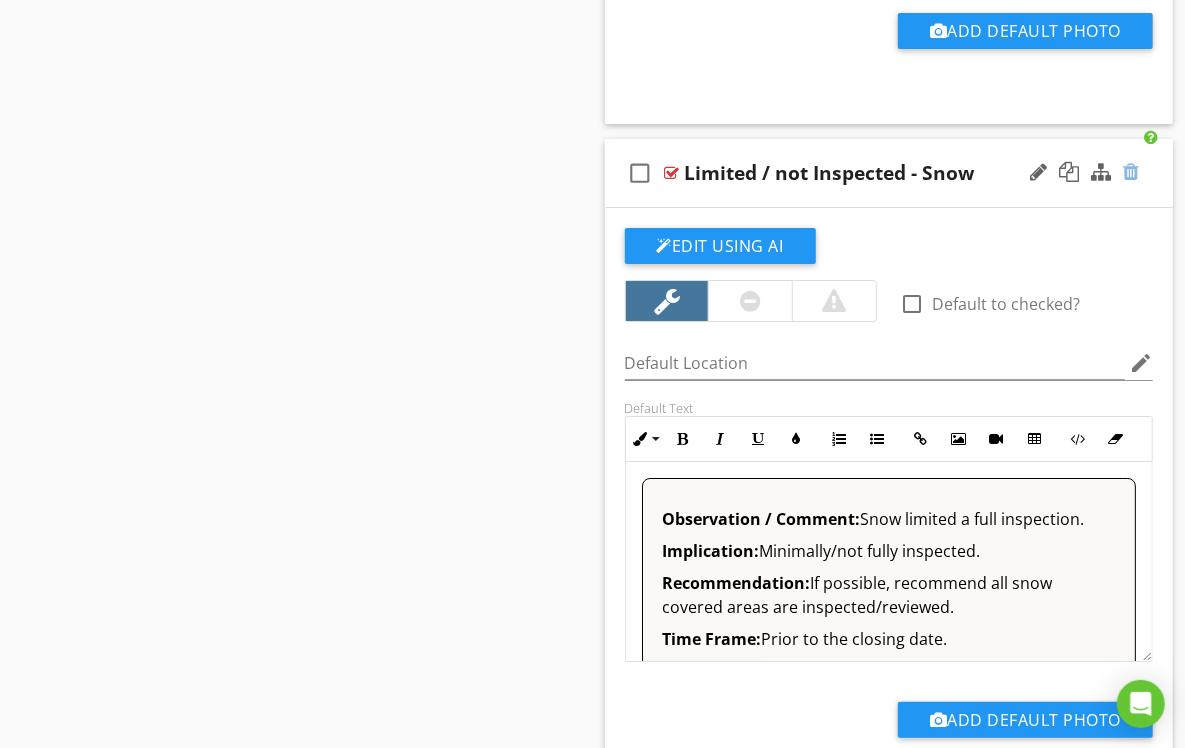 click at bounding box center (1131, 172) 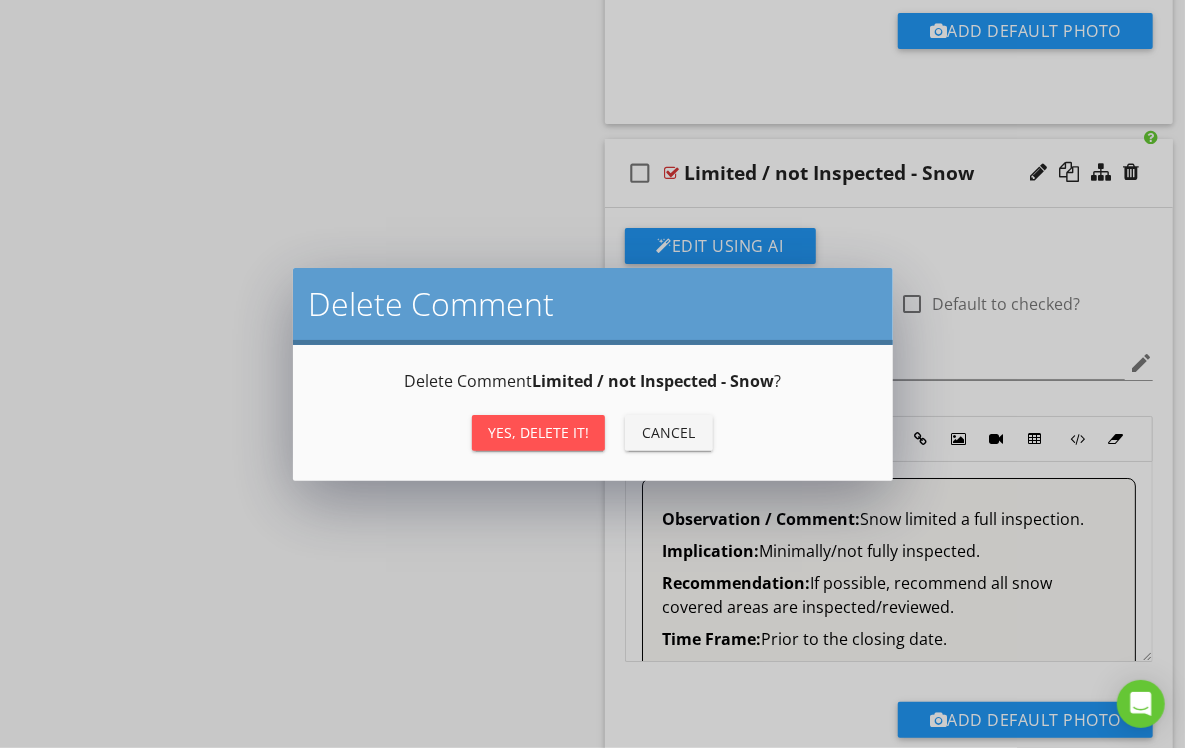 click on "Yes, Delete it!" at bounding box center (538, 432) 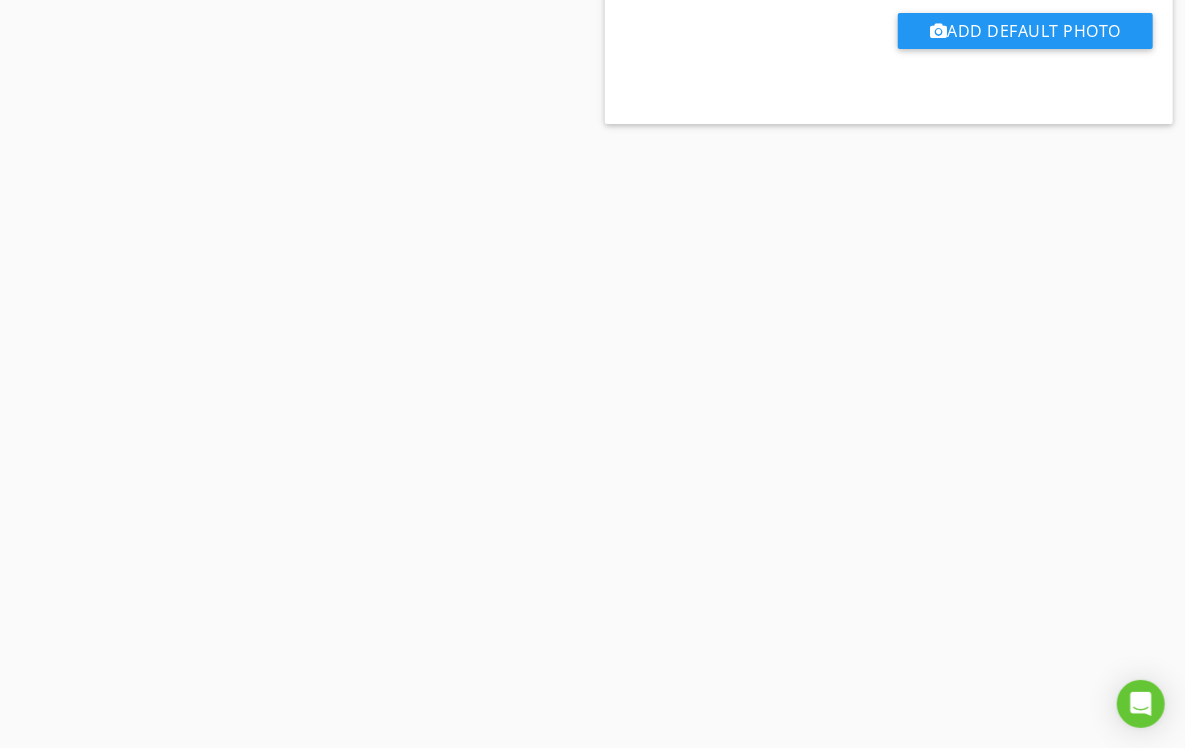 scroll, scrollTop: 6326, scrollLeft: 0, axis: vertical 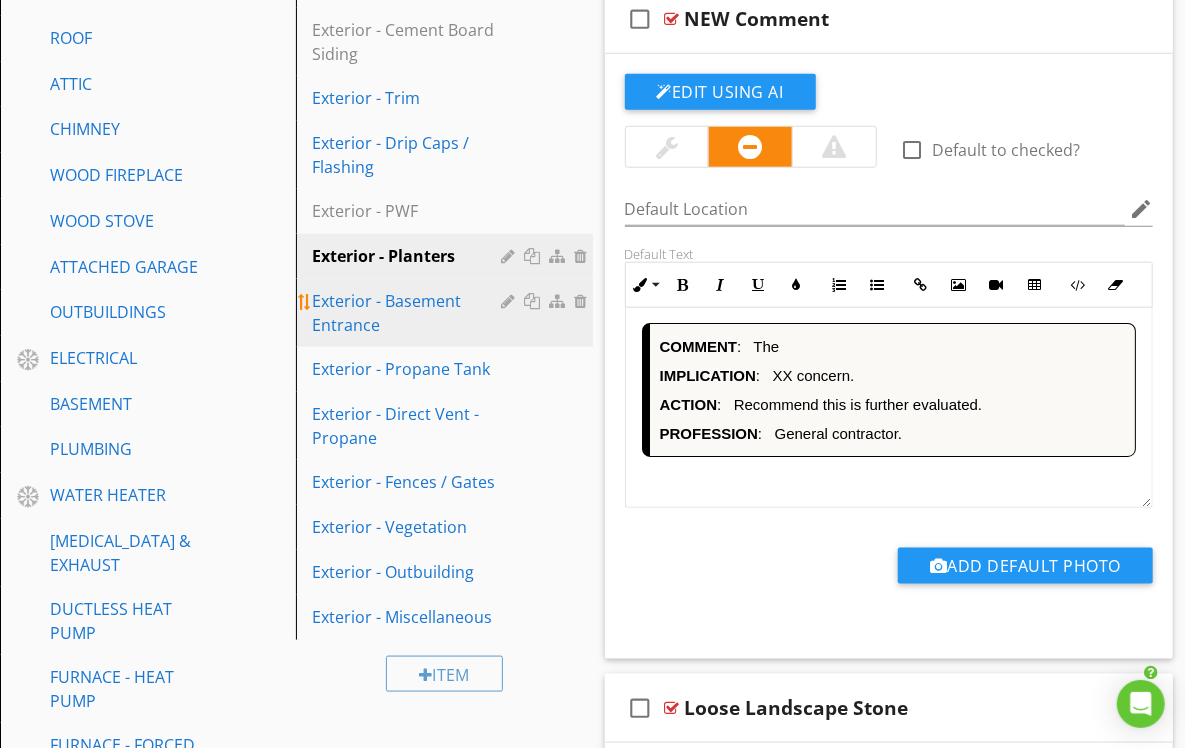 click on "Exterior - Basement Entrance" at bounding box center [409, 313] 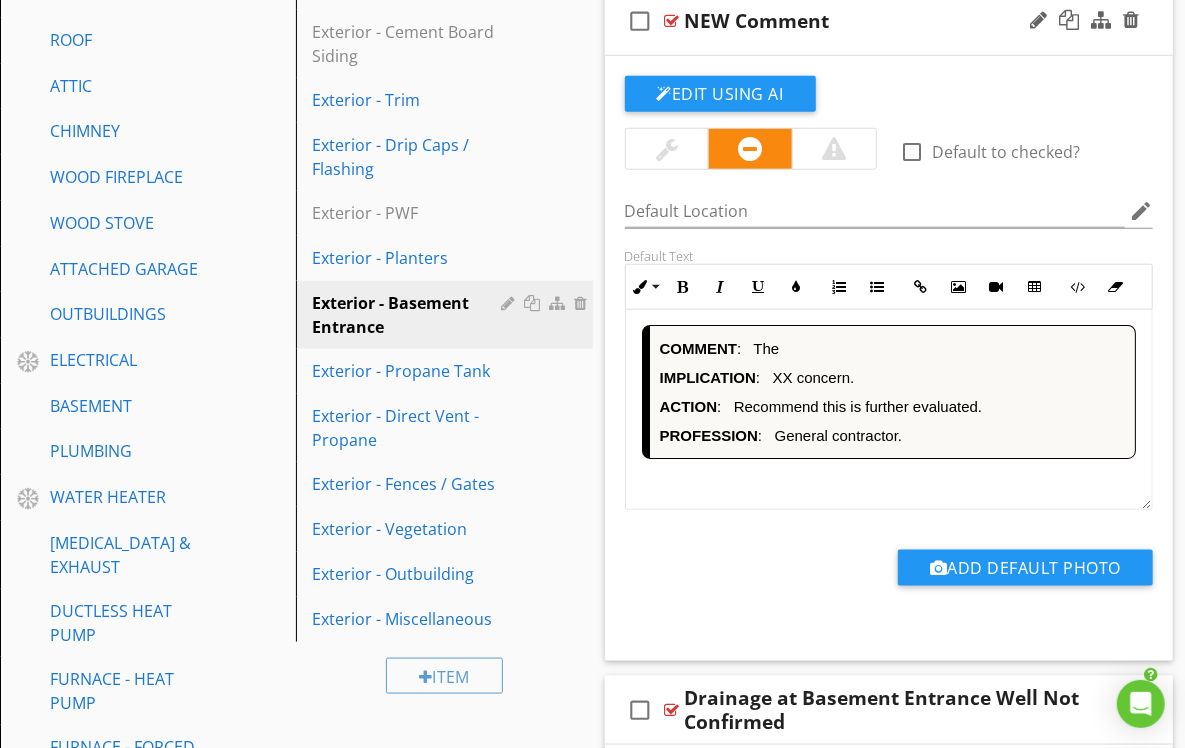scroll, scrollTop: 1, scrollLeft: 0, axis: vertical 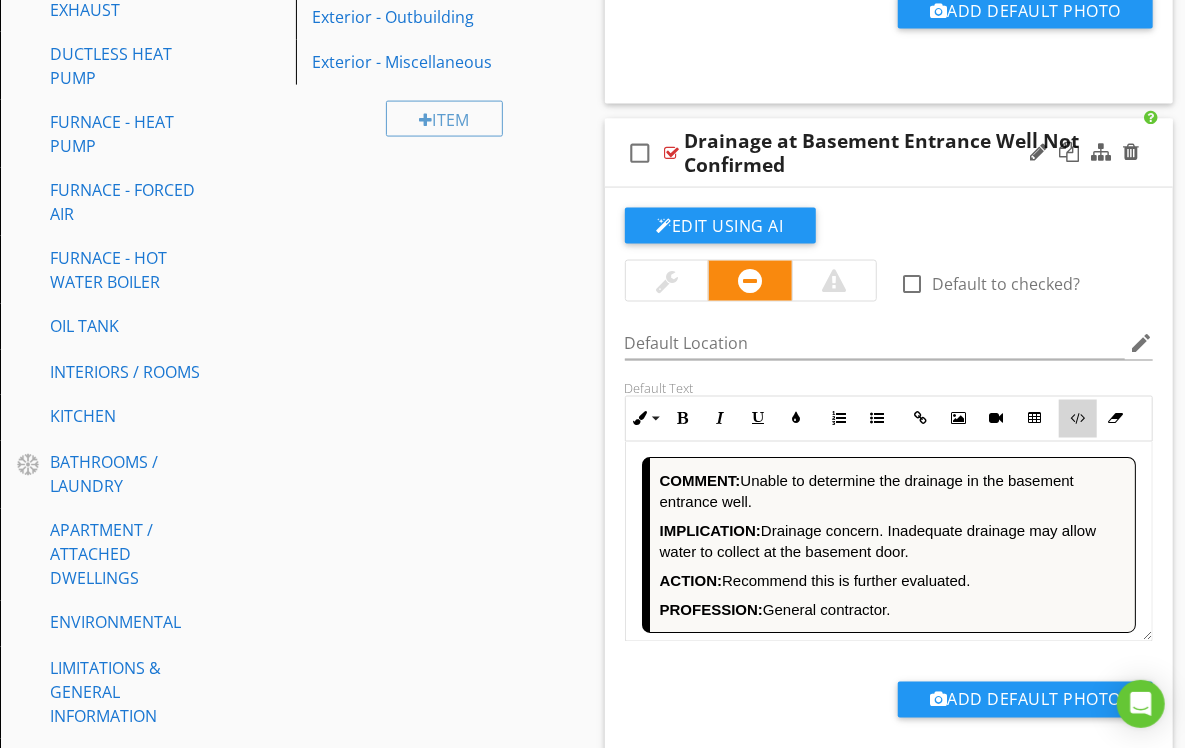 click on "Code View" at bounding box center (1078, 419) 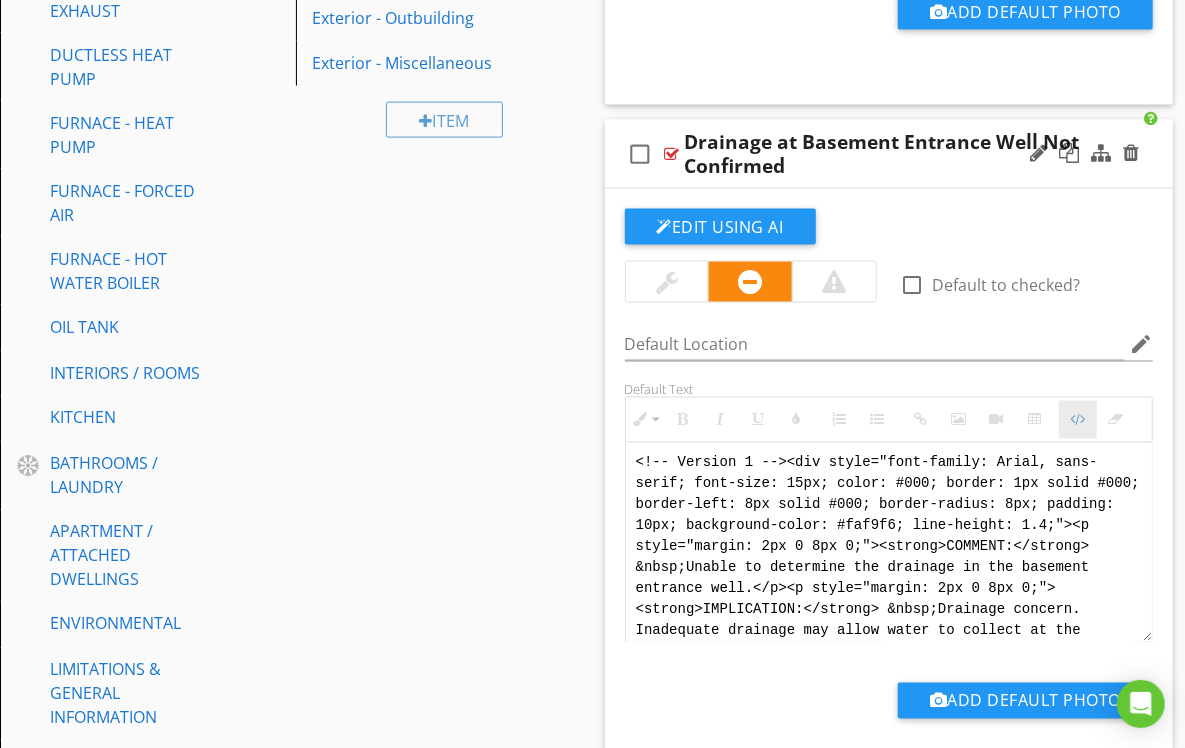 scroll, scrollTop: 80, scrollLeft: 0, axis: vertical 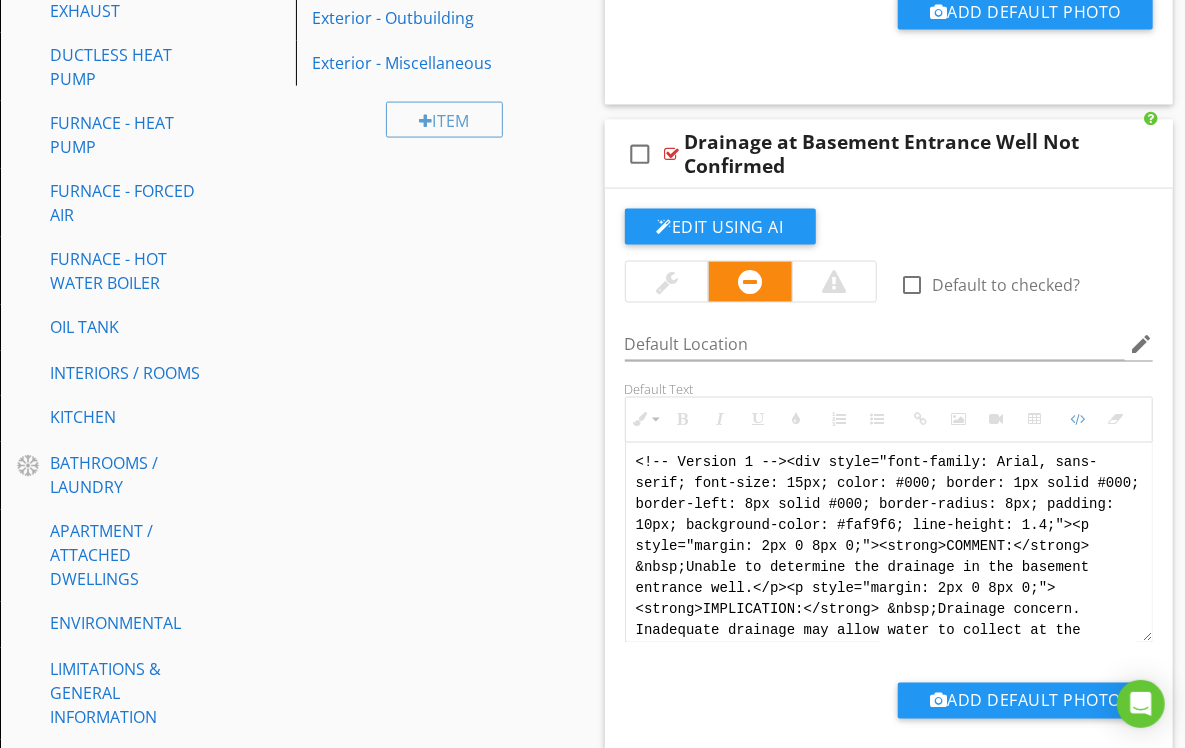 drag, startPoint x: 1038, startPoint y: 629, endPoint x: 530, endPoint y: 342, distance: 583.4664 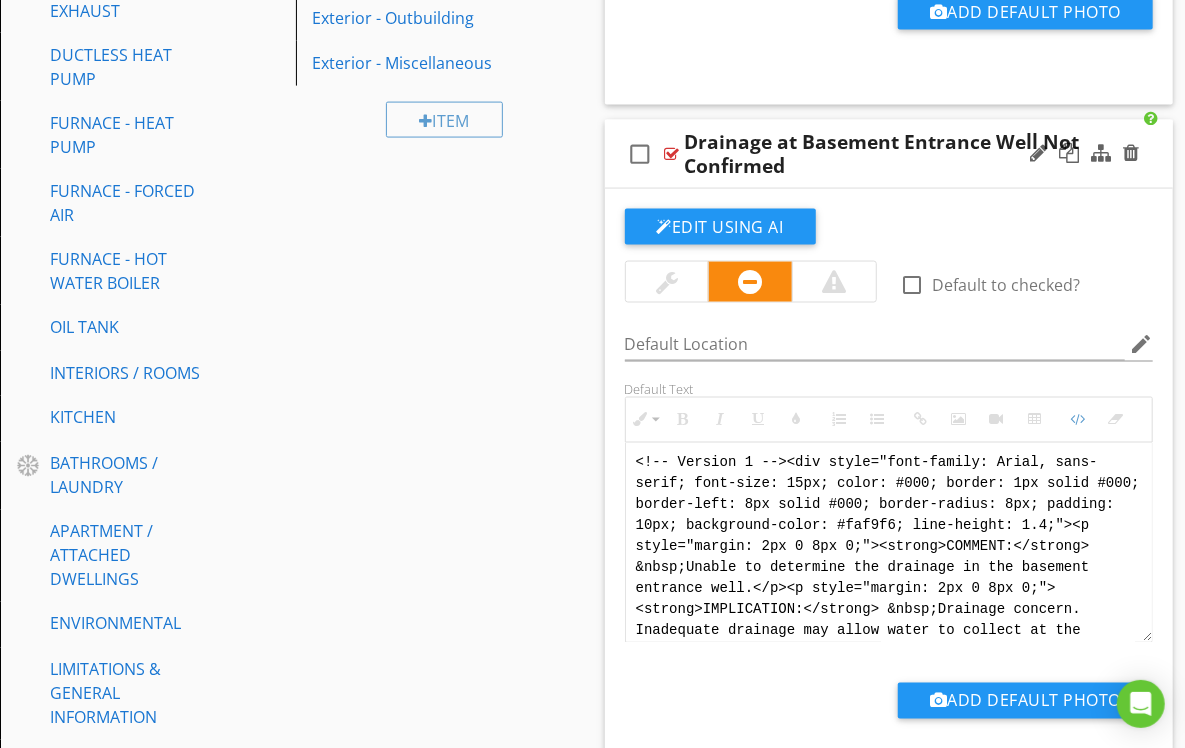 paste on "Jody Version 1 -->
<div style="font-family: Arial, sans-serif; font-size: 15px; line-height: 1.4; color: #000; border: 1px solid #000; border-left: 8px solid #000; border-radius: 8px; padding: 10px; background-color: #faf9f6;">
<p style="margin: 2px 0 8px 0;"><strong>COMMENT</strong>:&nbsp;&nbsp;Unable to determine the drainage in the basement entrance well.</p>
<p style="margin: 2px 0 8px 0;"><strong>IMPLICATION</strong>:&nbsp;&nbsp;Drainage concern. Inadequate drainage may allow water to collect at the basement door.</p>
<p style="margin: 2px 0 8px 0;"><strong>ACTION</strong>:&nbsp;&nbsp;Recommend this is further evaluated.</p>
<p style="margin: 2px 0;"><strong>PROFESSION</strong>:&nbsp;&nbsp;General contractor.</p>
</div>" 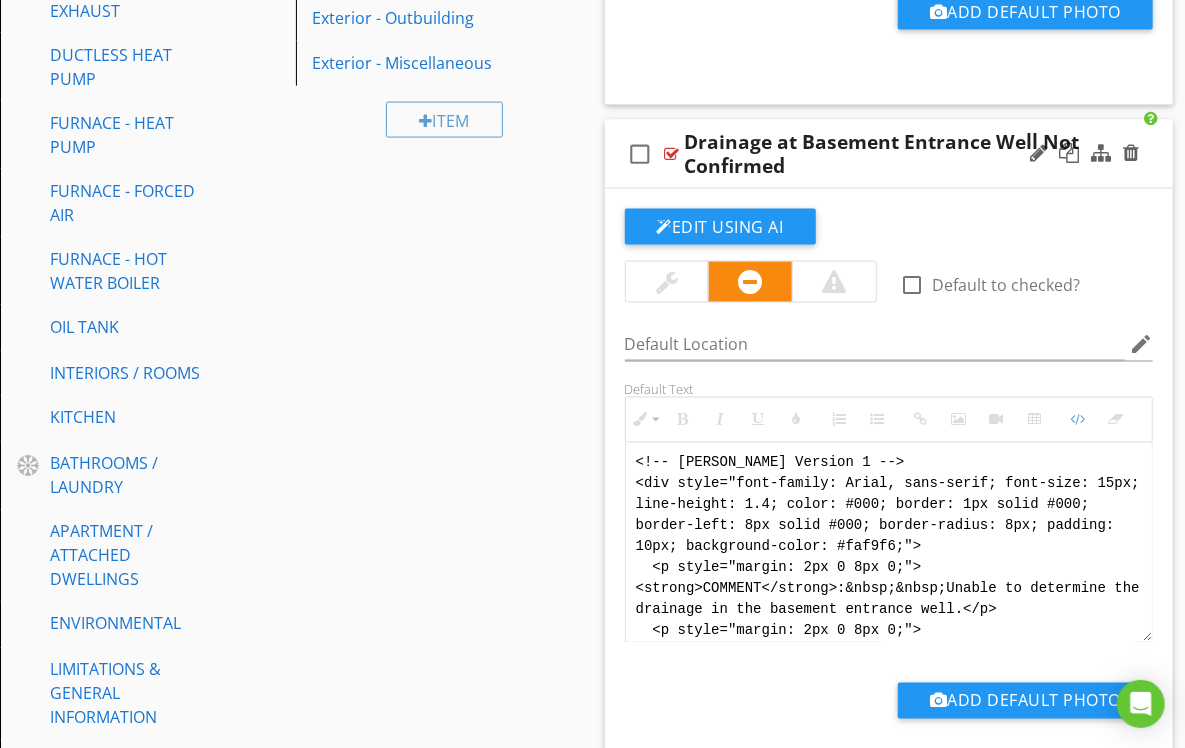 scroll, scrollTop: 220, scrollLeft: 0, axis: vertical 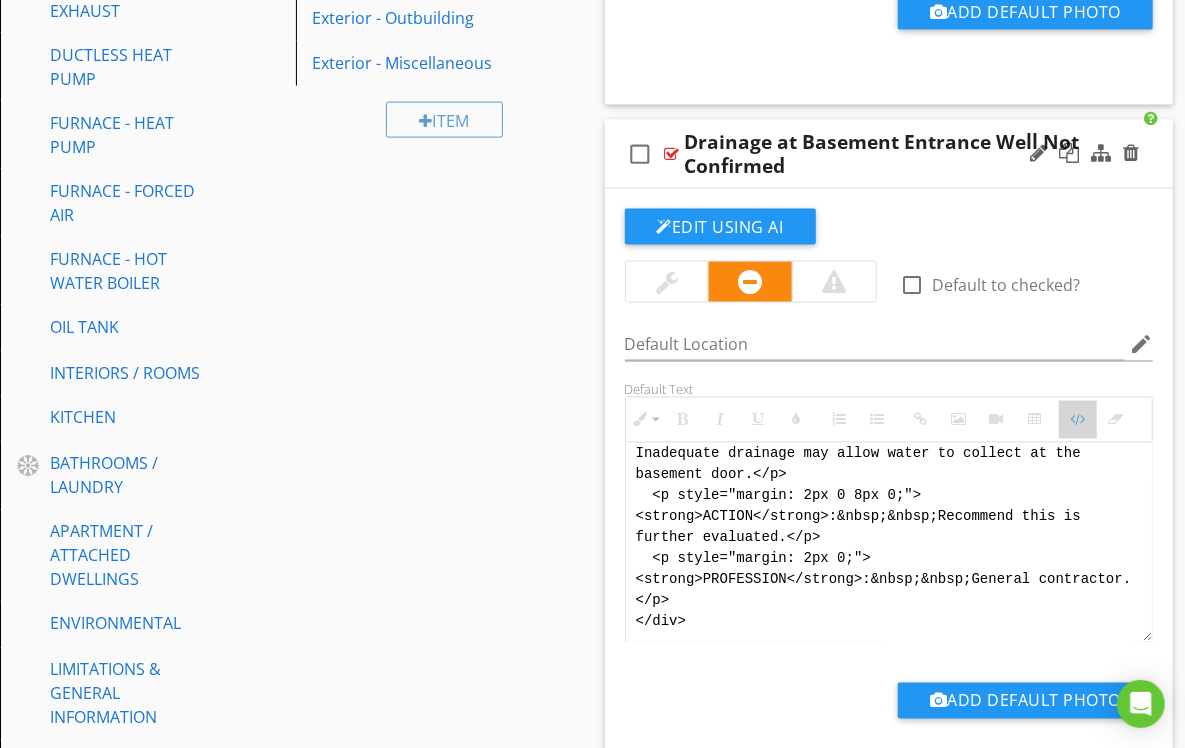 drag, startPoint x: 1080, startPoint y: 418, endPoint x: 776, endPoint y: 405, distance: 304.27783 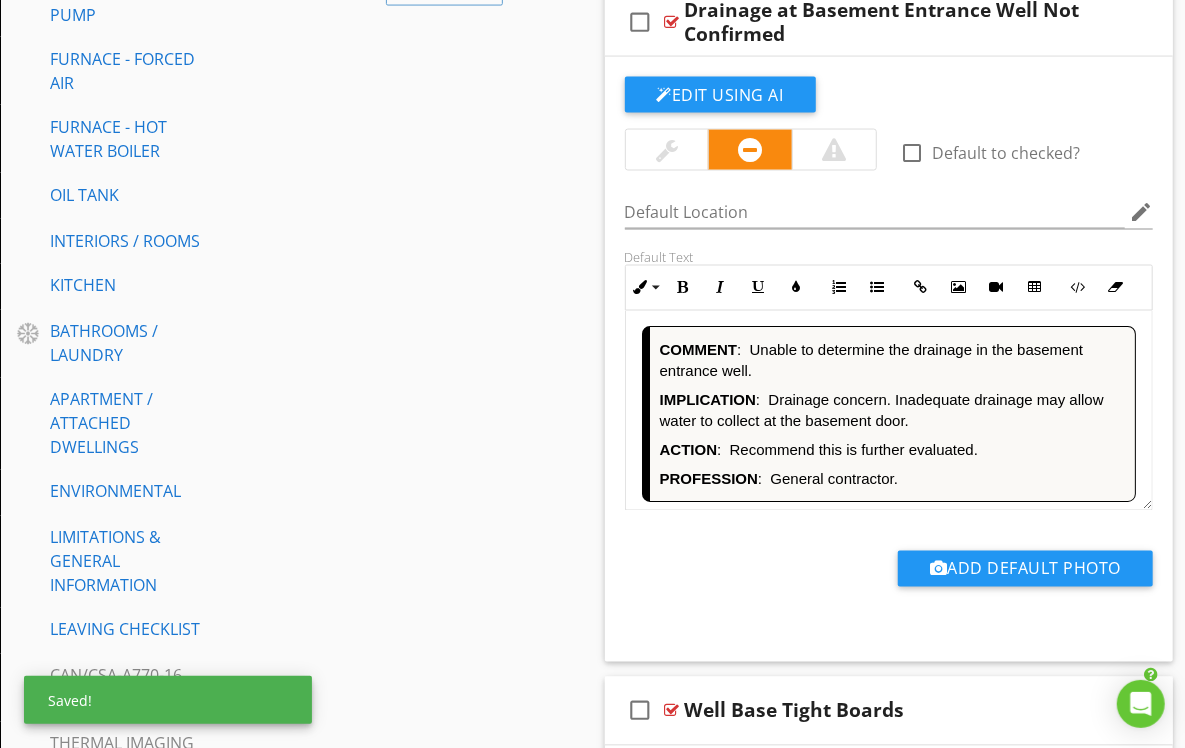 scroll, scrollTop: 1509, scrollLeft: 0, axis: vertical 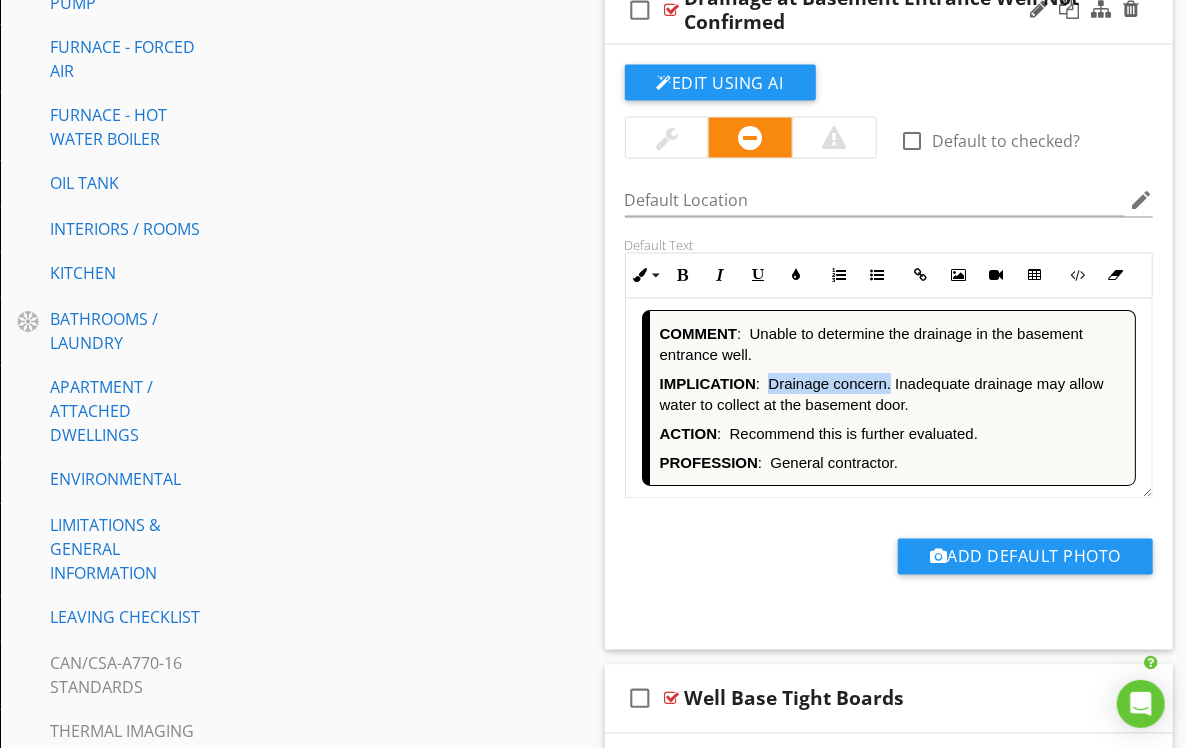 drag, startPoint x: 893, startPoint y: 380, endPoint x: 769, endPoint y: 385, distance: 124.10077 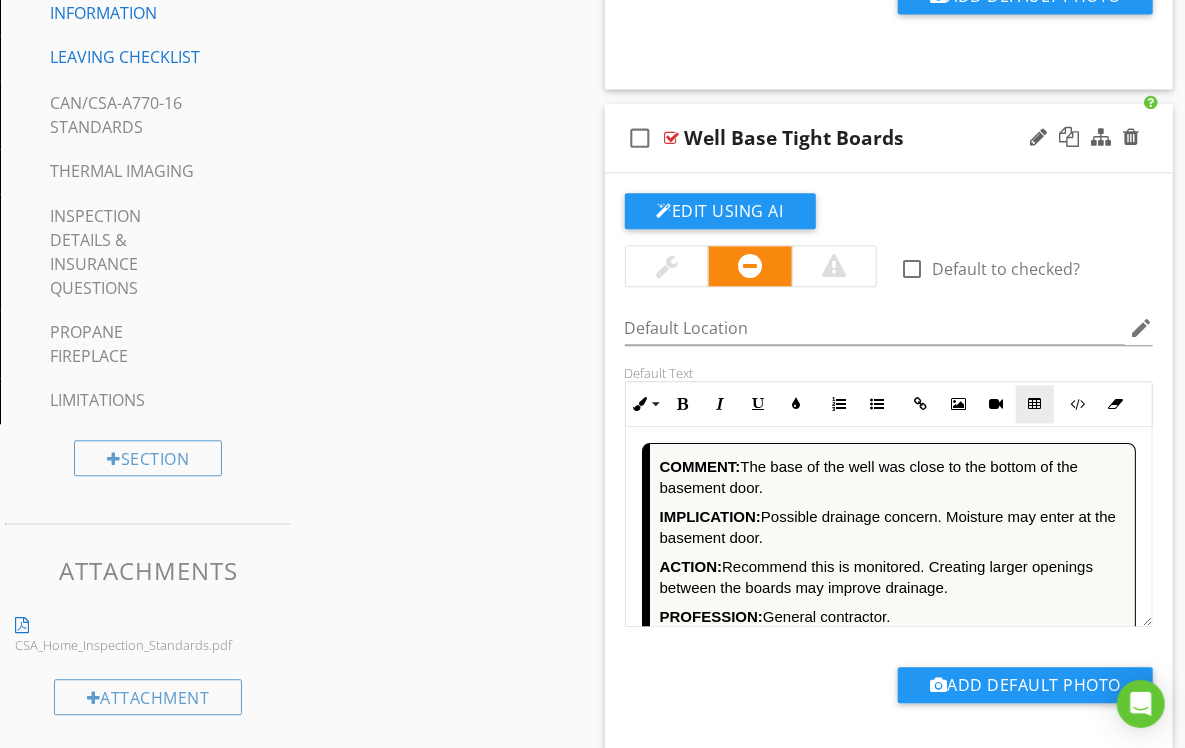 scroll, scrollTop: 2078, scrollLeft: 0, axis: vertical 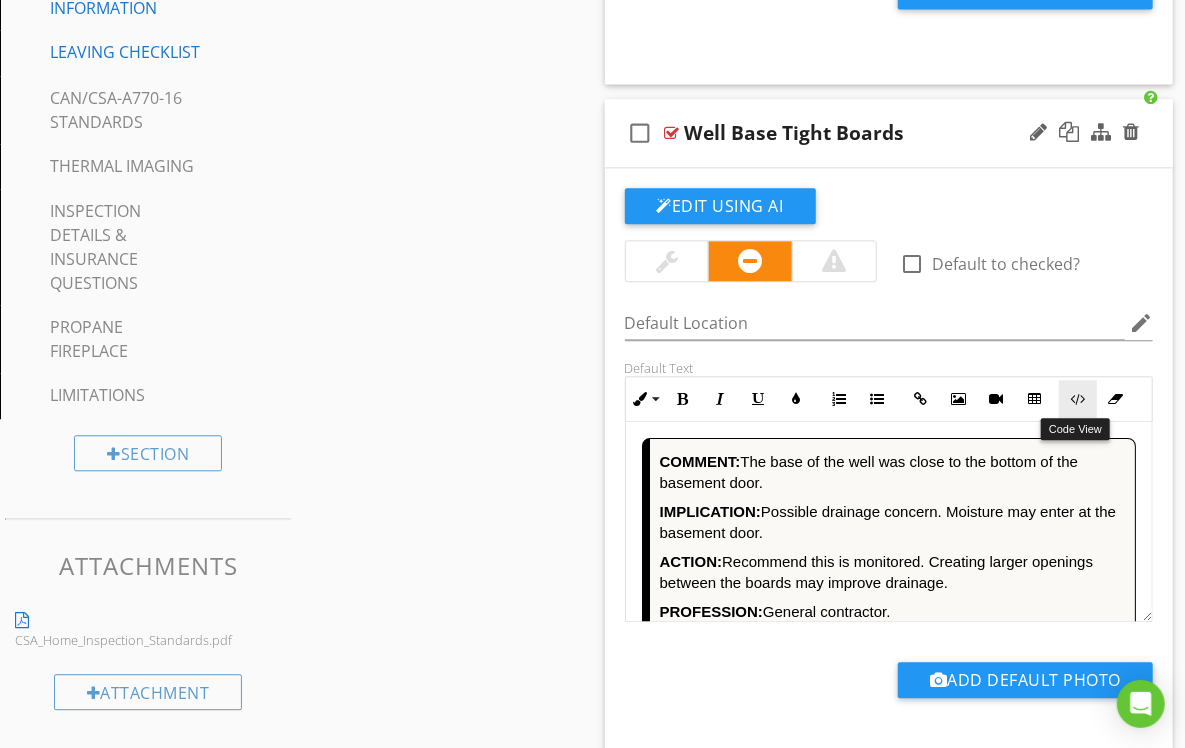 click at bounding box center (1078, 399) 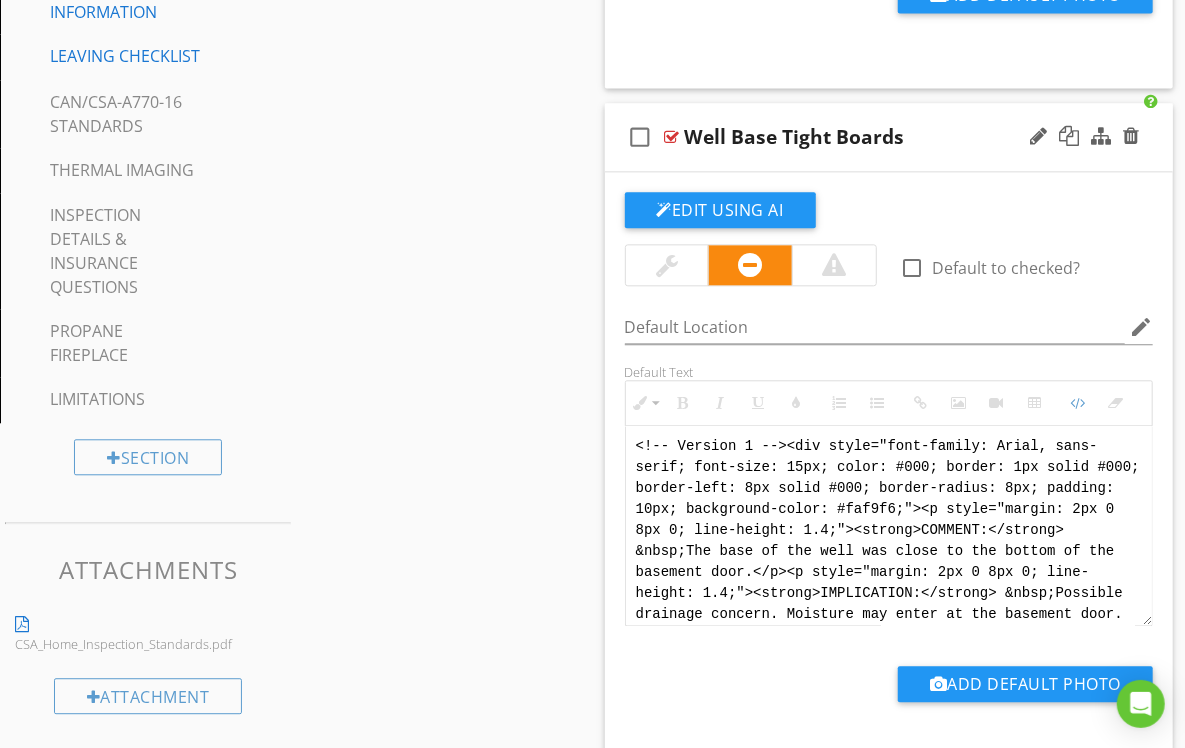 scroll, scrollTop: 0, scrollLeft: 0, axis: both 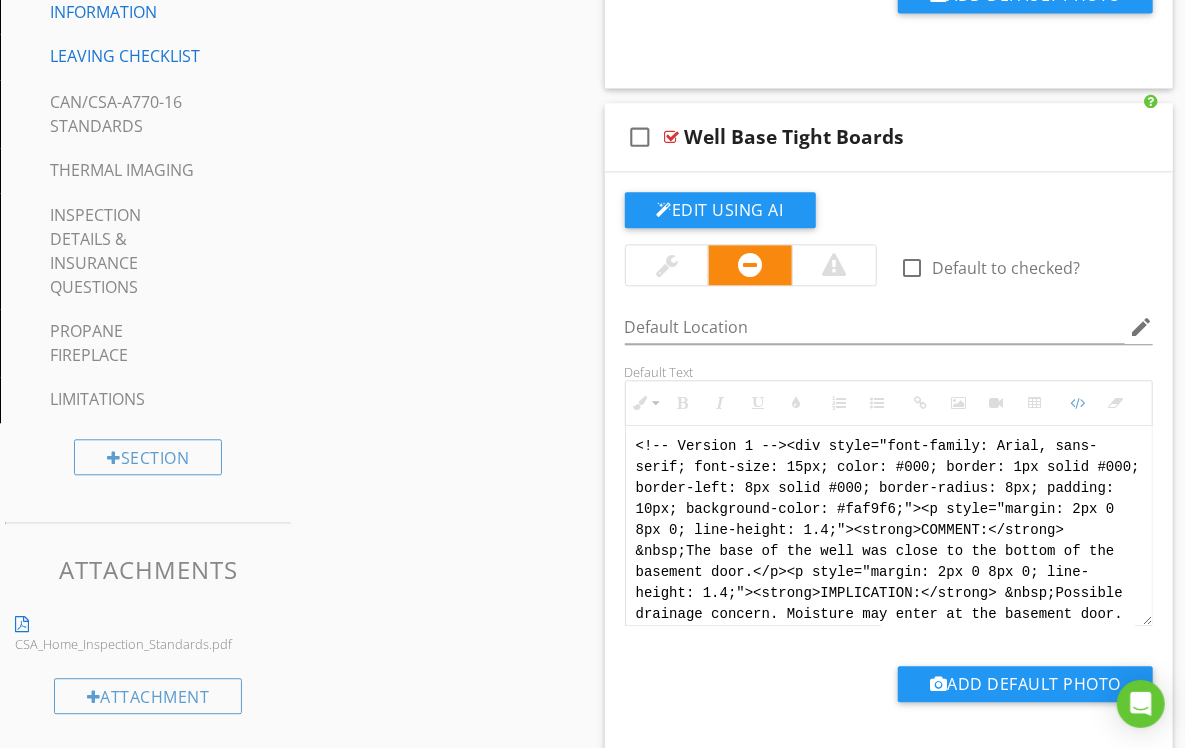 drag, startPoint x: 733, startPoint y: 610, endPoint x: 557, endPoint y: 346, distance: 317.2885 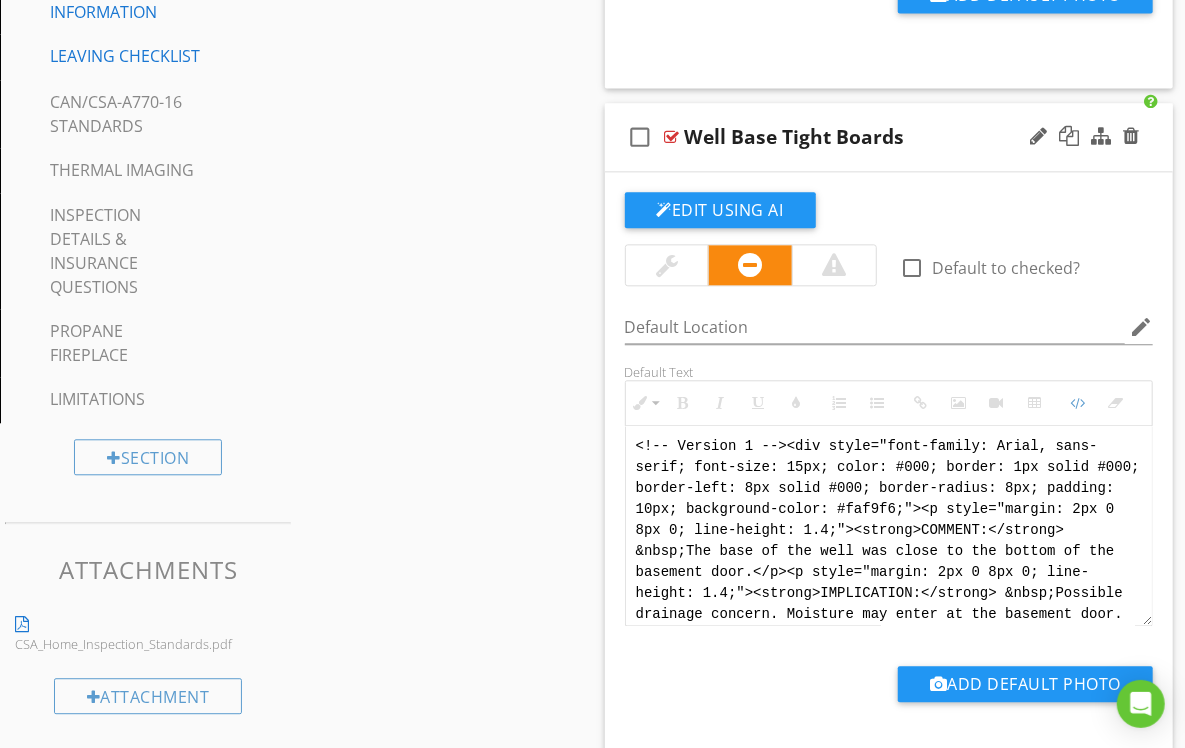 paste on "Jody Version 1 -->
<div style="font-family: Arial, sans-serif; font-size: 15px; line-height: 1.4; color: #000; border: 1px solid #000; border-left: 8px solid #000; border-radius: 8px; padding: 10px; background-color: #faf9f6;">
<p style="margin: 2px 0 8px 0;"><strong>COMMENT</strong>:&nbsp;&nbsp;The base of the well was close to the bottom of the basement door.</p>
<p style="margin: 2px 0 8px 0;"><strong>IMPLICATION</strong>:&nbsp;&nbsp;Possible drainage concern. Moisture may enter at the basement door.</p>
<p style="margin: 2px 0 8px 0;"><strong>ACTION</strong>:&nbsp;&nbsp;Recommend this is monitored. Creating larger openings between the boards may improve drainage.</p>
<p style="margin: 2px 0;"><strong>PROFESSION</strong>:&nbsp;&nbsp;General contractor.</p>
</div>" 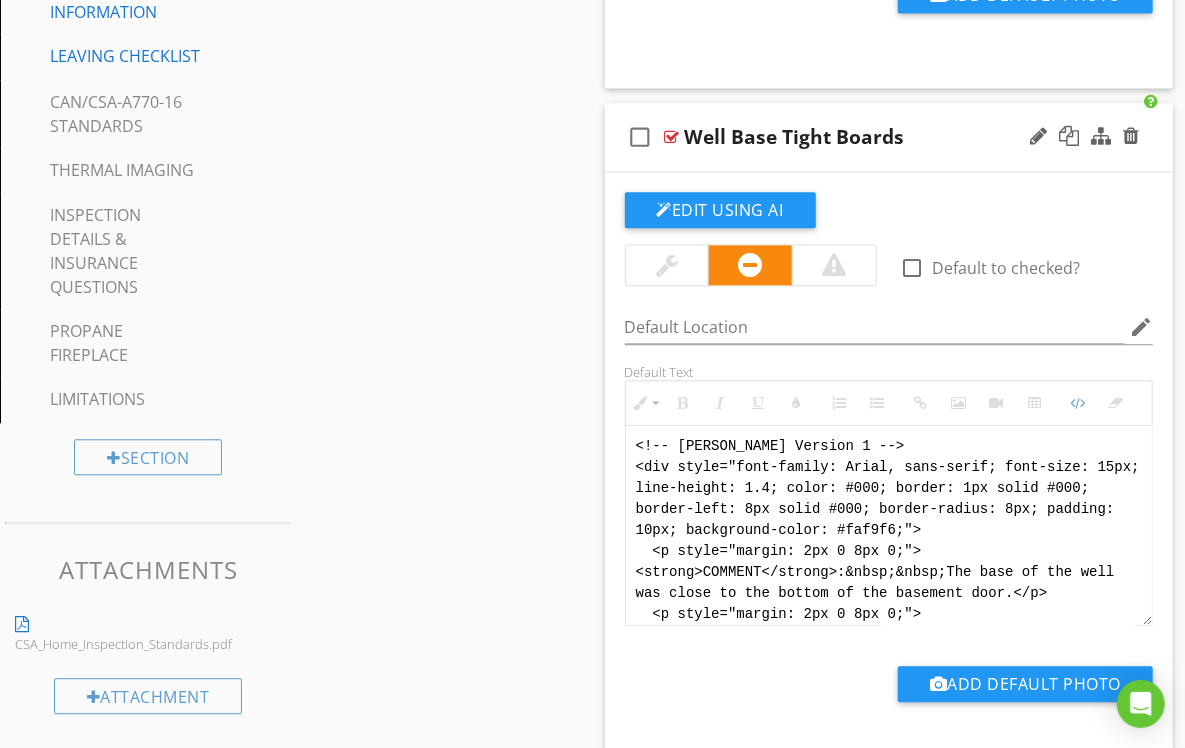 scroll, scrollTop: 220, scrollLeft: 0, axis: vertical 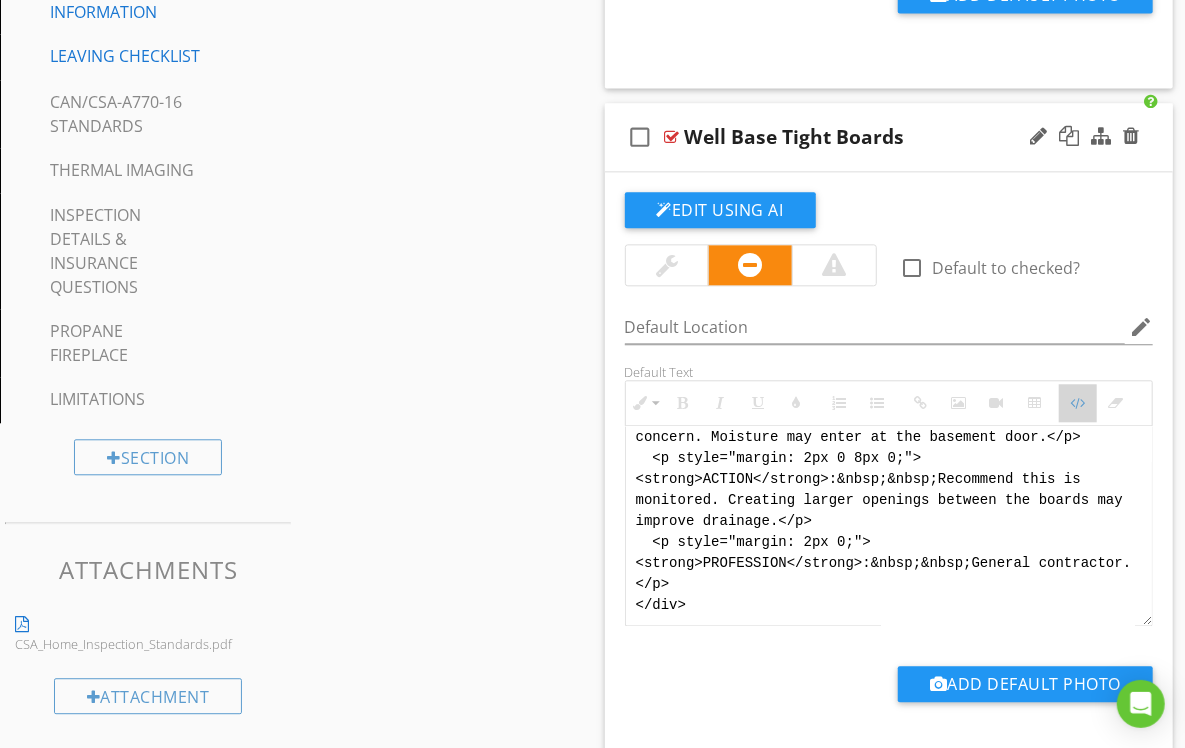 click at bounding box center [1078, 403] 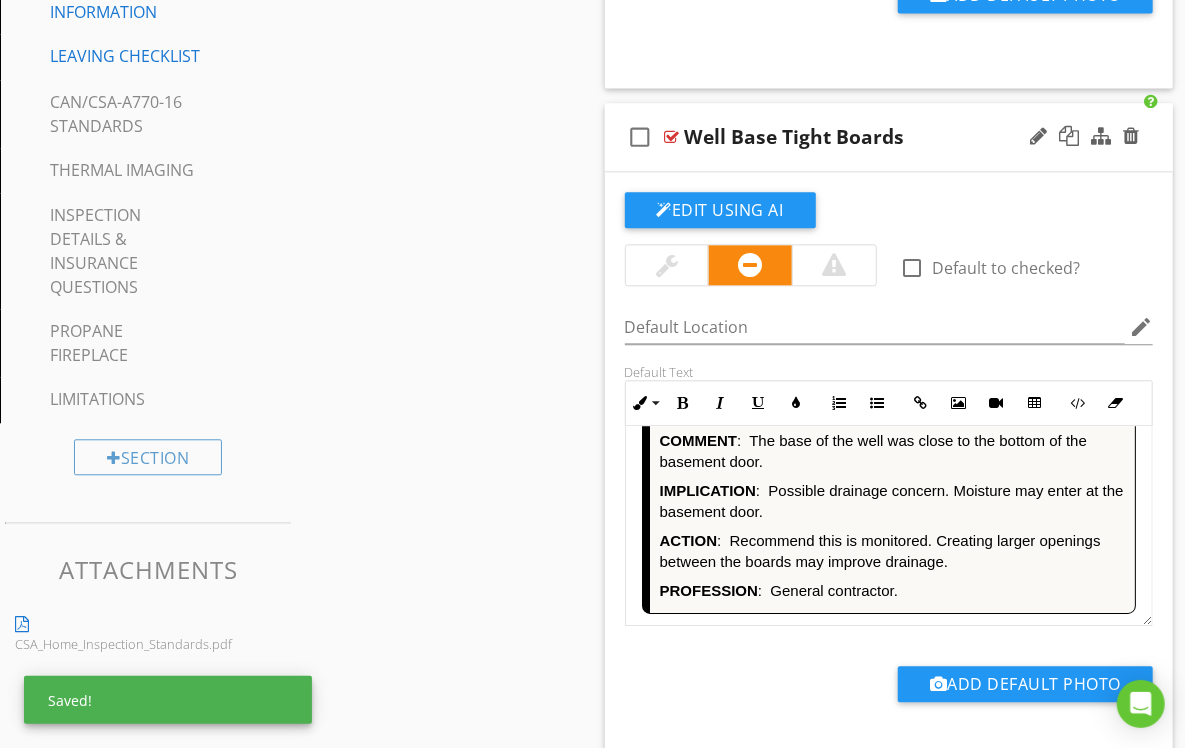 scroll, scrollTop: 24, scrollLeft: 0, axis: vertical 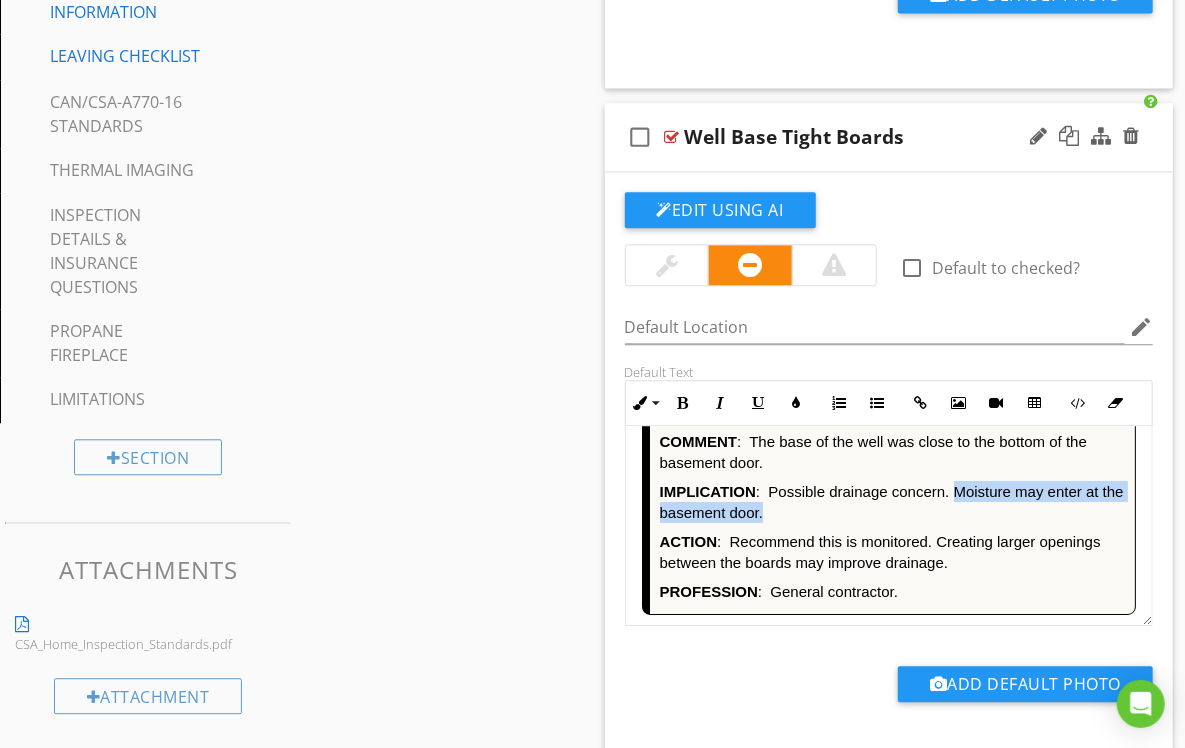 drag, startPoint x: 942, startPoint y: 503, endPoint x: 958, endPoint y: 489, distance: 21.260292 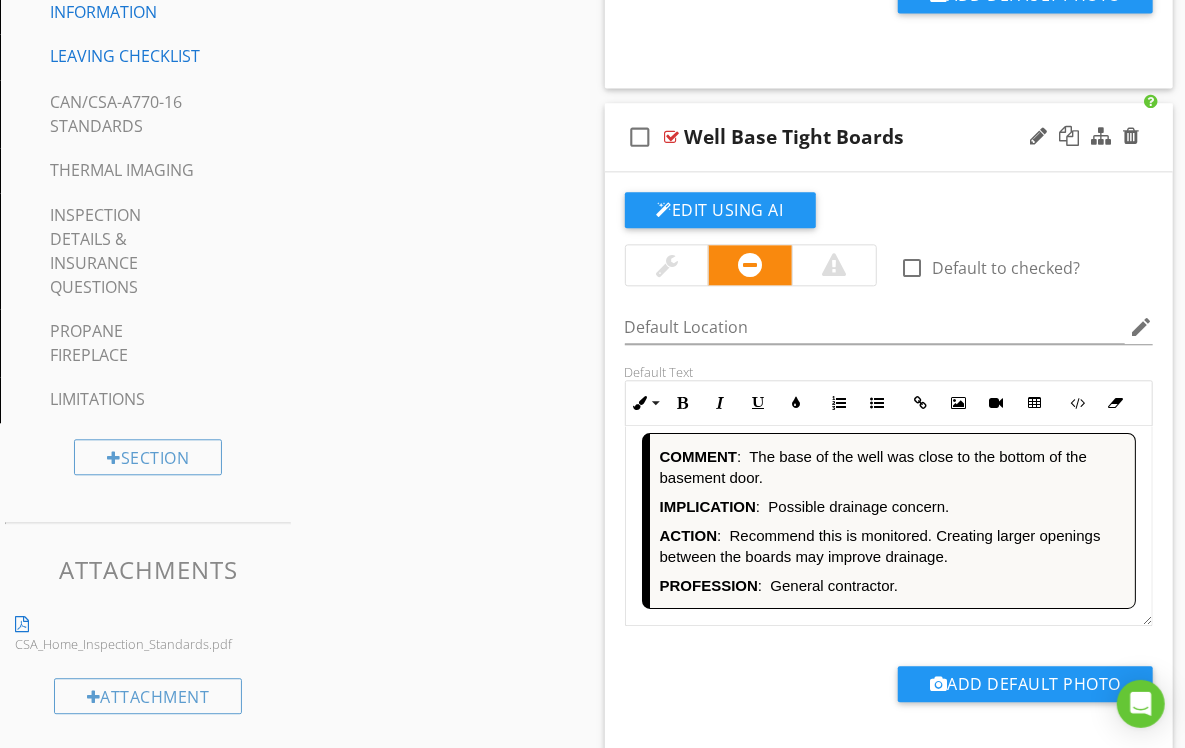 scroll, scrollTop: 4, scrollLeft: 0, axis: vertical 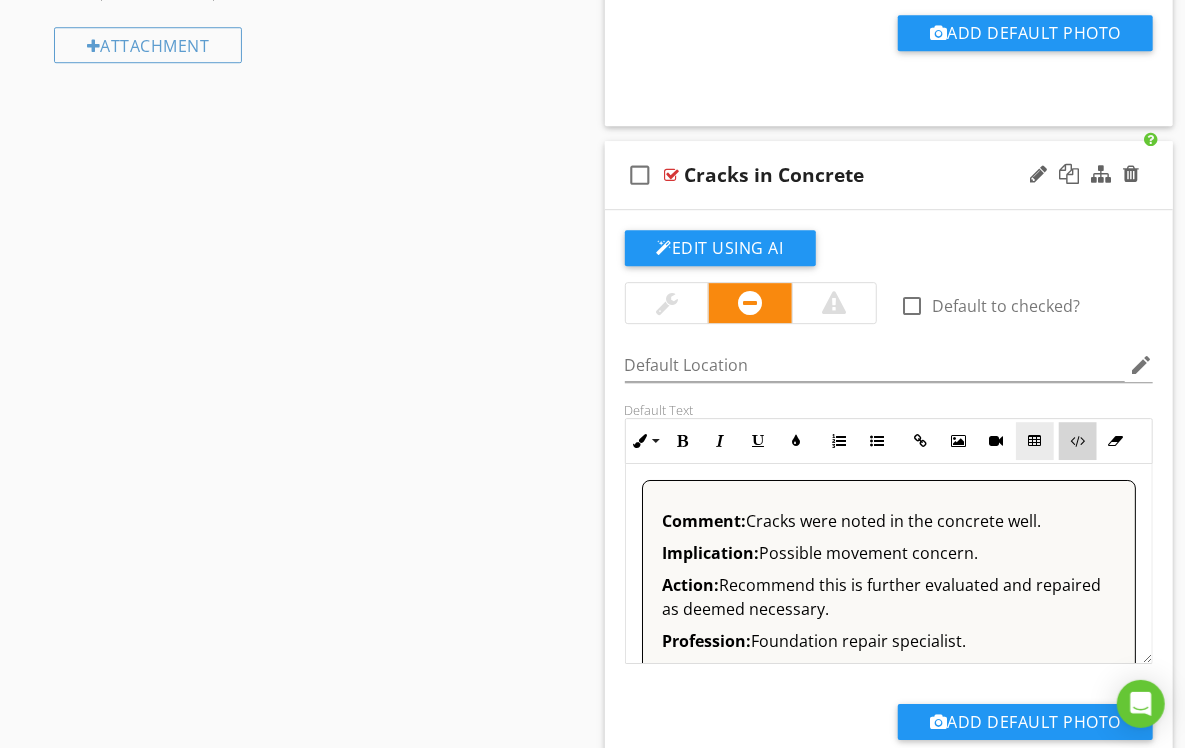 drag, startPoint x: 1077, startPoint y: 441, endPoint x: 1029, endPoint y: 460, distance: 51.62364 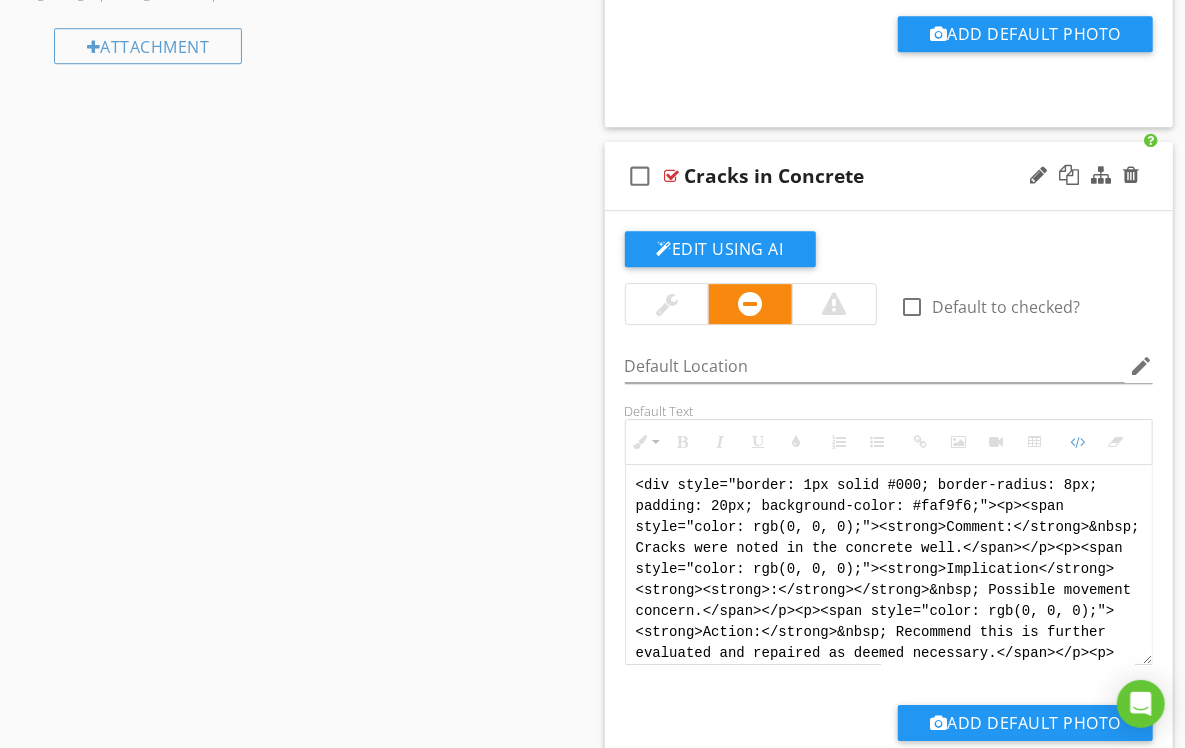 scroll, scrollTop: 60, scrollLeft: 0, axis: vertical 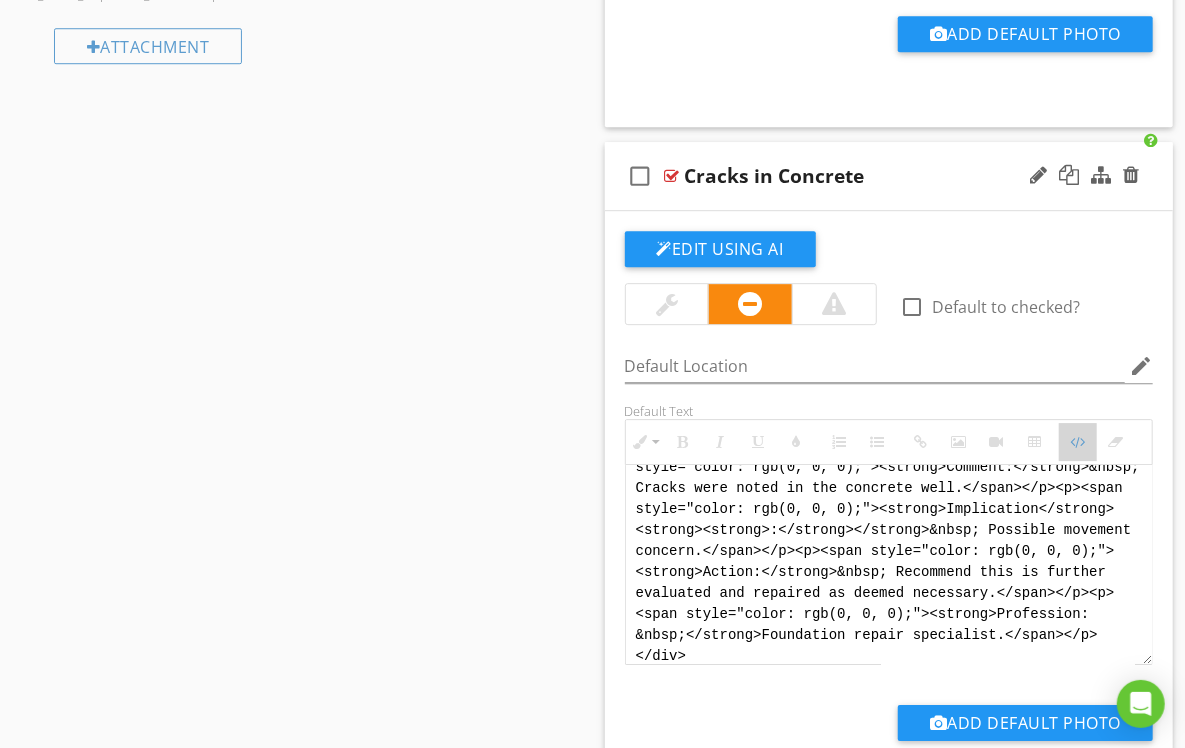click at bounding box center (1078, 442) 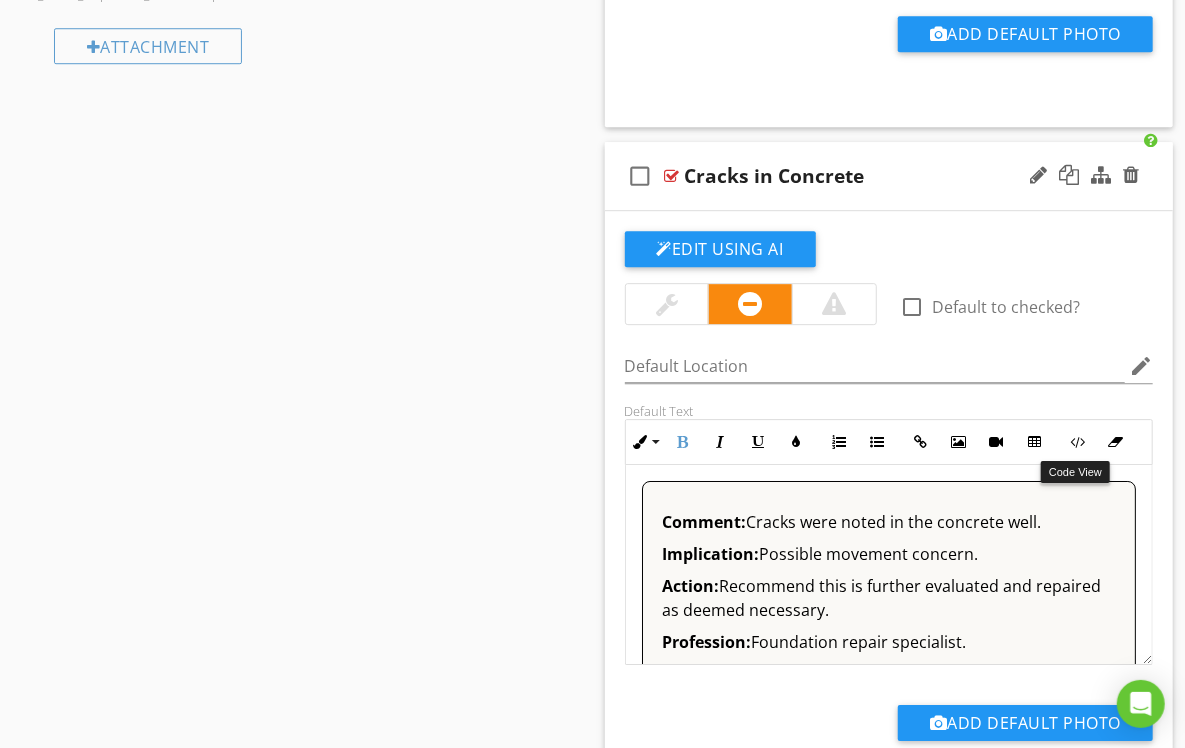 click on "Code View" at bounding box center (1078, 442) 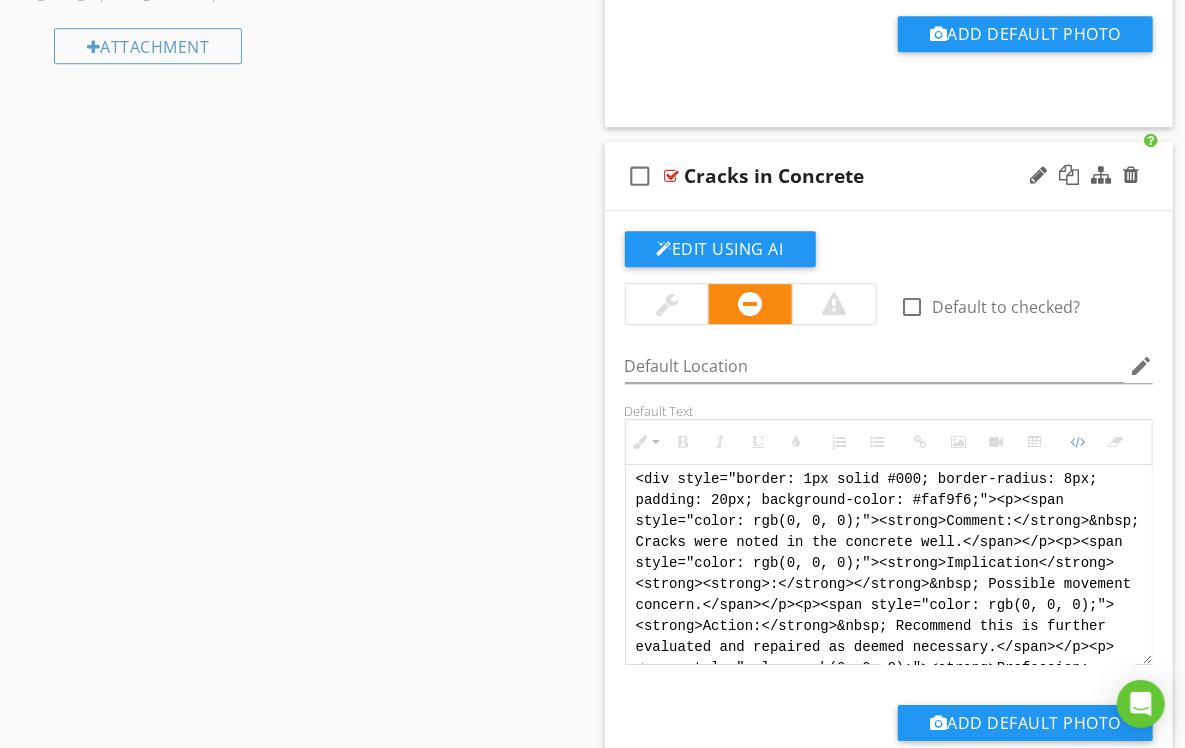 scroll, scrollTop: 0, scrollLeft: 0, axis: both 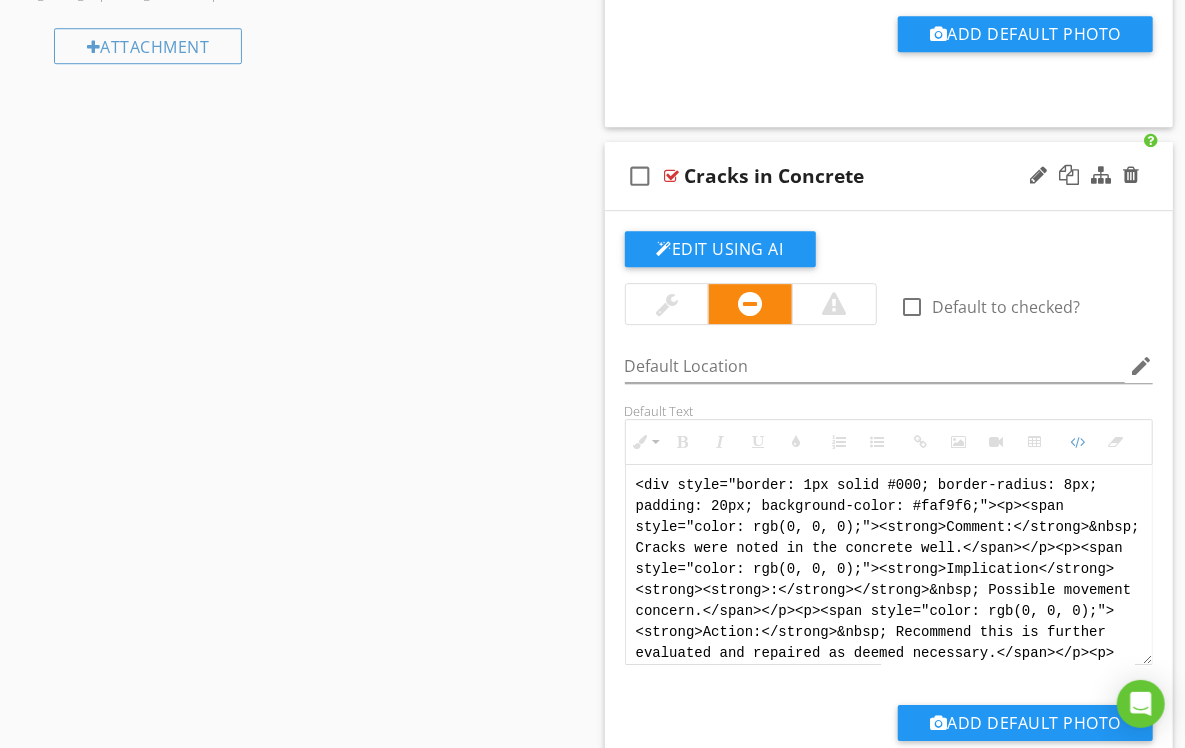drag, startPoint x: 694, startPoint y: 642, endPoint x: 616, endPoint y: 448, distance: 209.09328 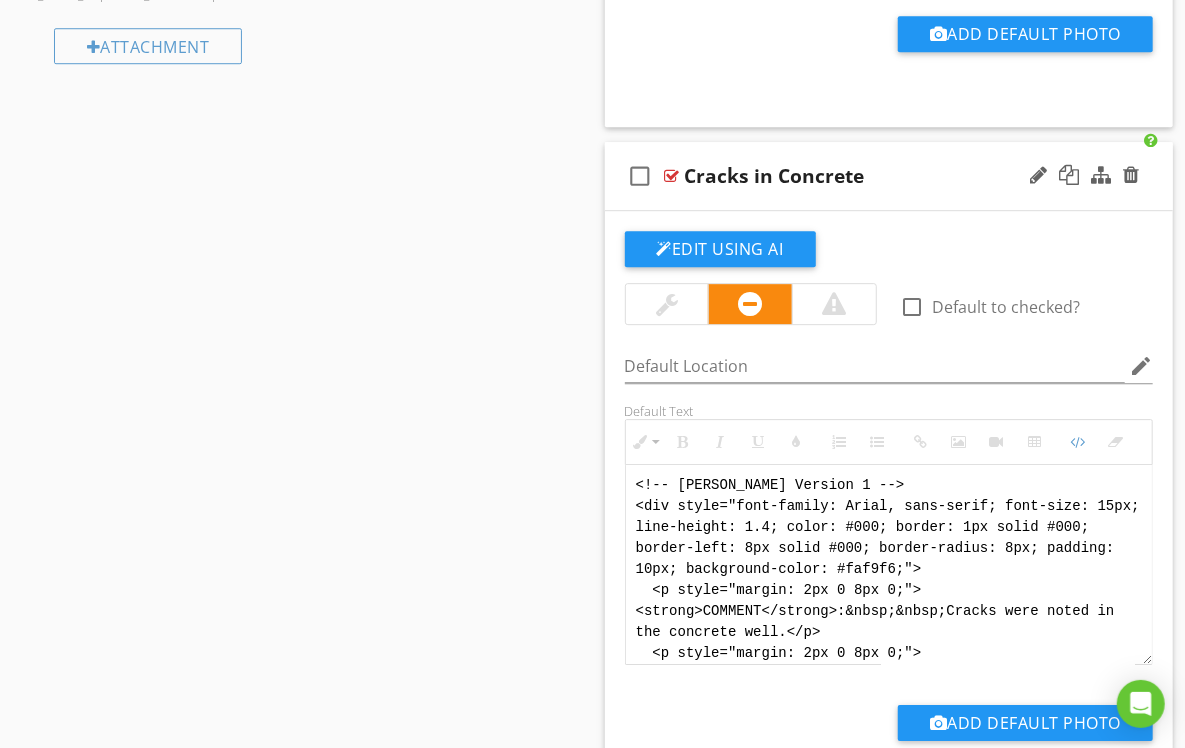 scroll, scrollTop: 200, scrollLeft: 0, axis: vertical 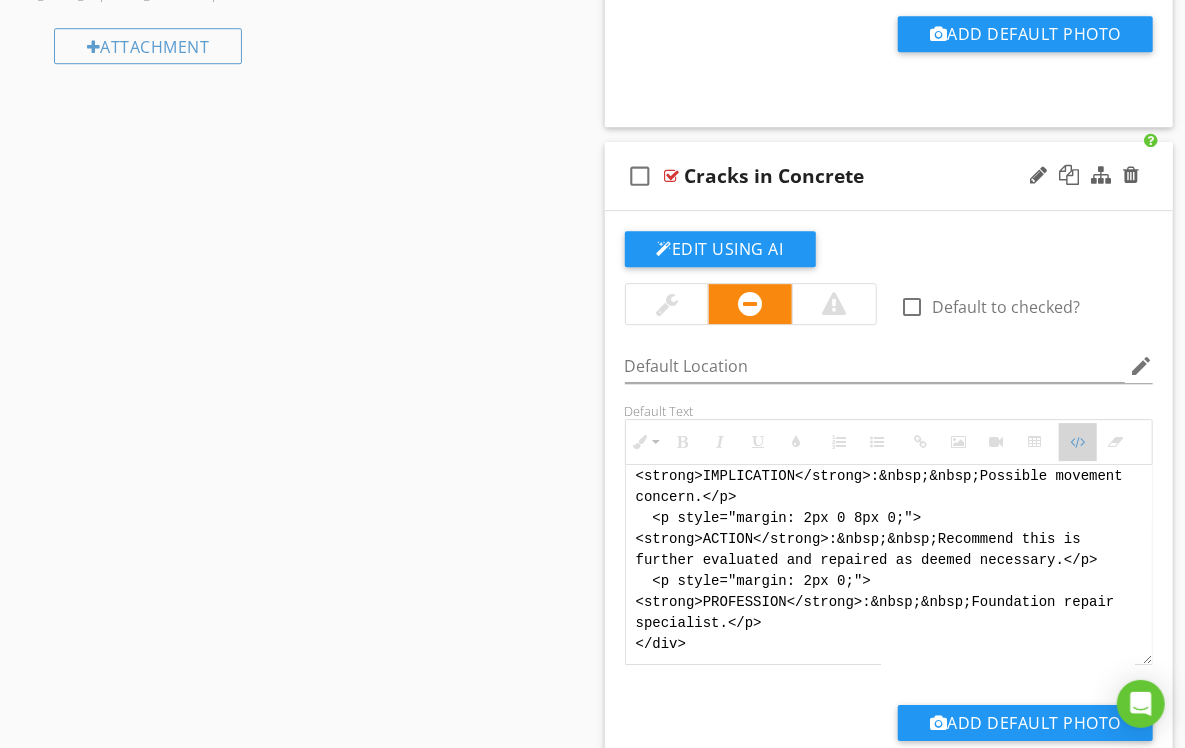 click on "Code View" at bounding box center [1078, 442] 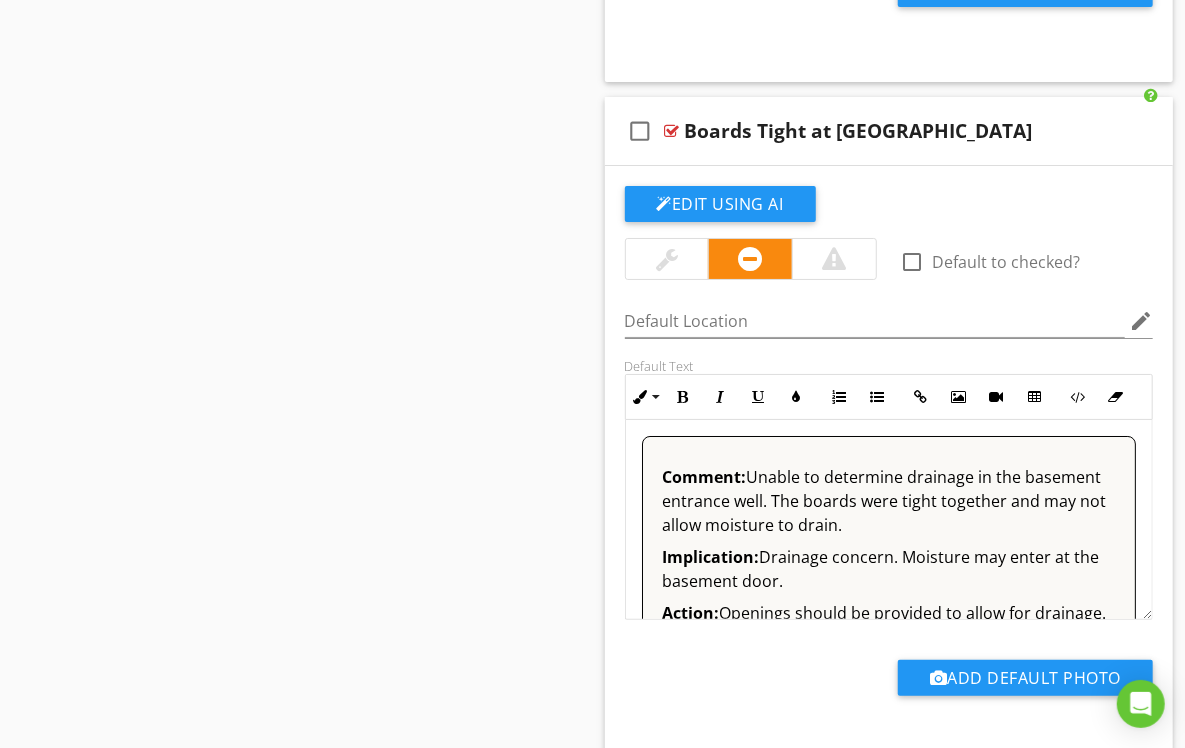 scroll, scrollTop: 3460, scrollLeft: 0, axis: vertical 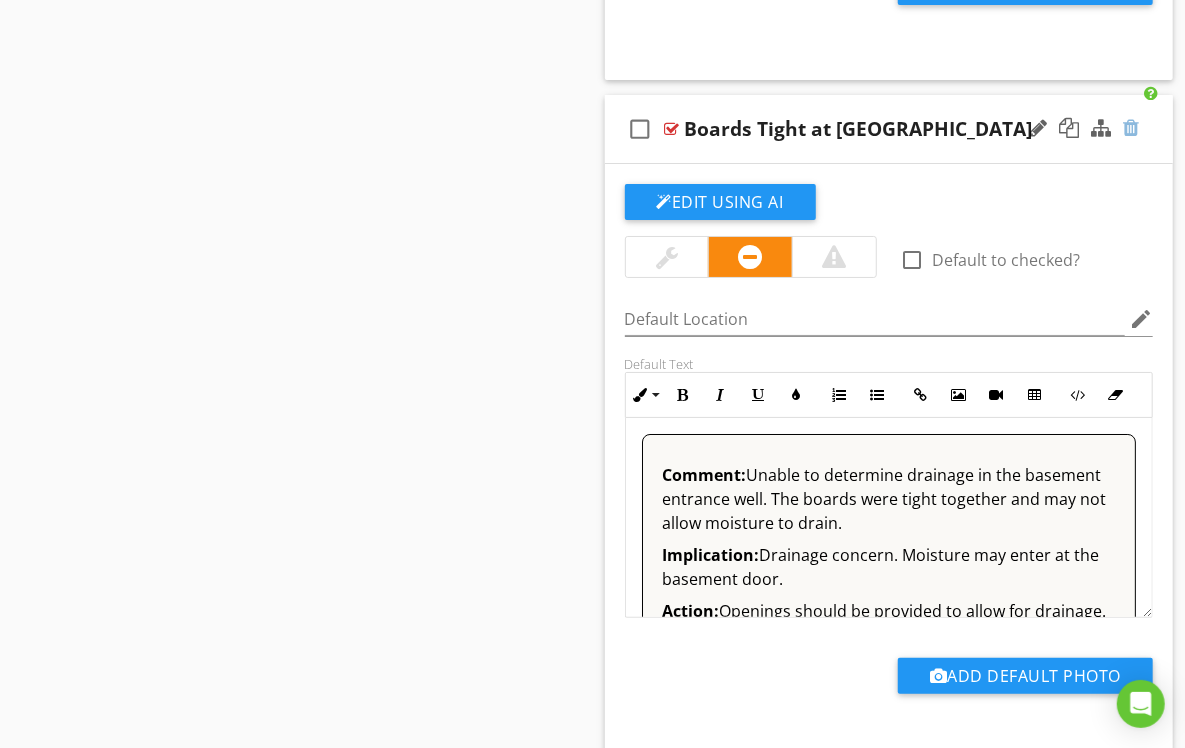 click at bounding box center (1131, 128) 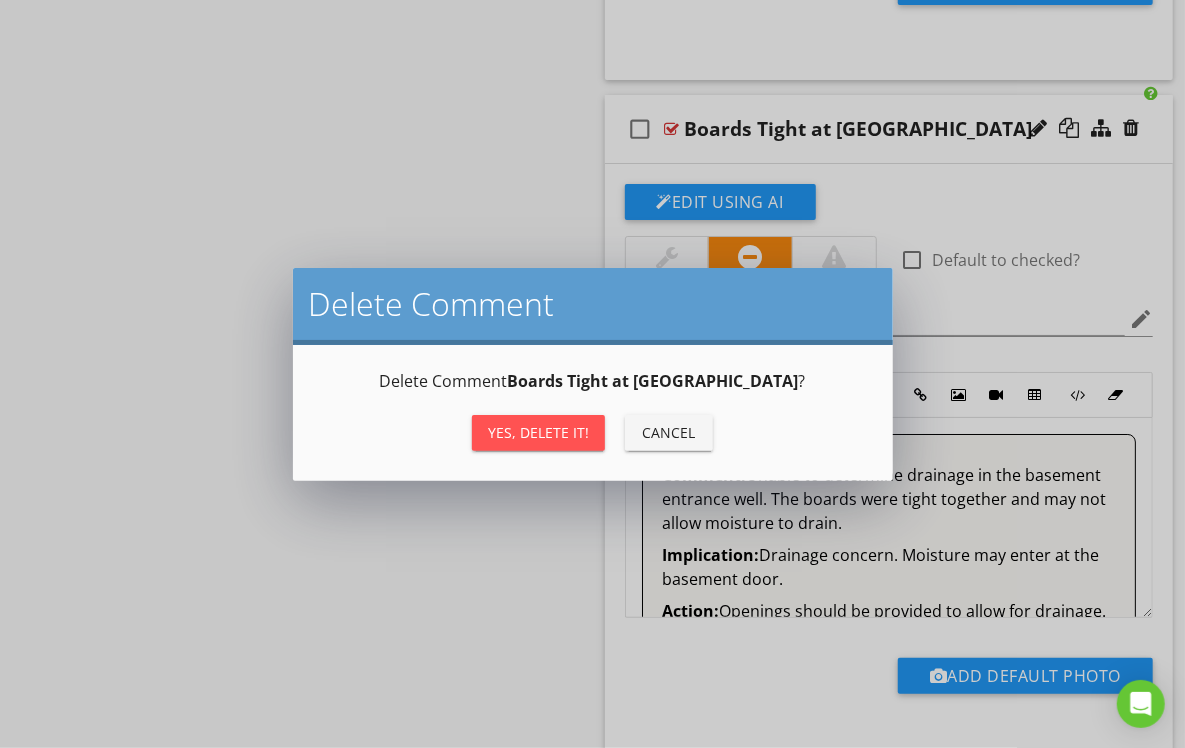 click on "Yes, Delete it!" at bounding box center (538, 432) 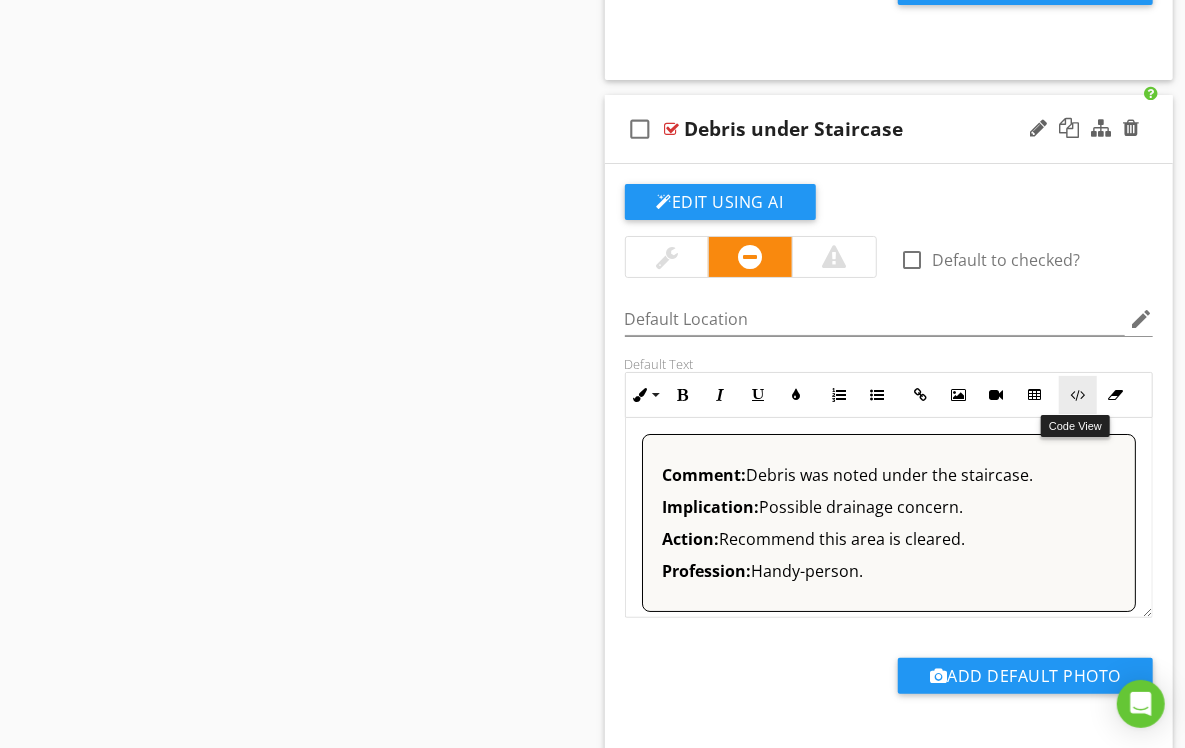click at bounding box center (1078, 395) 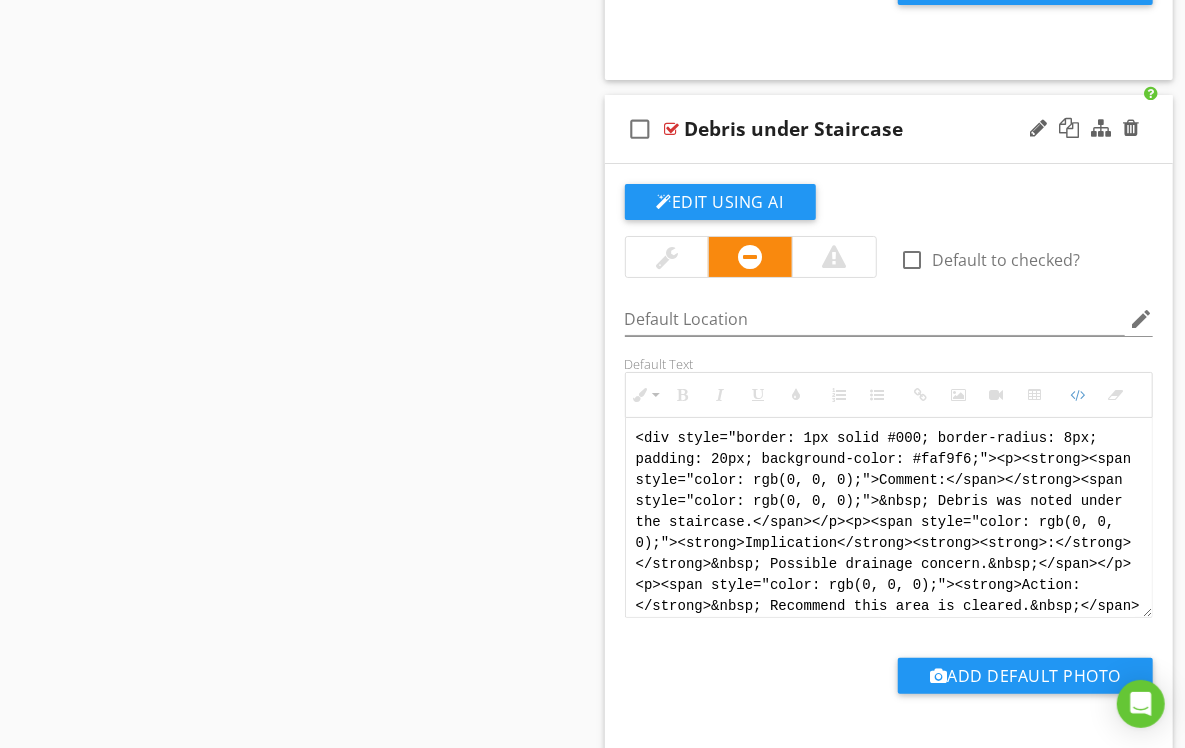 scroll, scrollTop: 60, scrollLeft: 0, axis: vertical 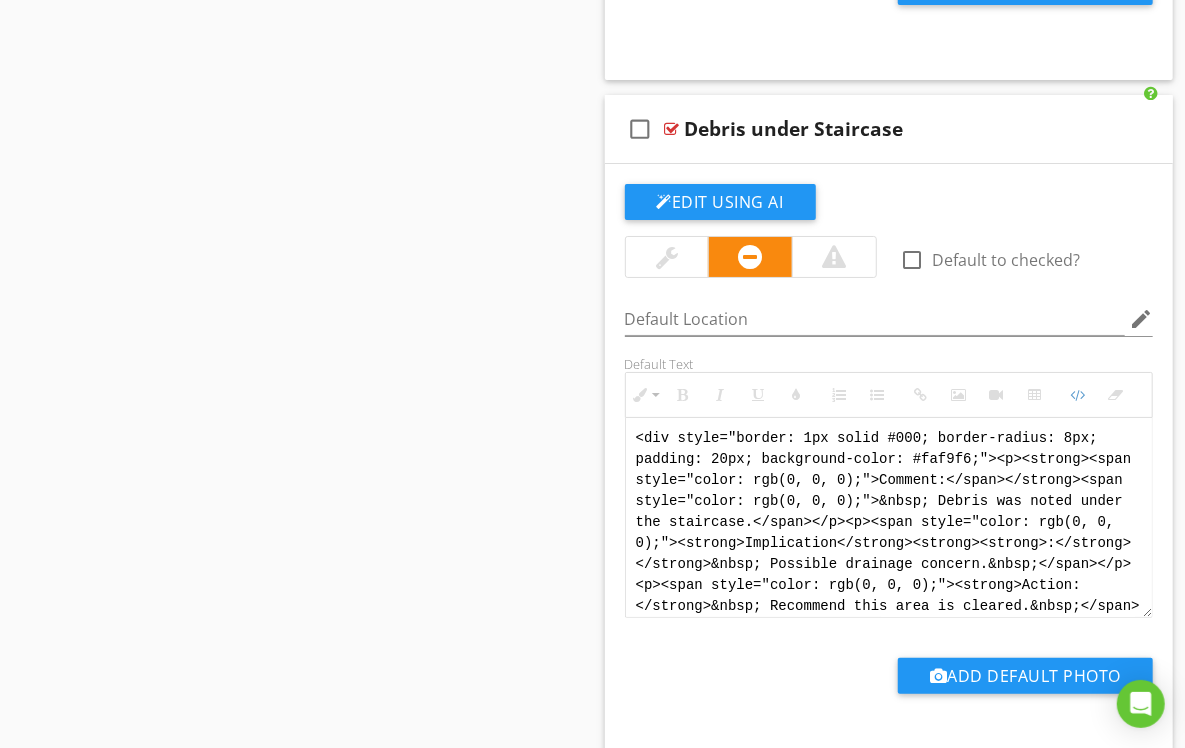 drag, startPoint x: 805, startPoint y: 609, endPoint x: 598, endPoint y: 390, distance: 301.347 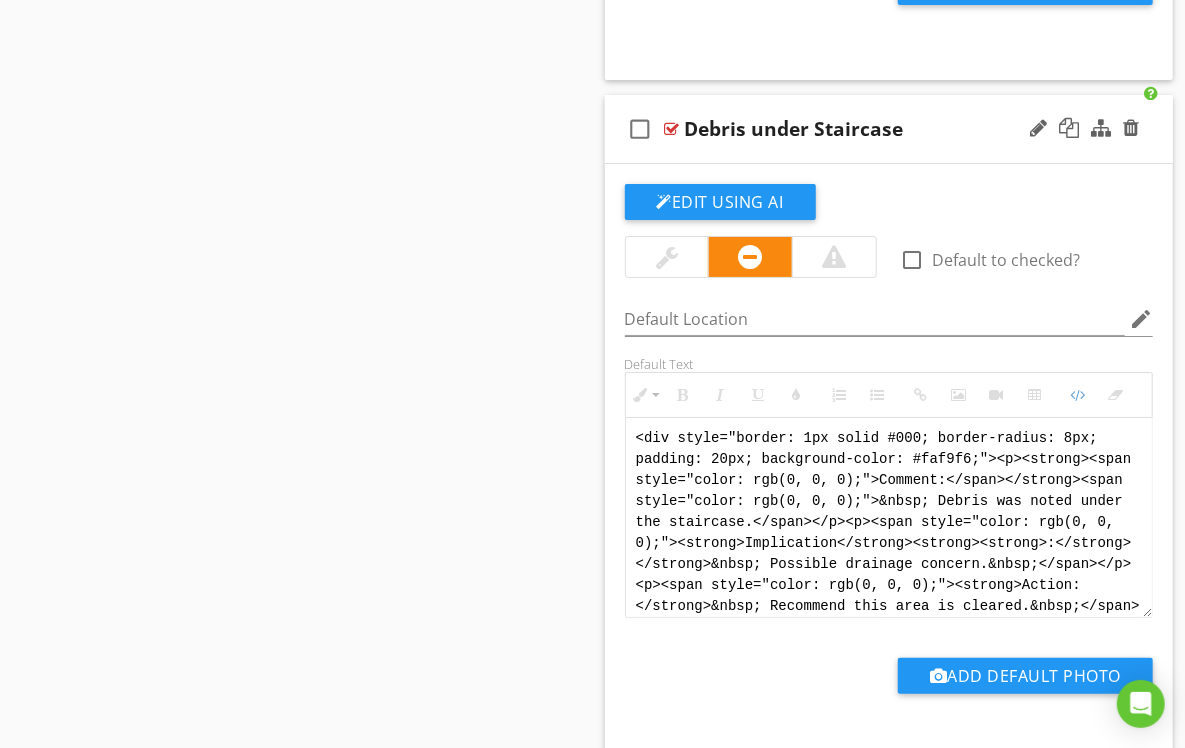 paste on "!-- Jody Version 1 -->
<div style="font-family: Arial, sans-serif; font-size: 15px; line-height: 1.4; color: #000; border: 1px solid #000; border-left: 8px solid #000; border-radius: 8px; padding: 10px; background-color: #faf9f6;">
<p style="margin: 2px 0 8px 0;"><strong>COMMENT</strong>:&nbsp;&nbsp;Debris was noted under the staircase.</p>
<p style="margin: 2px 0 8px 0;"><strong>IMPLICATION</strong>:&nbsp;&nbsp;Possible drainage concern.</p>
<p style="margin: 2px 0 8px 0;"><strong>ACTION</strong>:&nbsp;&nbsp;Recommend this area is cleared.</p>
<p style="margin: 2px 0;"><strong>PROFESSION</strong>:&nbsp;&nbsp;Handy-person.</p>
</div>" 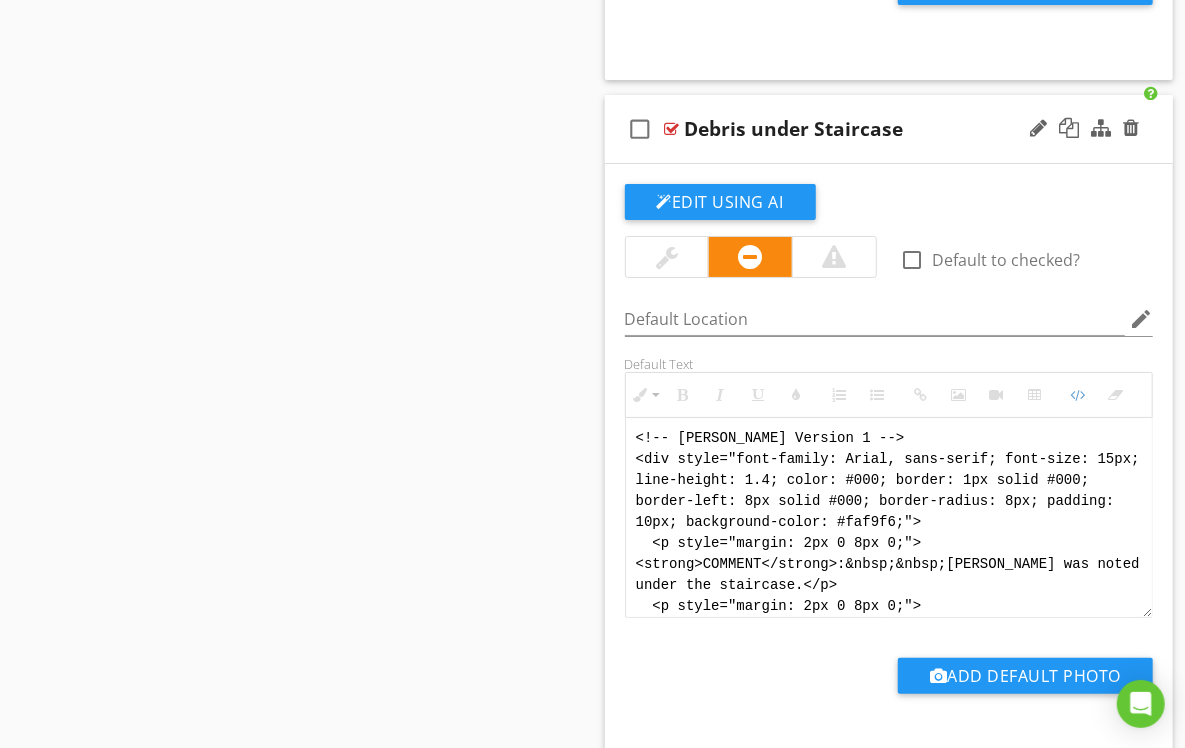 scroll, scrollTop: 180, scrollLeft: 0, axis: vertical 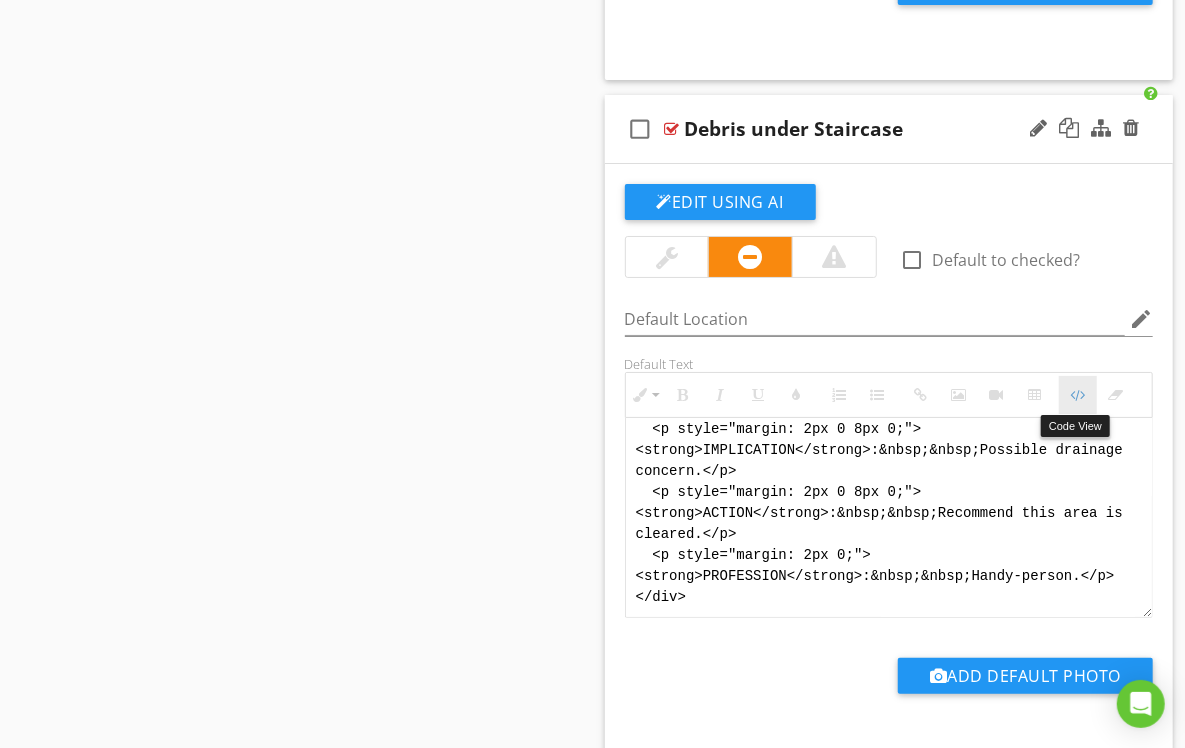 click at bounding box center (1078, 395) 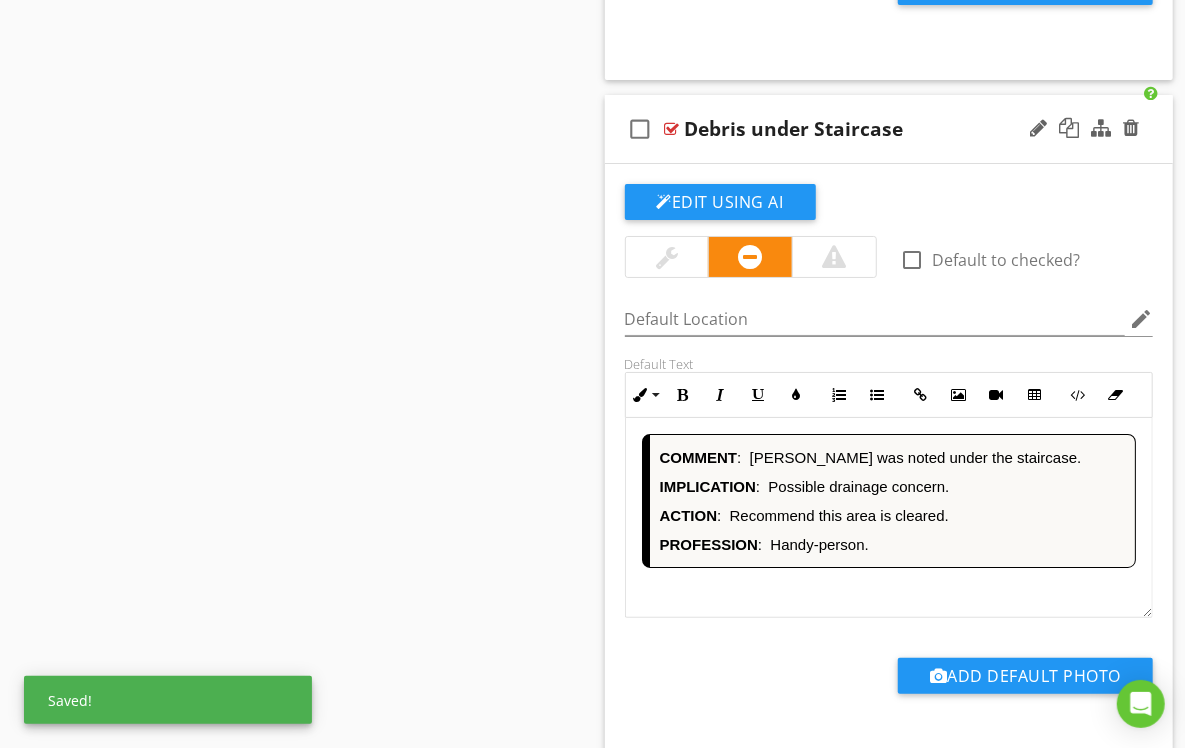 click on "IMPLICATION :  Possible drainage concern." at bounding box center (893, 486) 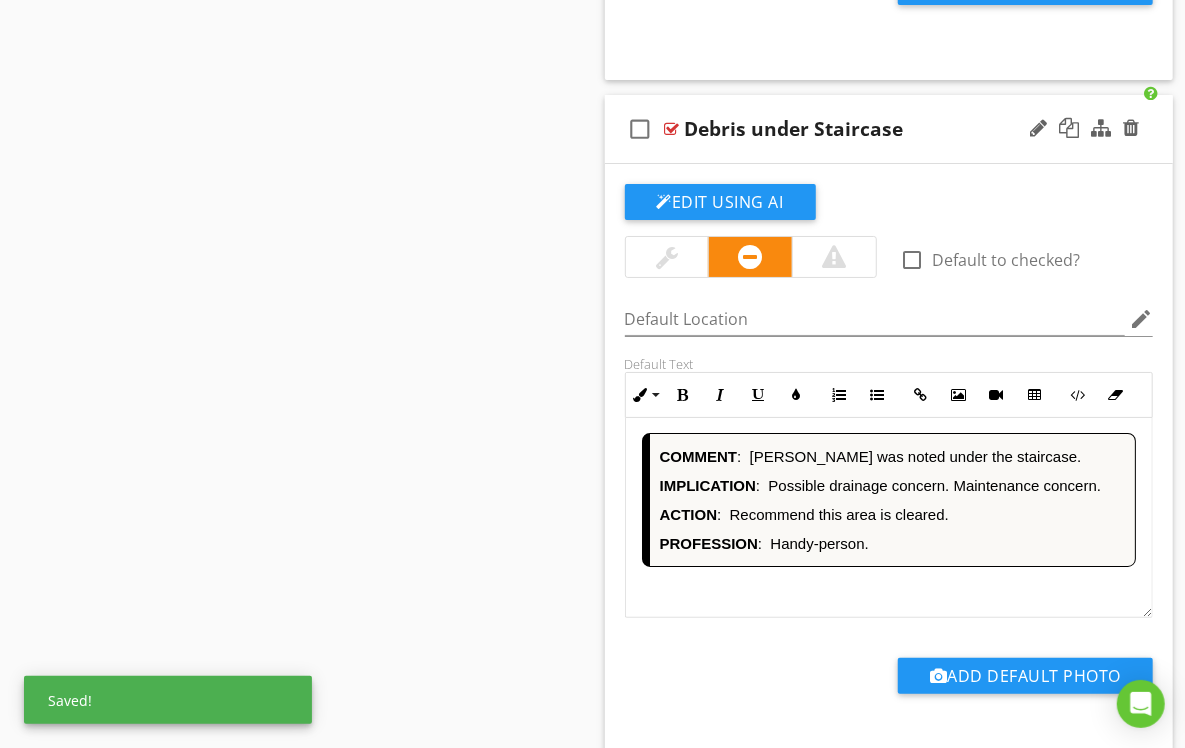 scroll, scrollTop: 1, scrollLeft: 0, axis: vertical 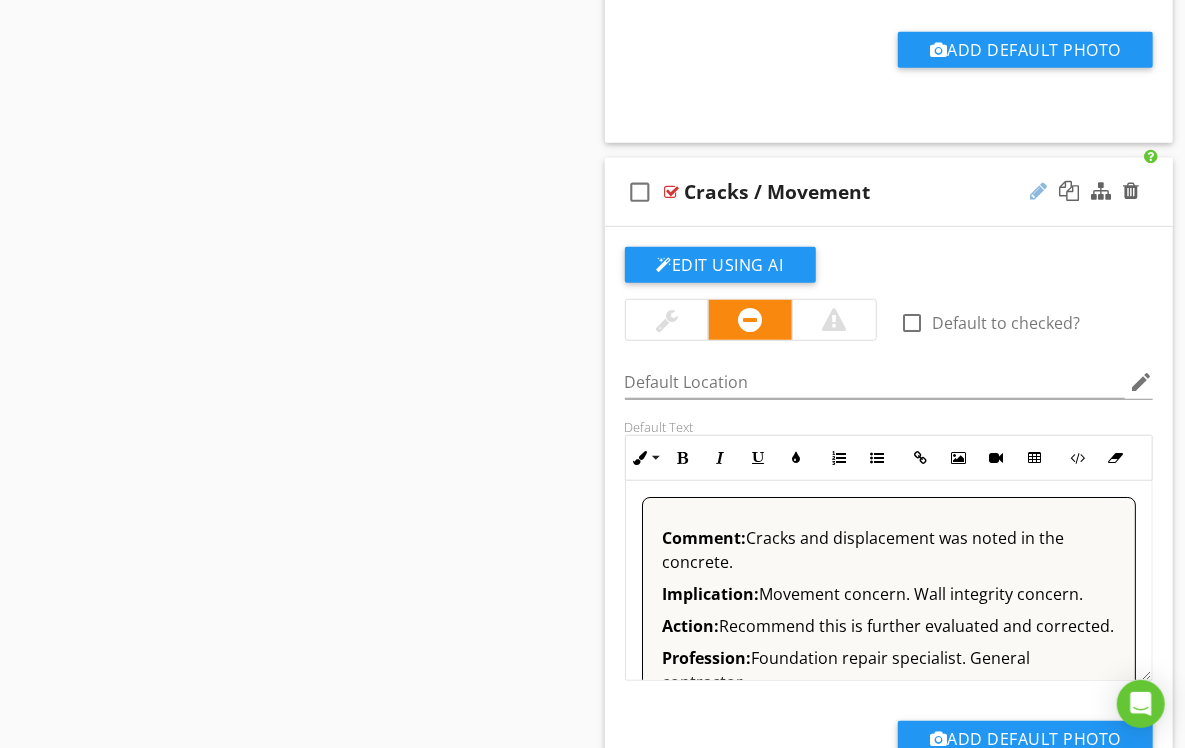 click at bounding box center (1038, 191) 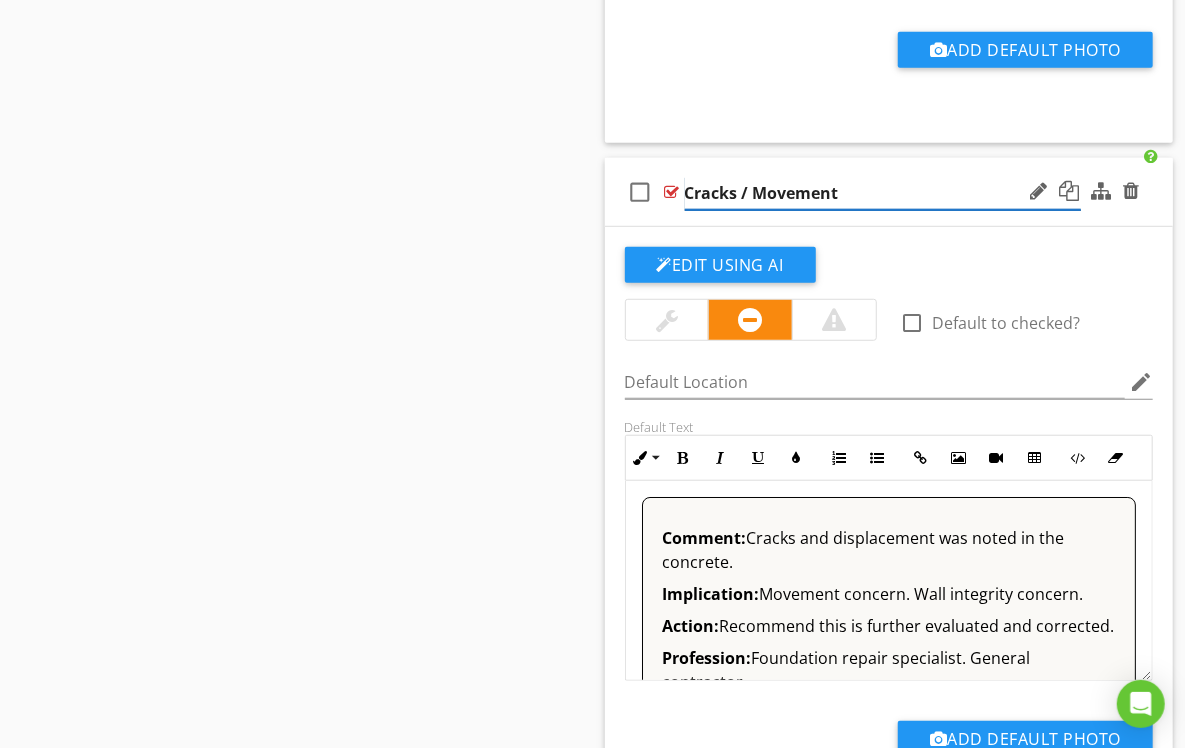 click on "Cracks / Movement" at bounding box center (883, 193) 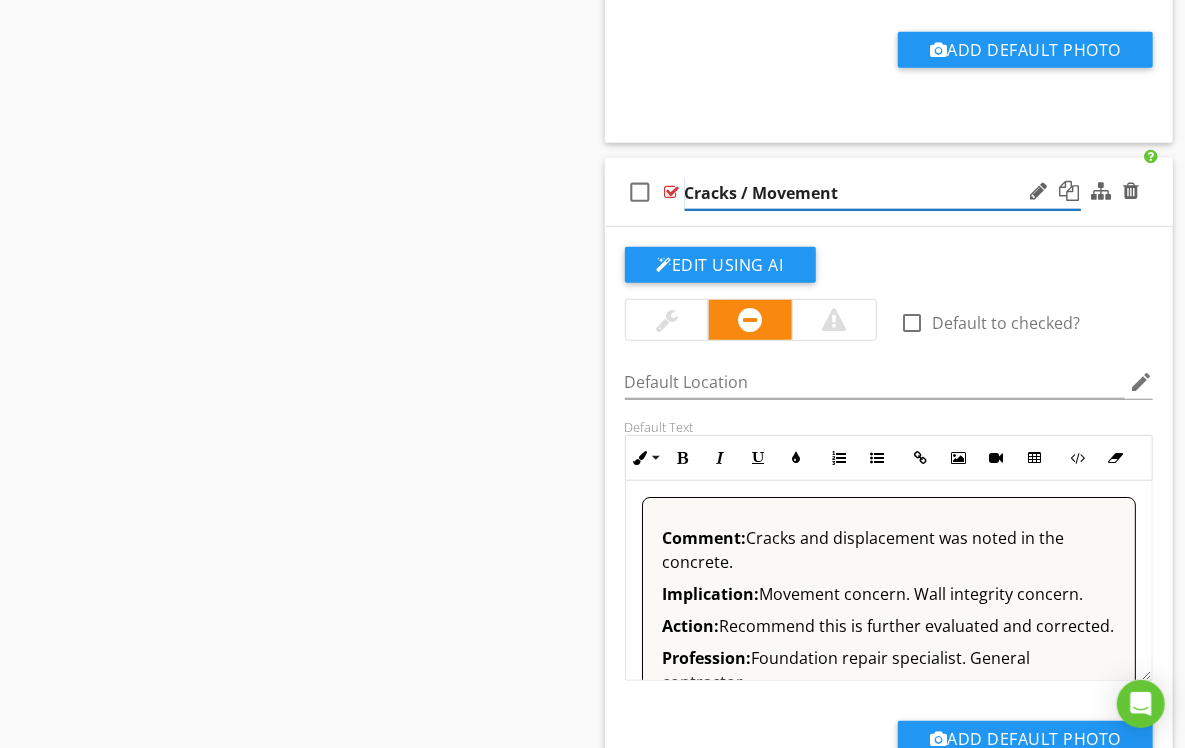 click on "Cracks / Movement" at bounding box center [883, 193] 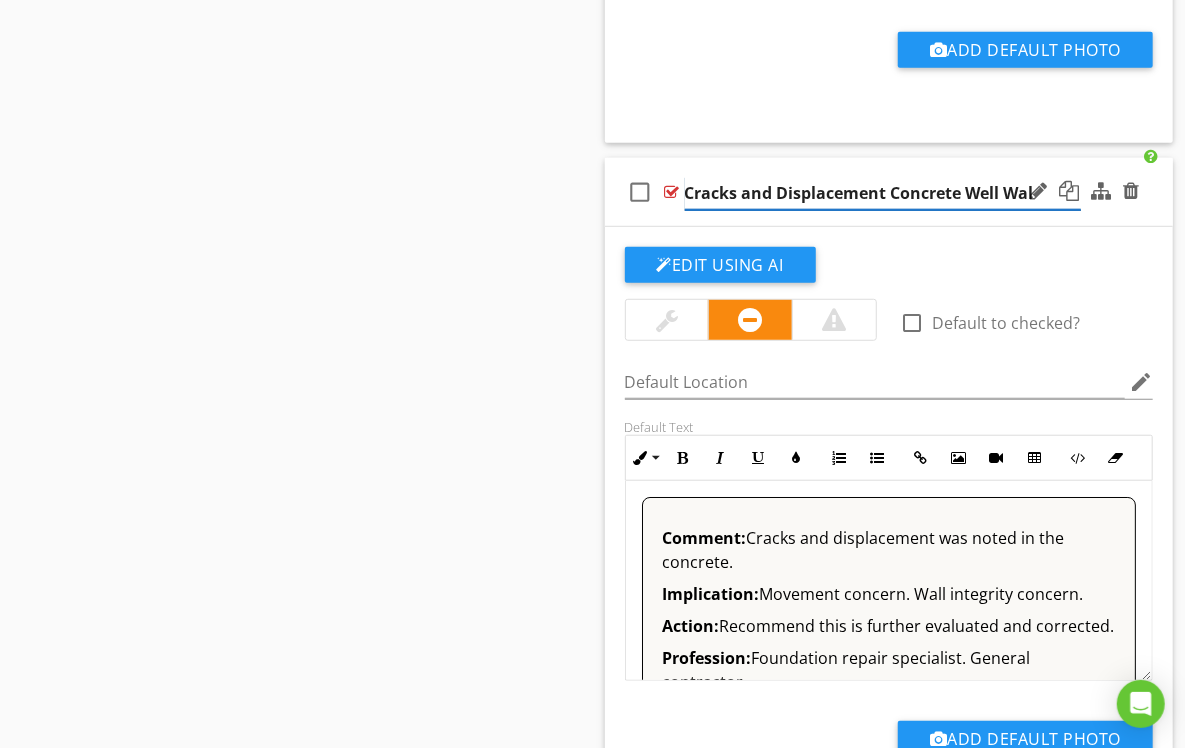 type on "Cracks and Displacement Concrete Well Wall" 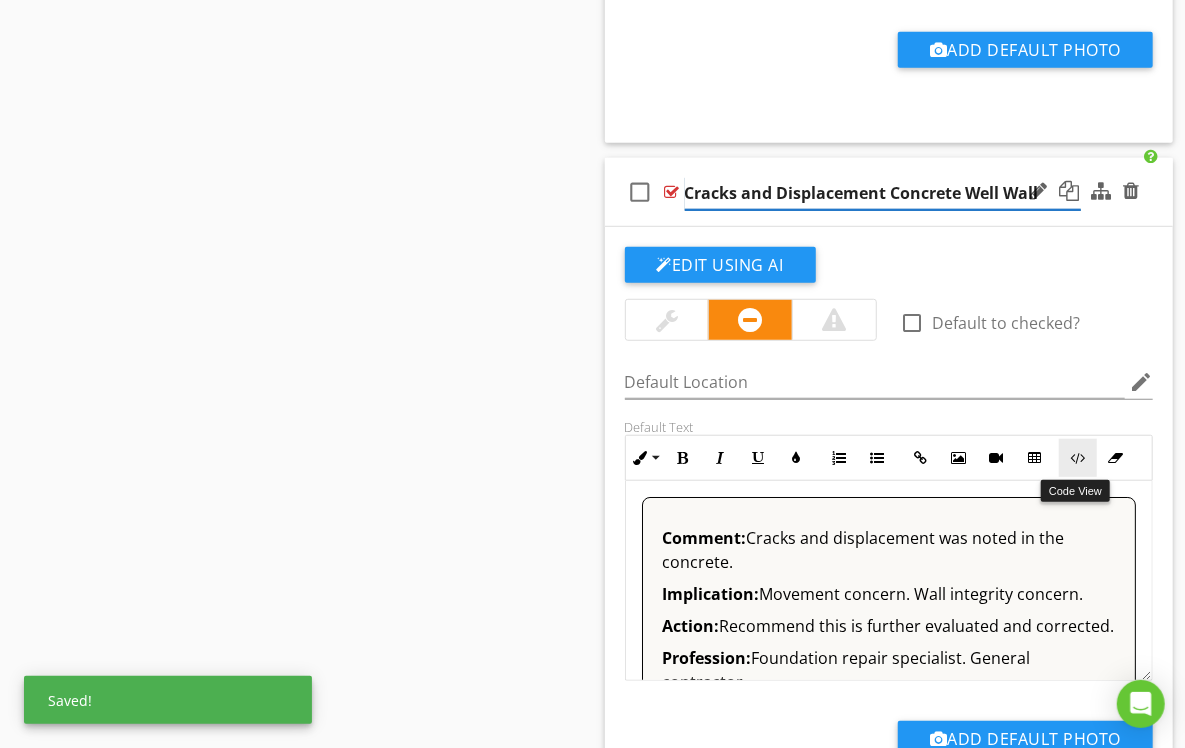 drag, startPoint x: 1076, startPoint y: 458, endPoint x: 1066, endPoint y: 453, distance: 11.18034 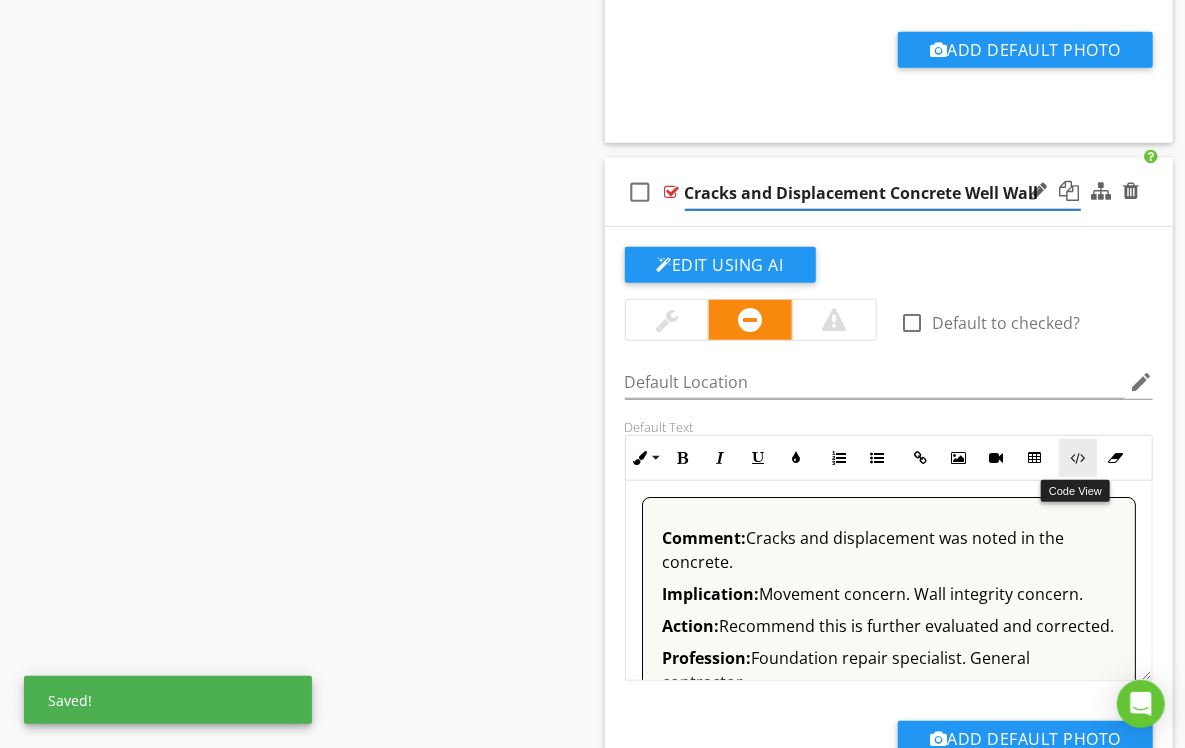 click at bounding box center (1078, 458) 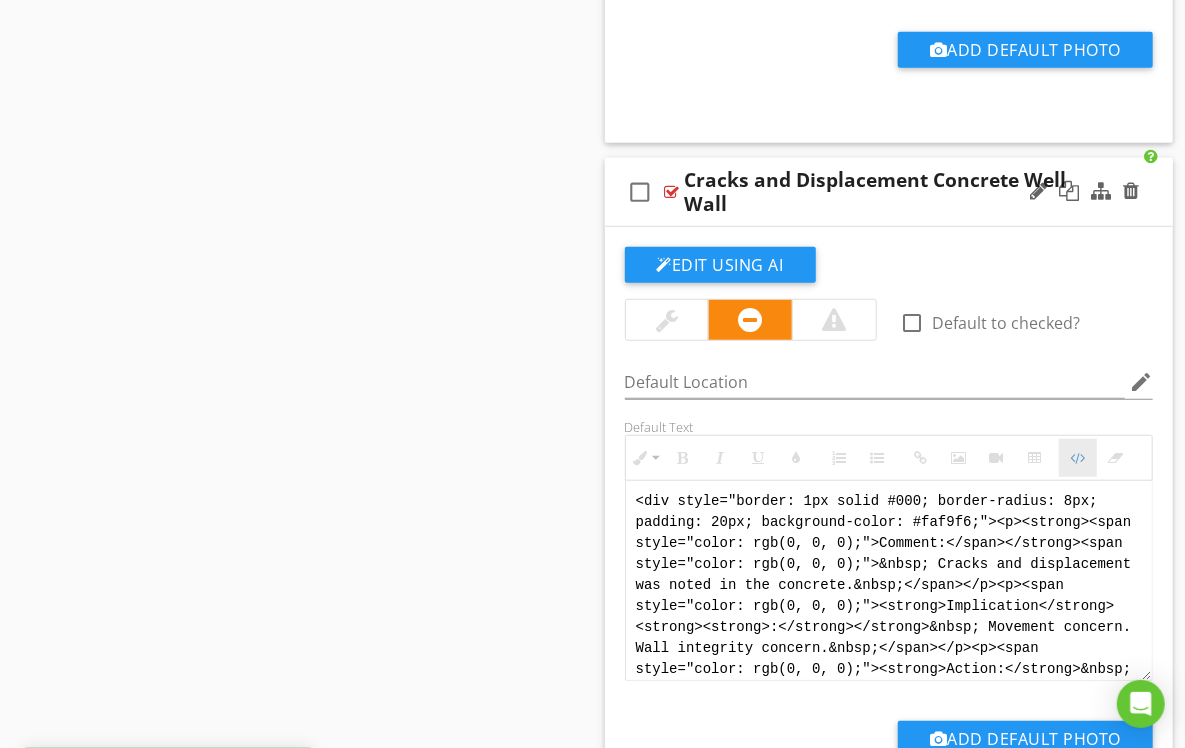 scroll, scrollTop: 4085, scrollLeft: 0, axis: vertical 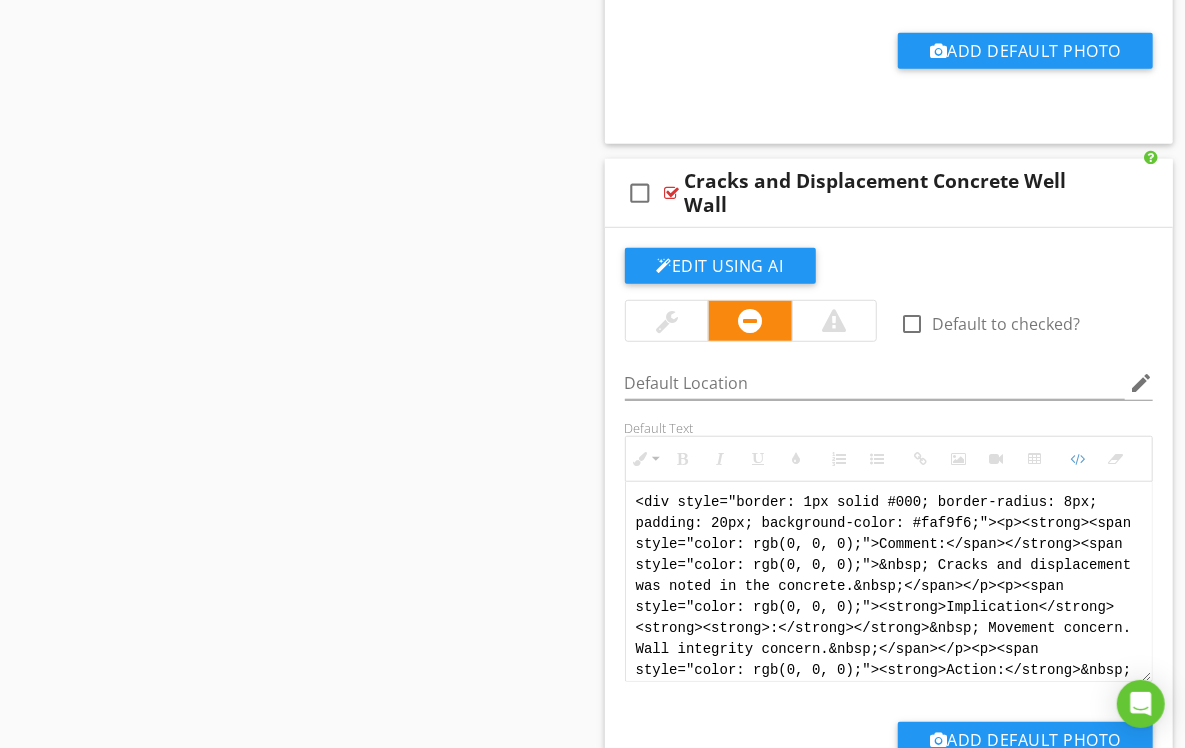 drag, startPoint x: 913, startPoint y: 637, endPoint x: 544, endPoint y: 451, distance: 413.22754 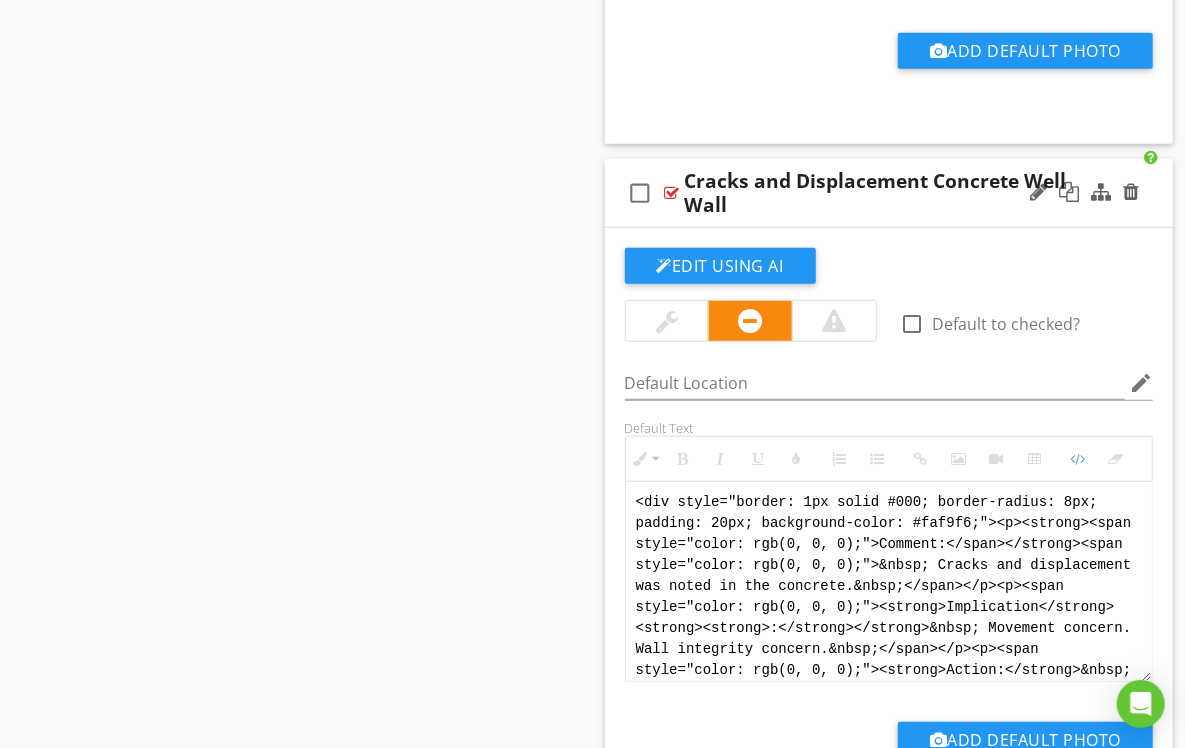 paste on "!-- Jody Version 1 -->
<div style="font-family: Arial, sans-serif; font-size: 15px; line-height: 1.4; color: #000; border: 1px solid #000; border-left: 8px solid #000; border-radius: 8px; padding: 10px; background-color: #faf9f6;">
<p style="margin: 2px 0 8px 0;"><strong>COMMENT</strong>:&nbsp;&nbsp;Cracks and displacement were noted in the concrete.</p>
<p style="margin: 2px 0 8px 0;"><strong>IMPLICATION</strong>:&nbsp;&nbsp;Movement concern. Wall integrity concern.</p>
<p style="margin: 2px 0 8px 0;"><strong>ACTION</strong>:&nbsp;&nbsp;Recommend this is further evaluated and corrected.</p>
<p style="margin: 2px 0;"><strong>PROFESSION</strong>:&nbsp;&nbsp;Foundation repair specialist. General contractor.</p>
</div>" 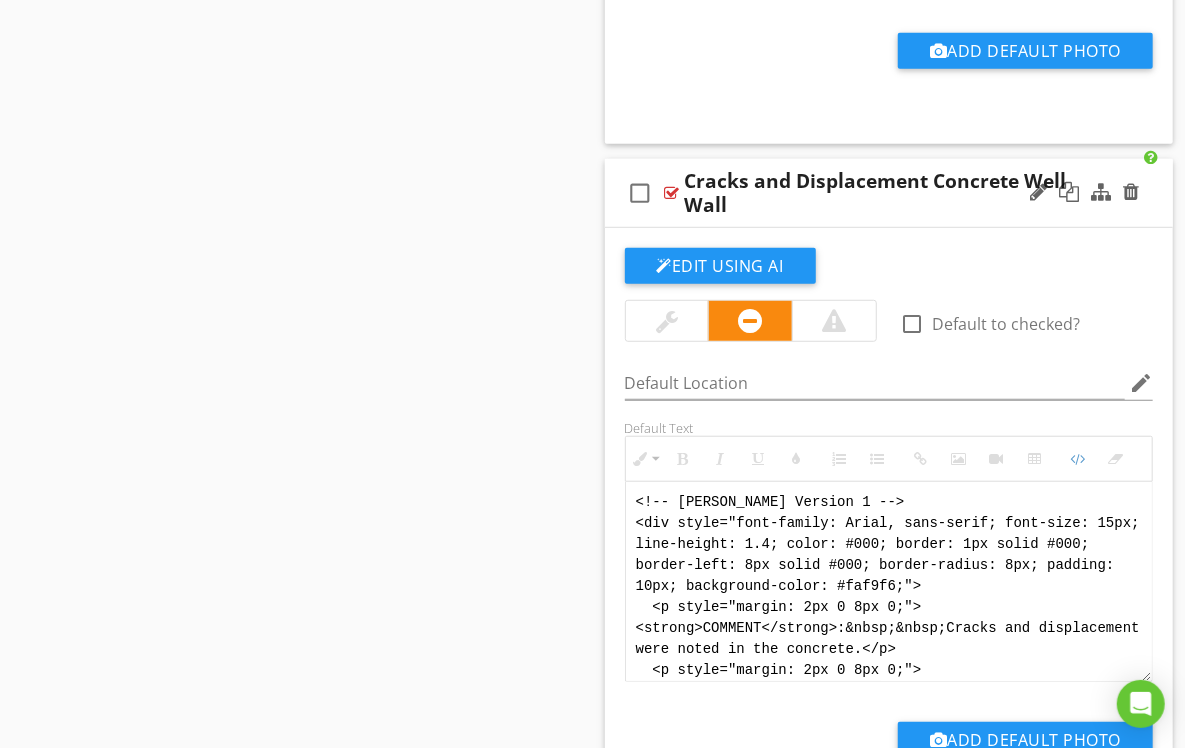 scroll, scrollTop: 200, scrollLeft: 0, axis: vertical 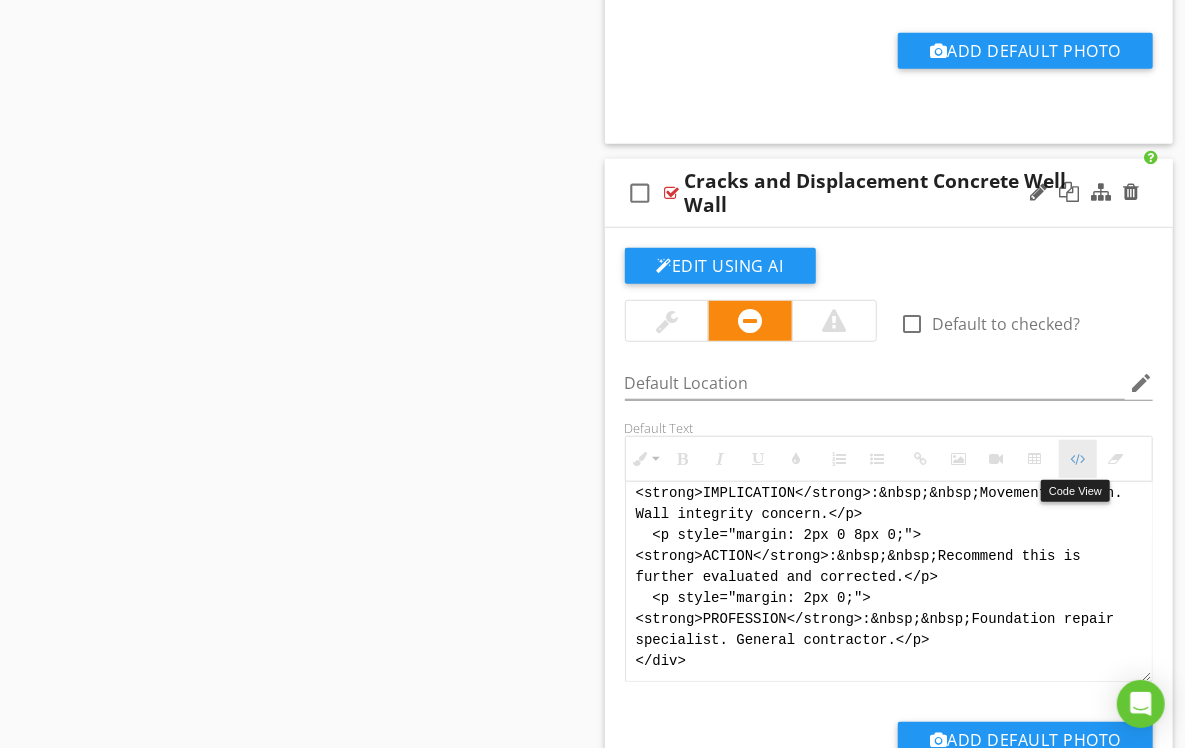 click on "Code View" at bounding box center (1078, 459) 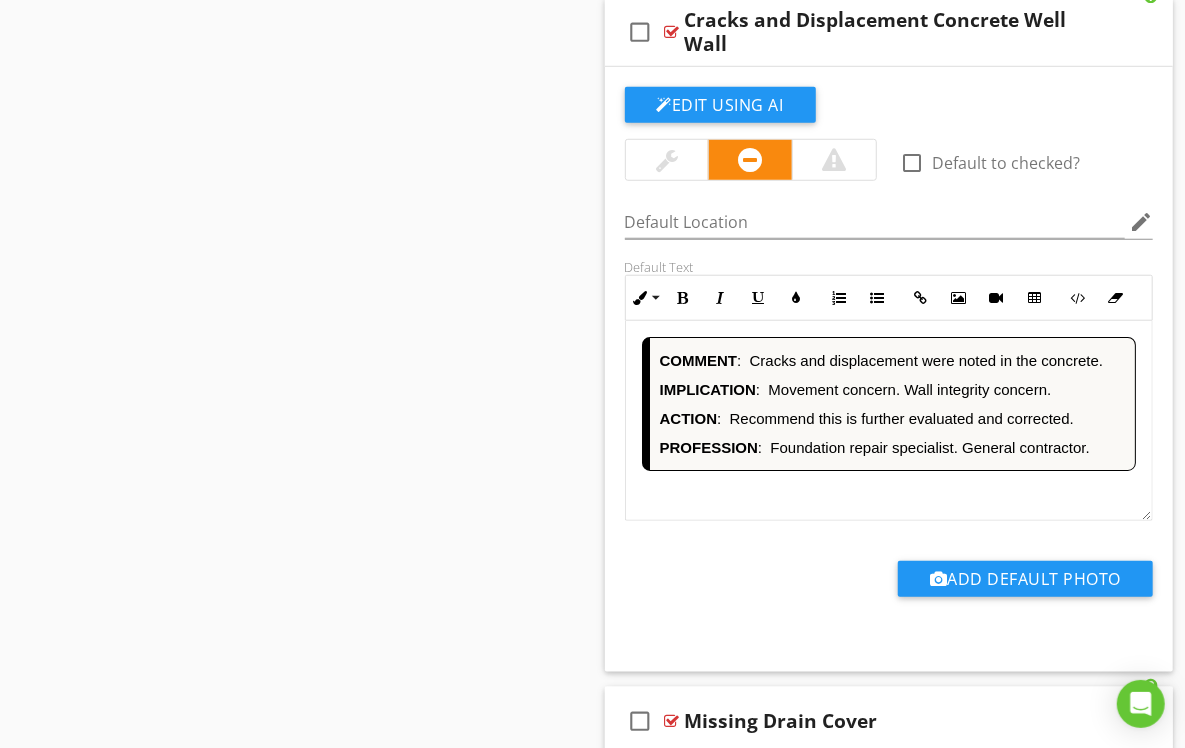 scroll, scrollTop: 4229, scrollLeft: 0, axis: vertical 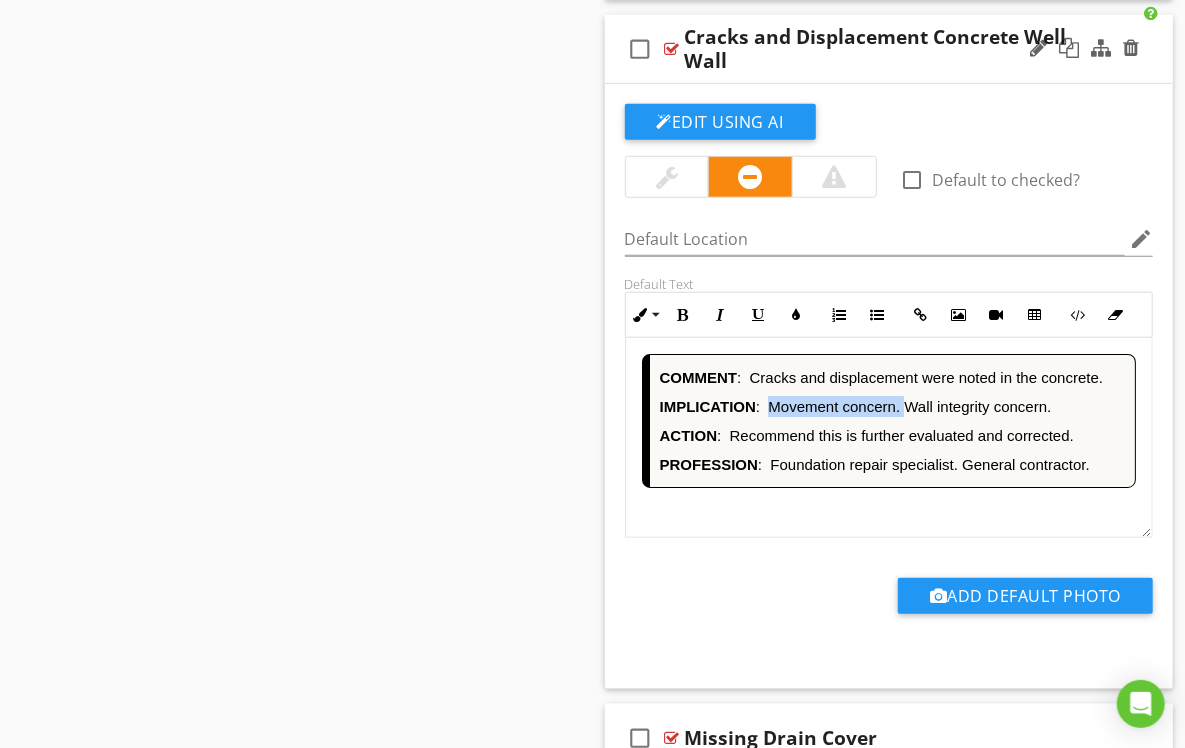 drag, startPoint x: 905, startPoint y: 405, endPoint x: 773, endPoint y: 410, distance: 132.09467 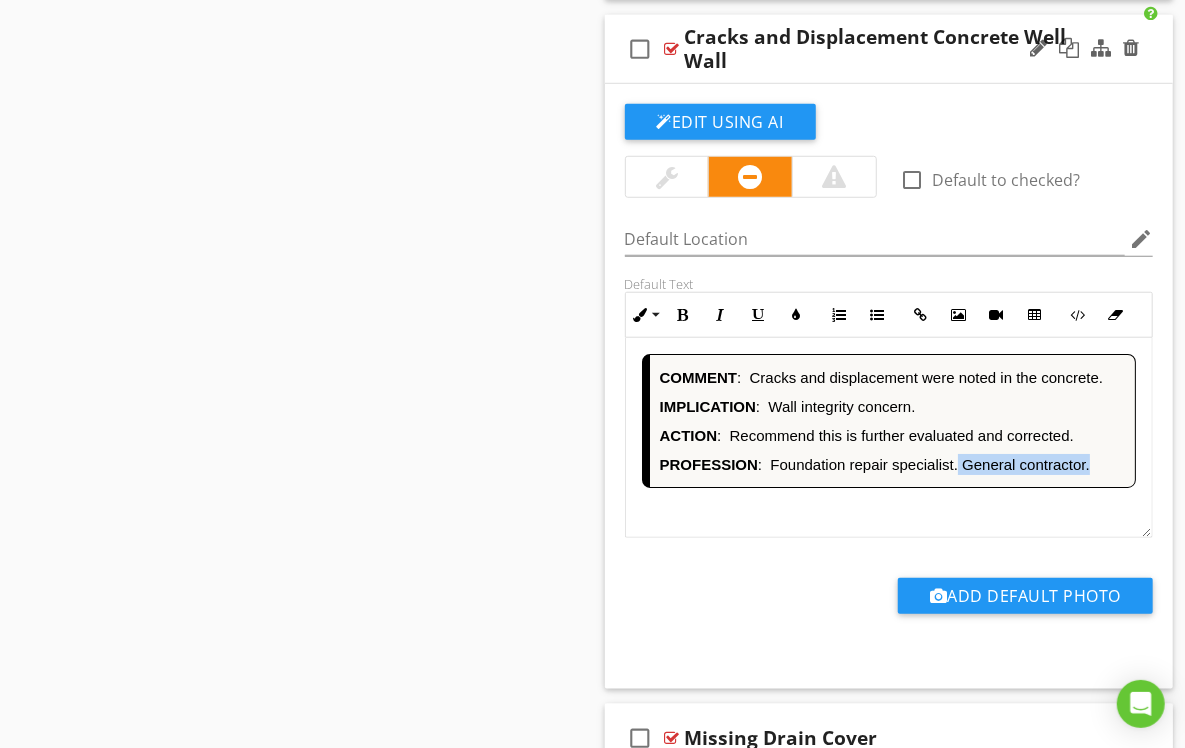 drag, startPoint x: 1093, startPoint y: 462, endPoint x: 960, endPoint y: 469, distance: 133.18408 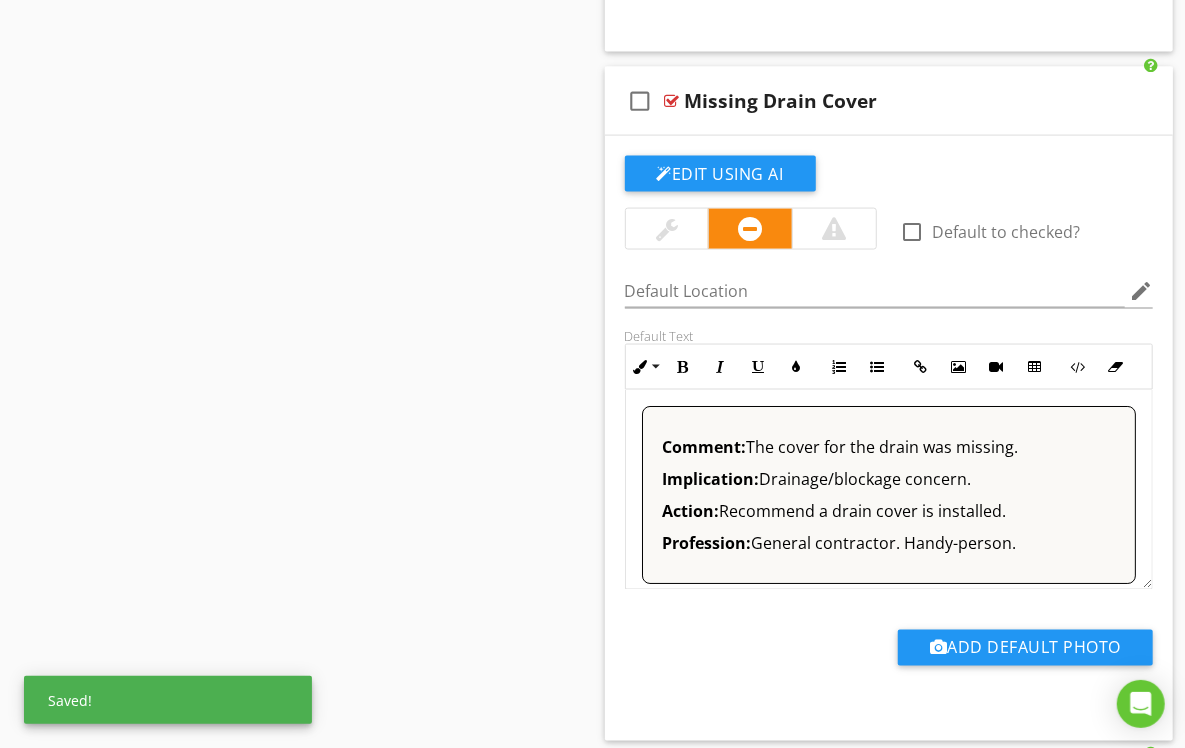 scroll, scrollTop: 4869, scrollLeft: 0, axis: vertical 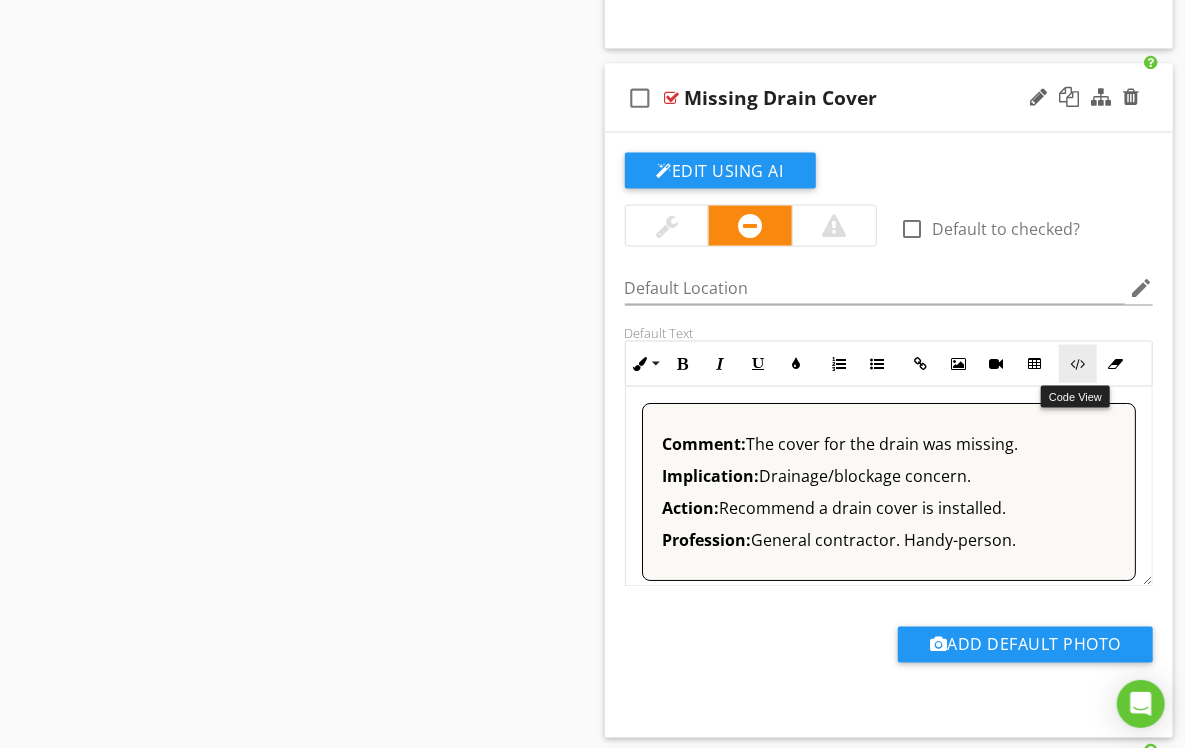 click on "Code View" at bounding box center (1078, 364) 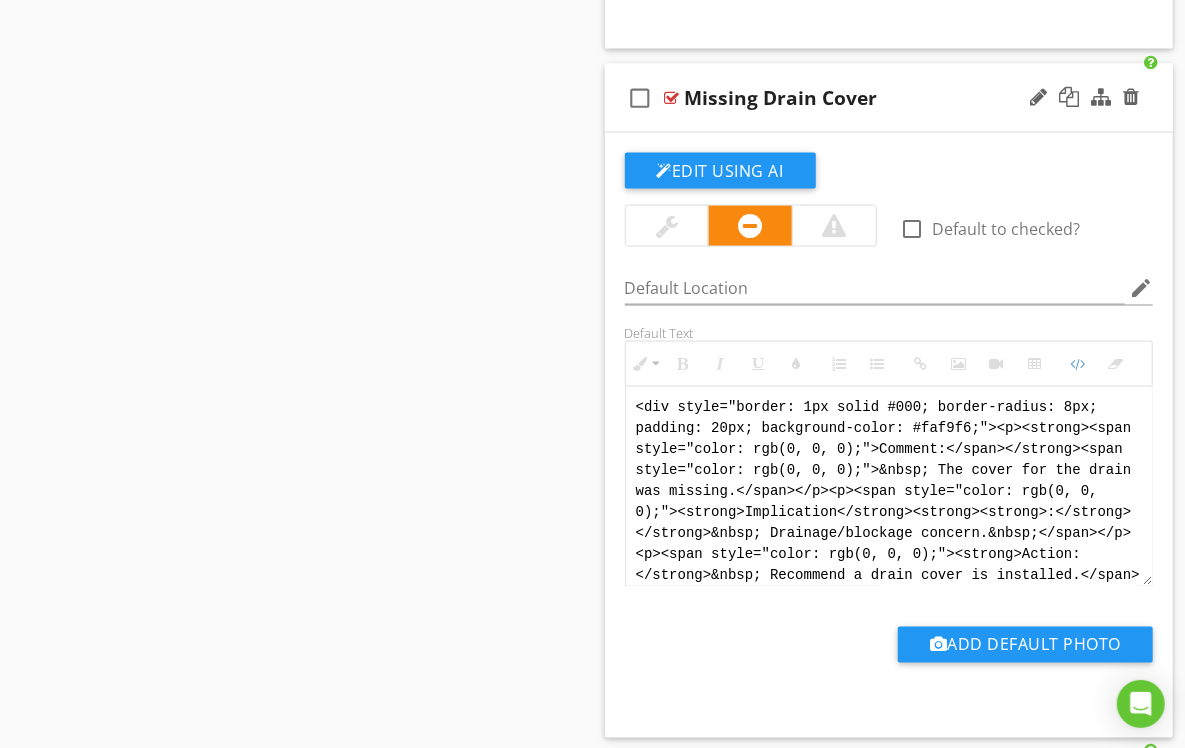 scroll, scrollTop: 4868, scrollLeft: 0, axis: vertical 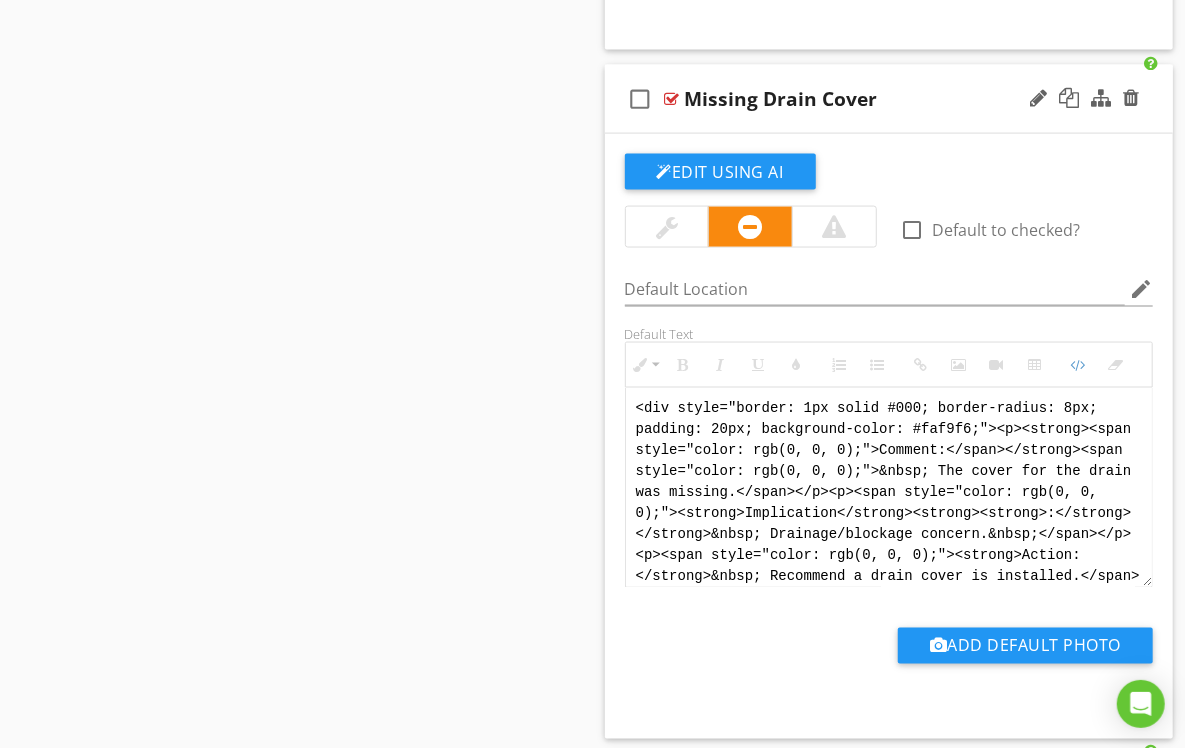 drag, startPoint x: 926, startPoint y: 568, endPoint x: 629, endPoint y: 342, distance: 373.20905 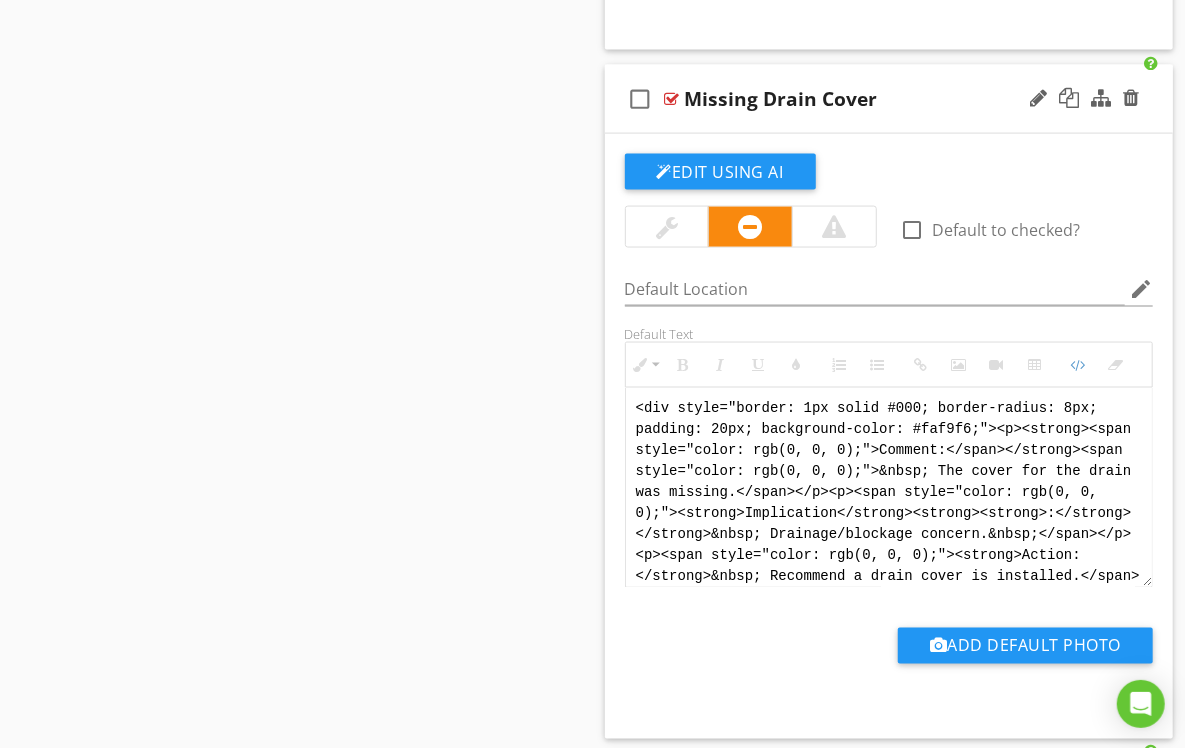 paste on "!-- Jody Version 1 -->
<div style="font-family: Arial, sans-serif; font-size: 15px; line-height: 1.4; color: #000; border: 1px solid #000; border-left: 8px solid #000; border-radius: 8px; padding: 10px; background-color: #faf9f6;">
<p style="margin: 2px 0 8px 0;"><strong>COMMENT</strong>:&nbsp;&nbsp;The cover for the drain was missing.</p>
<p style="margin: 2px 0 8px 0;"><strong>IMPLICATION</strong>:&nbsp;&nbsp;Drainage concern. Blockage concern.</p>
<p style="margin: 2px 0 8px 0;"><strong>ACTION</strong>:&nbsp;&nbsp;Recommend a drain cover is installed.</p>
<p style="margin: 2px 0;"><strong>PROFESSION</strong>:&nbsp;&nbsp;General contractor. Handy-person.</p>
</div>" 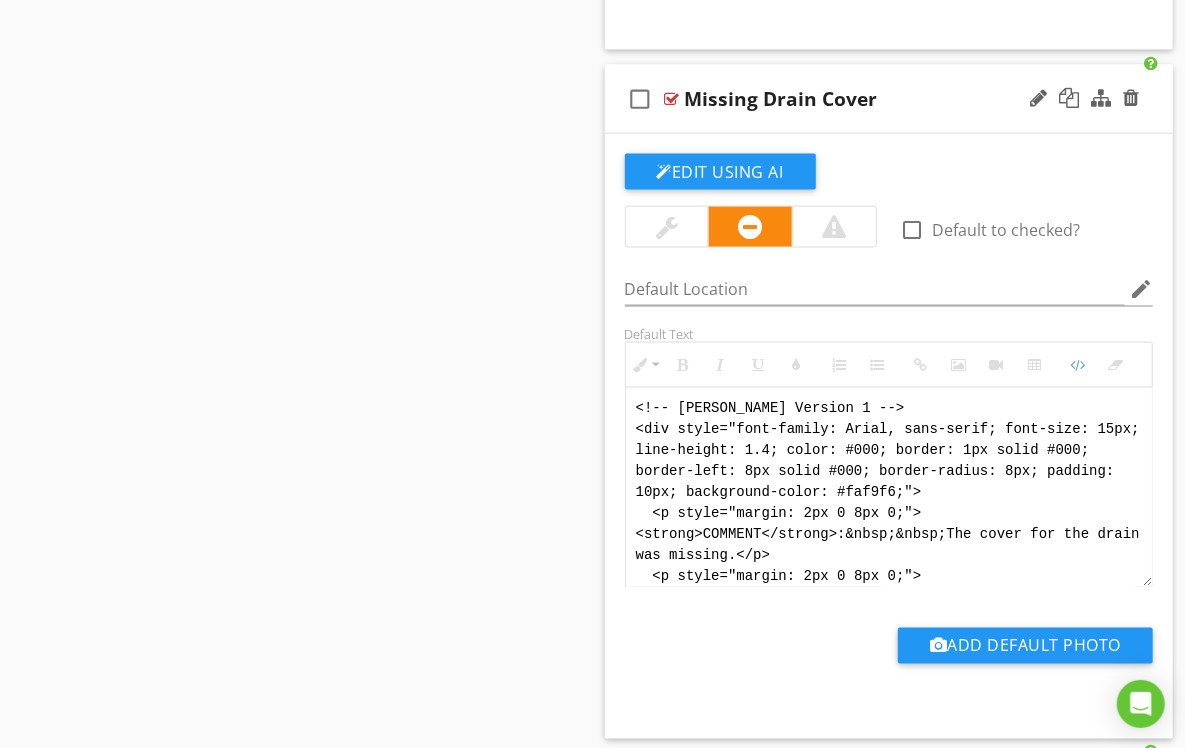 scroll, scrollTop: 200, scrollLeft: 0, axis: vertical 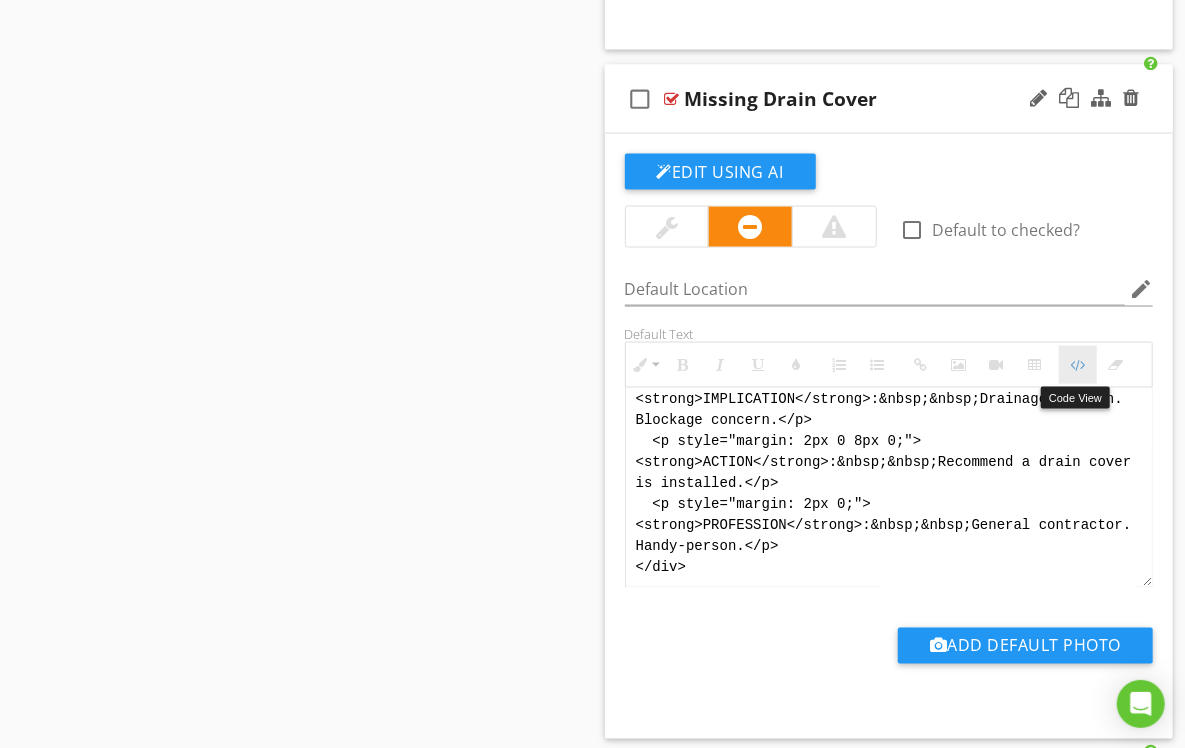 click at bounding box center (1078, 365) 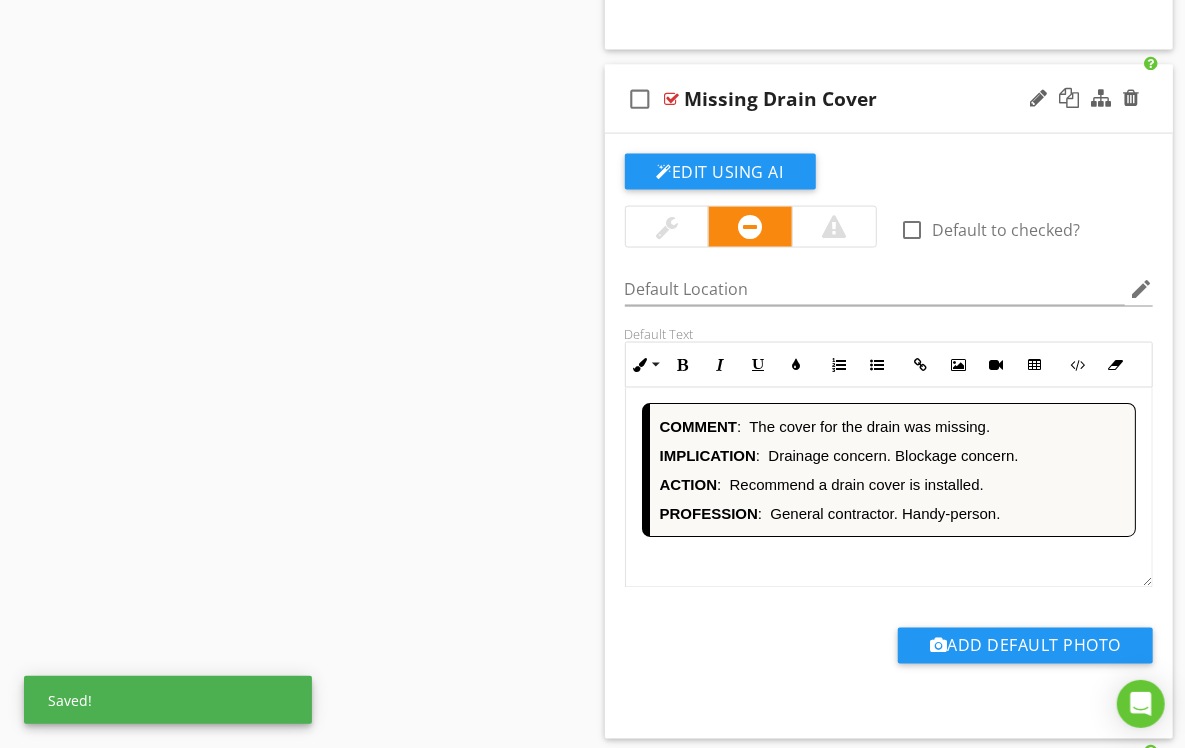 scroll, scrollTop: 1, scrollLeft: 0, axis: vertical 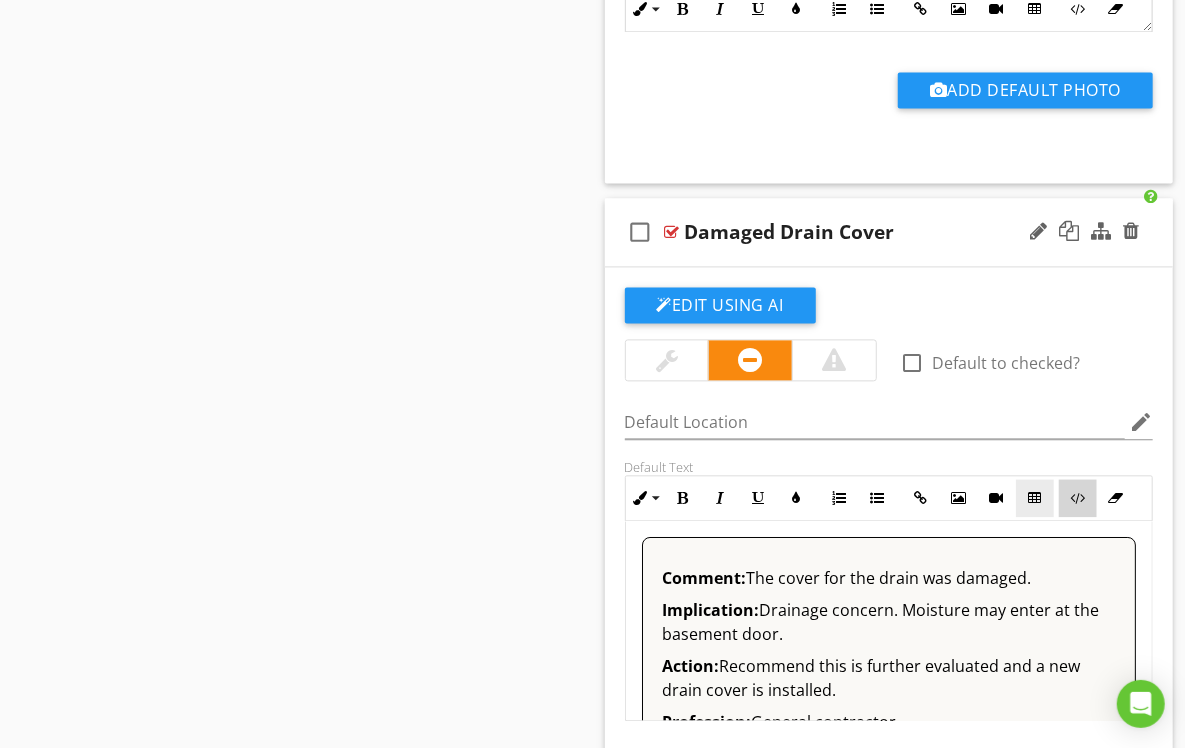 drag, startPoint x: 1080, startPoint y: 496, endPoint x: 1040, endPoint y: 504, distance: 40.792156 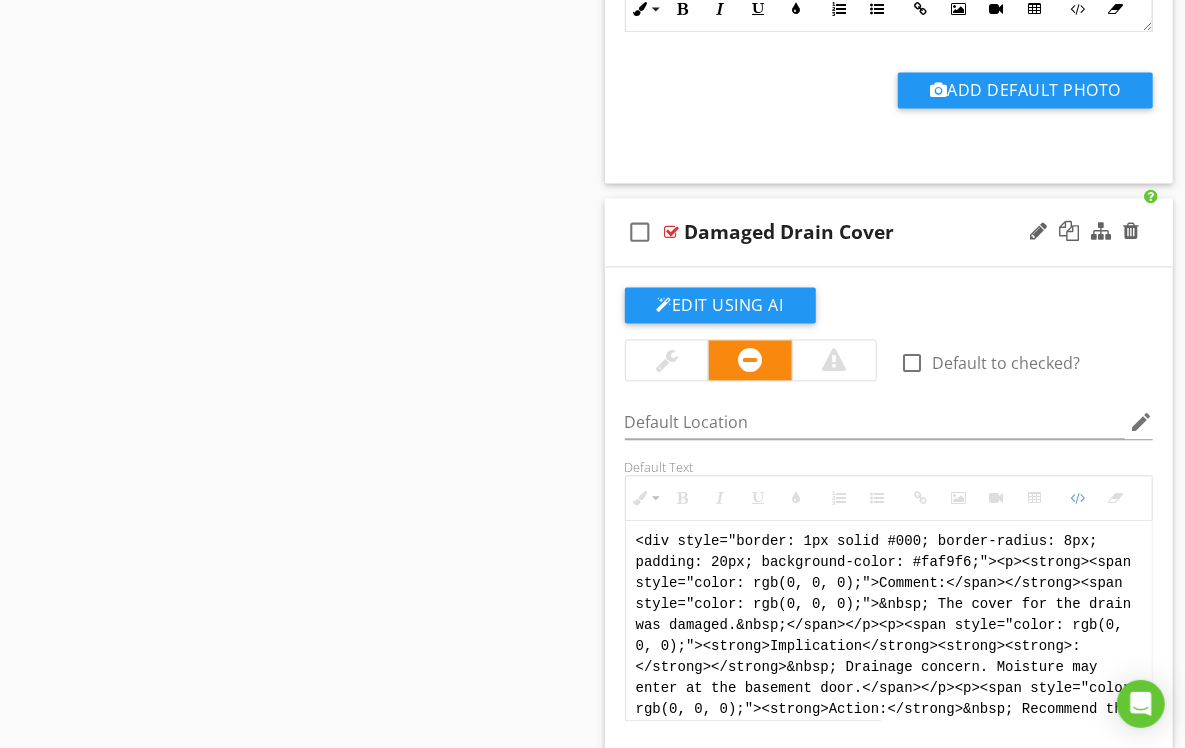 scroll, scrollTop: 80, scrollLeft: 0, axis: vertical 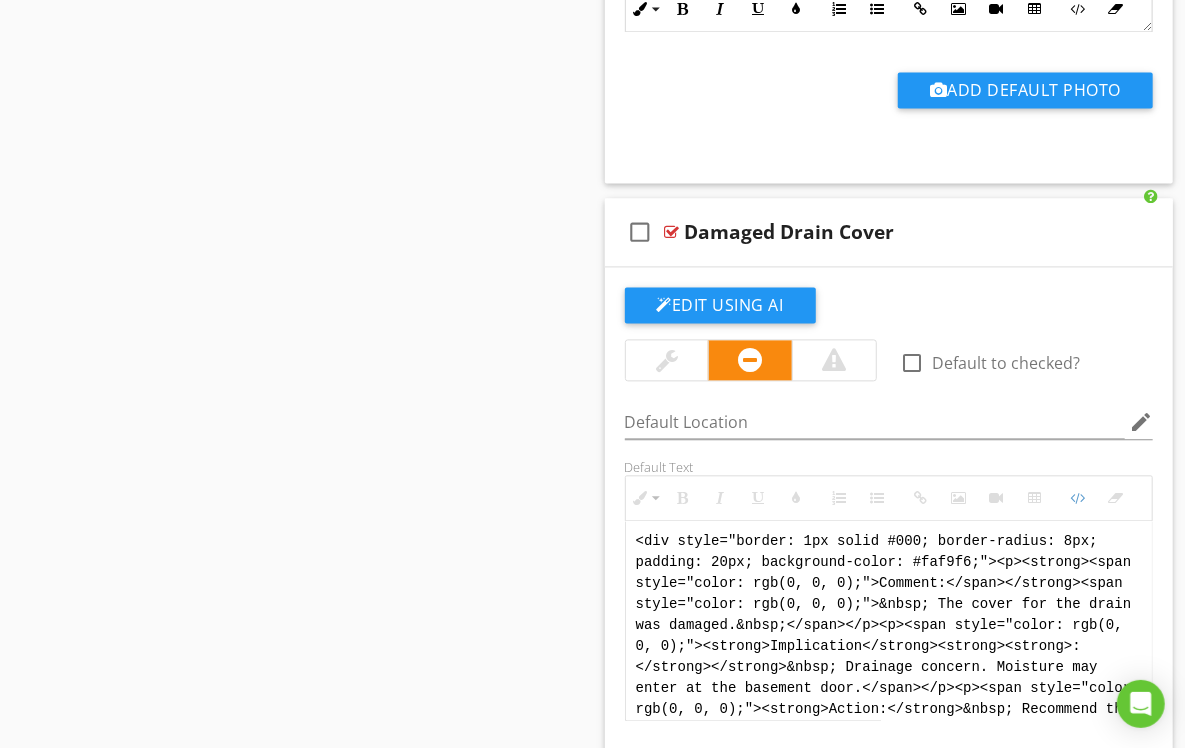 drag, startPoint x: 770, startPoint y: 688, endPoint x: 582, endPoint y: 432, distance: 317.61612 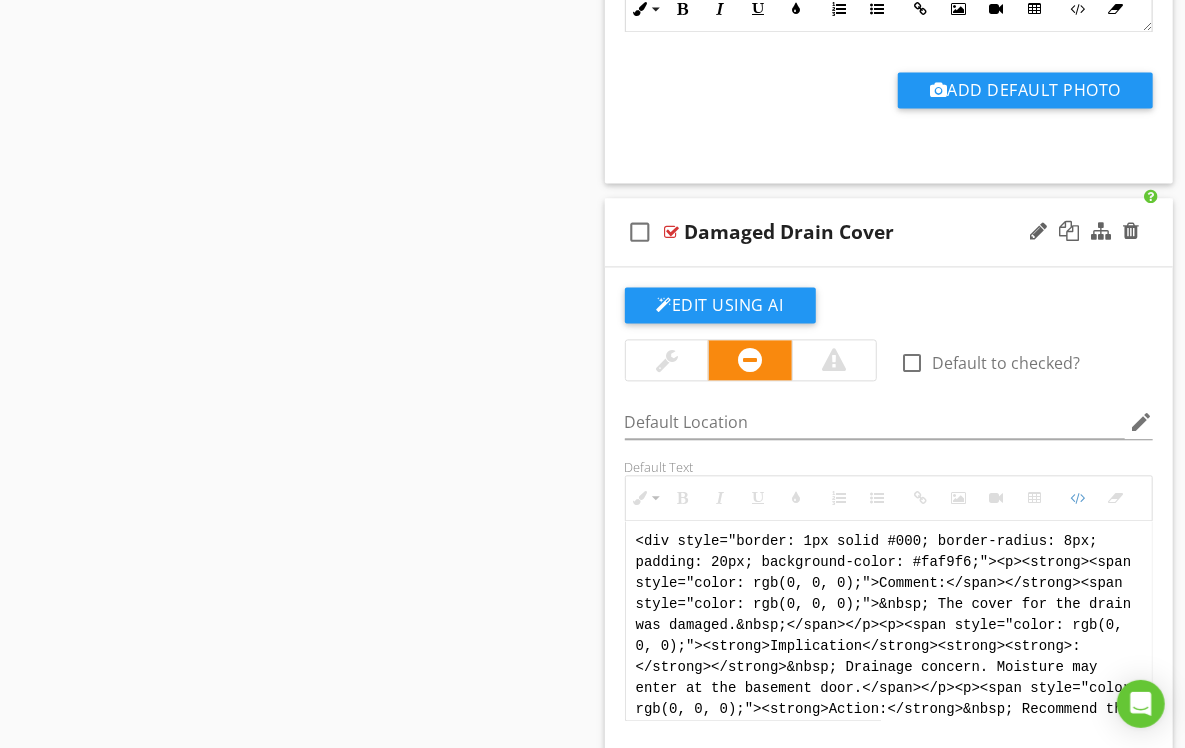 paste on "!-- Jody Version 1 -->
<div style="font-family: Arial, sans-serif; font-size: 15px; line-height: 1.4; color: #000; border: 1px solid #000; border-left: 8px solid #000; border-radius: 8px; padding: 10px; background-color: #faf9f6;">
<p style="margin: 2px 0 8px 0;"><strong>COMMENT</strong>:&nbsp;&nbsp;The cover for the drain was damaged.</p>
<p style="margin: 2px 0 8px 0;"><strong>IMPLICATION</strong>:&nbsp;&nbsp;Drainage concern. Moisture may enter at the basement door.</p>
<p style="margin: 2px 0 8px 0;"><strong>ACTION</strong>:&nbsp;&nbsp;Recommend this is further evaluated and a new drain cover is installed.</p>
<p style="margin: 2px 0;"><strong>PROFESSION</strong>:&nbsp;&nbsp;General contractor.</p>
</div>" 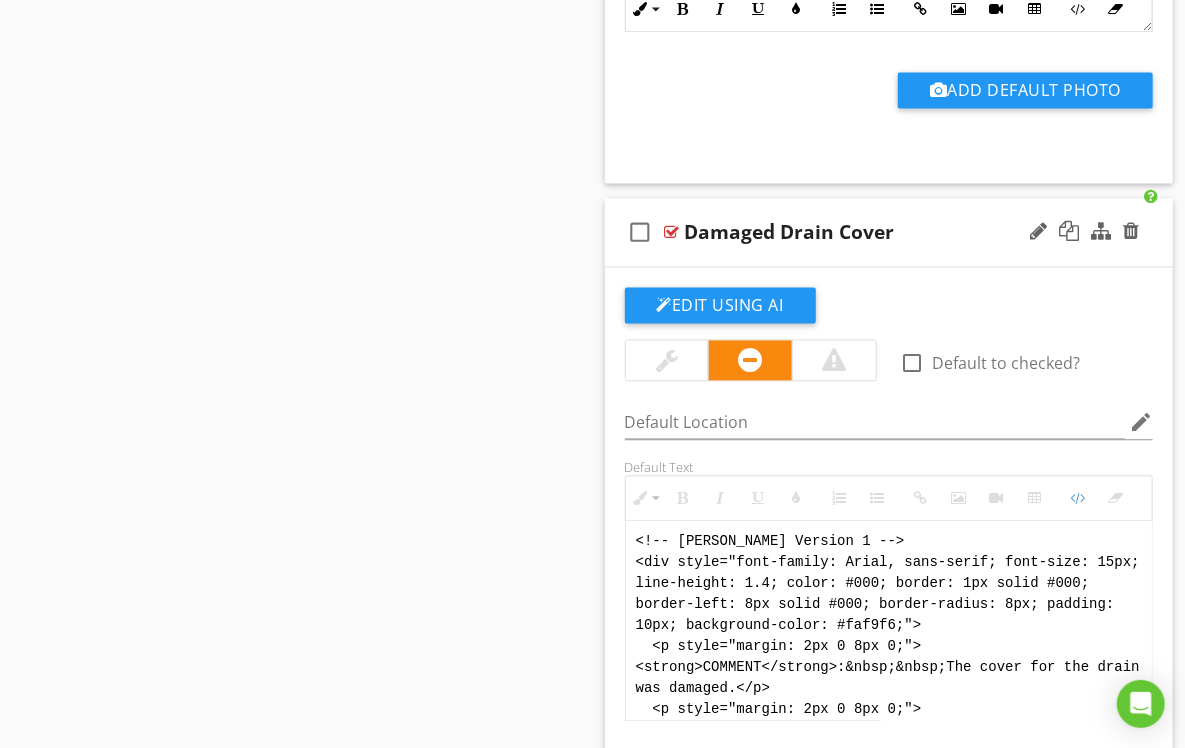 scroll, scrollTop: 200, scrollLeft: 0, axis: vertical 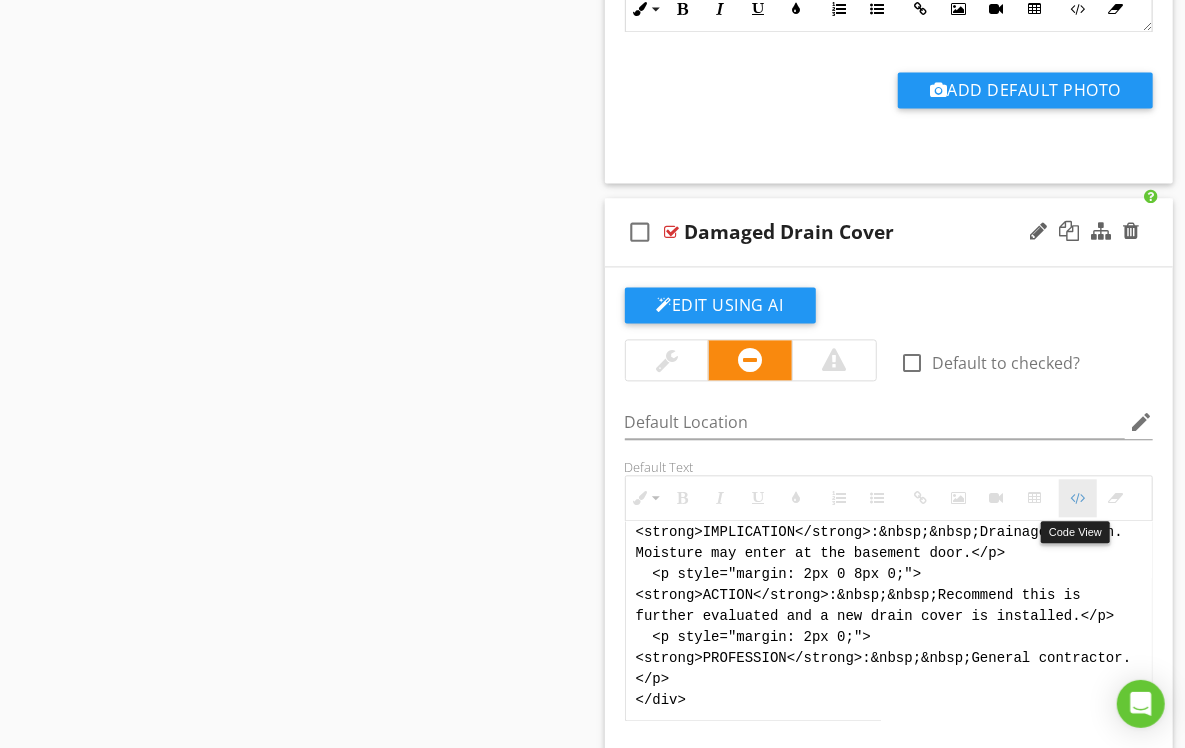 click at bounding box center (1078, 498) 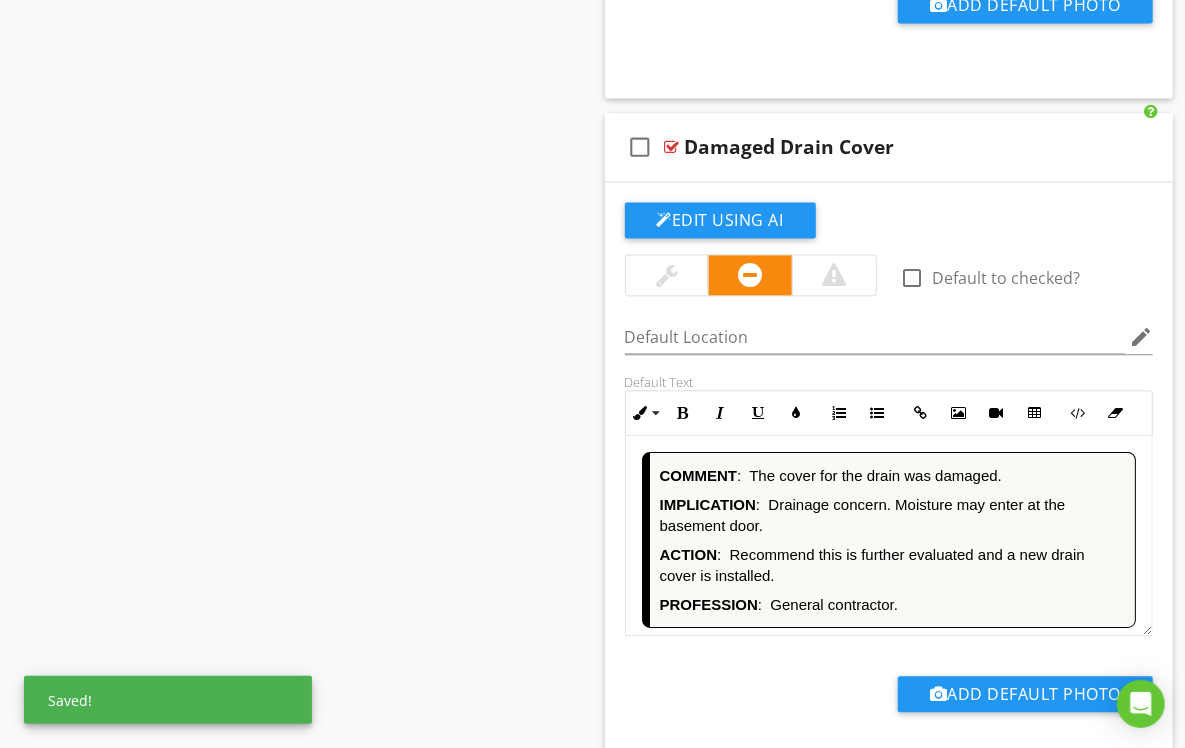 scroll, scrollTop: 5510, scrollLeft: 0, axis: vertical 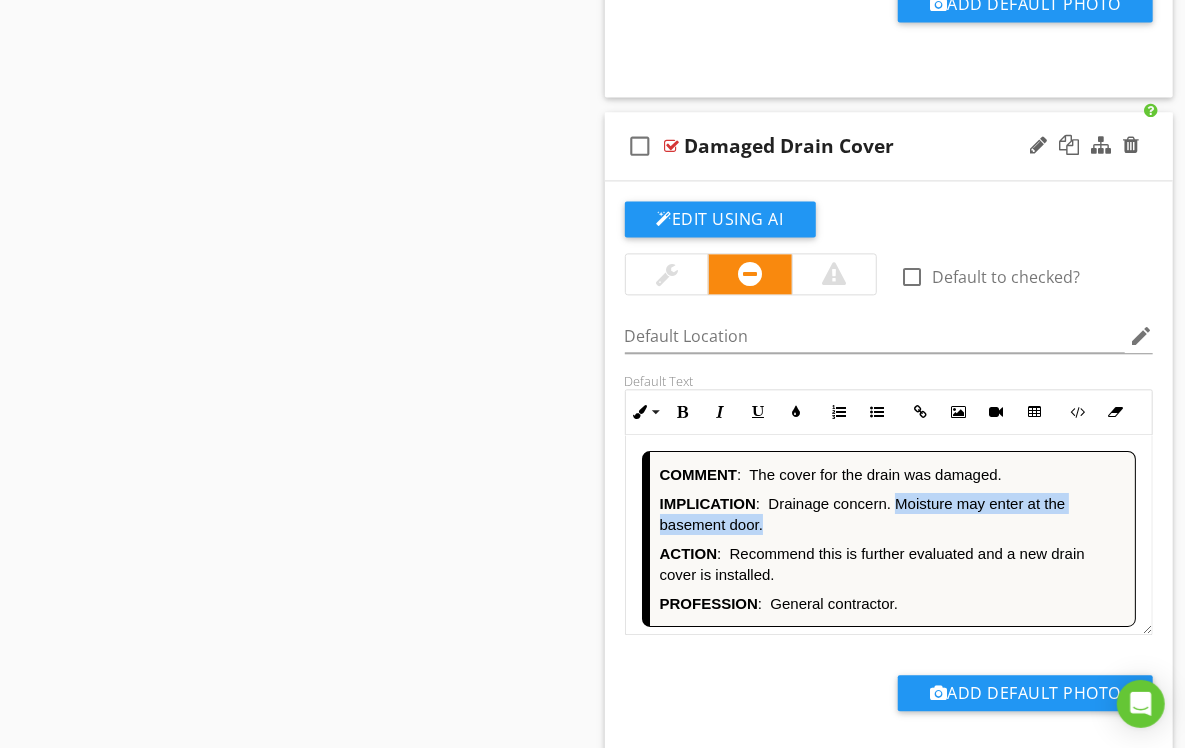 drag, startPoint x: 894, startPoint y: 525, endPoint x: 897, endPoint y: 509, distance: 16.27882 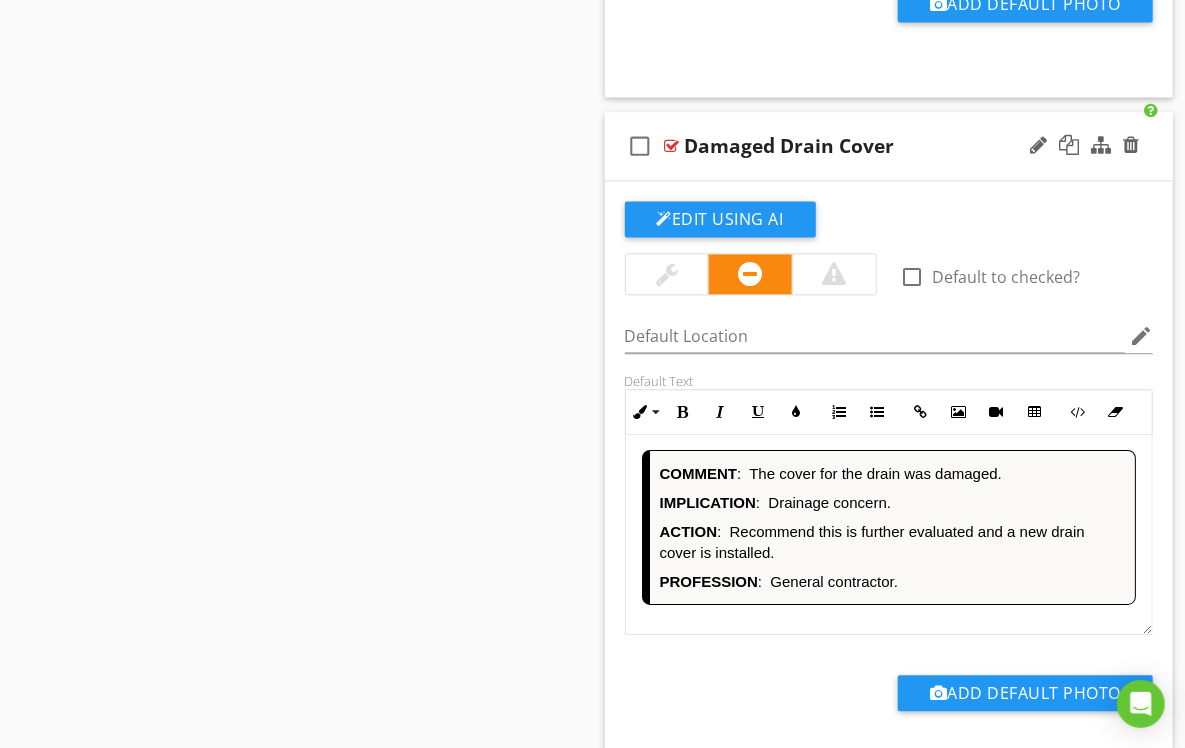 scroll, scrollTop: 1, scrollLeft: 0, axis: vertical 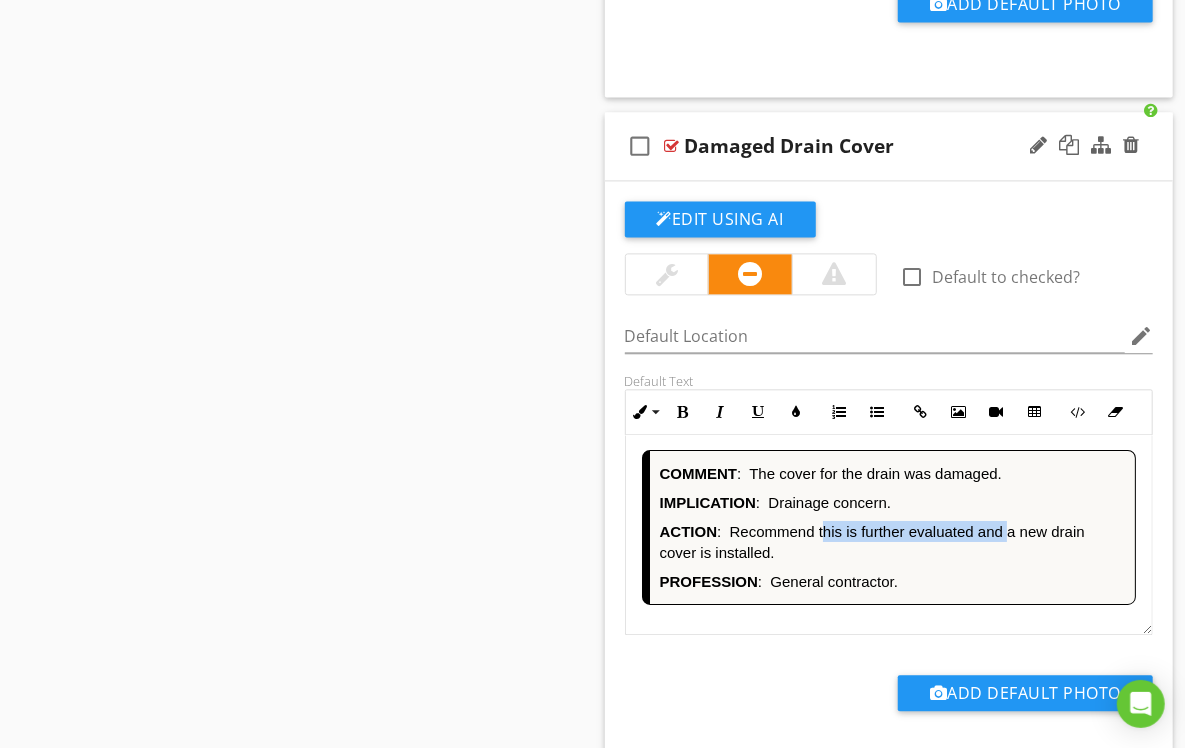 drag, startPoint x: 1006, startPoint y: 534, endPoint x: 829, endPoint y: 538, distance: 177.0452 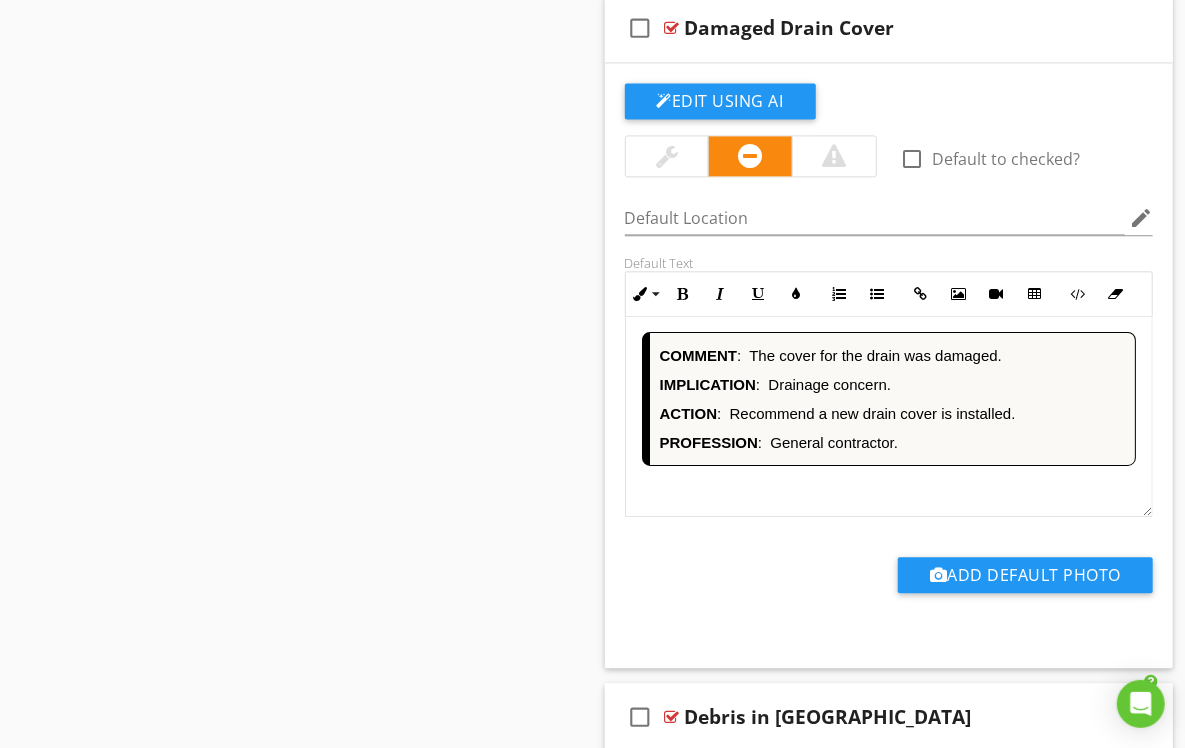scroll, scrollTop: 5629, scrollLeft: 0, axis: vertical 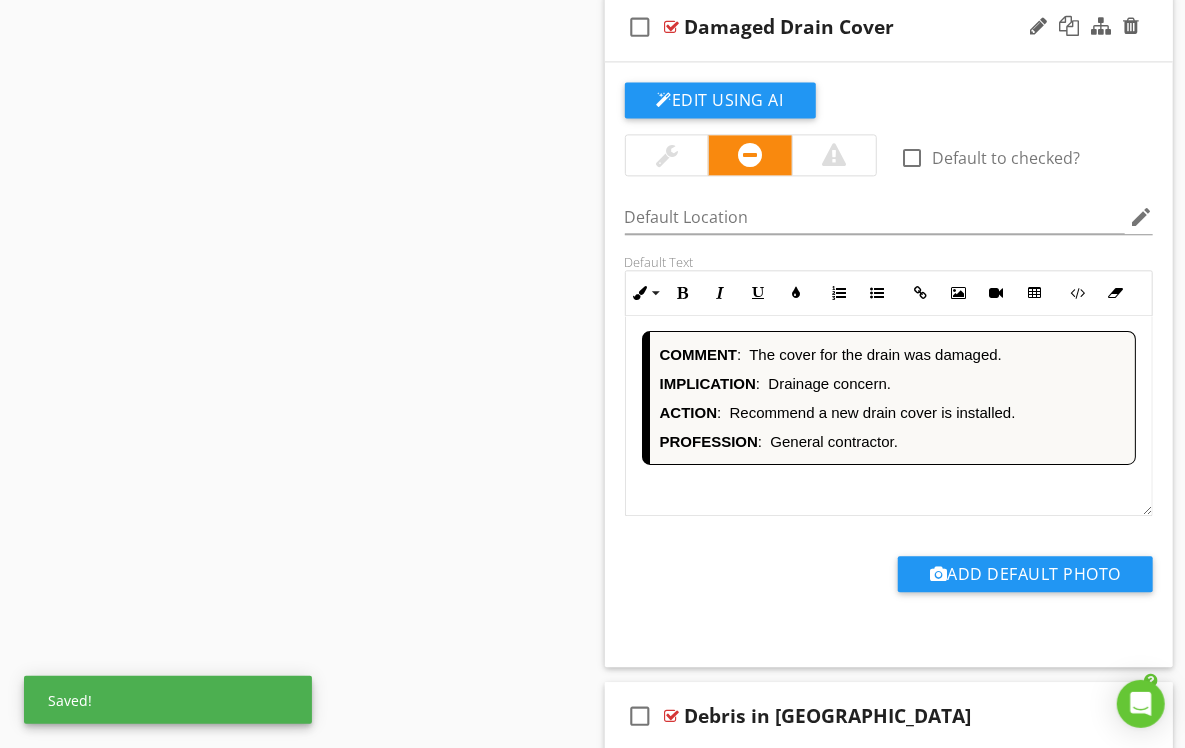 click on "PROFESSION :  General contractor." at bounding box center [893, 441] 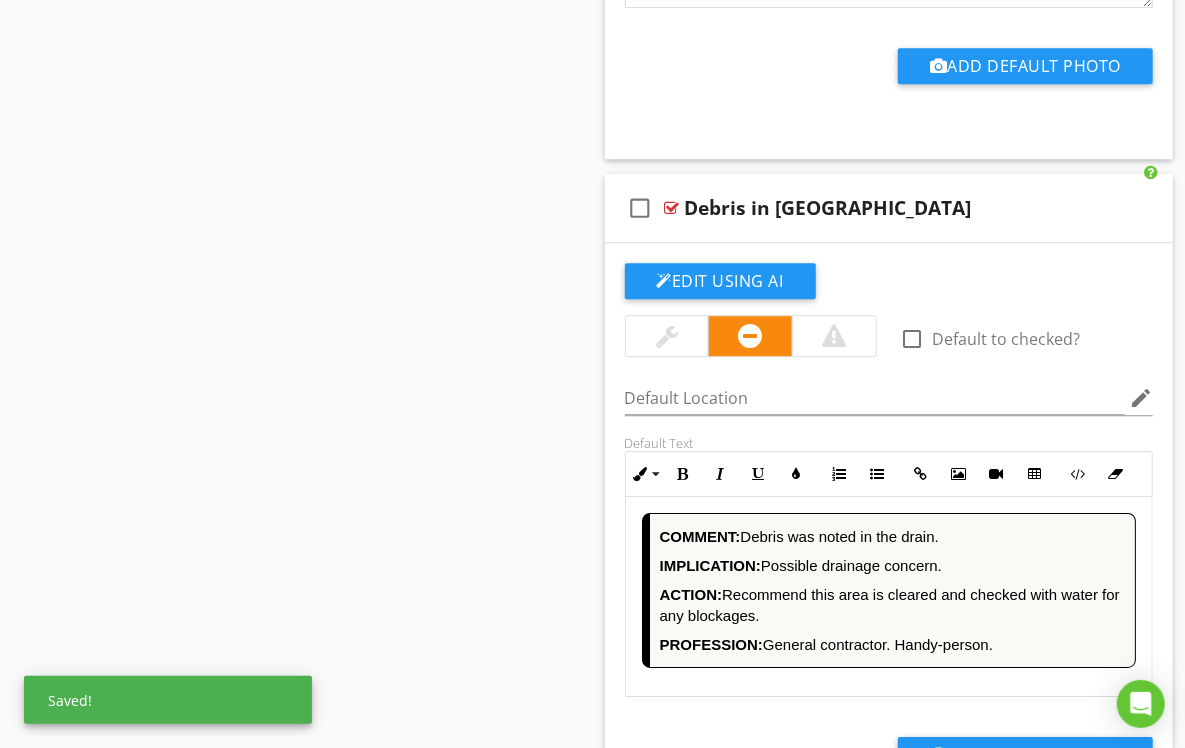 scroll, scrollTop: 6178, scrollLeft: 0, axis: vertical 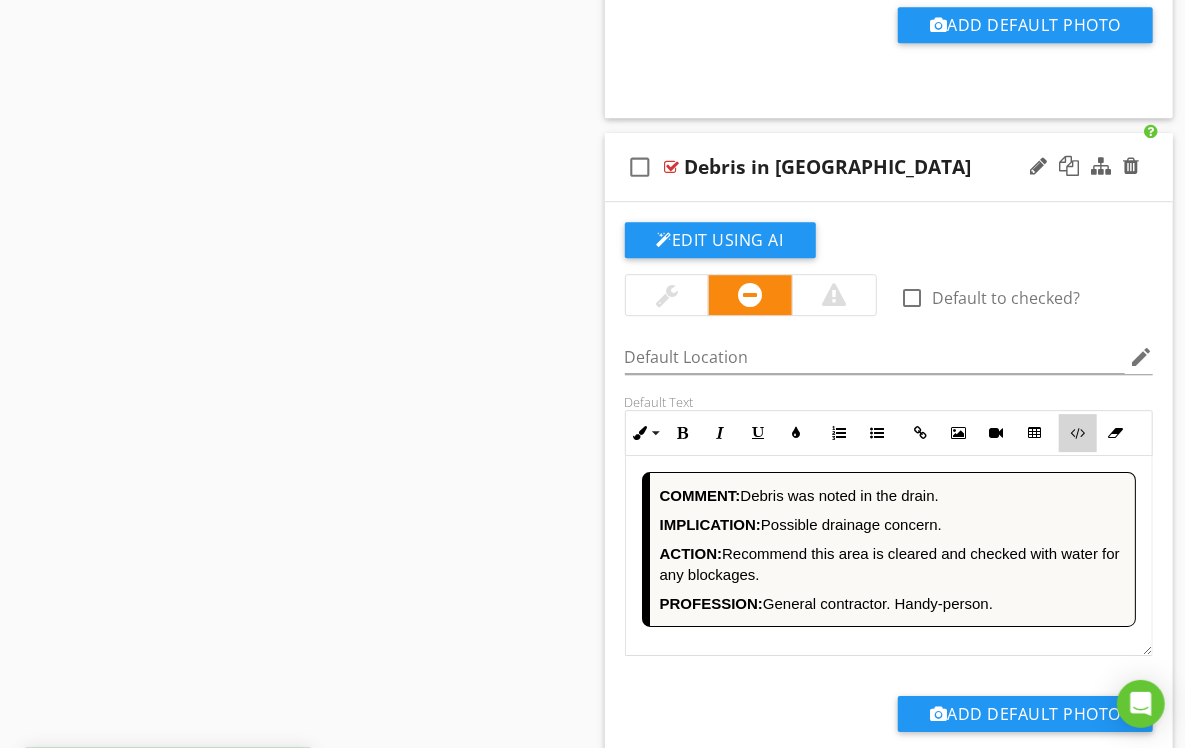drag, startPoint x: 1073, startPoint y: 434, endPoint x: 984, endPoint y: 459, distance: 92.44458 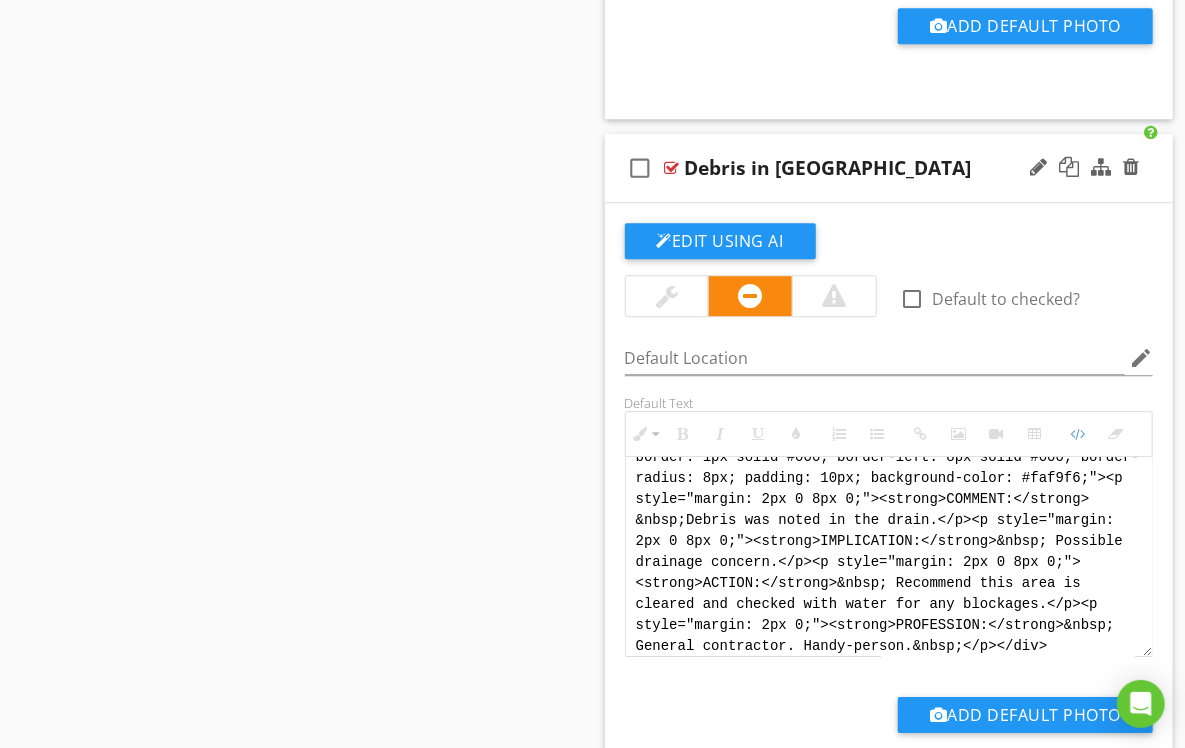 scroll, scrollTop: 60, scrollLeft: 0, axis: vertical 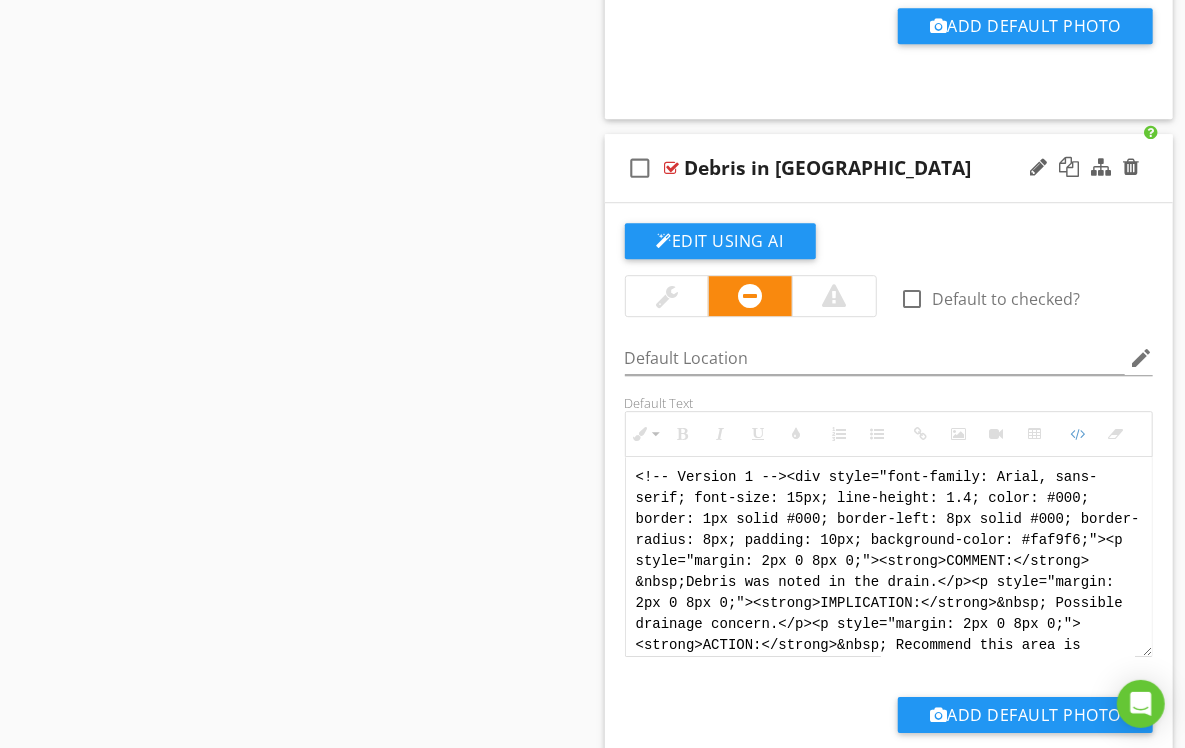 drag, startPoint x: 961, startPoint y: 635, endPoint x: 665, endPoint y: 426, distance: 362.34927 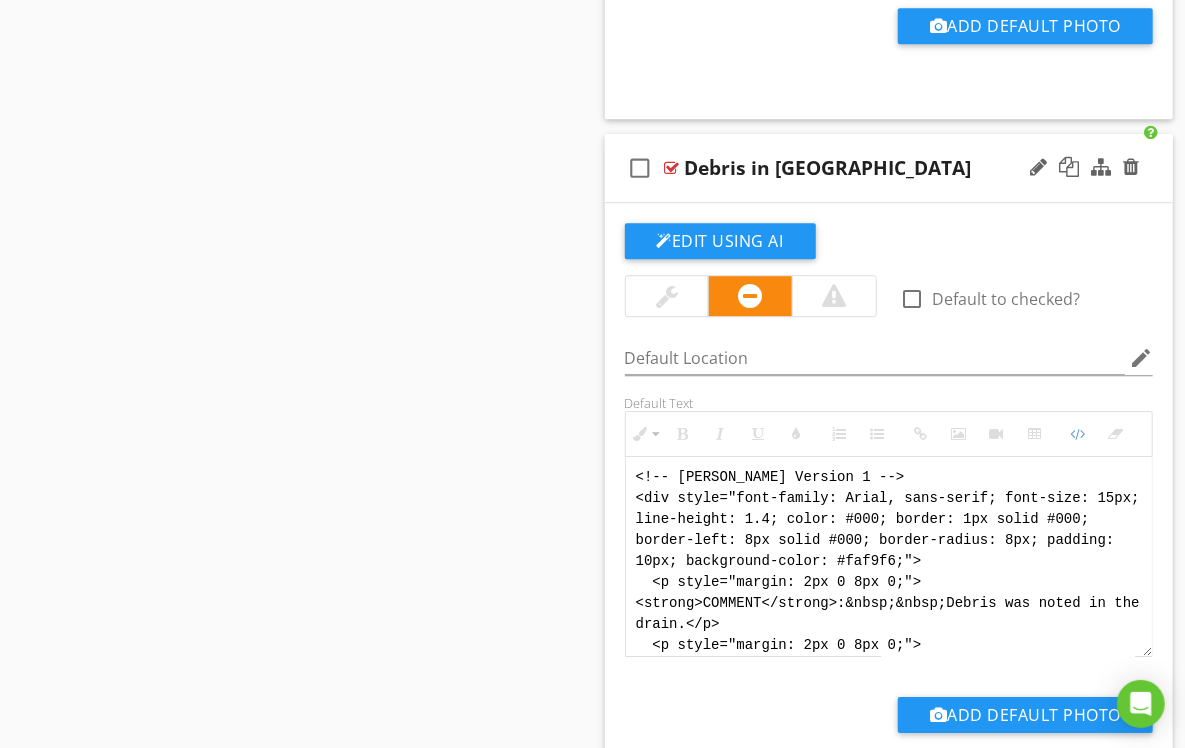 scroll, scrollTop: 200, scrollLeft: 0, axis: vertical 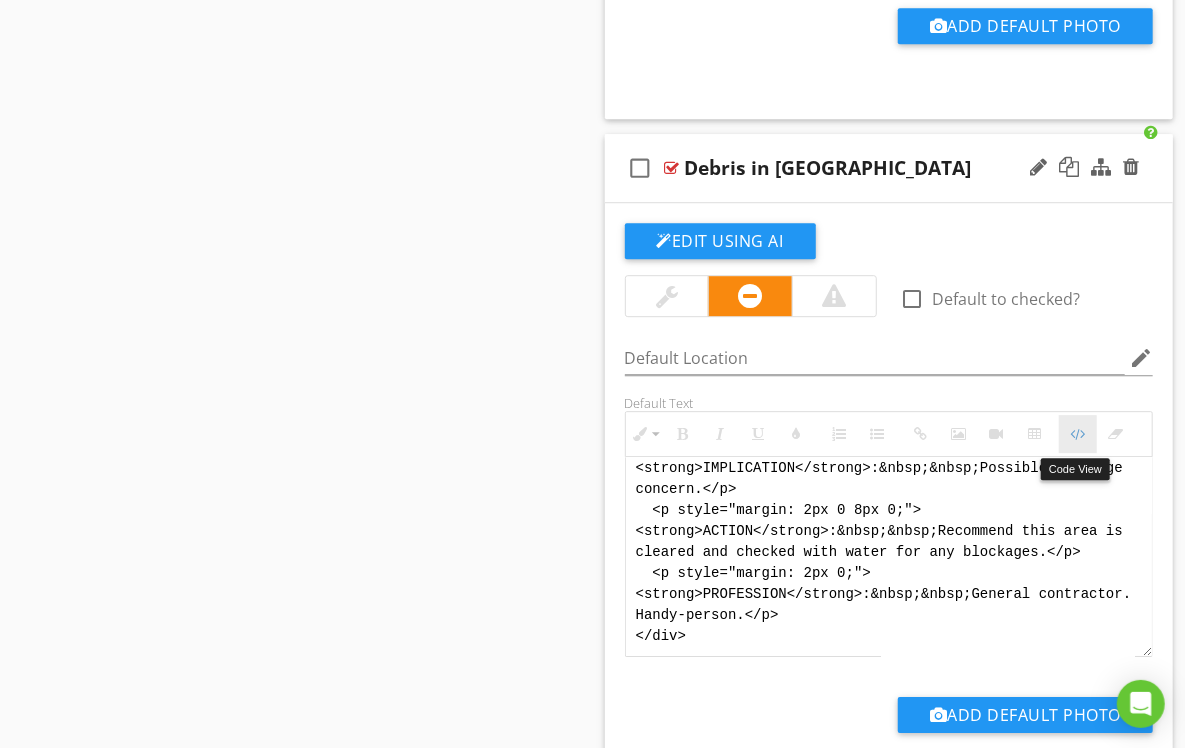 click at bounding box center [1078, 434] 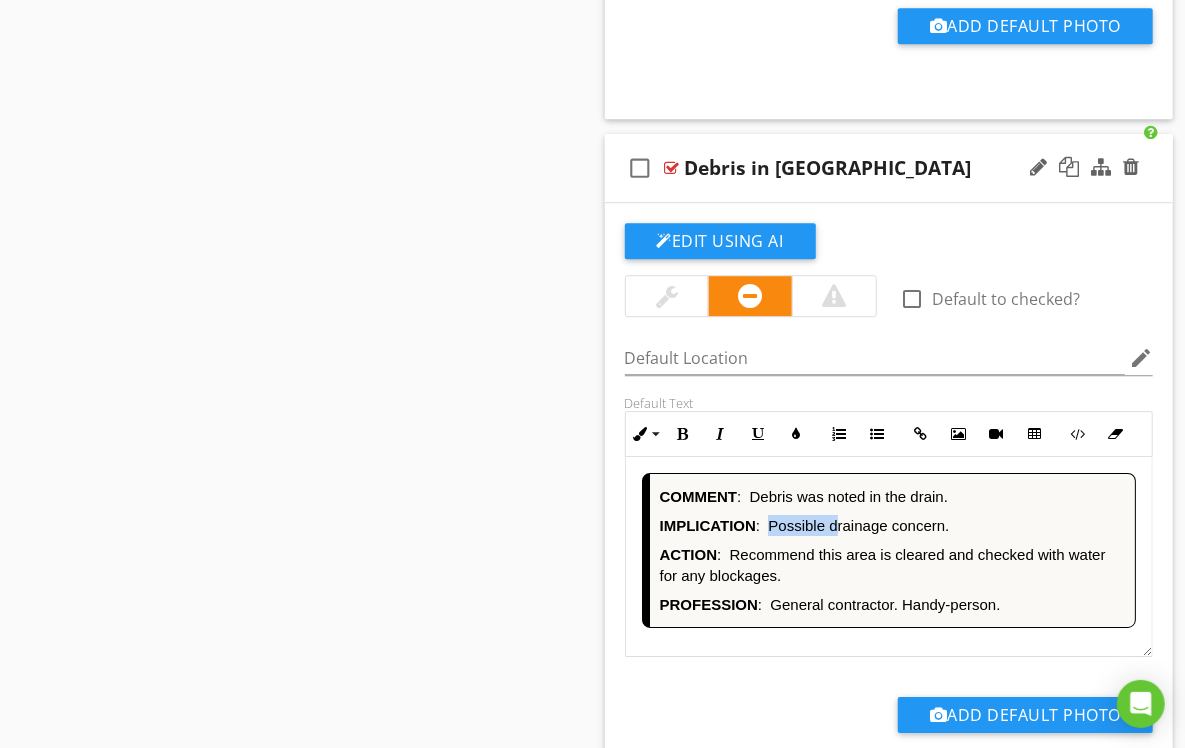 drag, startPoint x: 837, startPoint y: 530, endPoint x: 769, endPoint y: 533, distance: 68.06615 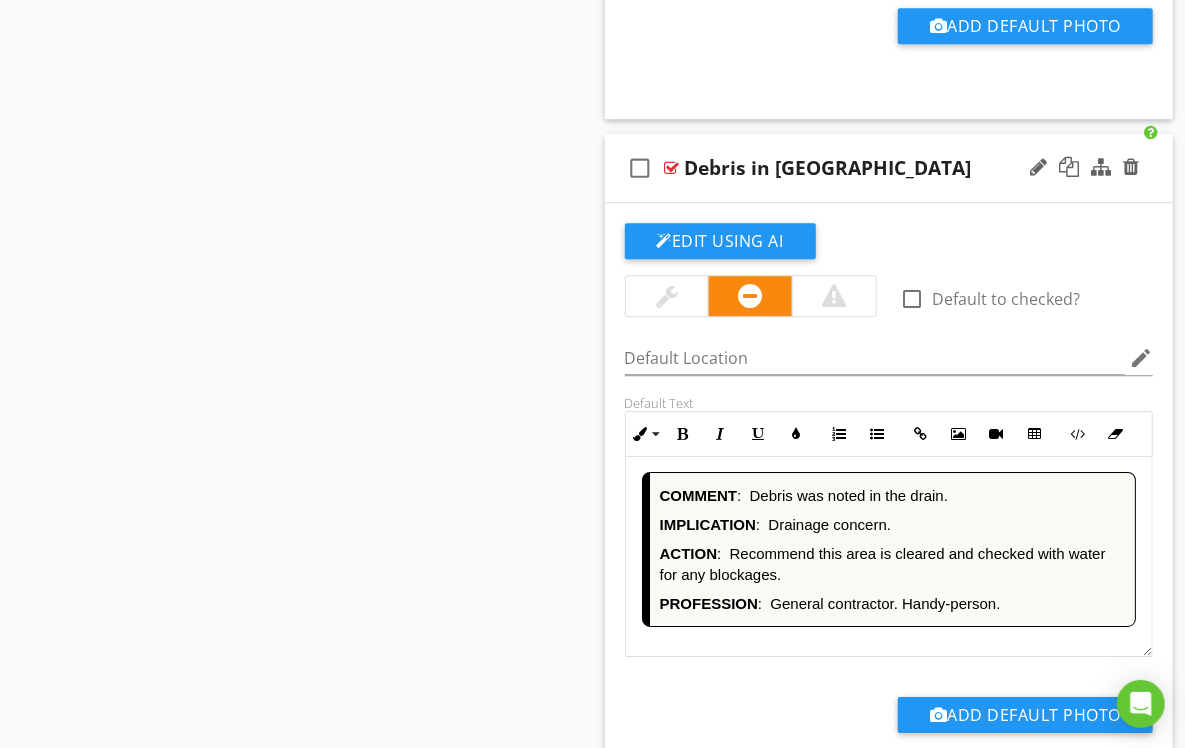 scroll, scrollTop: 1, scrollLeft: 0, axis: vertical 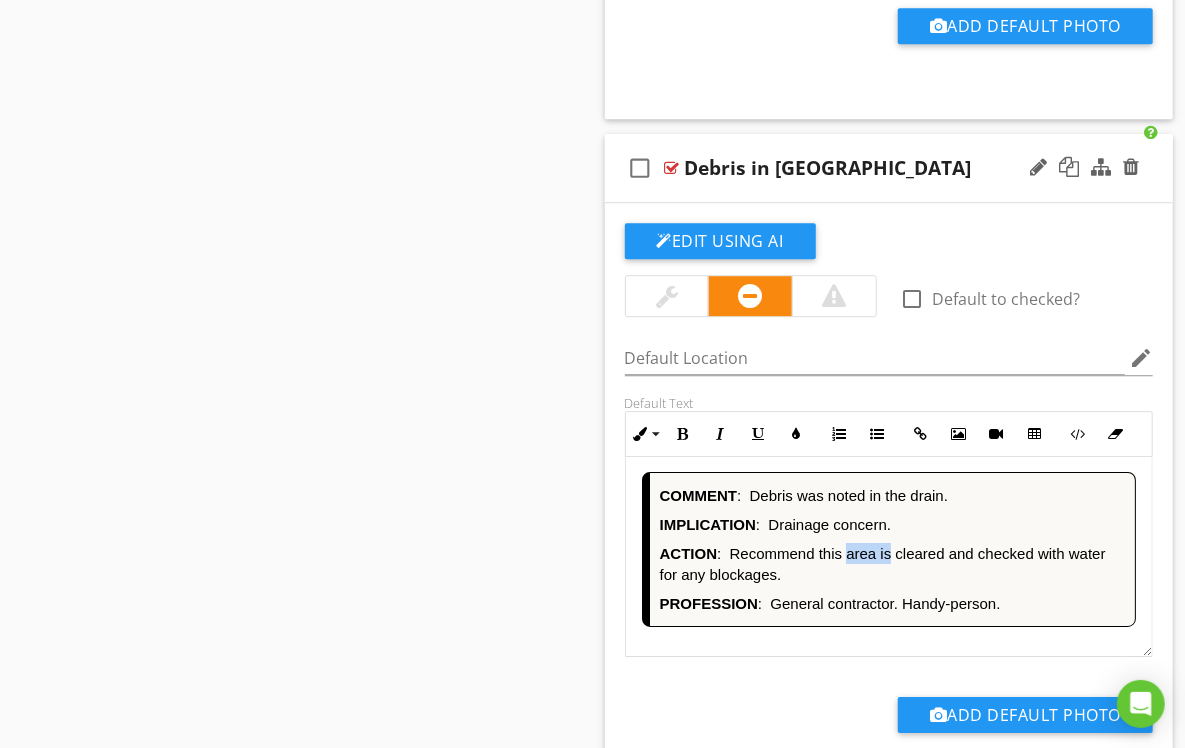 drag, startPoint x: 890, startPoint y: 554, endPoint x: 845, endPoint y: 558, distance: 45.17743 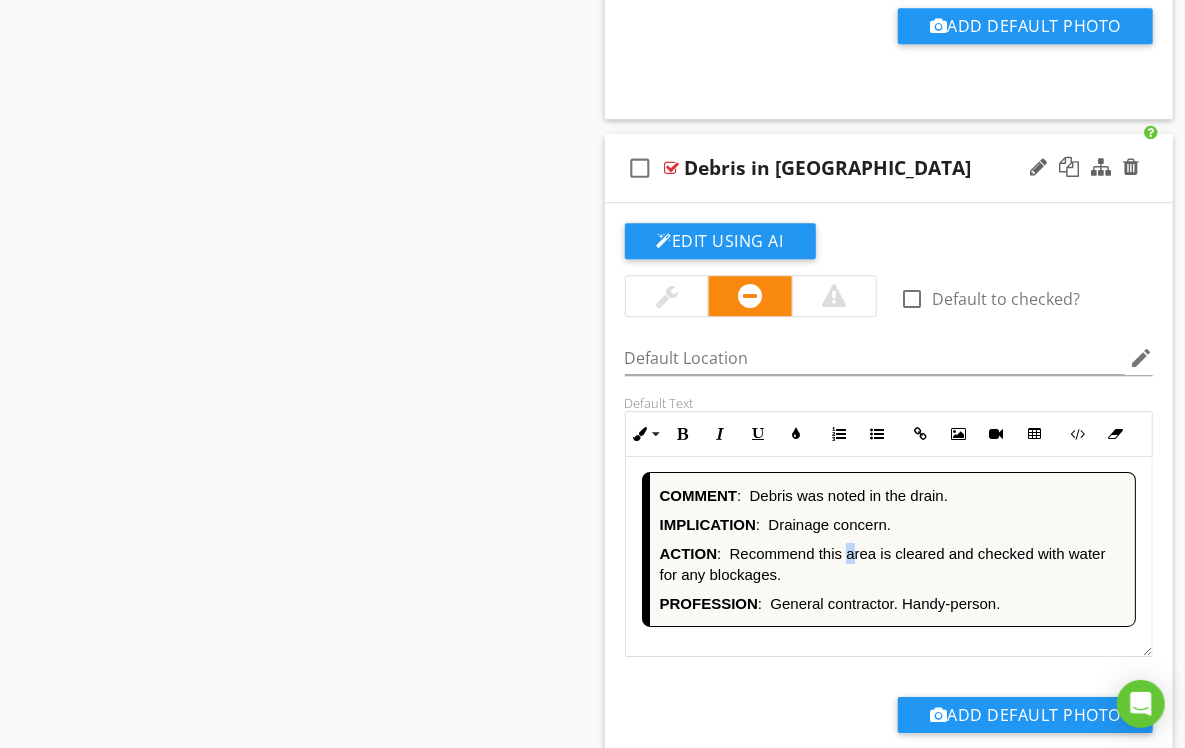 drag, startPoint x: 849, startPoint y: 558, endPoint x: 864, endPoint y: 557, distance: 15.033297 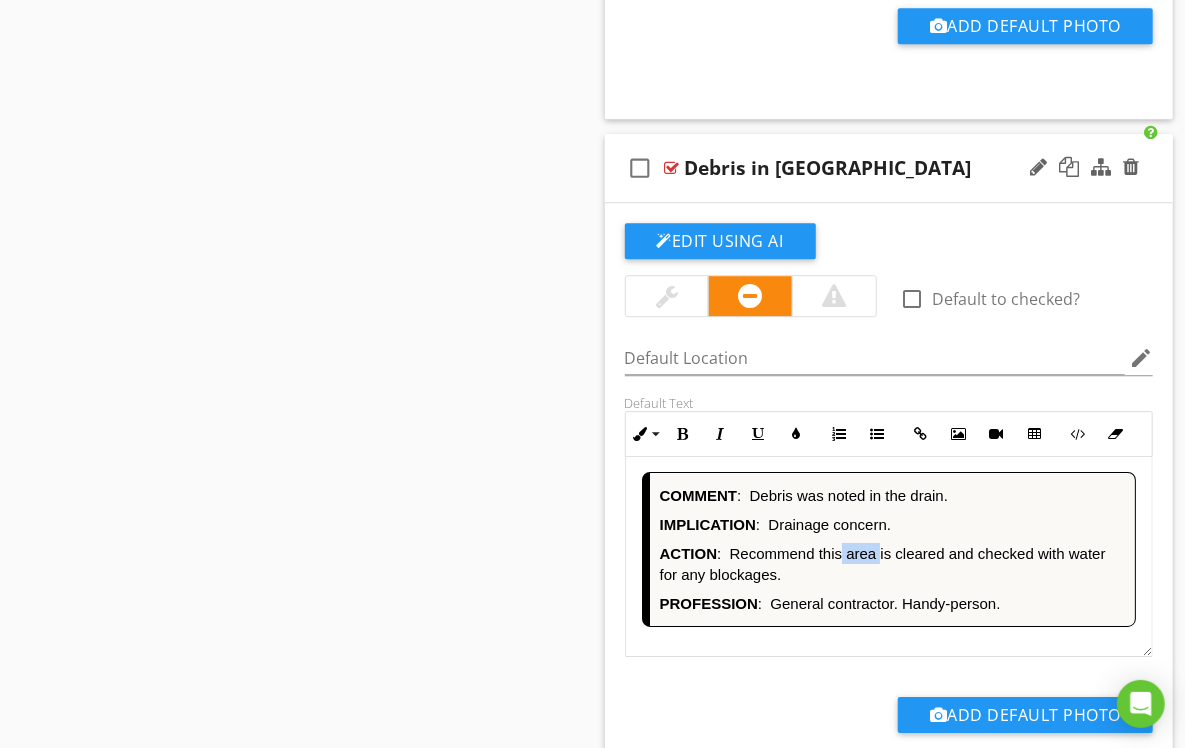 drag, startPoint x: 880, startPoint y: 555, endPoint x: 844, endPoint y: 558, distance: 36.124783 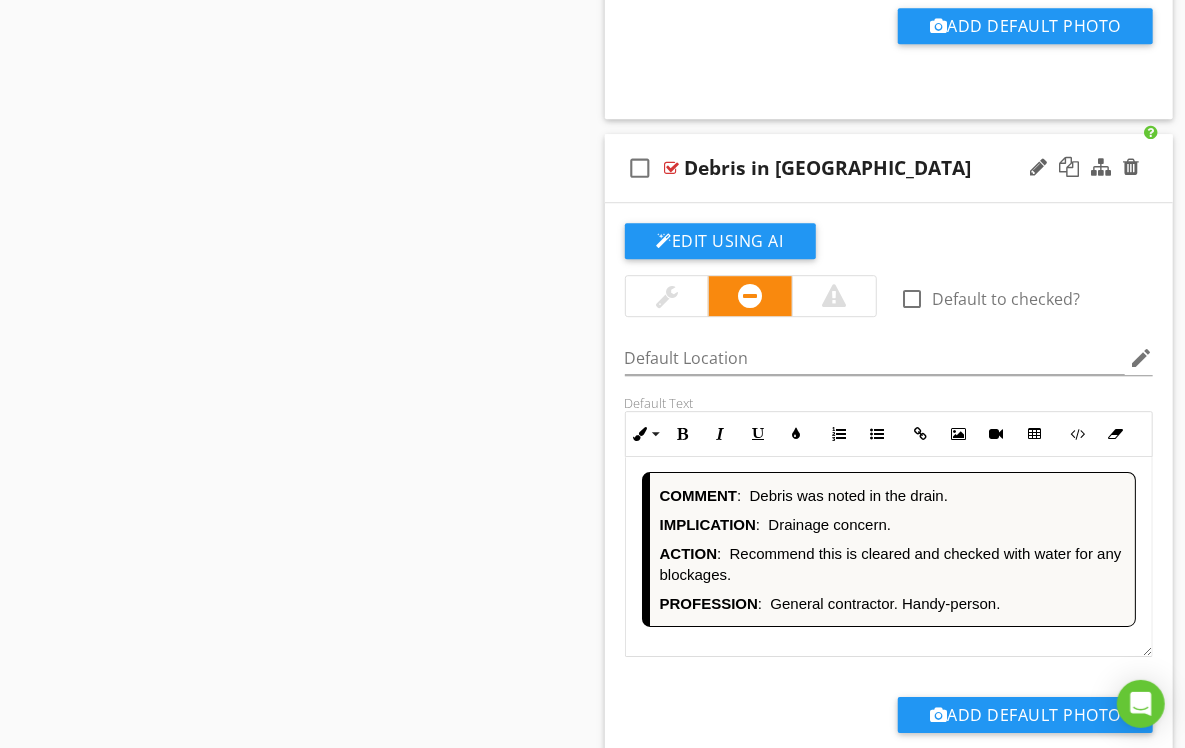 click on "ACTION :  Recommend this is cleared and checked with water for any blockages." at bounding box center [893, 564] 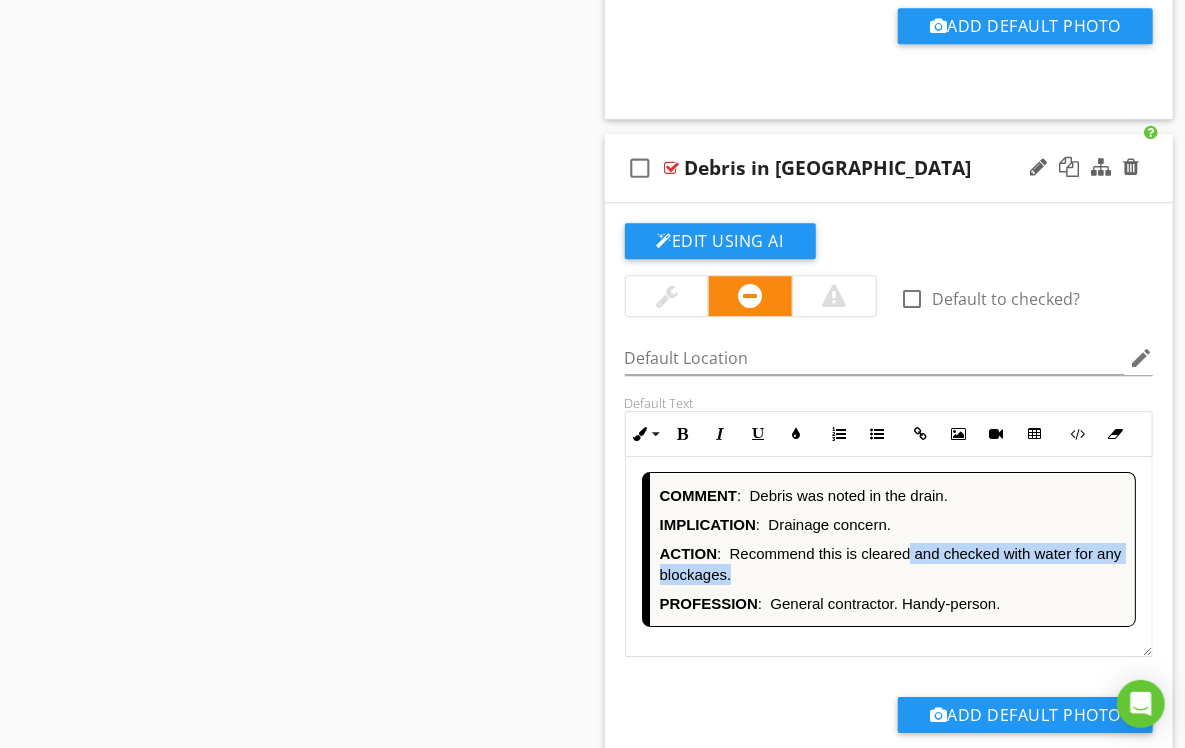 drag, startPoint x: 922, startPoint y: 567, endPoint x: 909, endPoint y: 561, distance: 14.3178215 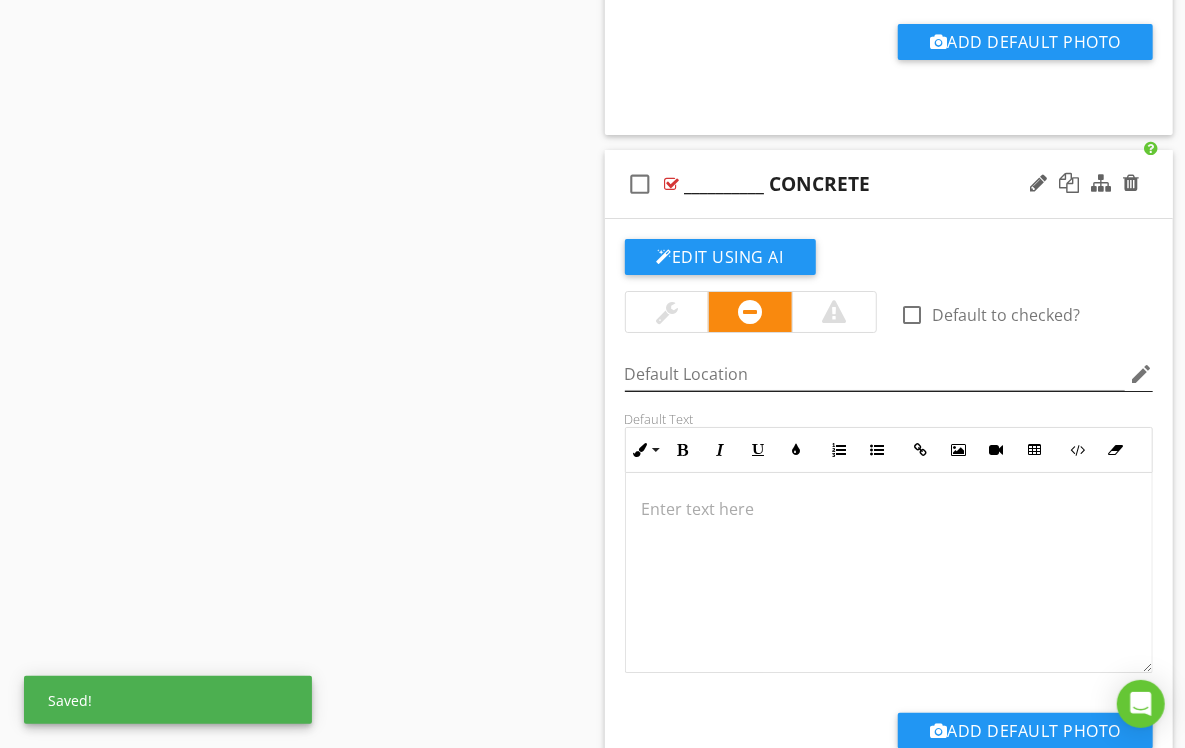 scroll, scrollTop: 6861, scrollLeft: 0, axis: vertical 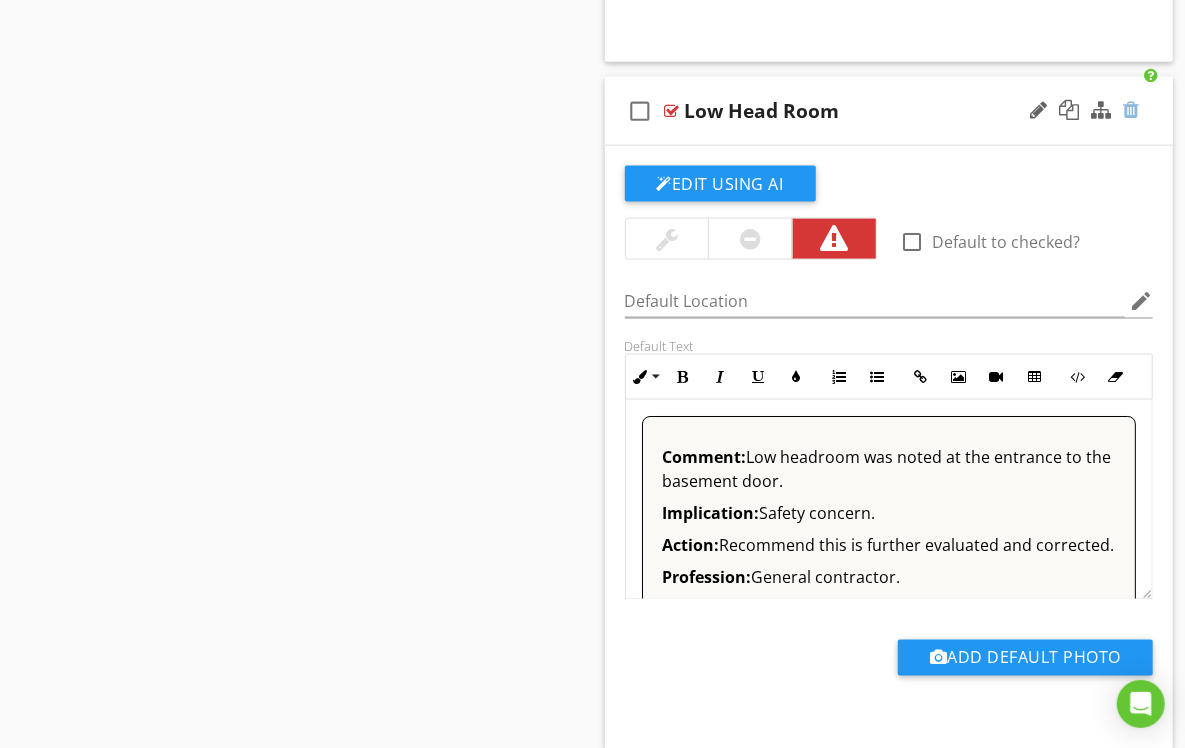 click at bounding box center [1131, 110] 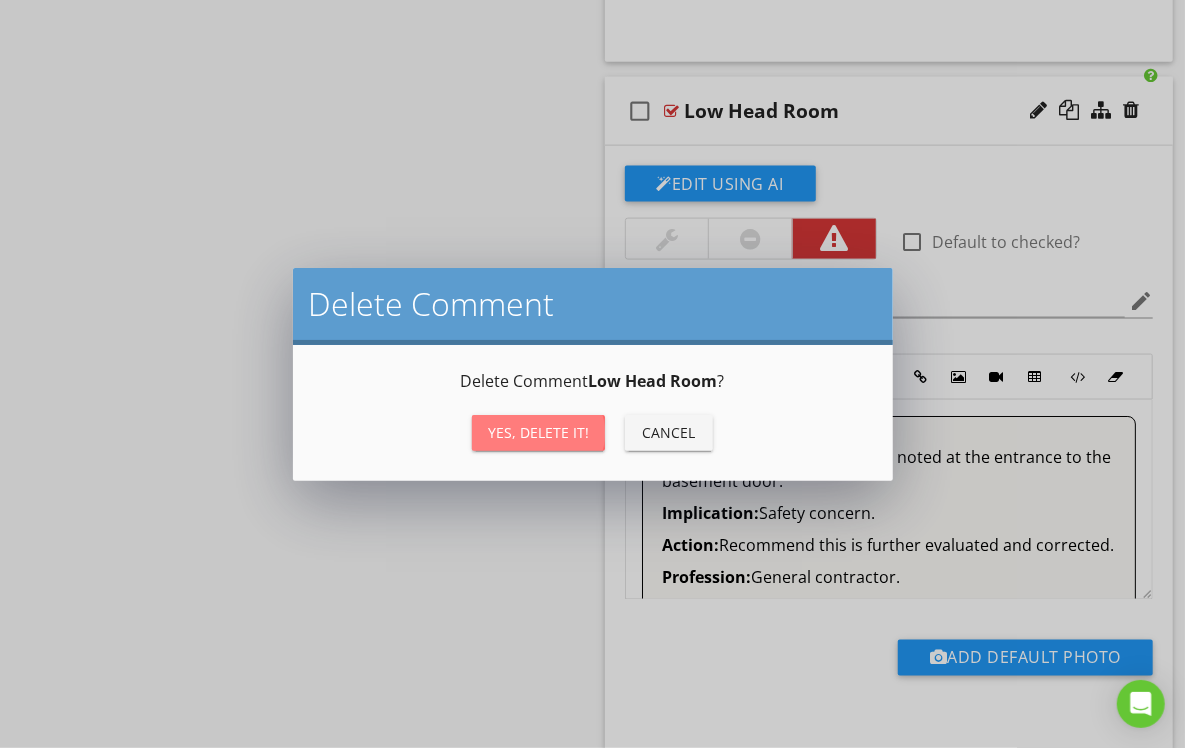 click on "Yes, Delete it!" at bounding box center [538, 432] 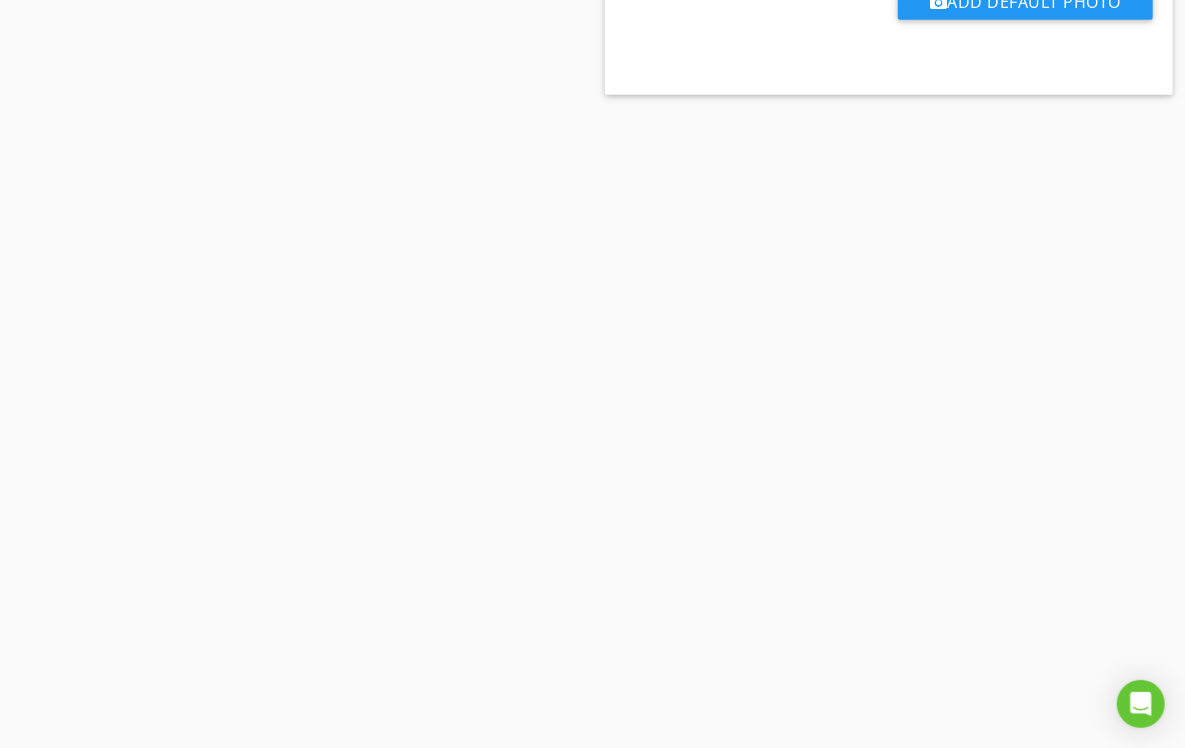scroll, scrollTop: 7706, scrollLeft: 0, axis: vertical 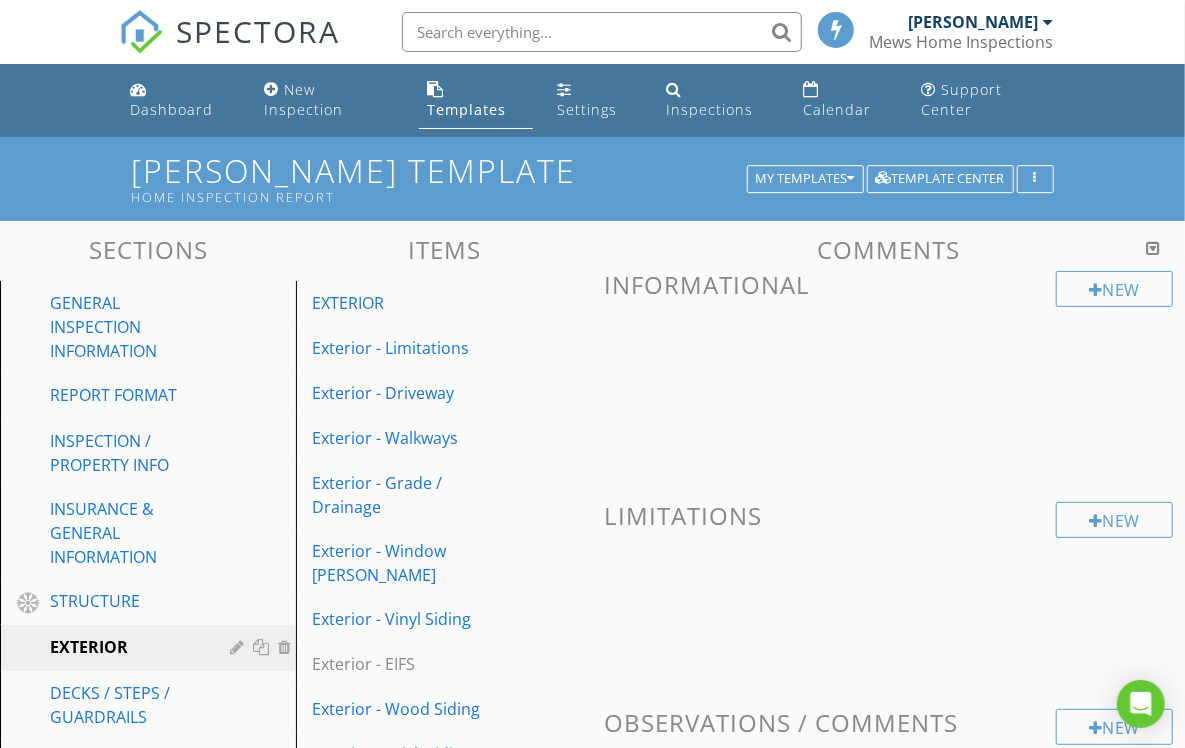 drag, startPoint x: 1152, startPoint y: 248, endPoint x: 1137, endPoint y: 260, distance: 19.209373 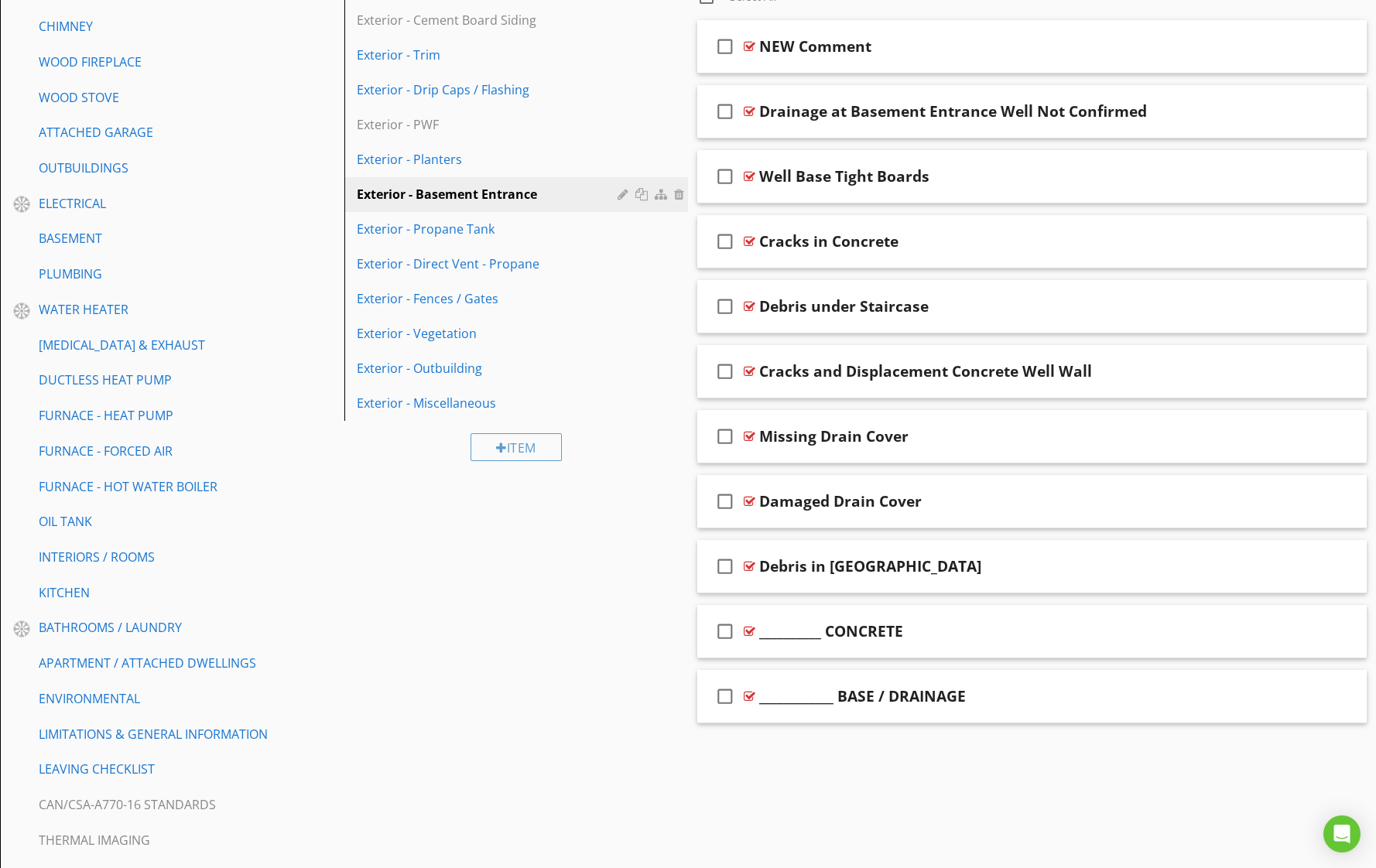 scroll, scrollTop: 588, scrollLeft: 0, axis: vertical 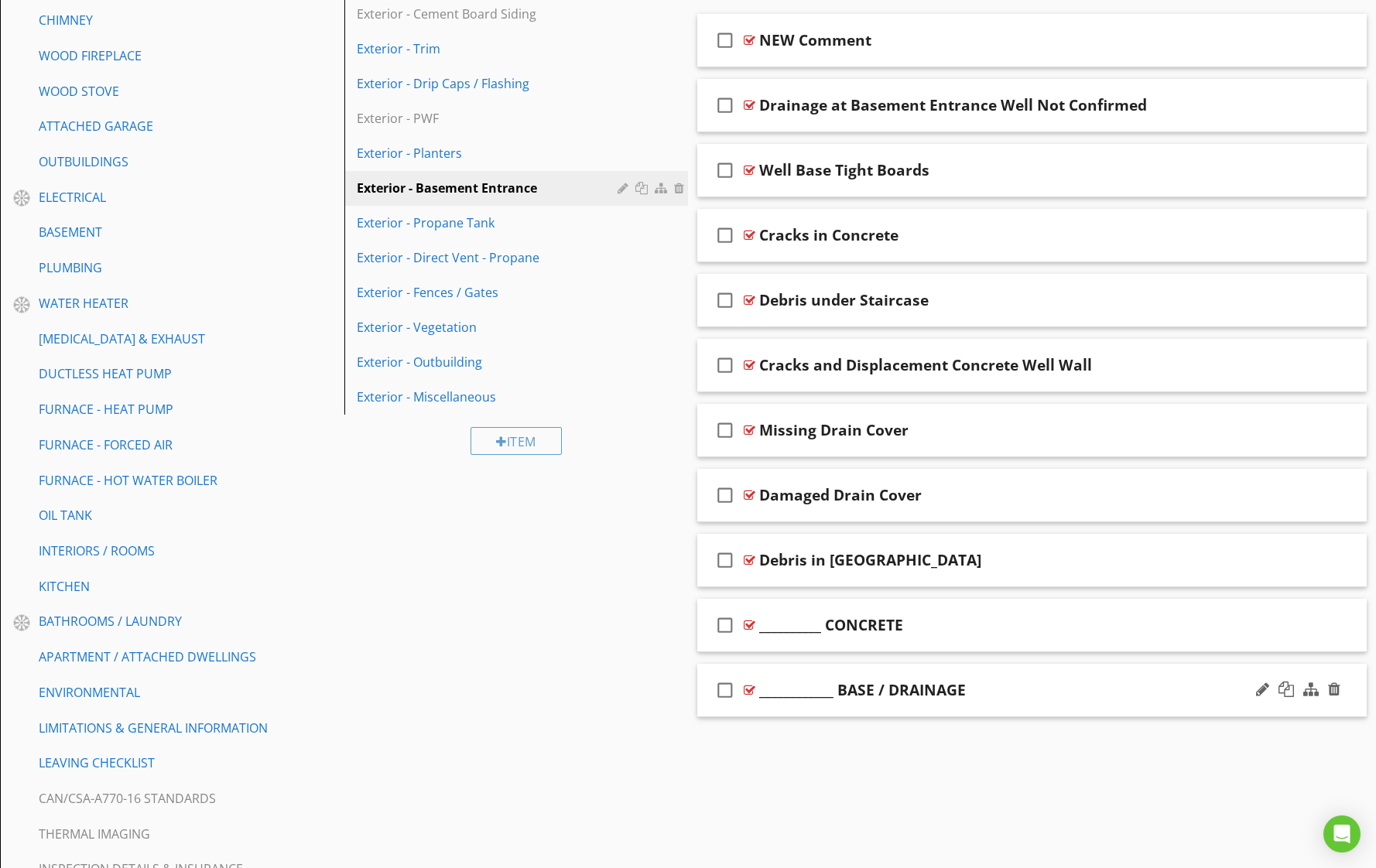 type 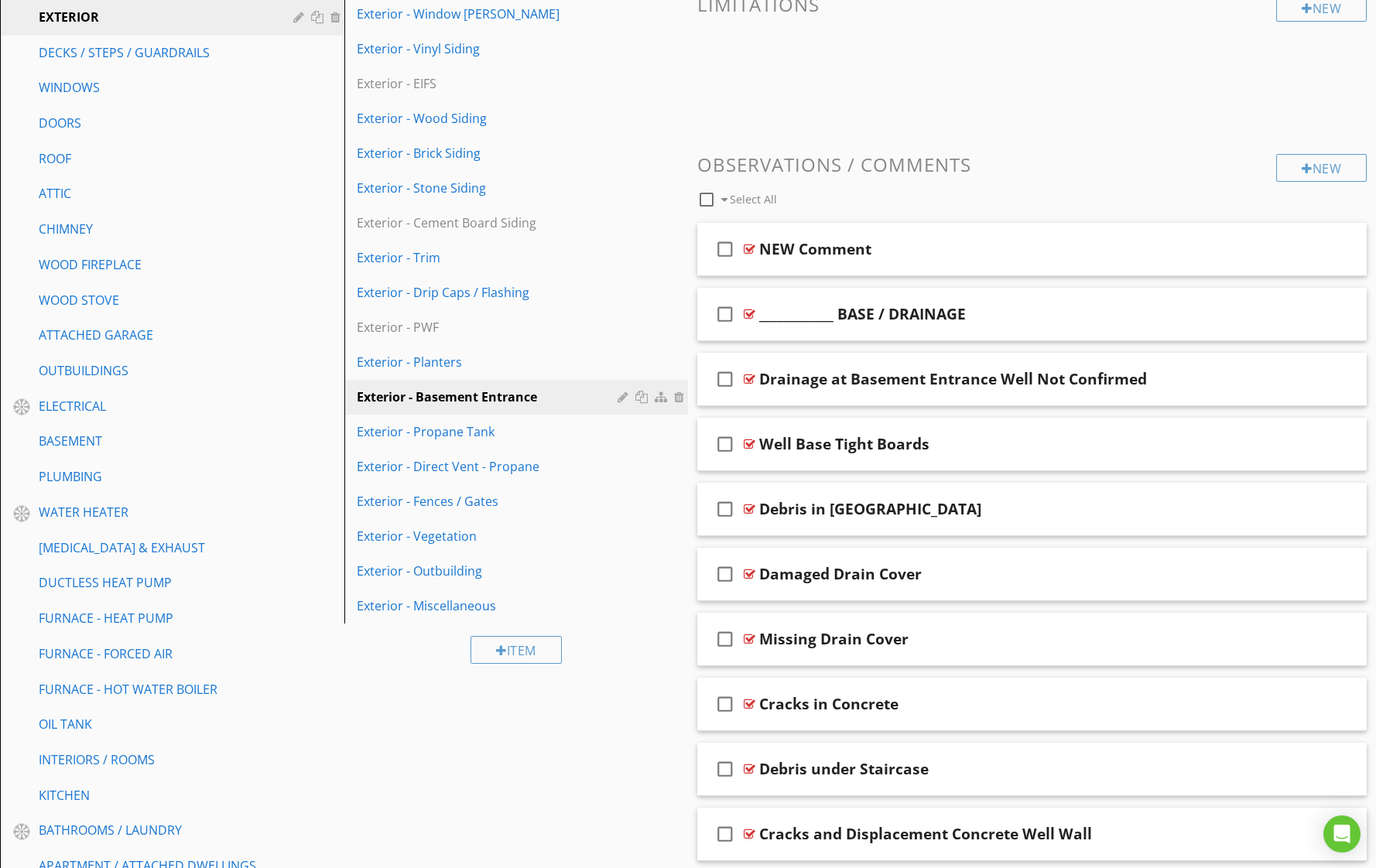 scroll, scrollTop: 371, scrollLeft: 0, axis: vertical 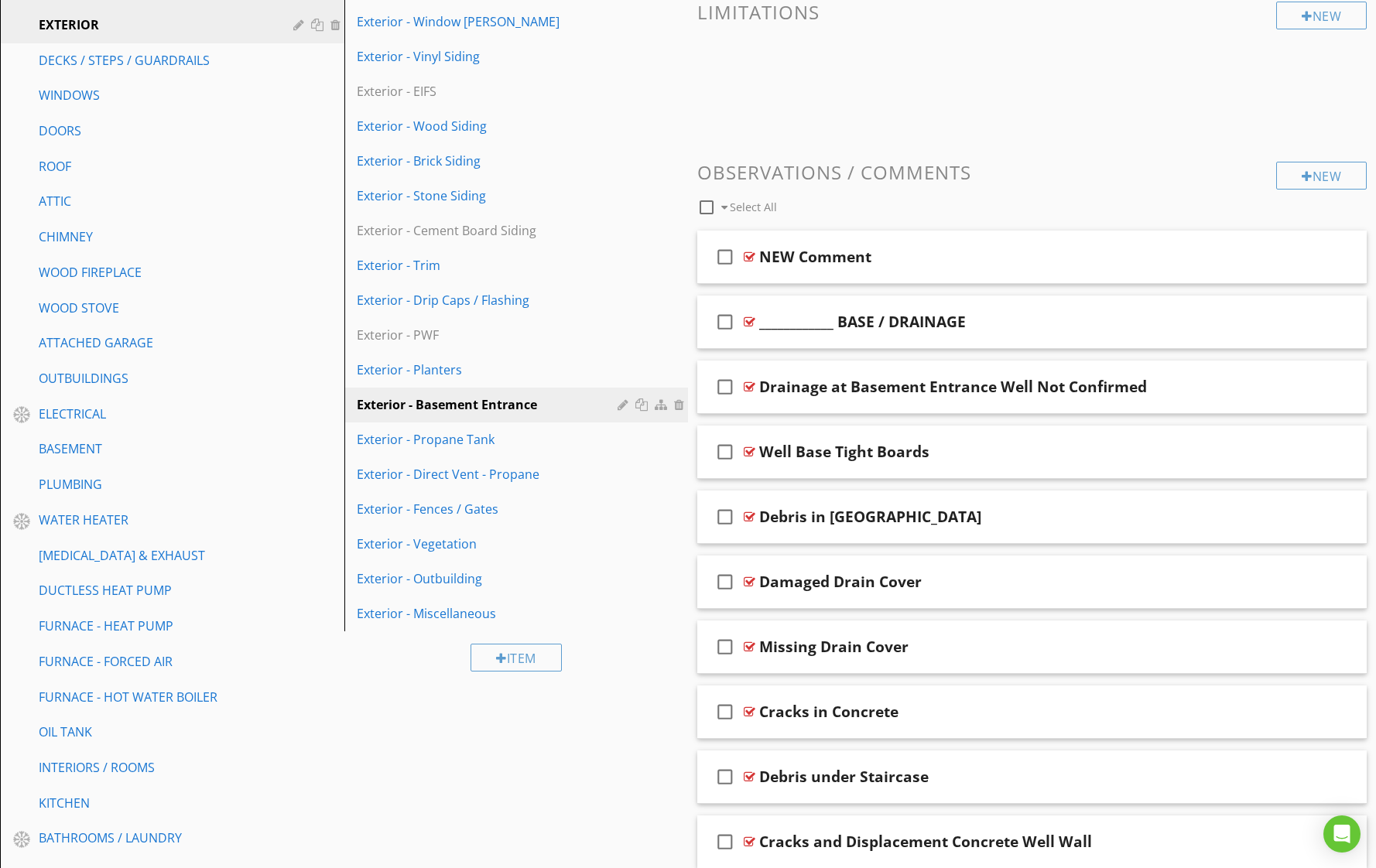 click on "STRUCTURE" at bounding box center [155, -11] 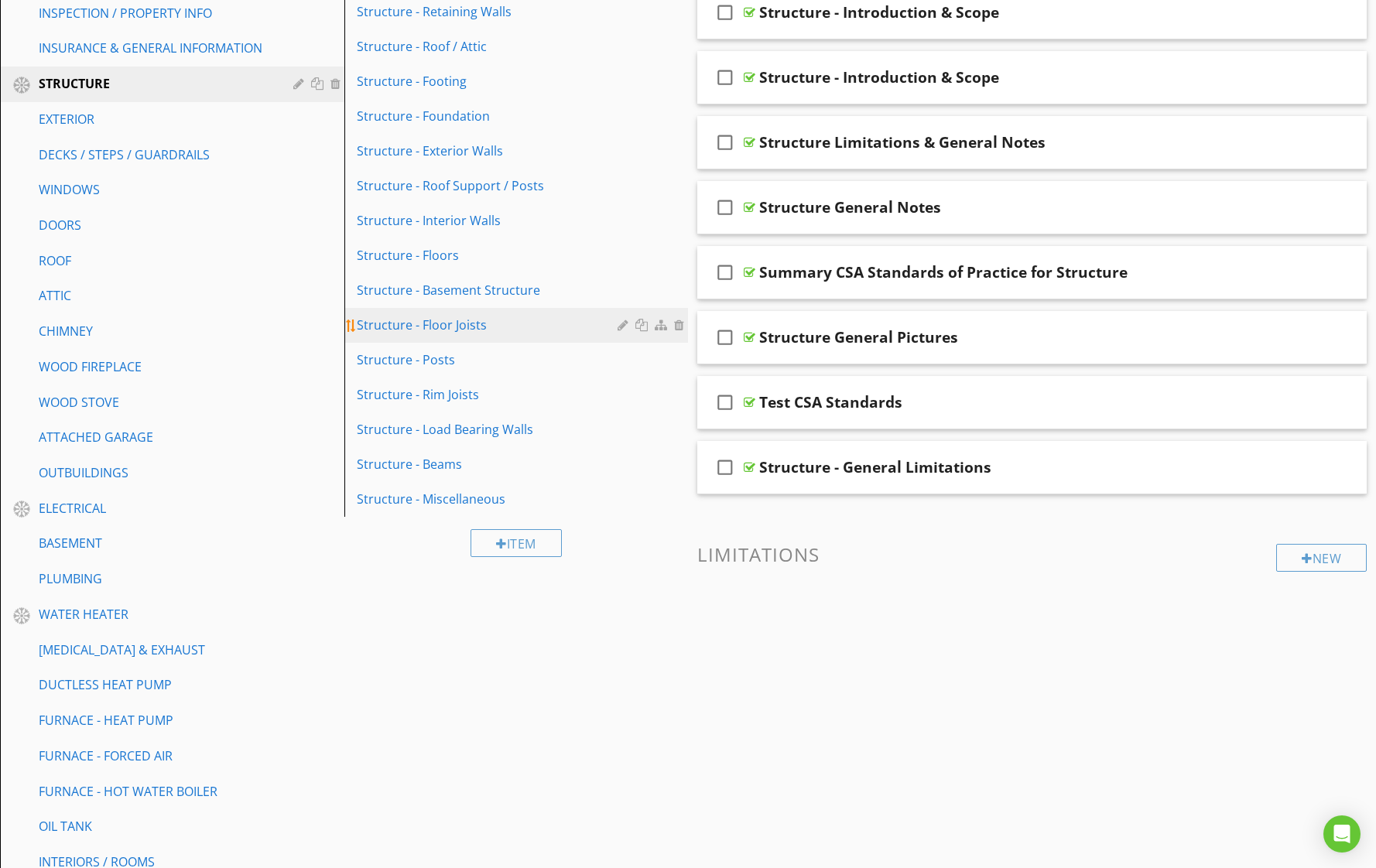 scroll, scrollTop: 274, scrollLeft: 0, axis: vertical 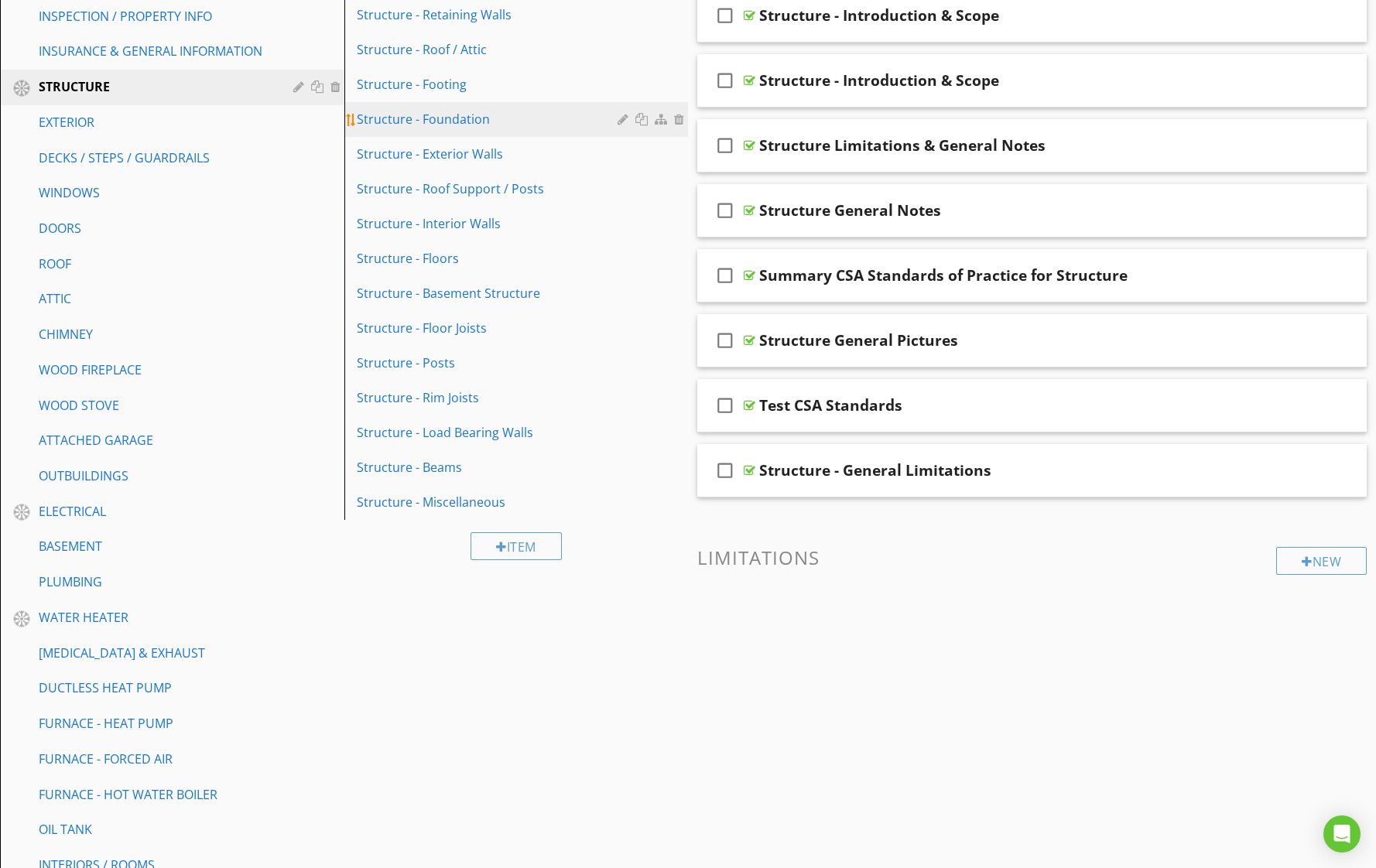 click on "Structure - Foundation" at bounding box center (519, 119) 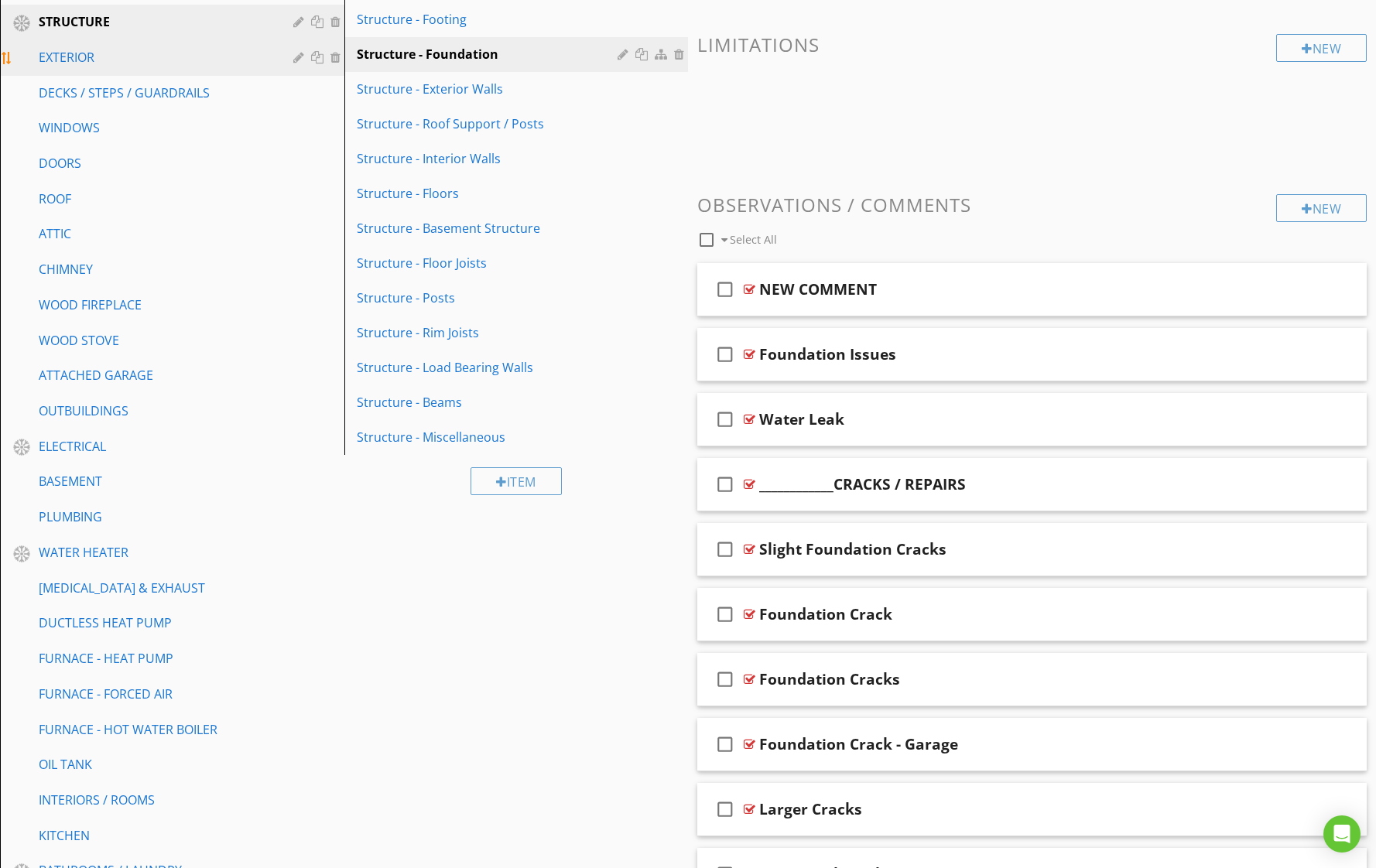 scroll, scrollTop: 340, scrollLeft: 0, axis: vertical 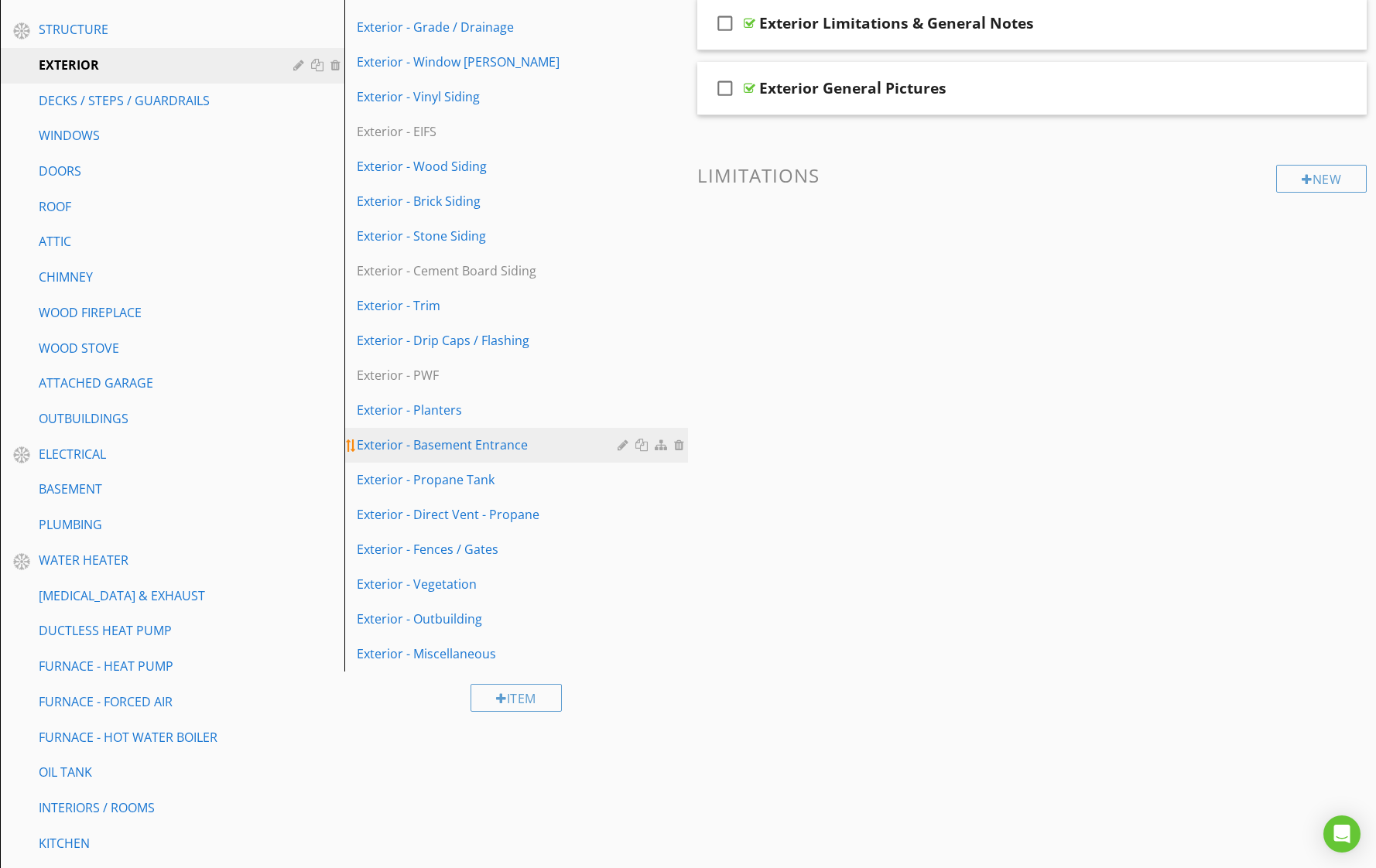 click on "Exterior - Basement Entrance" at bounding box center (490, 445) 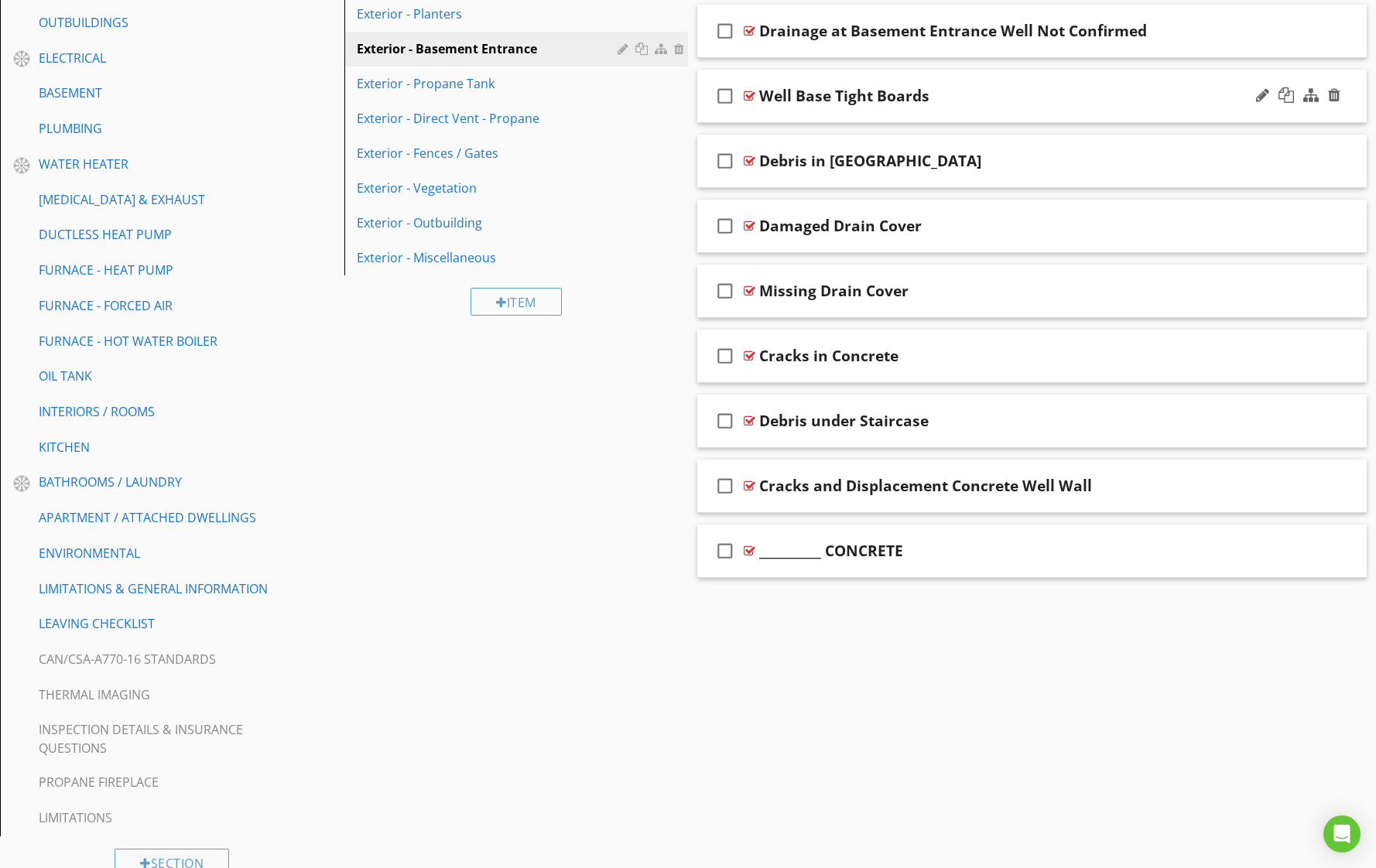 scroll, scrollTop: 757, scrollLeft: 0, axis: vertical 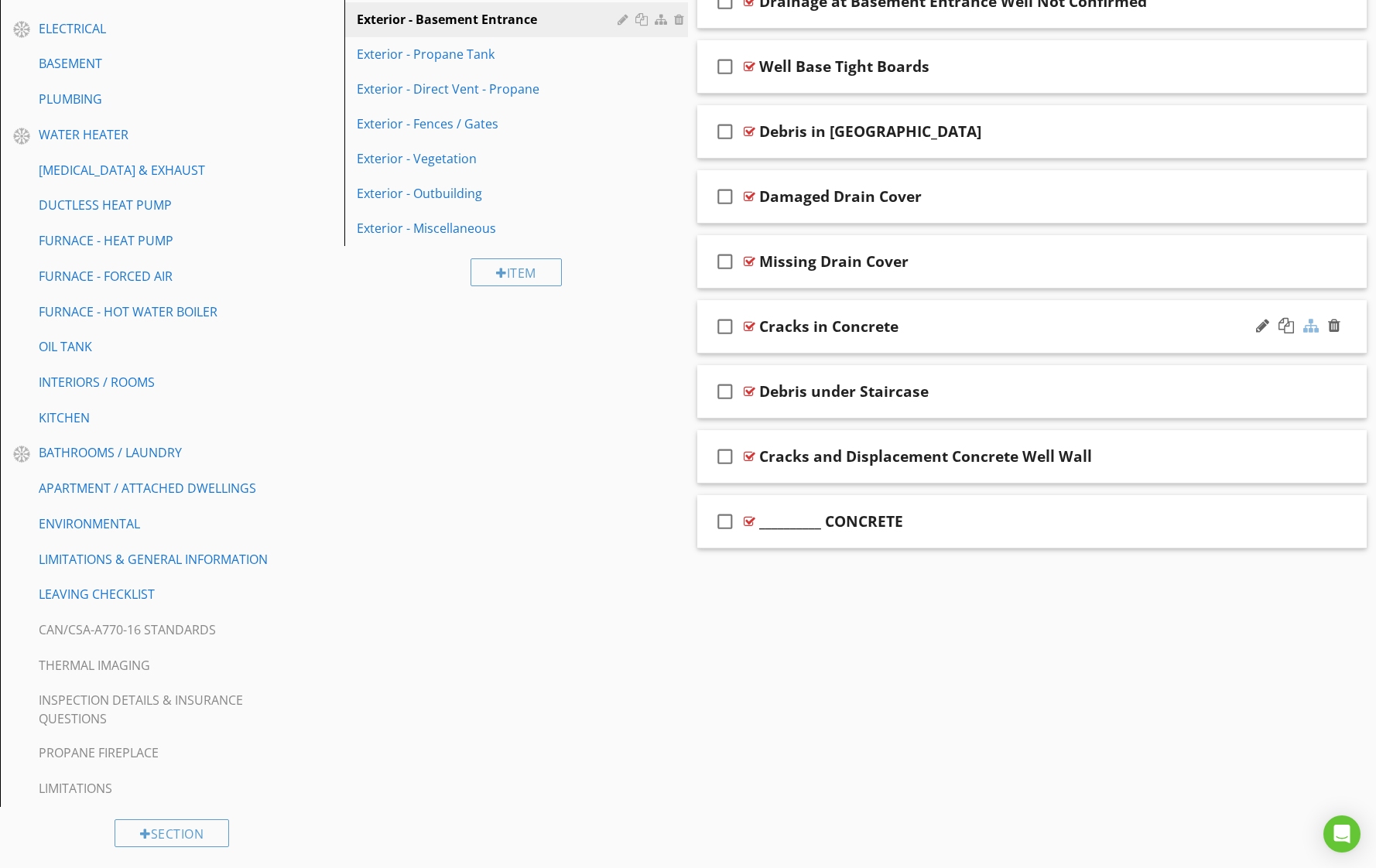 click at bounding box center [1311, 326] 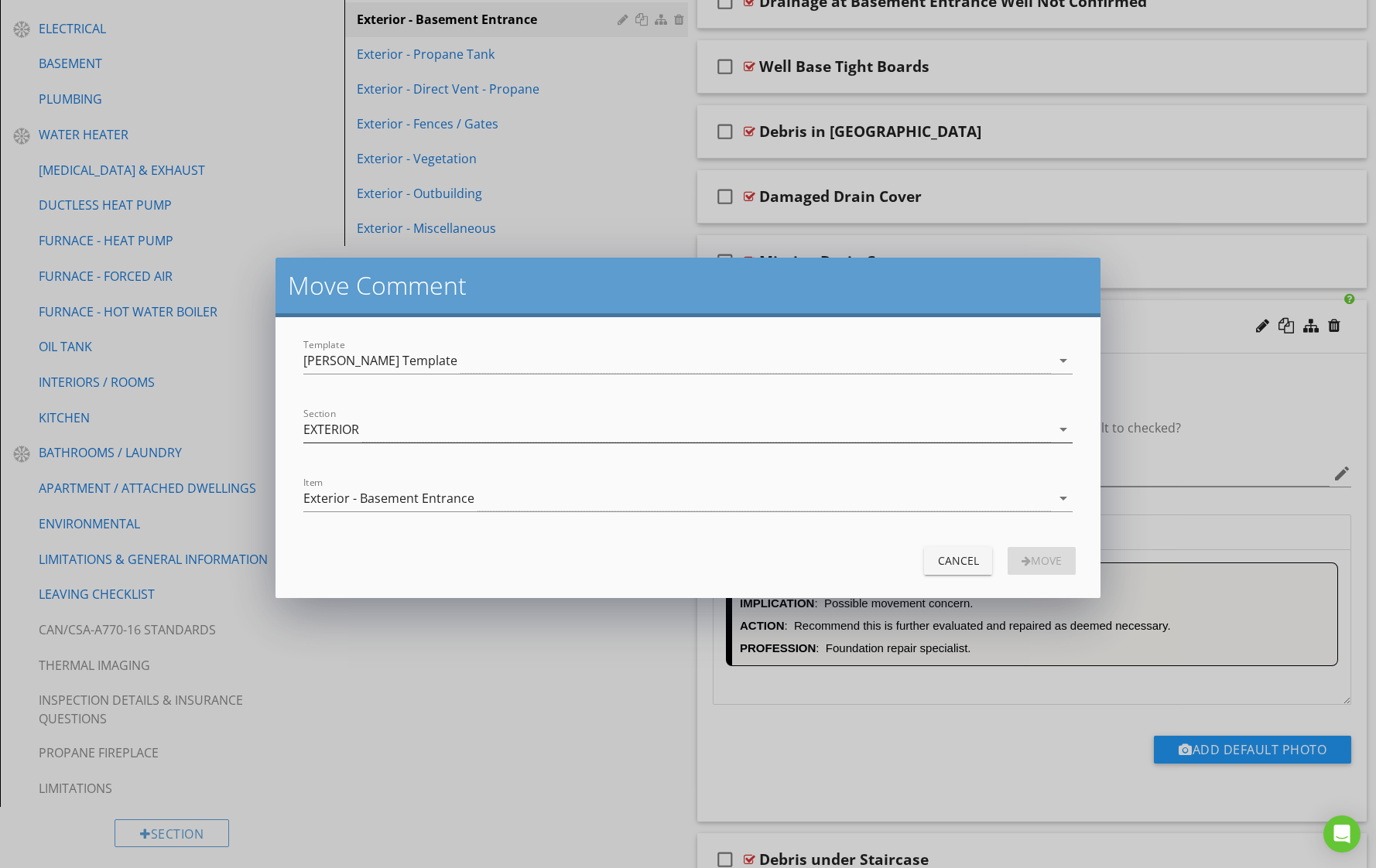 click on "EXTERIOR" at bounding box center (677, 429) 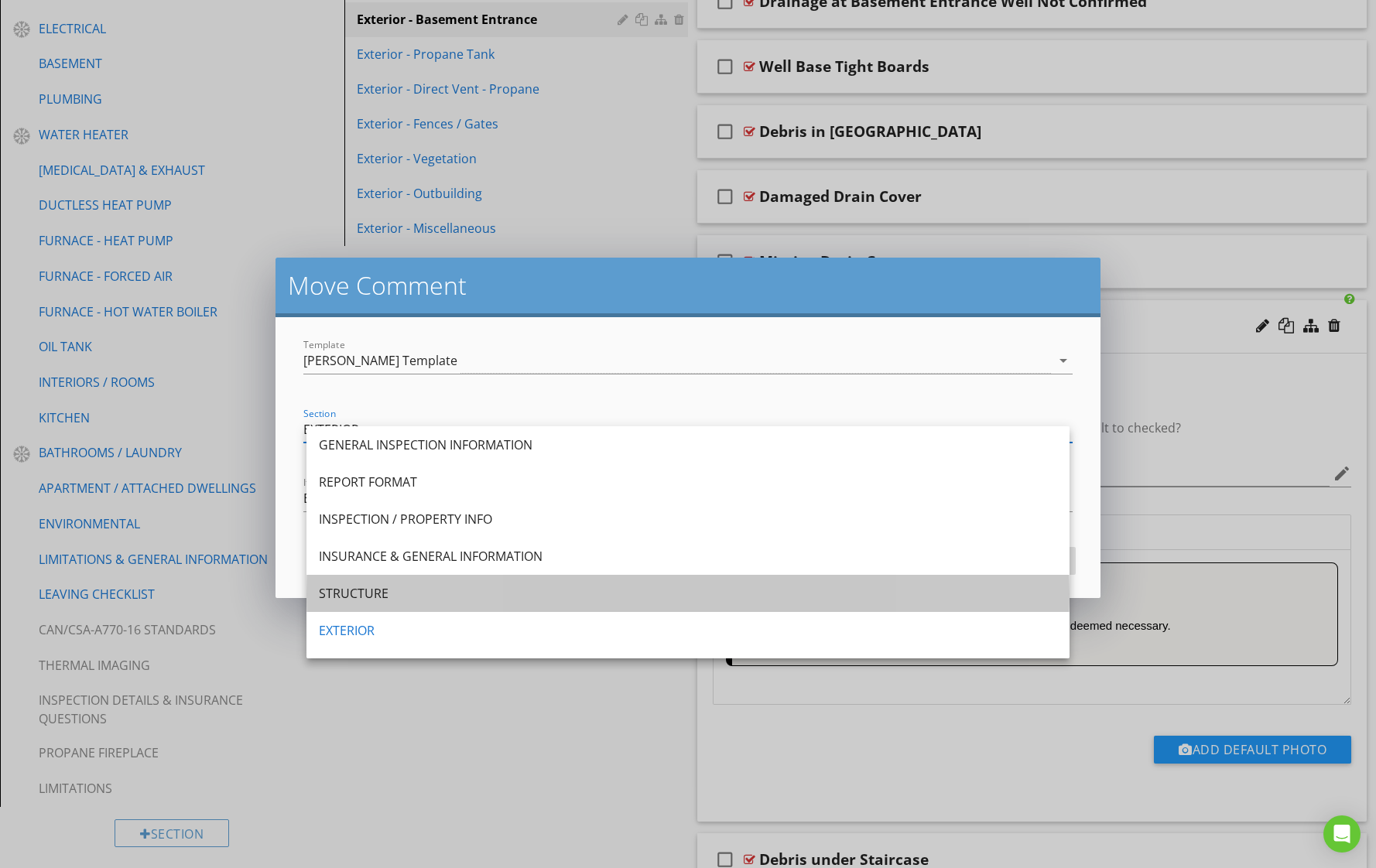 click on "STRUCTURE" at bounding box center [688, 593] 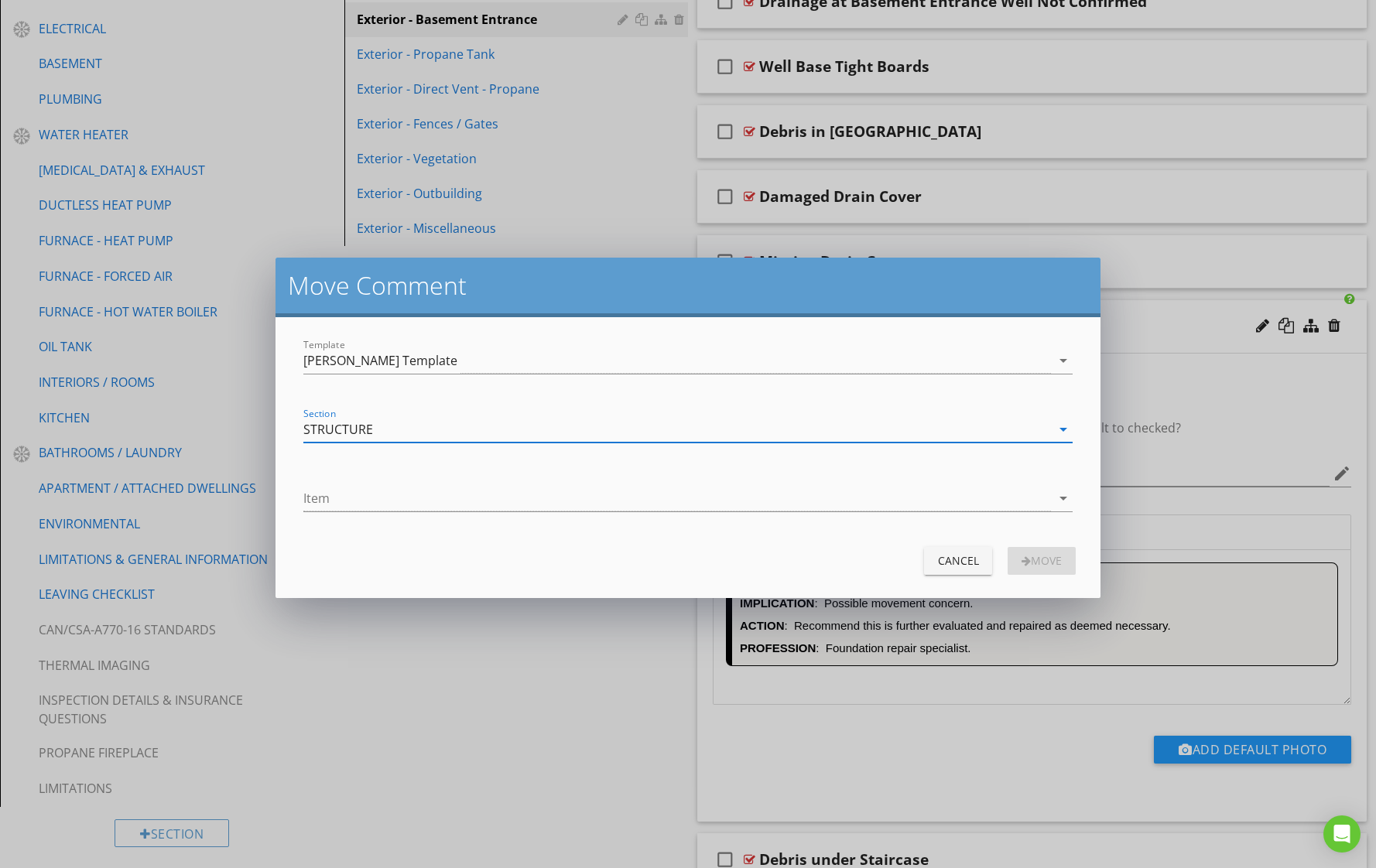 click at bounding box center [677, 498] 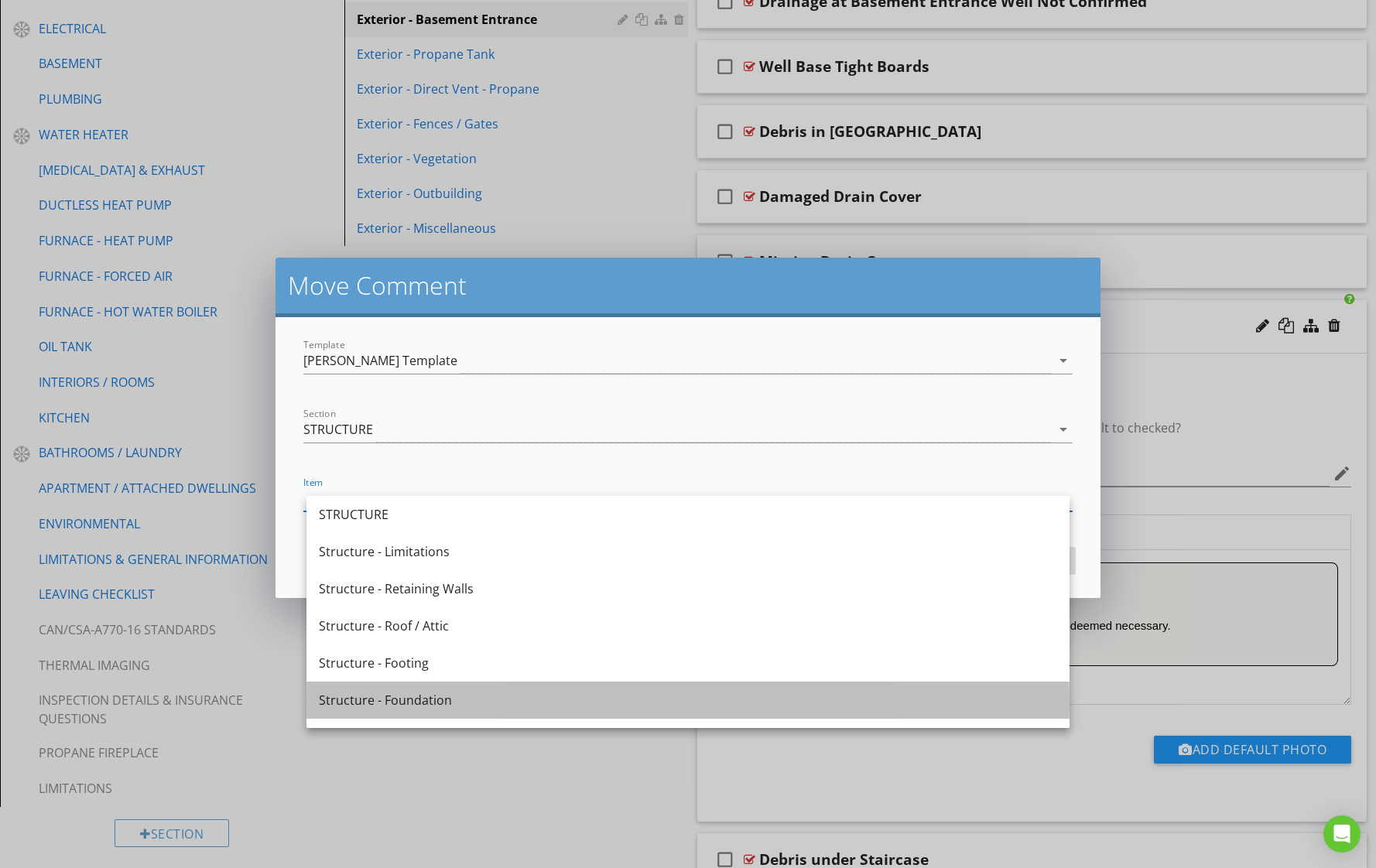 click on "Structure - Foundation" at bounding box center (688, 700) 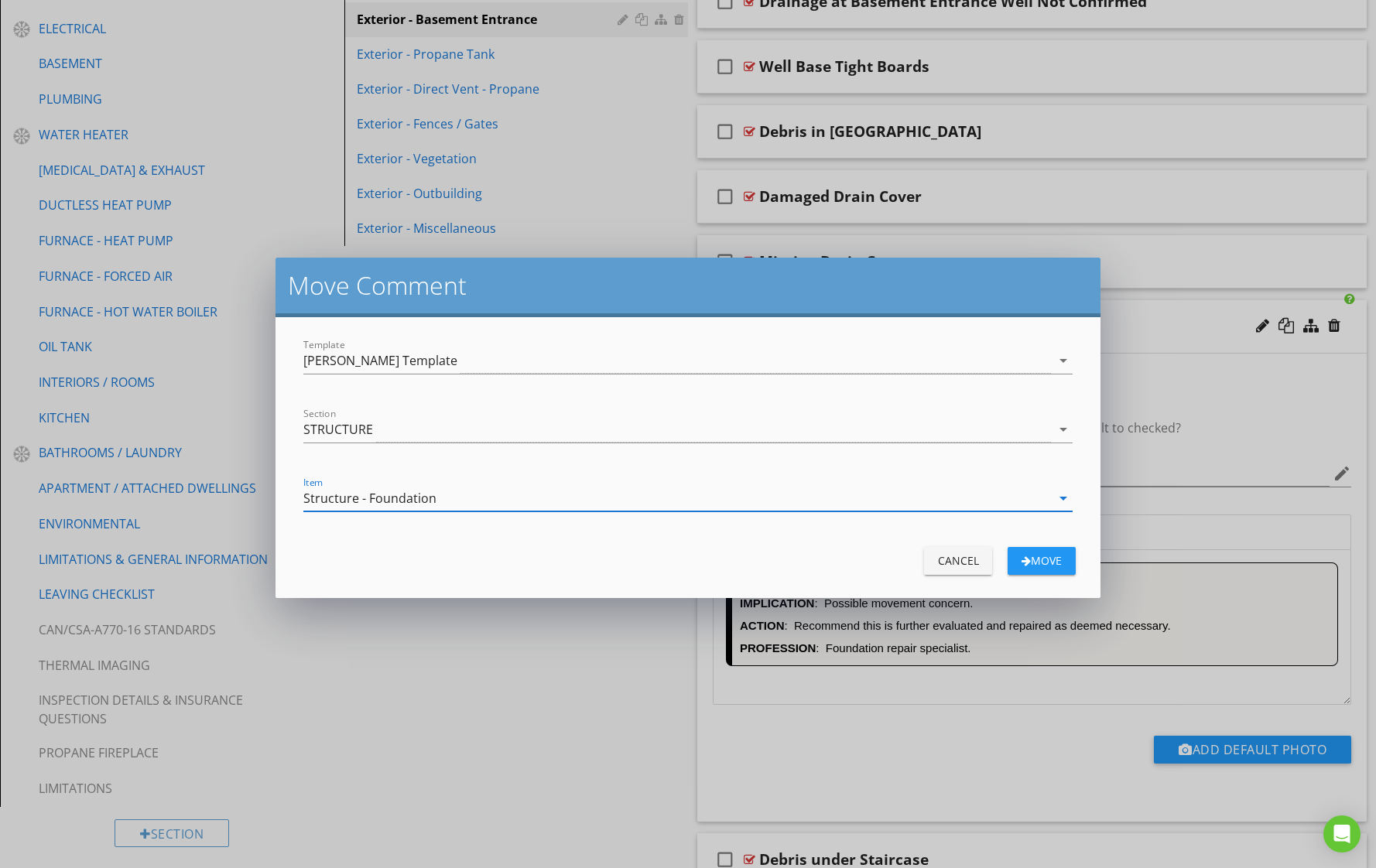 click on "Move" at bounding box center [1042, 560] 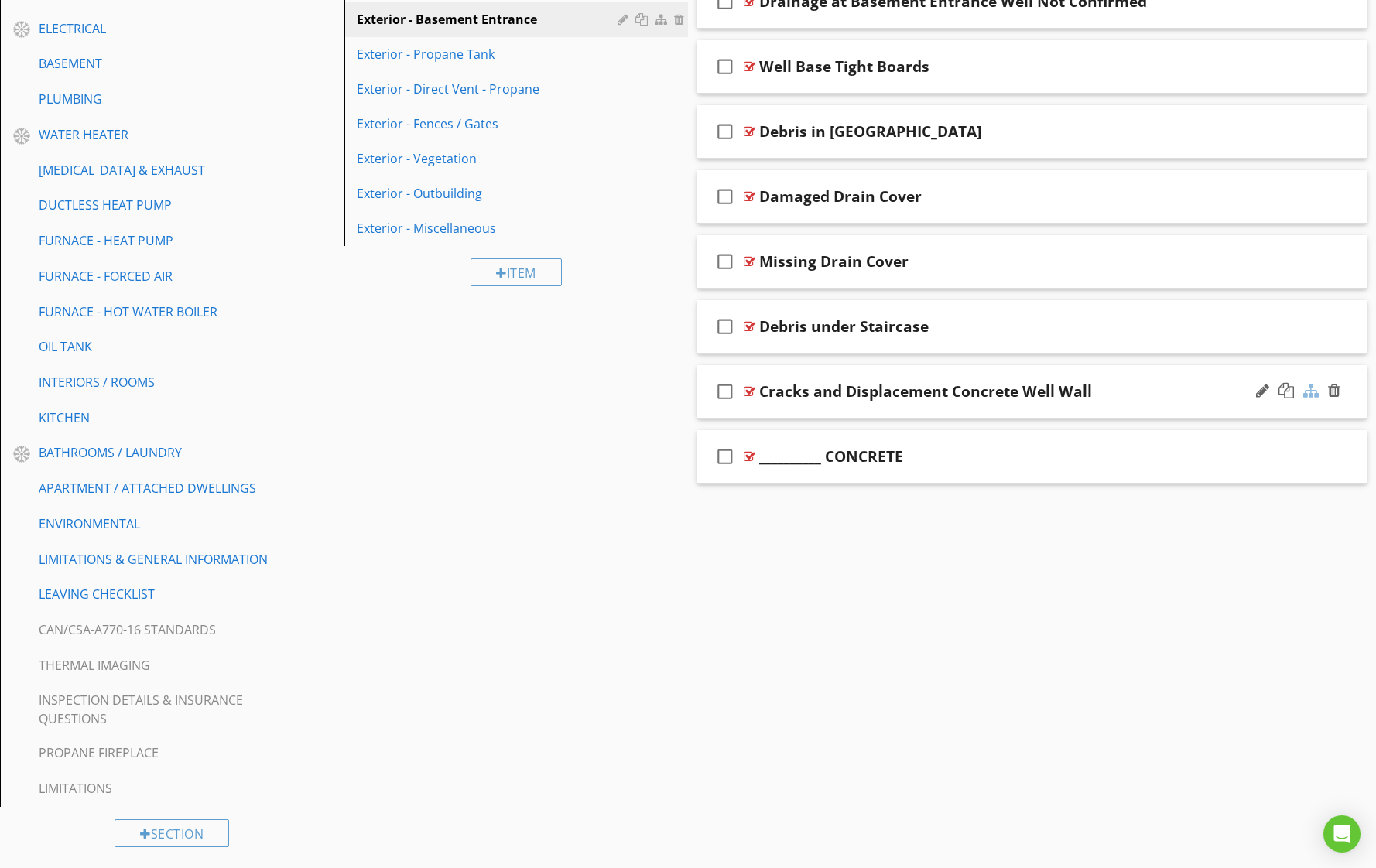 click at bounding box center (1311, 391) 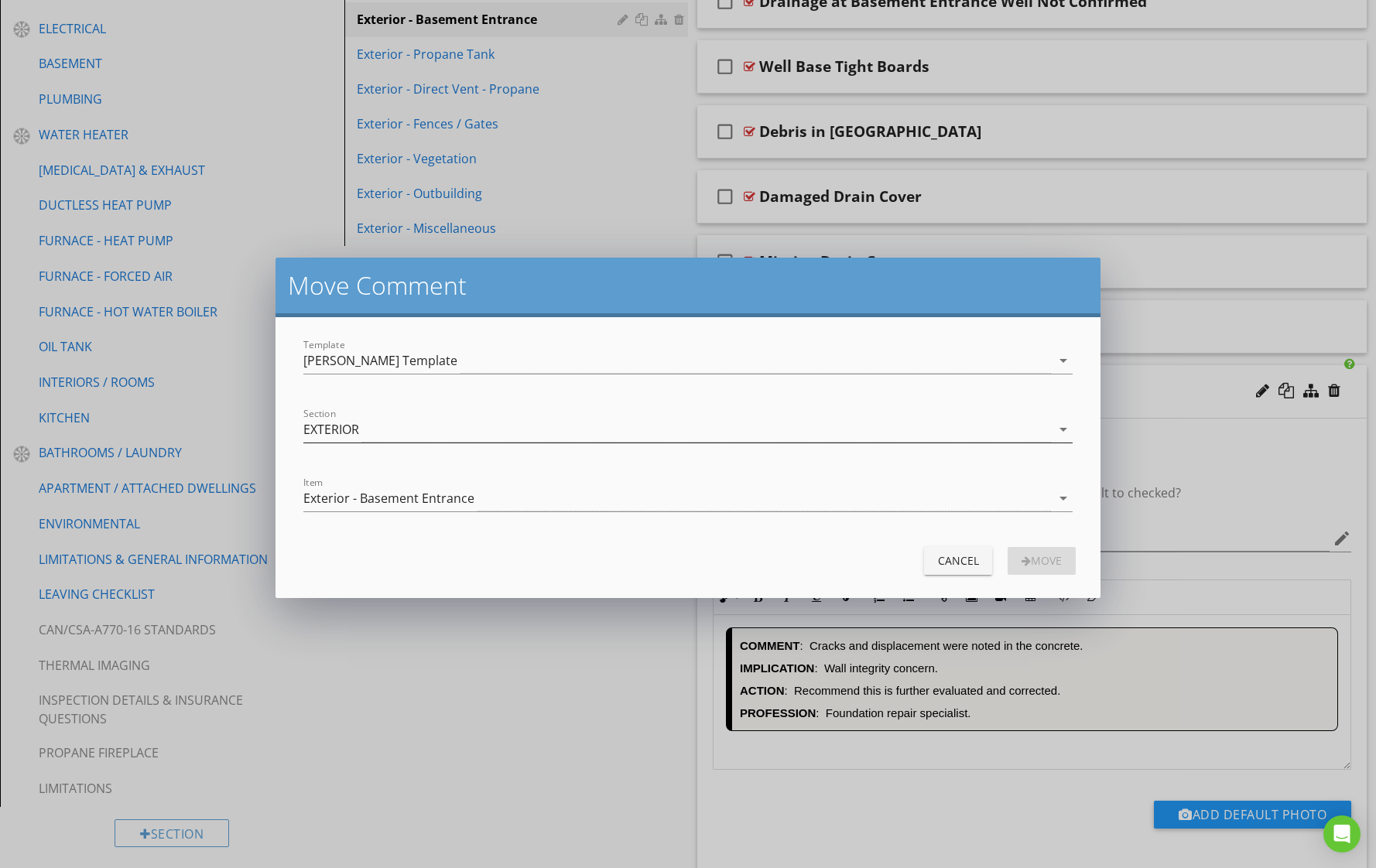 click on "EXTERIOR" at bounding box center (677, 429) 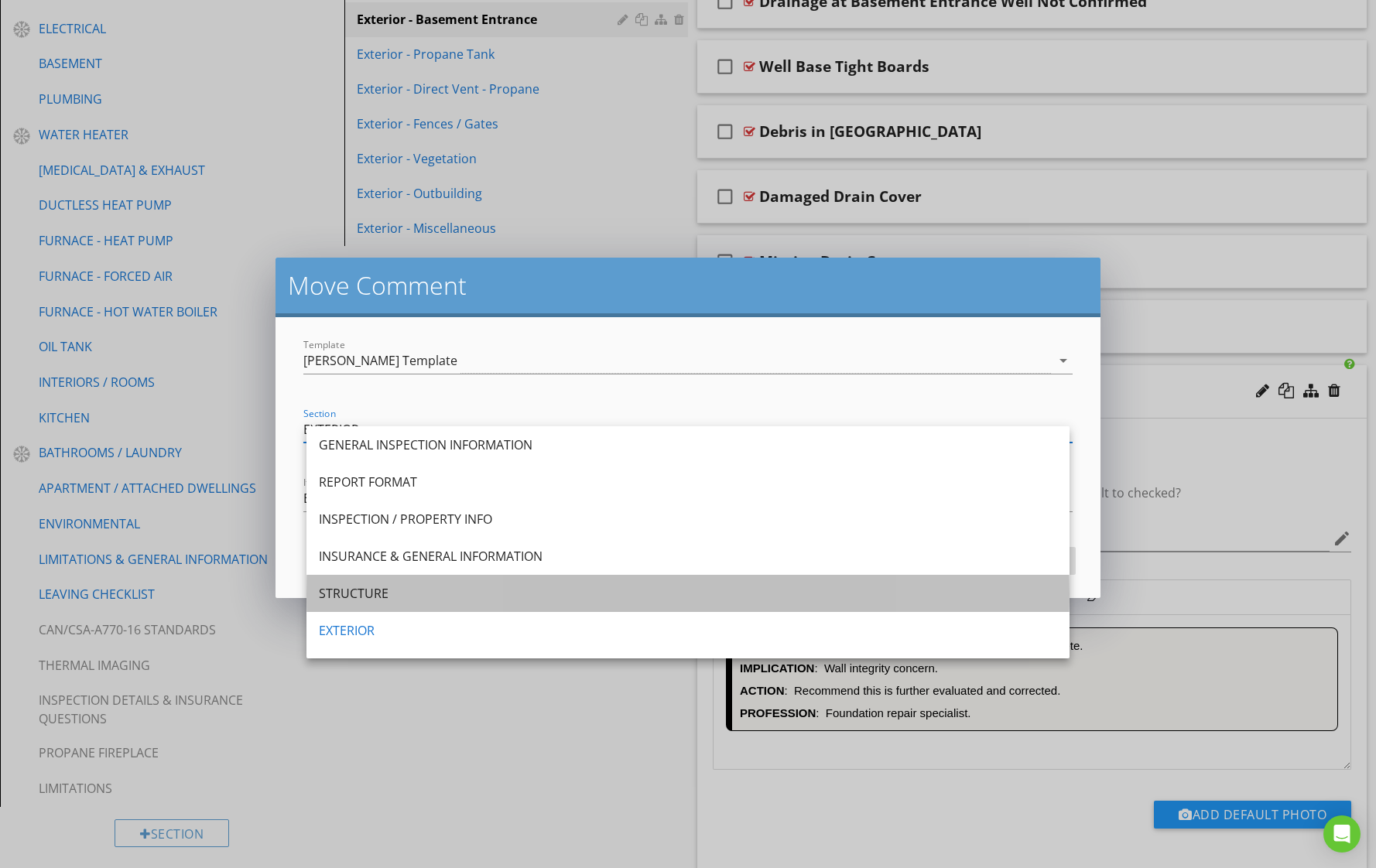 click on "STRUCTURE" at bounding box center [688, 593] 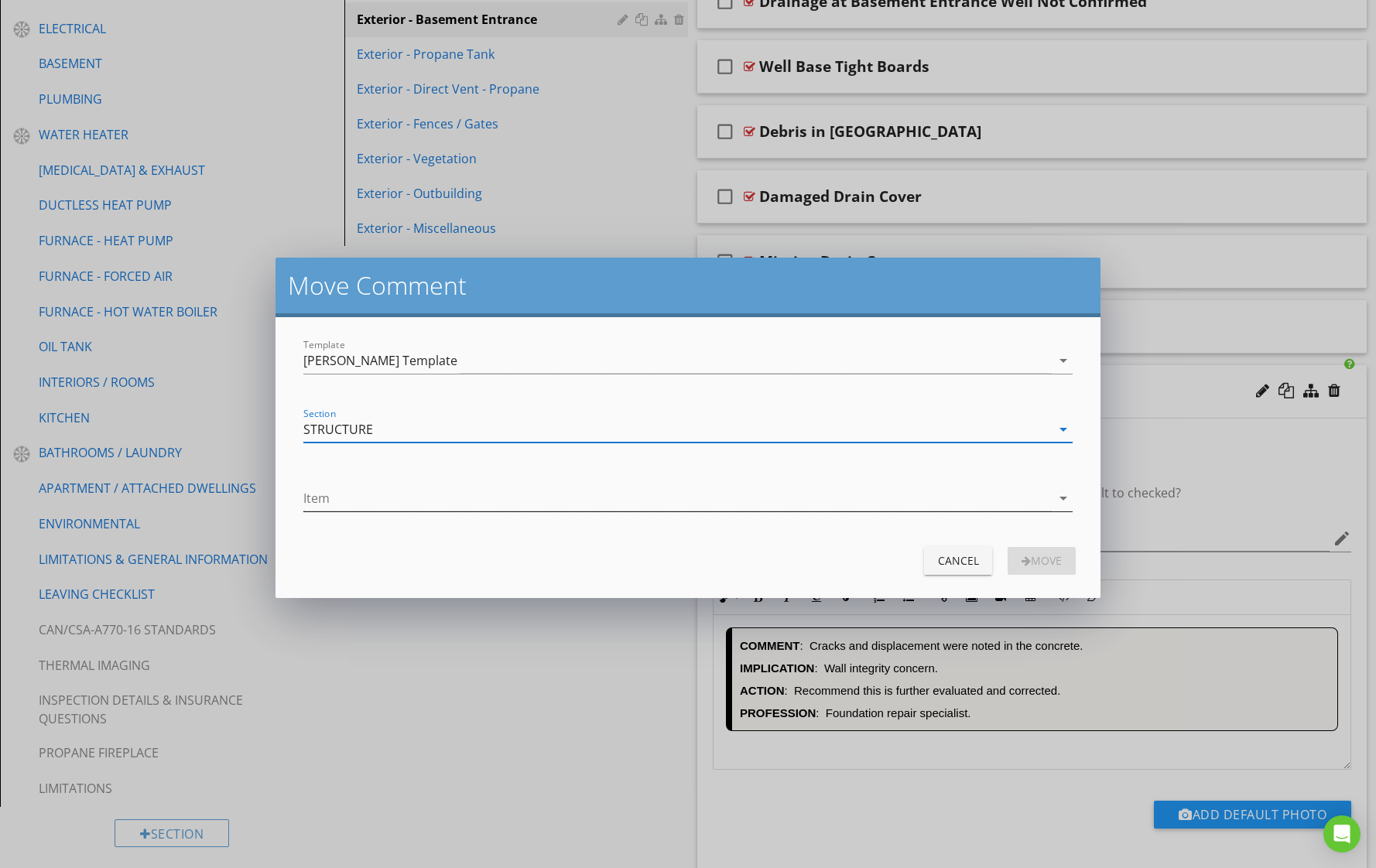 click at bounding box center [677, 498] 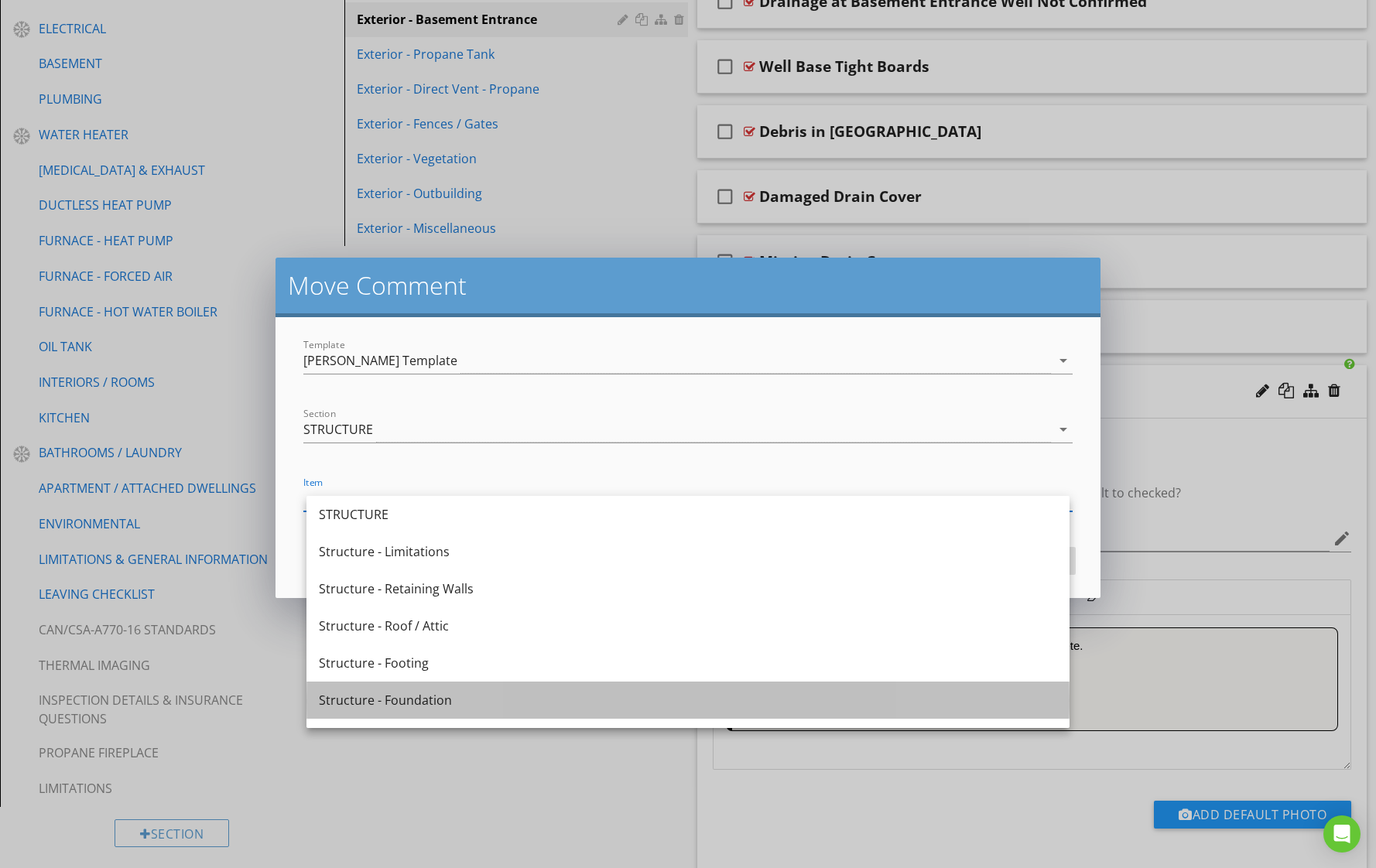 click on "Structure - Foundation" at bounding box center (688, 700) 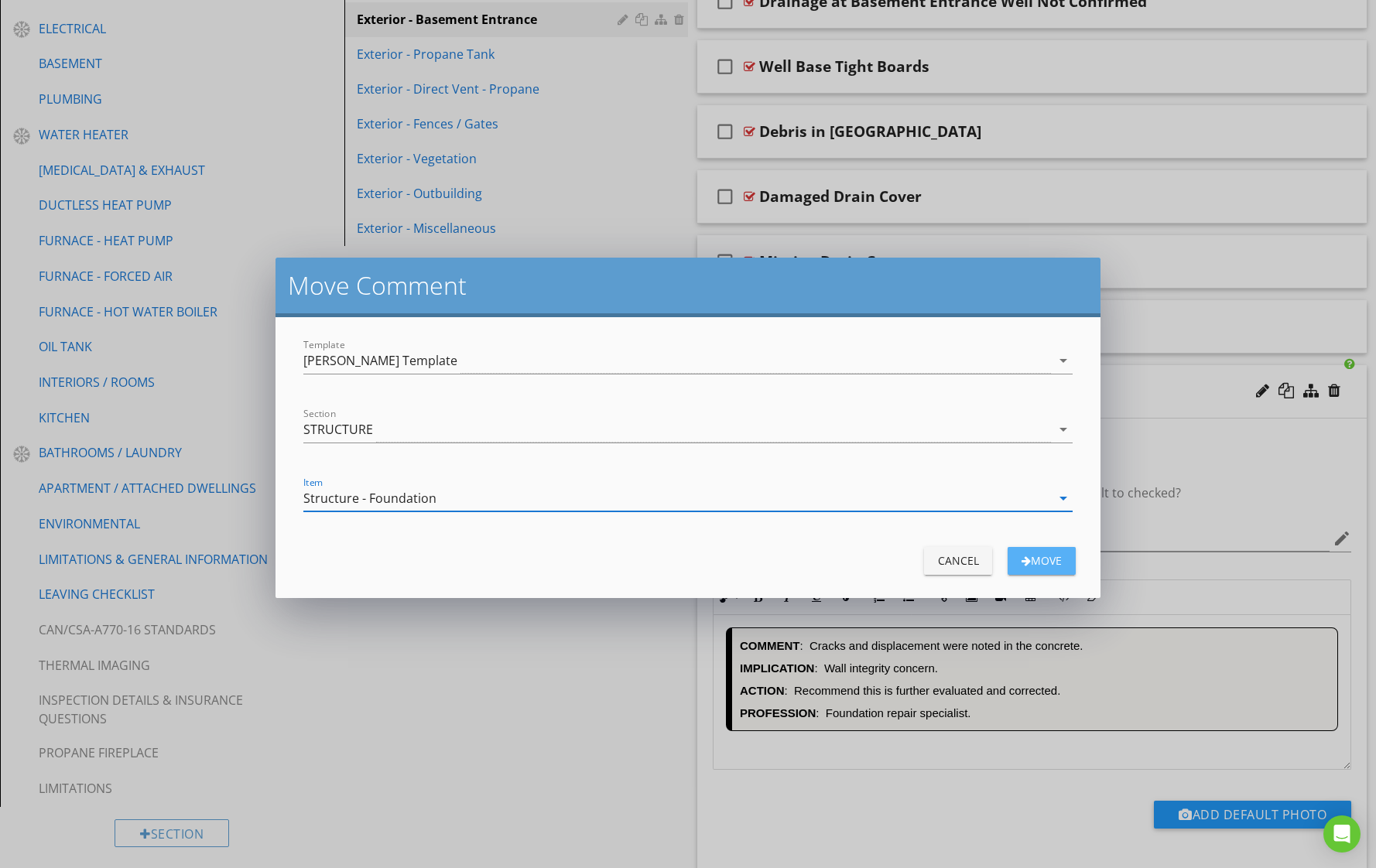 click on "Move" at bounding box center (1042, 560) 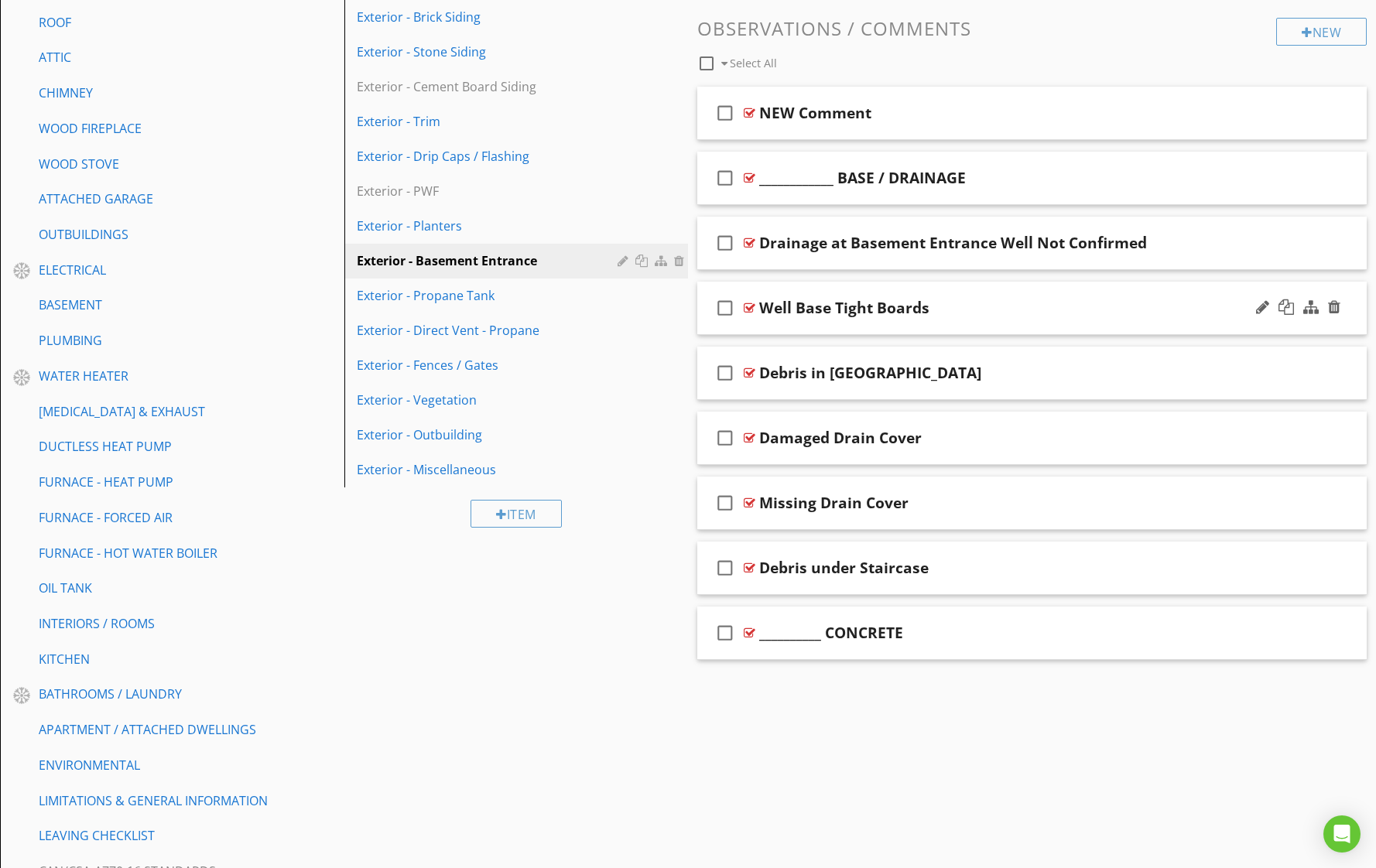 scroll, scrollTop: 504, scrollLeft: 0, axis: vertical 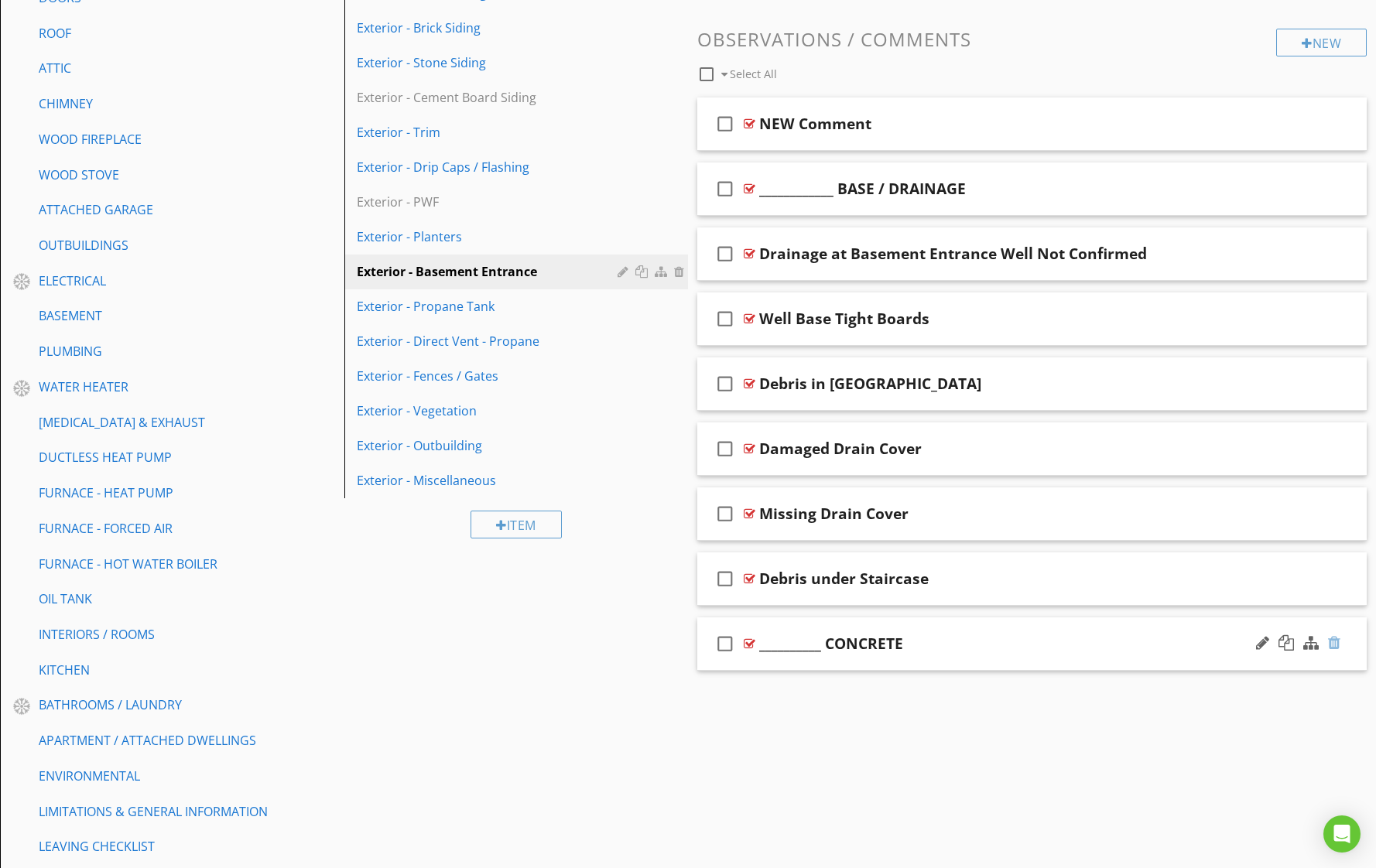 click at bounding box center [1334, 643] 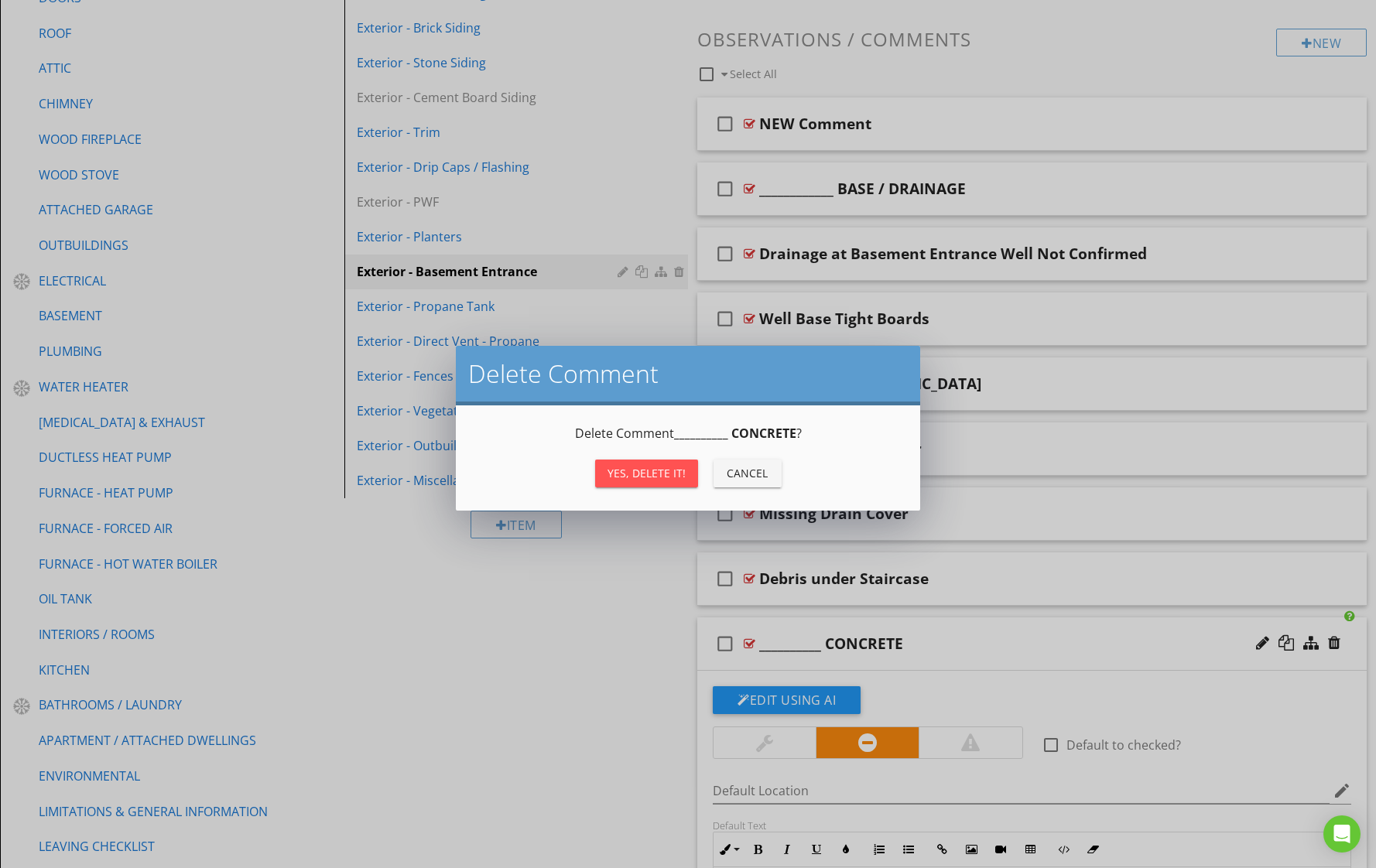 click on "Yes, Delete it!" at bounding box center [646, 473] 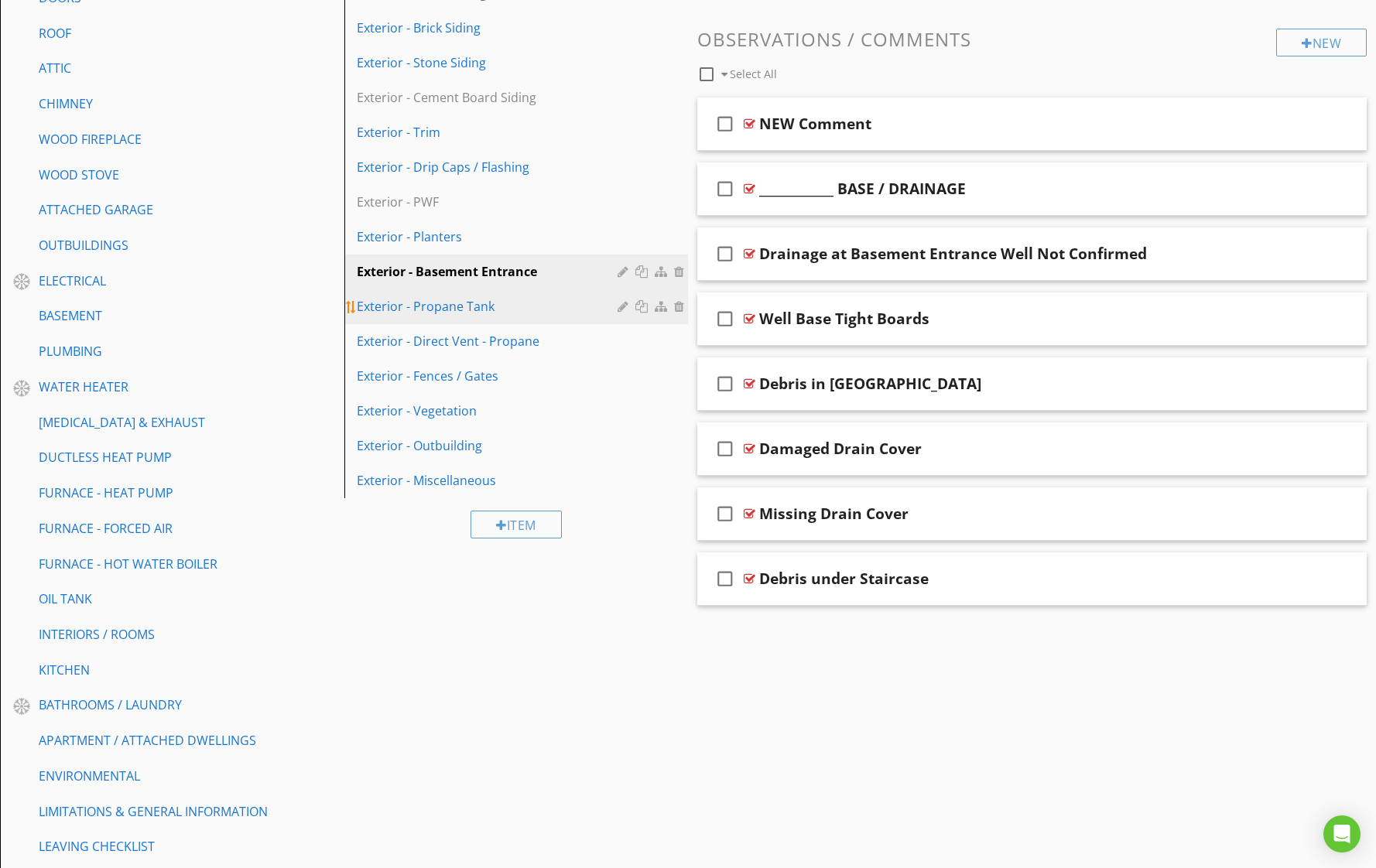 click on "Exterior - Propane Tank" at bounding box center [490, 306] 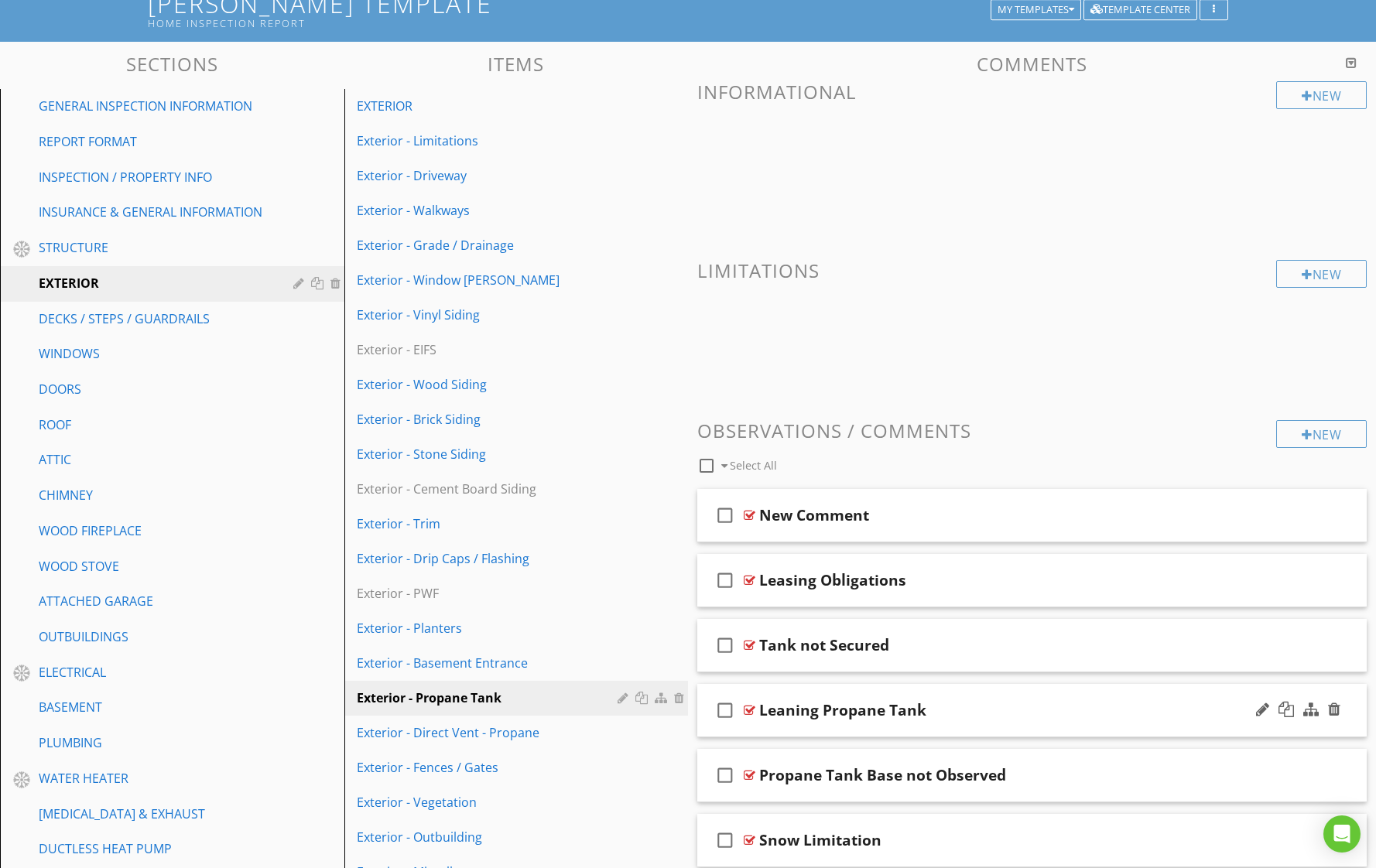 scroll, scrollTop: 121, scrollLeft: 0, axis: vertical 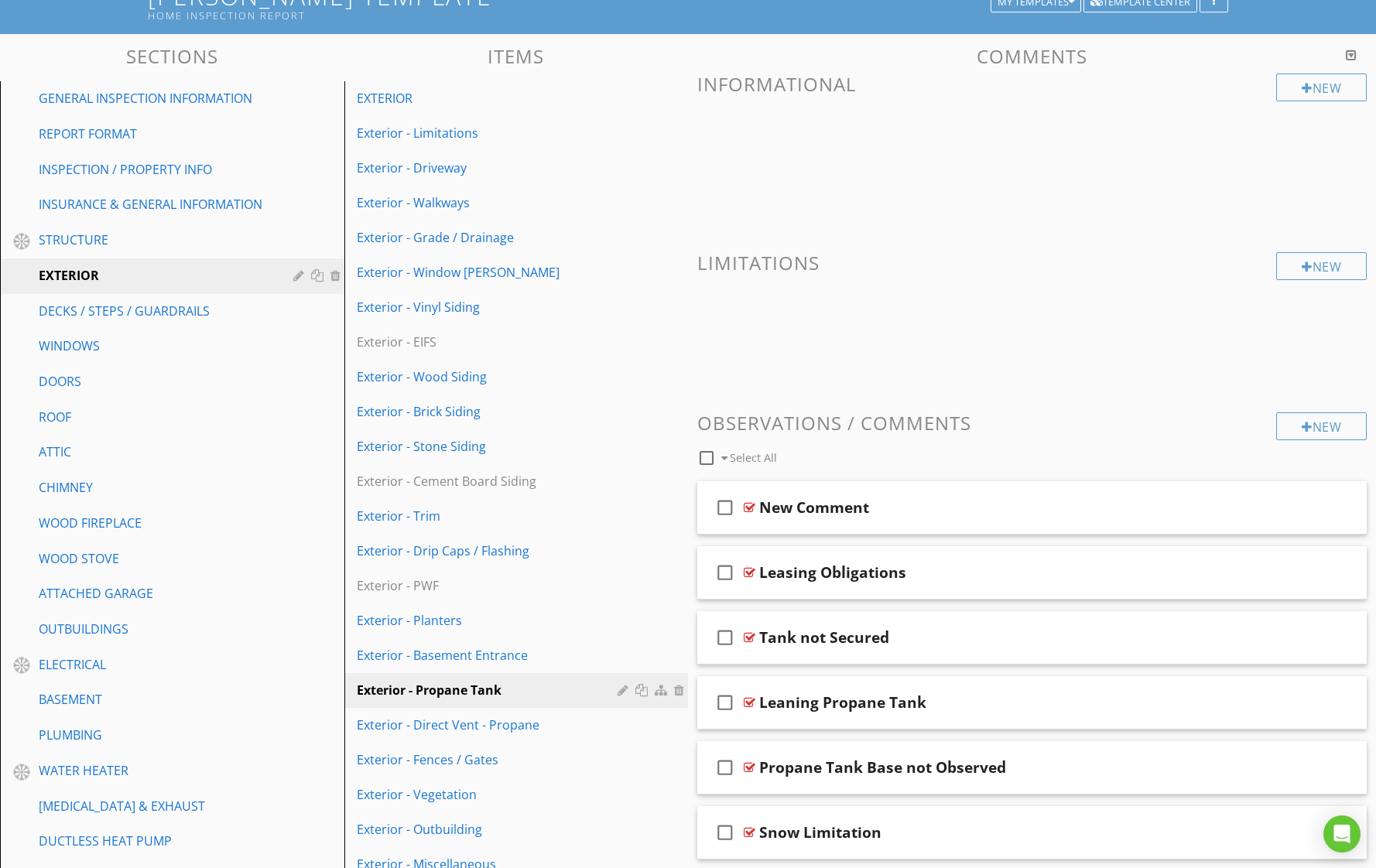 click at bounding box center (1351, 55) 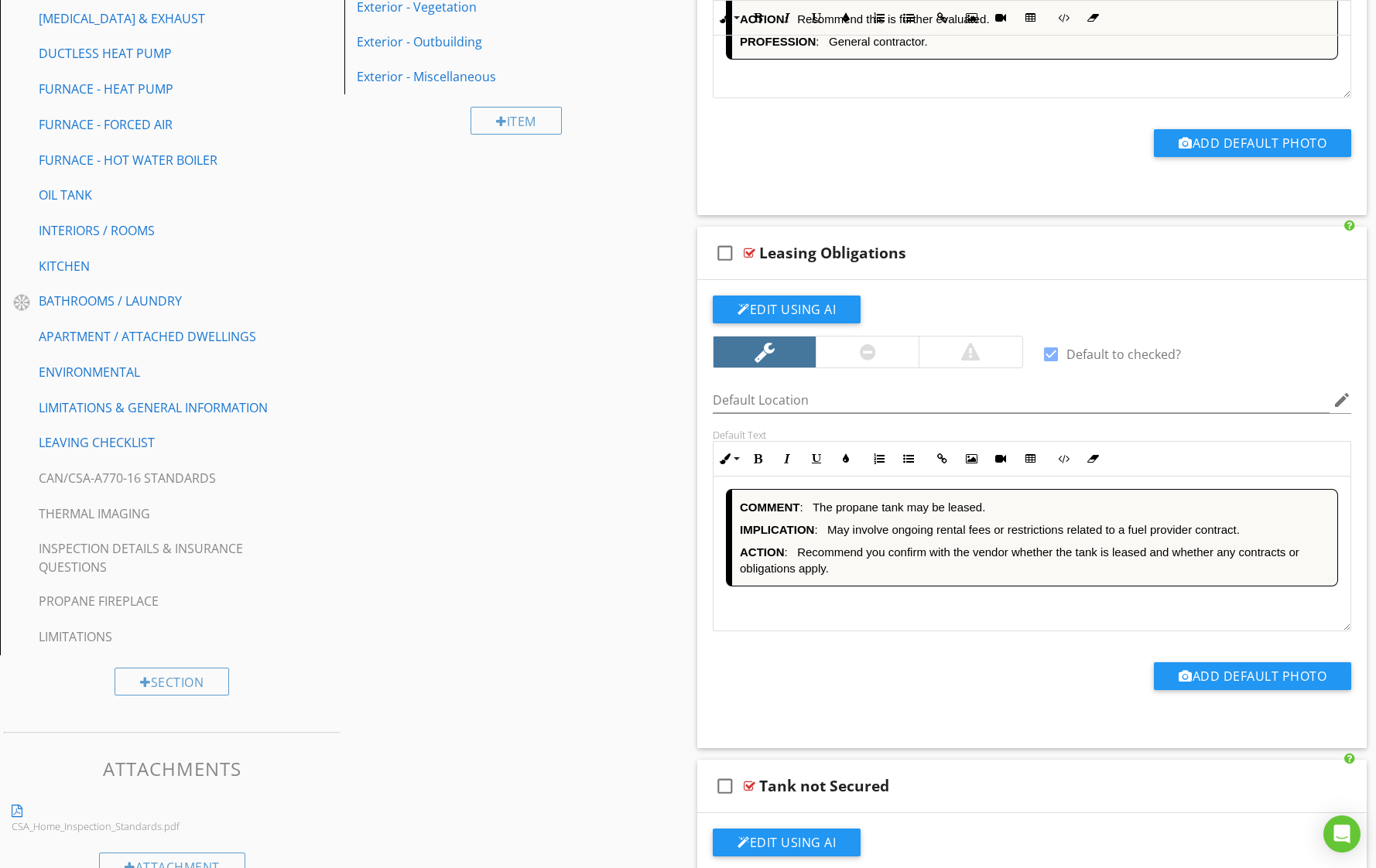 scroll, scrollTop: 911, scrollLeft: 0, axis: vertical 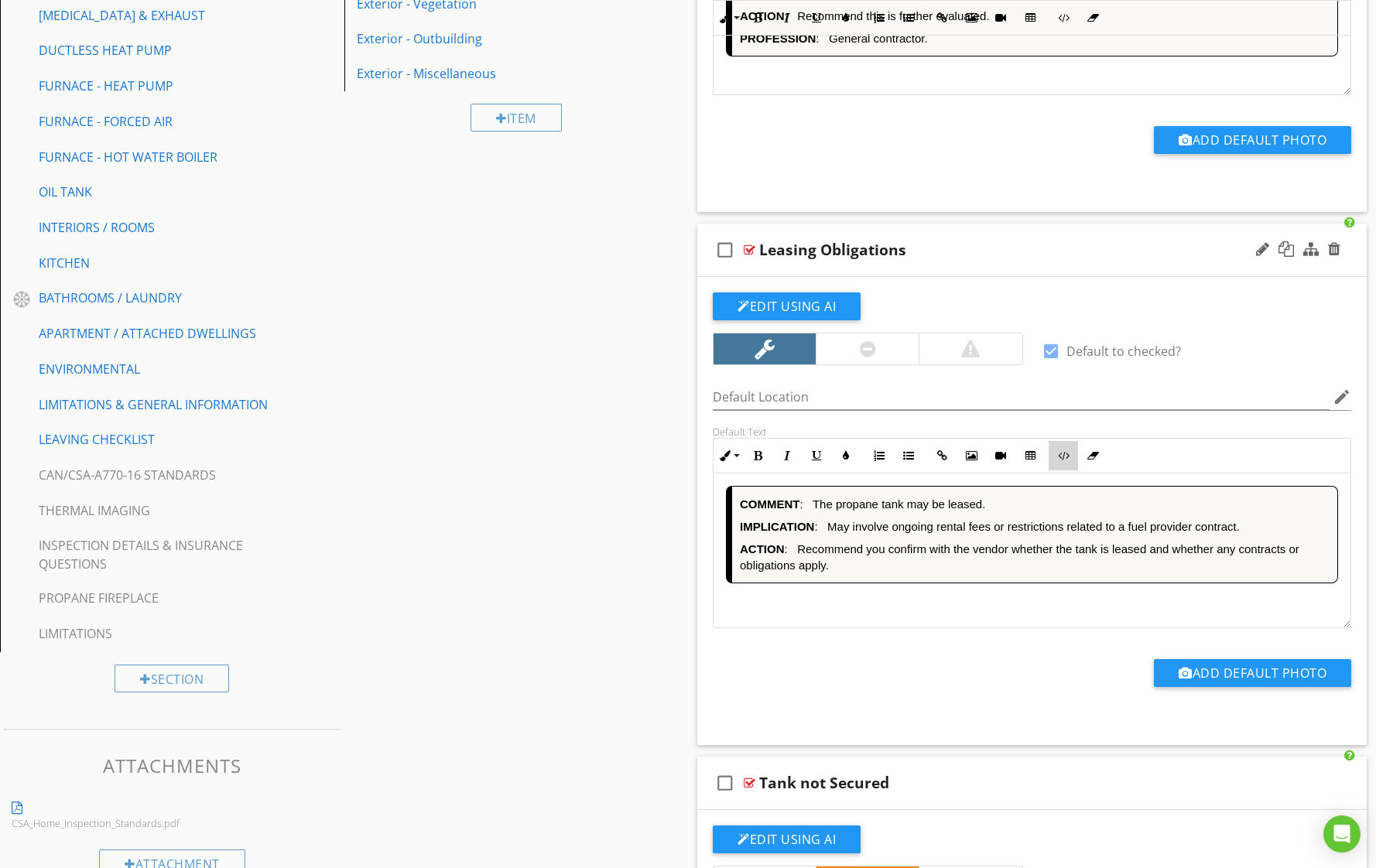 click at bounding box center (1063, 456) 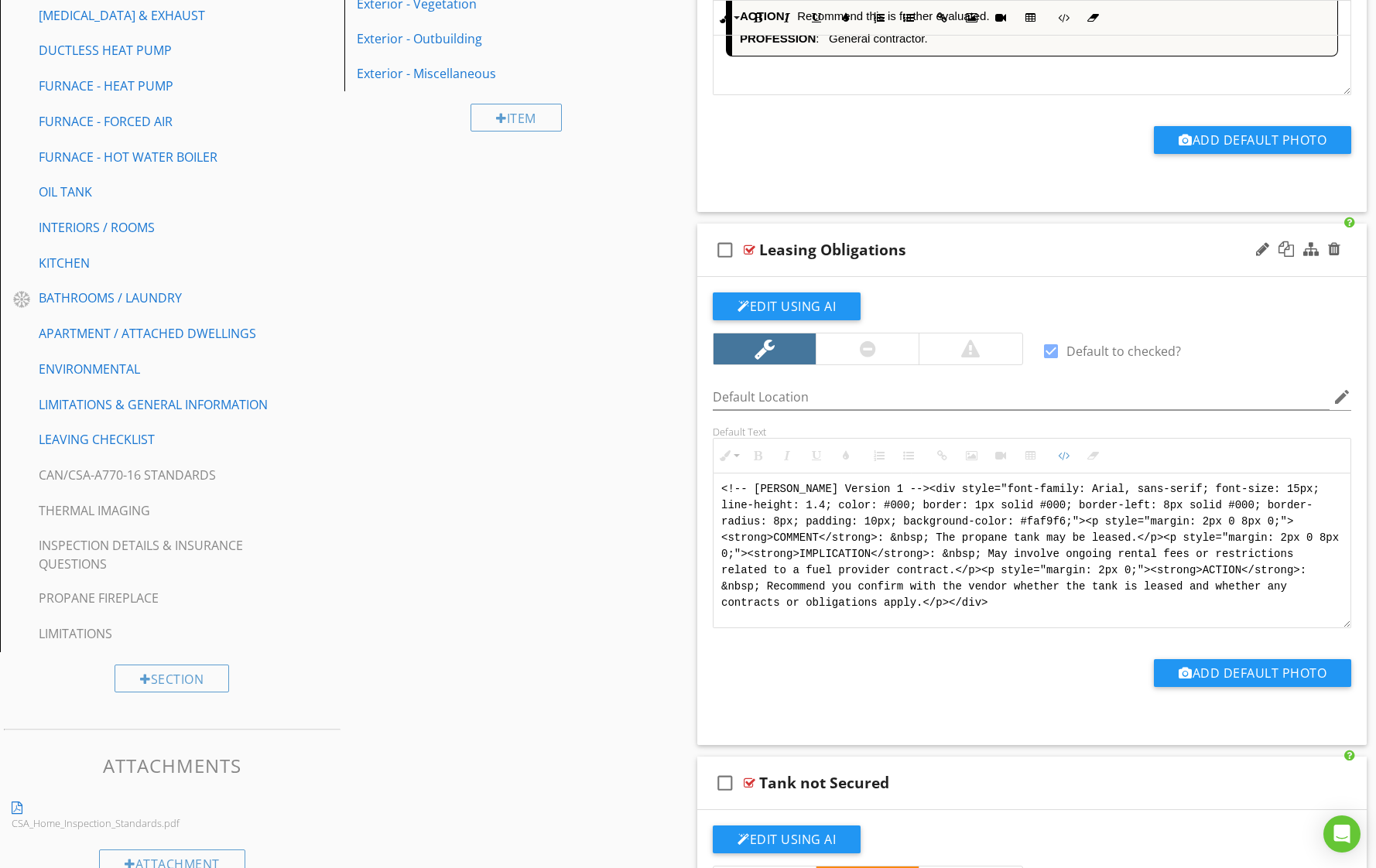 scroll, scrollTop: 0, scrollLeft: 0, axis: both 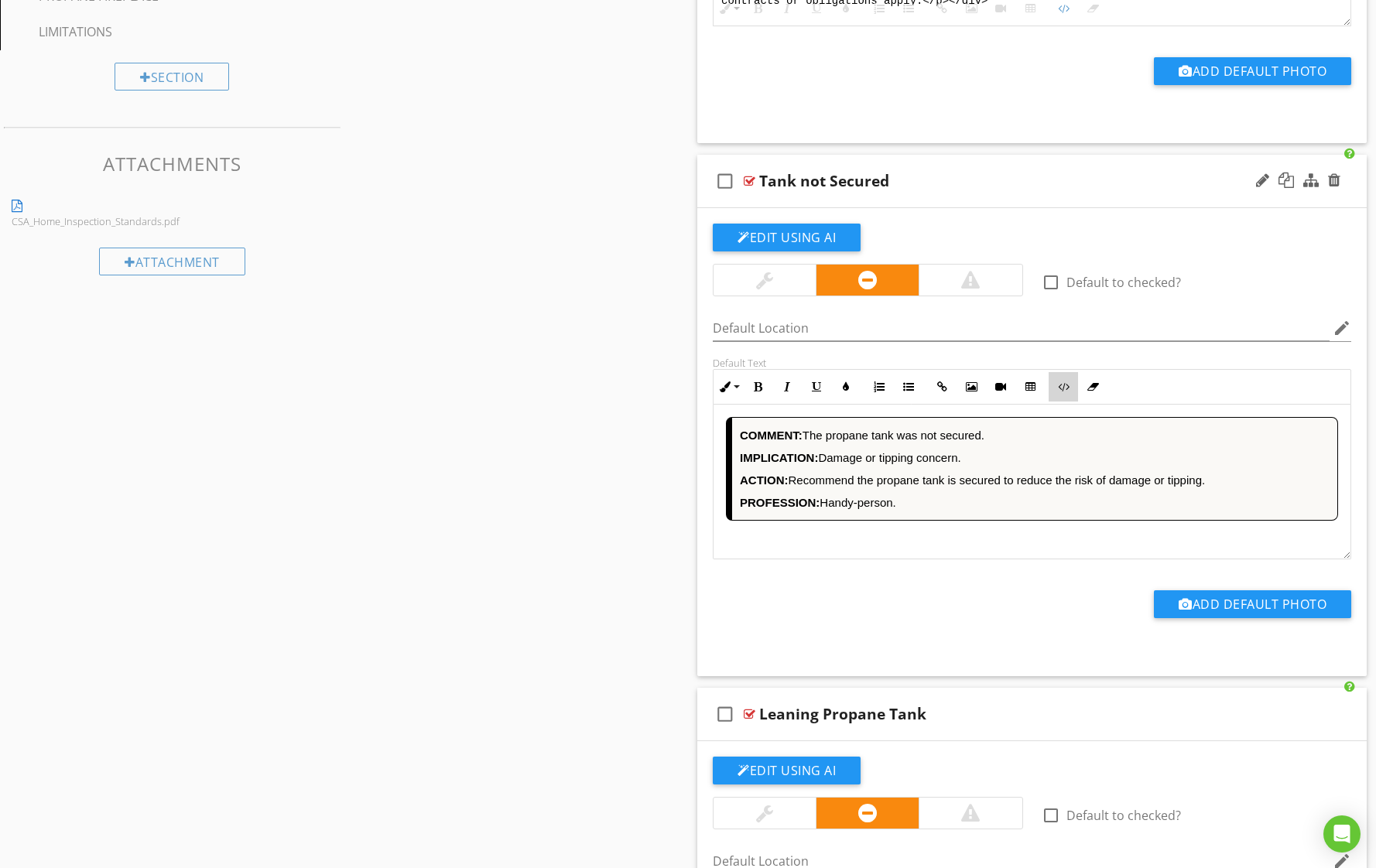 click at bounding box center [1063, 387] 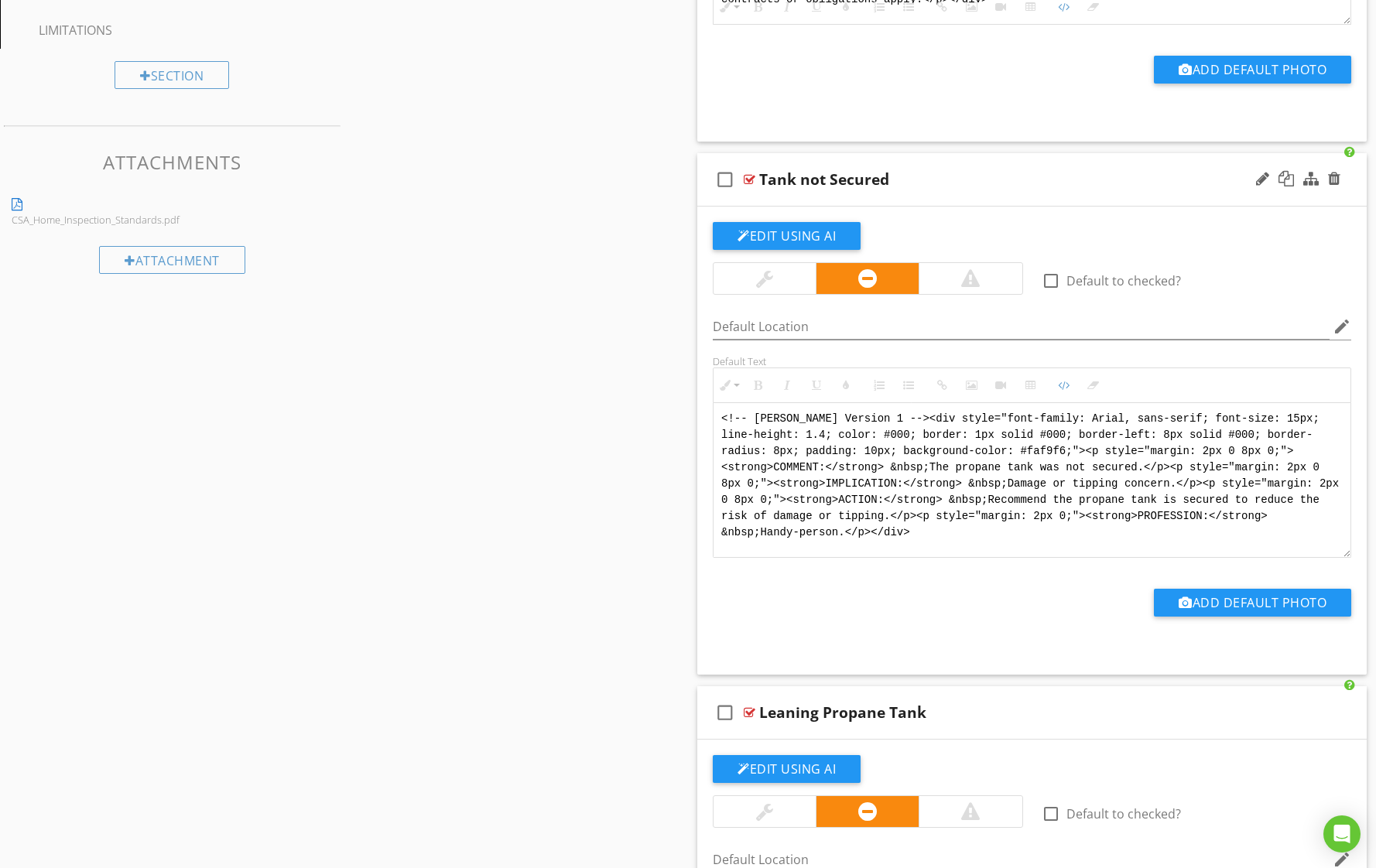 scroll, scrollTop: 62, scrollLeft: 0, axis: vertical 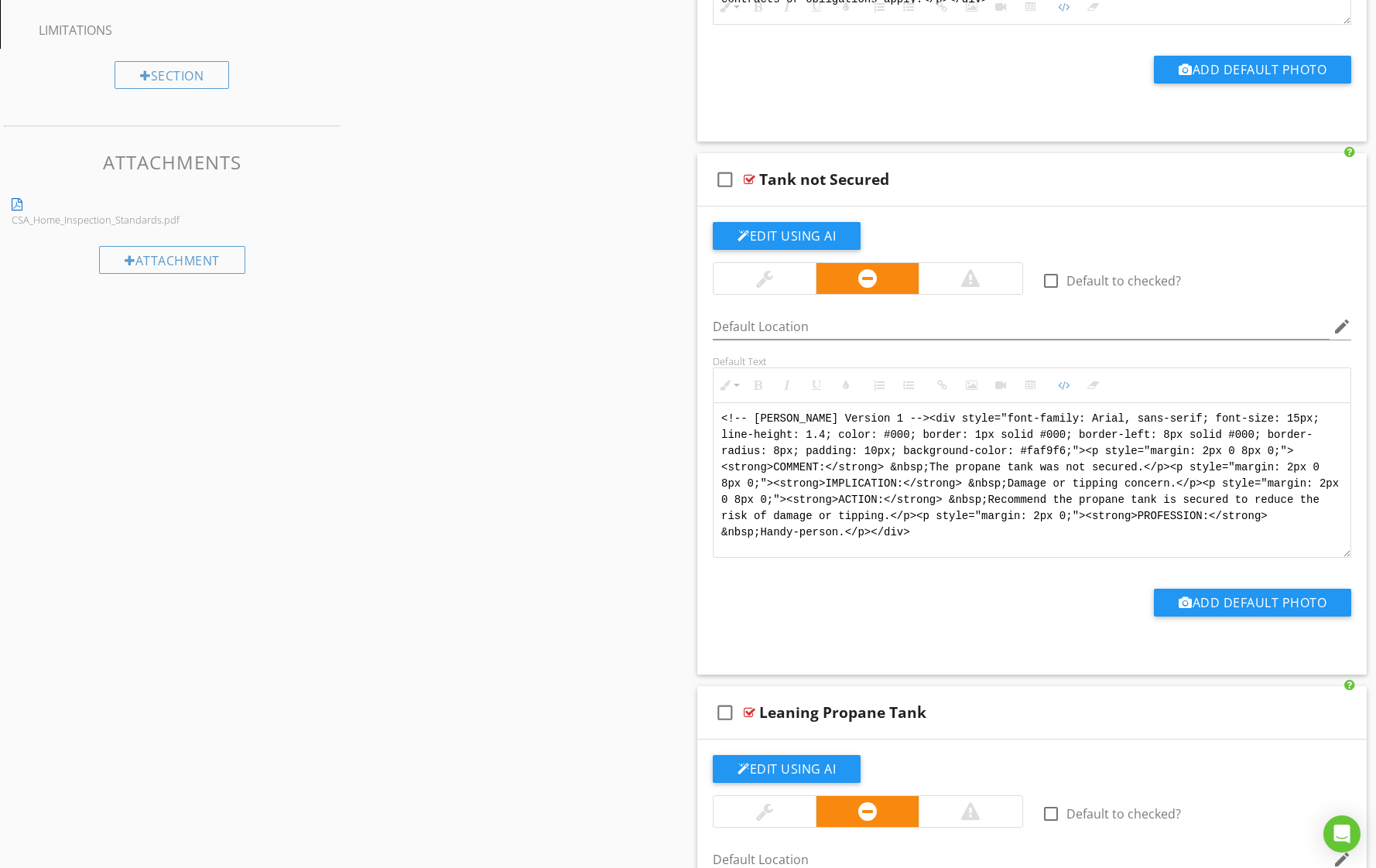 drag, startPoint x: 1059, startPoint y: 605, endPoint x: 647, endPoint y: 405, distance: 457.97817 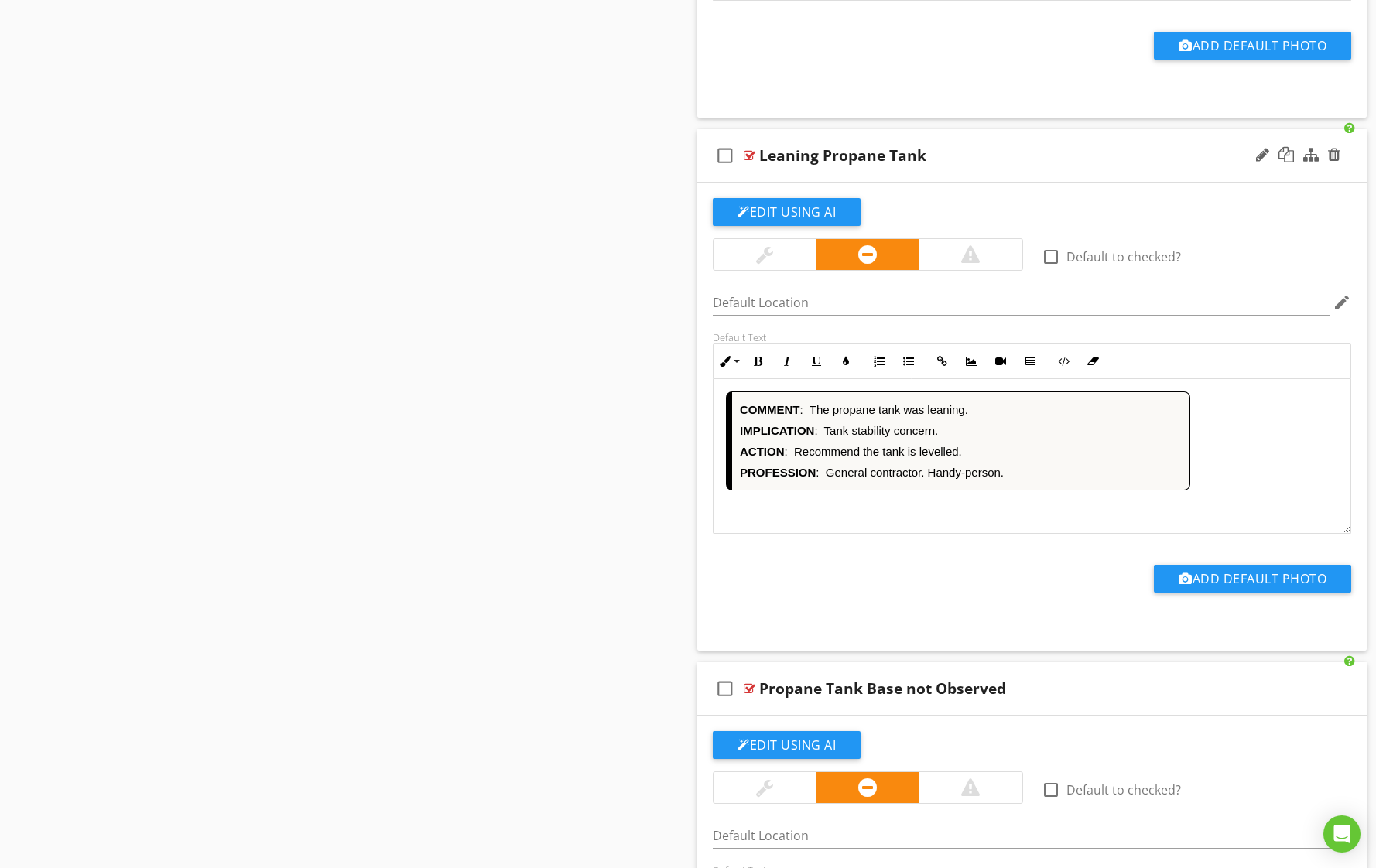 scroll, scrollTop: 2078, scrollLeft: 0, axis: vertical 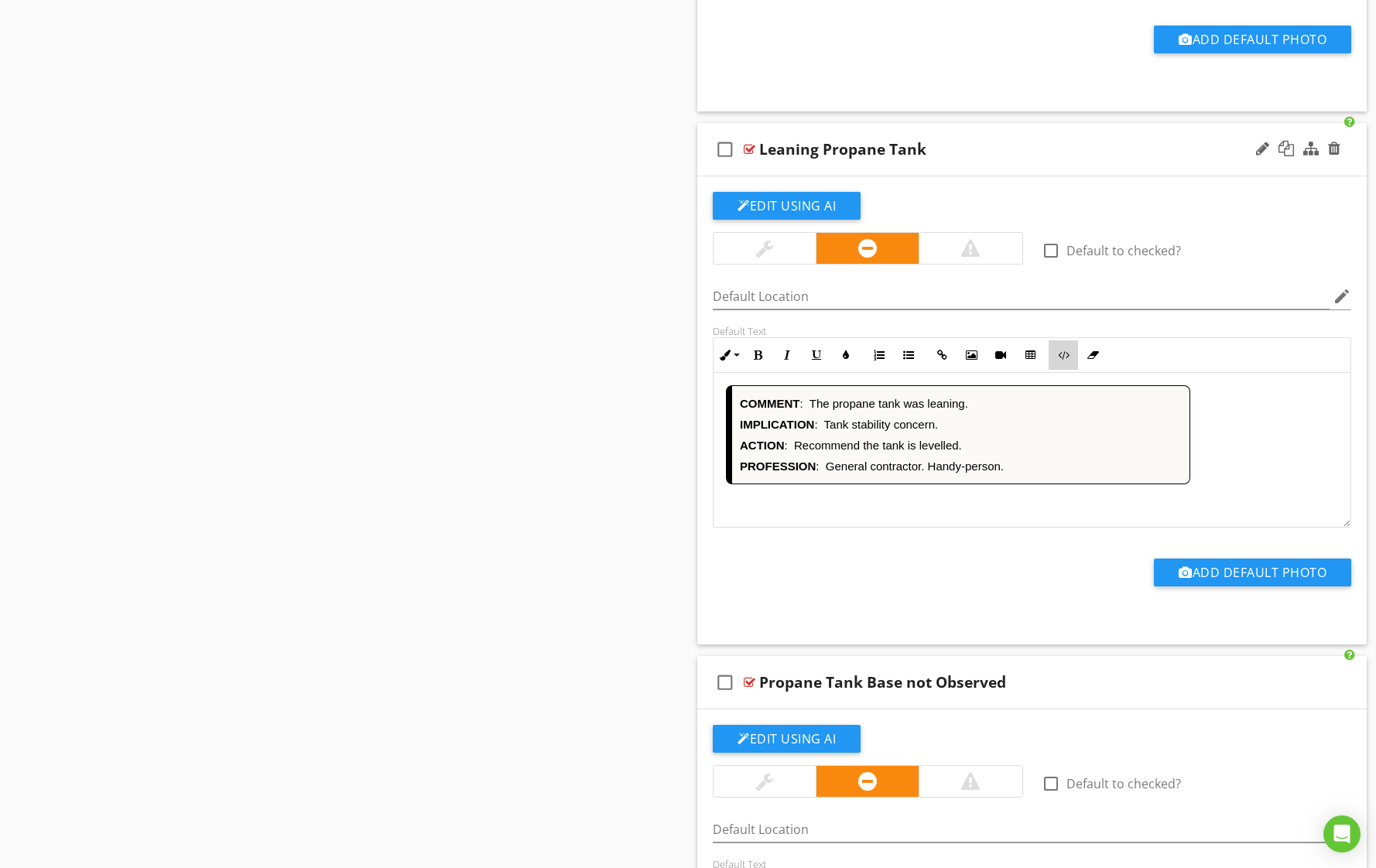 click on "Code View" at bounding box center [1063, 355] 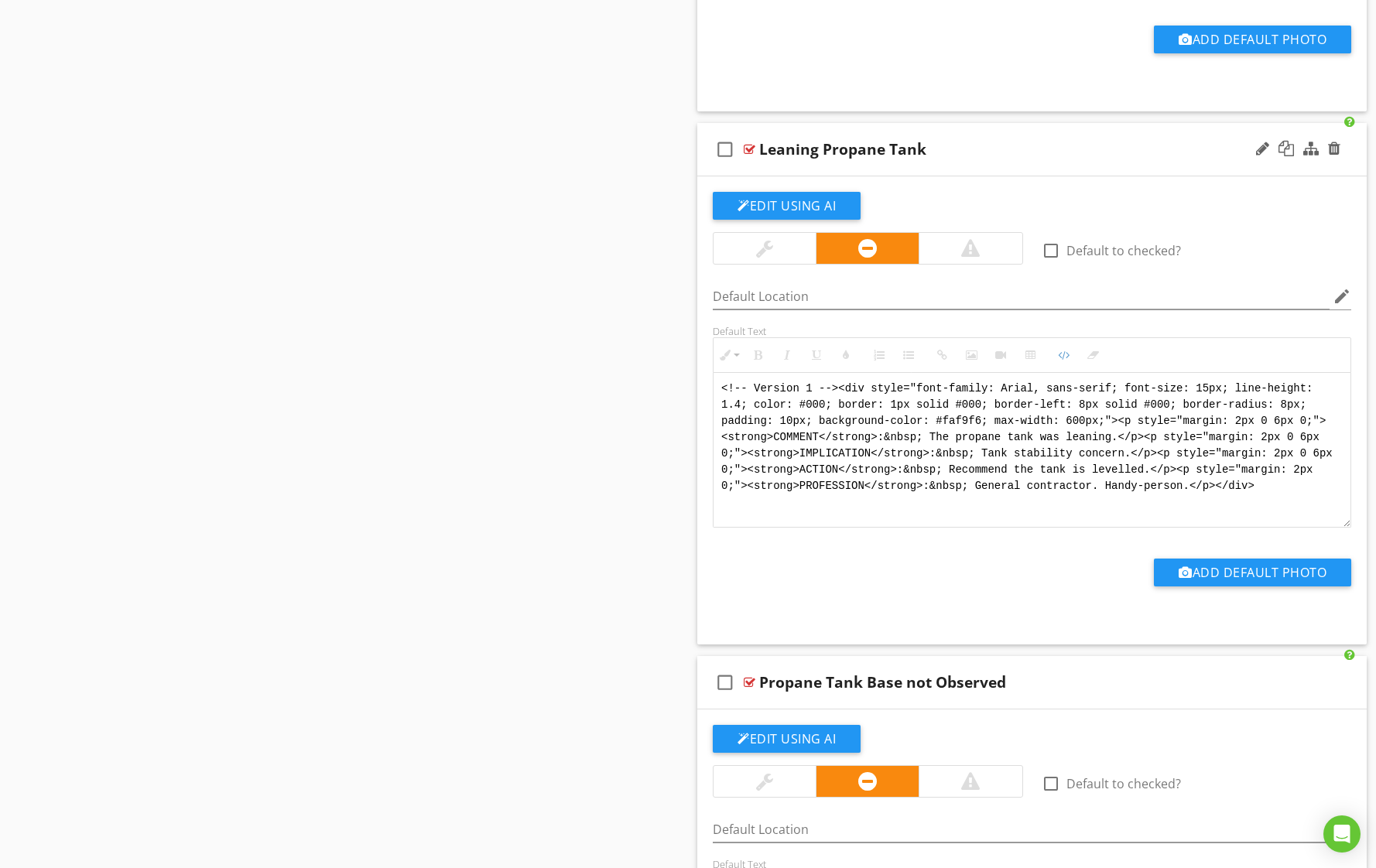 scroll, scrollTop: 62, scrollLeft: 0, axis: vertical 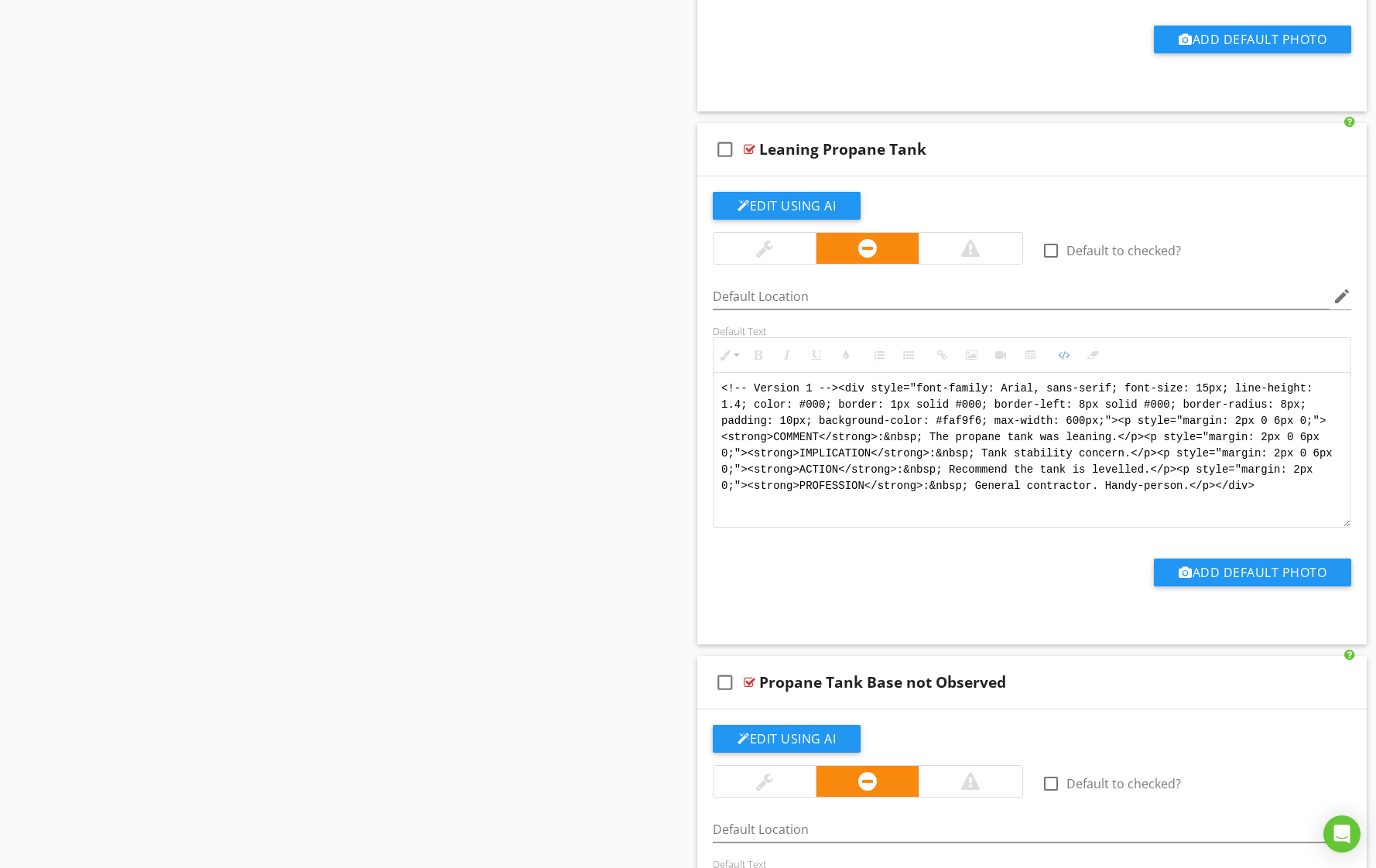 drag, startPoint x: 1083, startPoint y: 586, endPoint x: 632, endPoint y: 339, distance: 514.2081 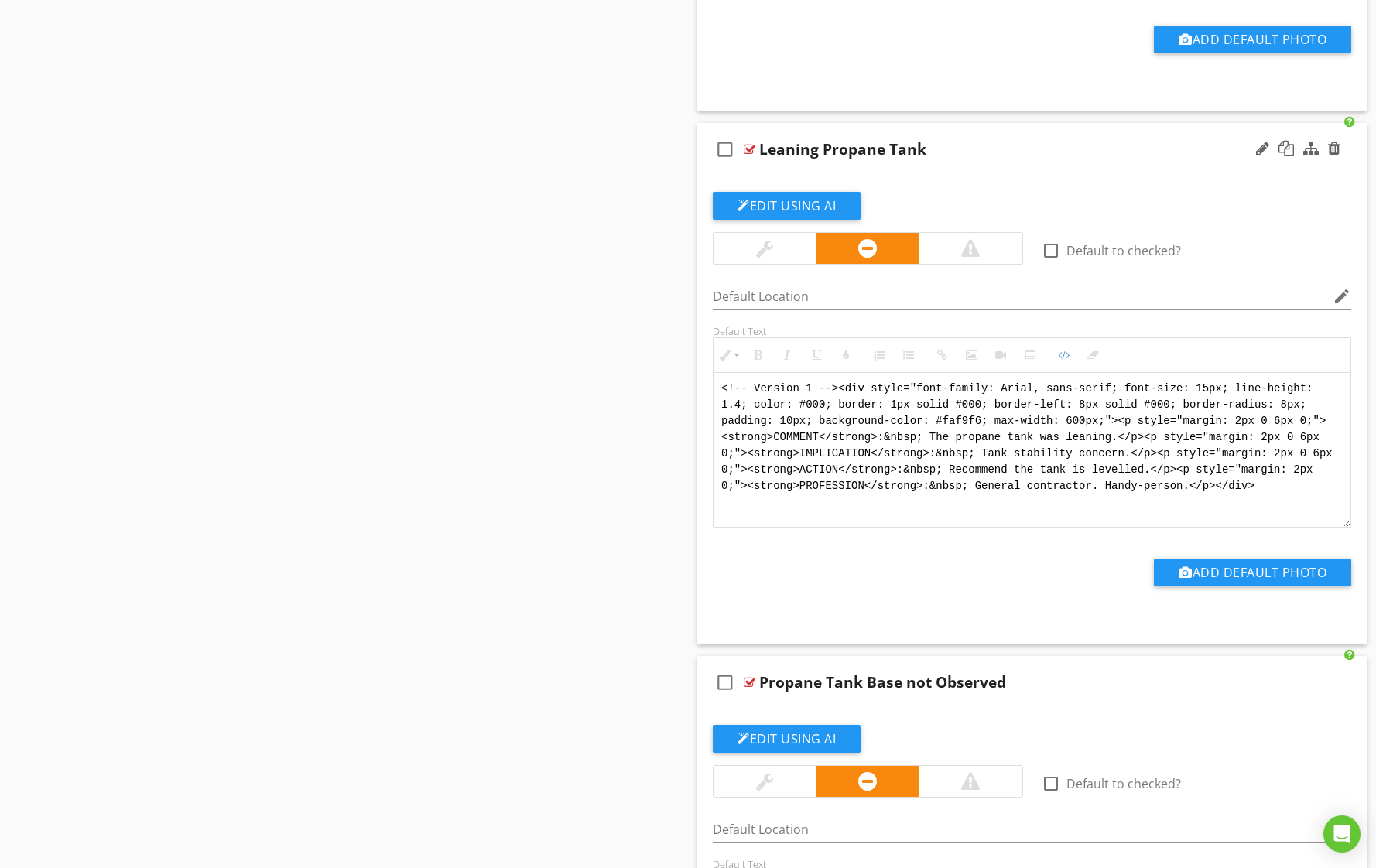 paste on "Jody Version 1 -->
<div style="font-family: Arial, sans-serif; font-size: 15px; line-height: 1.4; color: #000; border: 1px solid #000; border-left: 8px solid #000; border-radius: 8px; padding: 10px; background-color: #faf9f6;">
<p style="margin: 2px 0 8px 0;"><strong>COMMENT</strong>:&nbsp;&nbsp;The propane tank was leaning.</p>
<p style="margin: 2px 0 8px 0;"><strong>IMPLICATION</strong>:&nbsp;&nbsp;Tank stability concern.</p>
<p style="margin: 2px 0 8px 0;"><strong>ACTION</strong>:&nbsp;&nbsp;Recommend the tank is levelled.</p>
<p style="margin: 2px 0;"><strong>PROFESSION</strong>:&nbsp;&nbsp;General contractor. Handy-person.</p>
</div>" 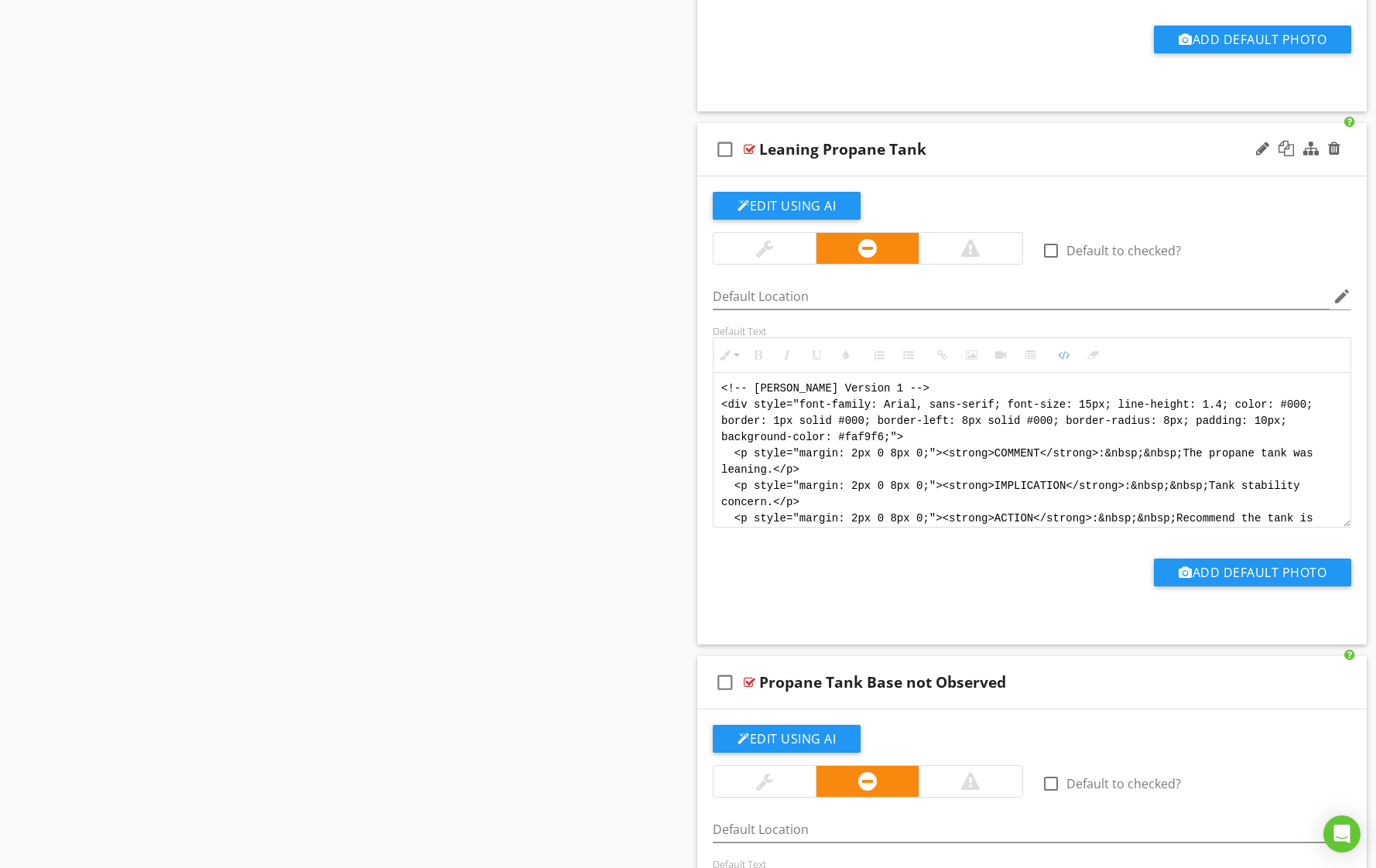 scroll, scrollTop: 162, scrollLeft: 0, axis: vertical 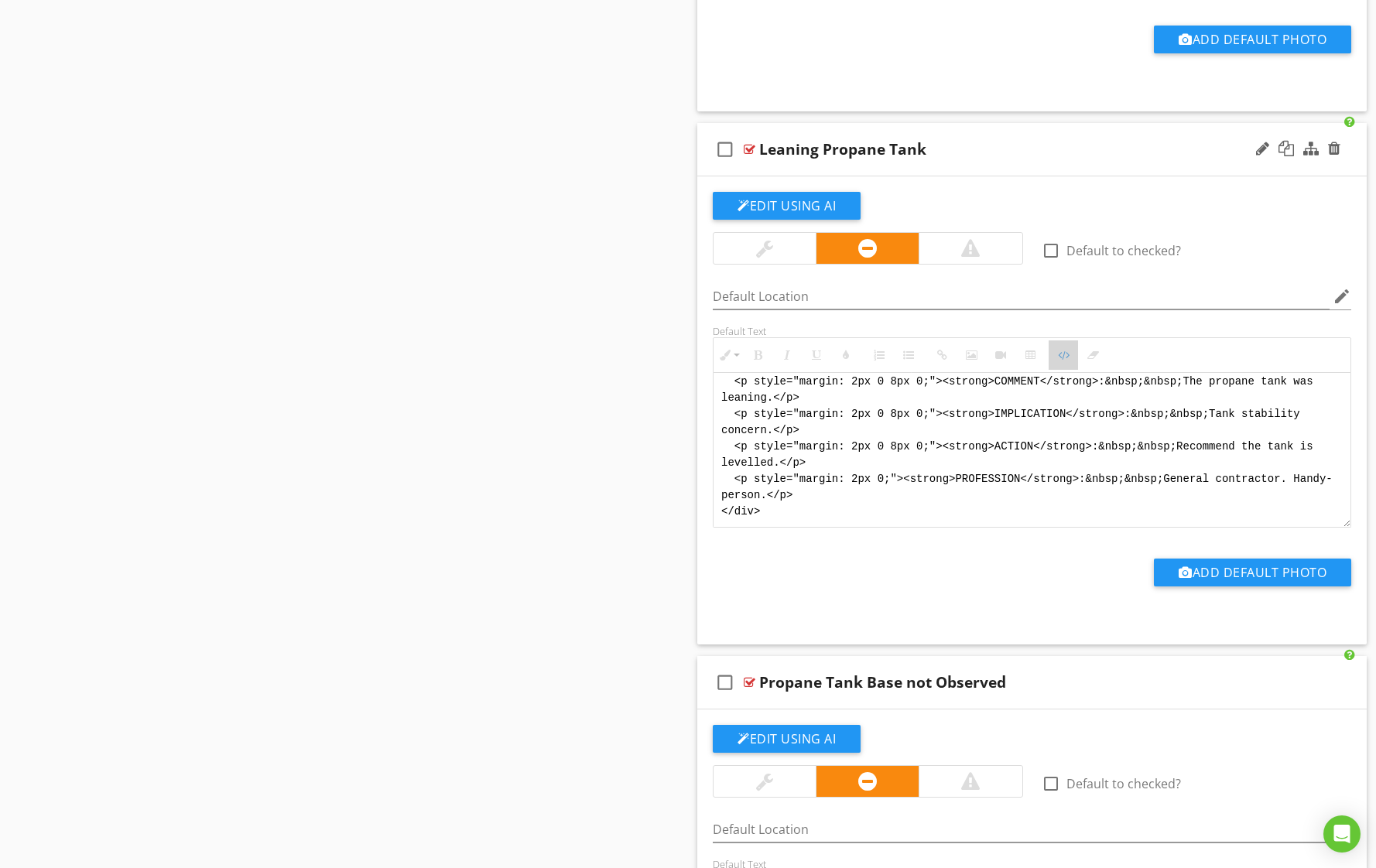 click at bounding box center (1063, 355) 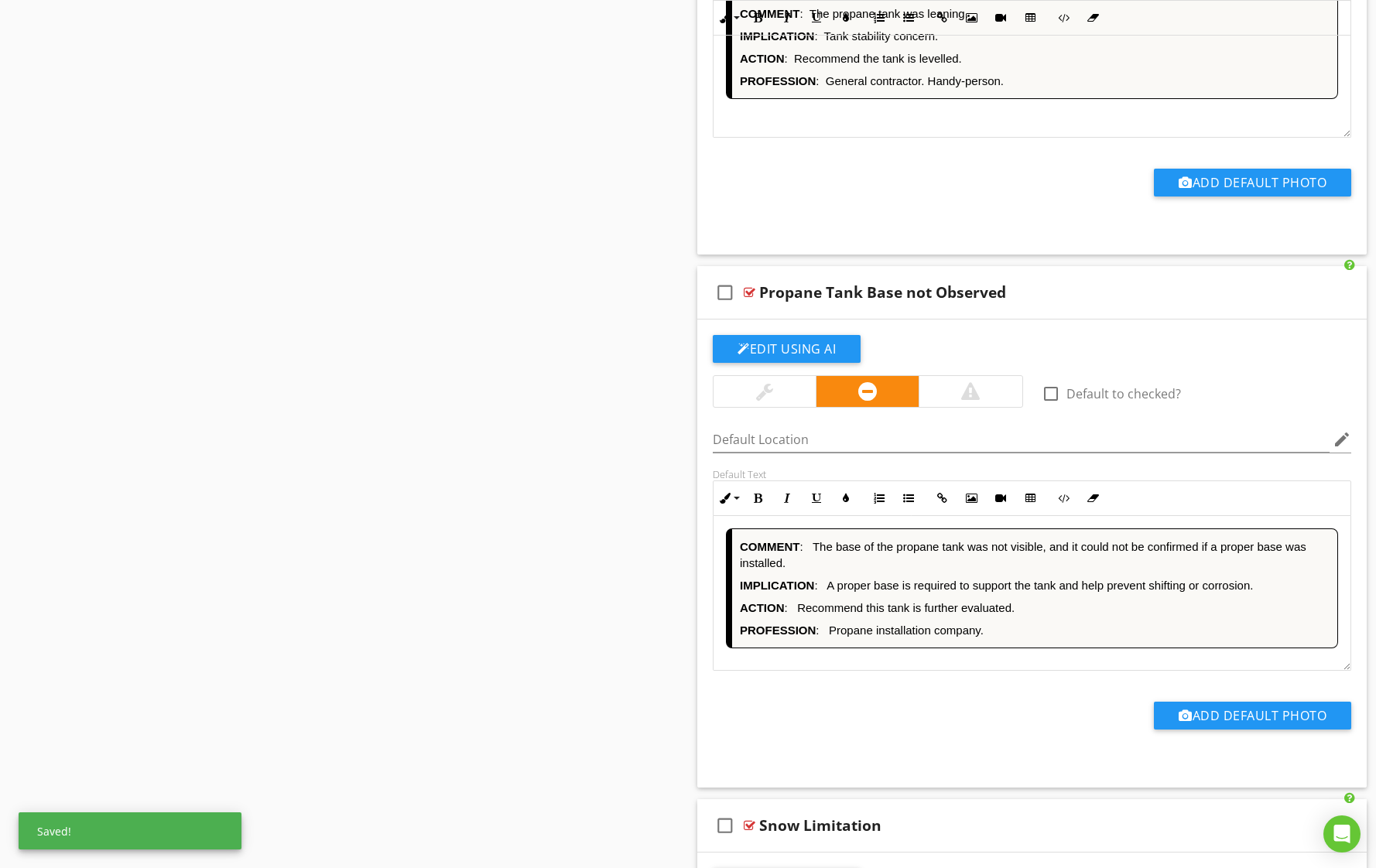 scroll, scrollTop: 2520, scrollLeft: 0, axis: vertical 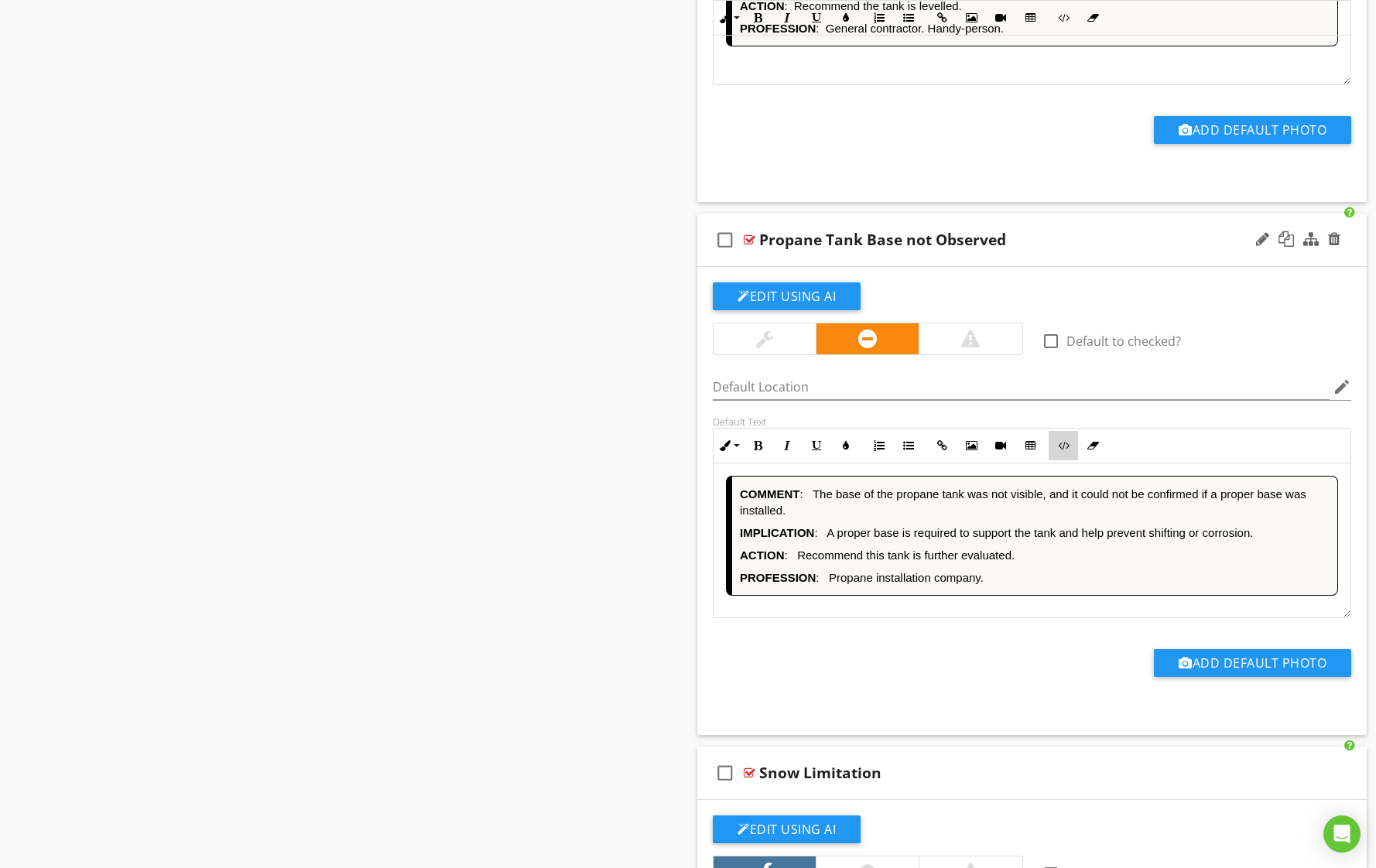 click at bounding box center (1063, 446) 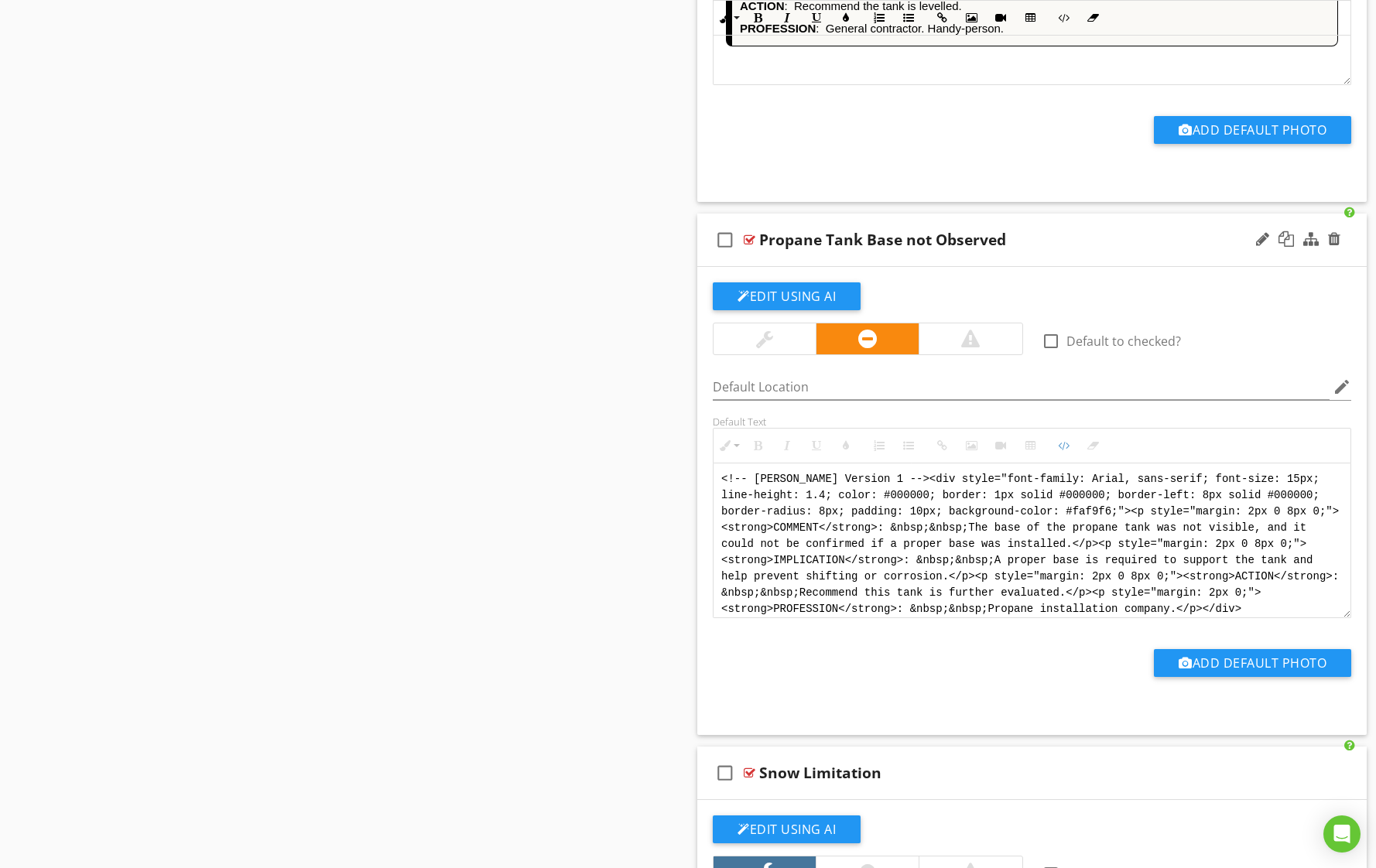 scroll, scrollTop: 0, scrollLeft: 0, axis: both 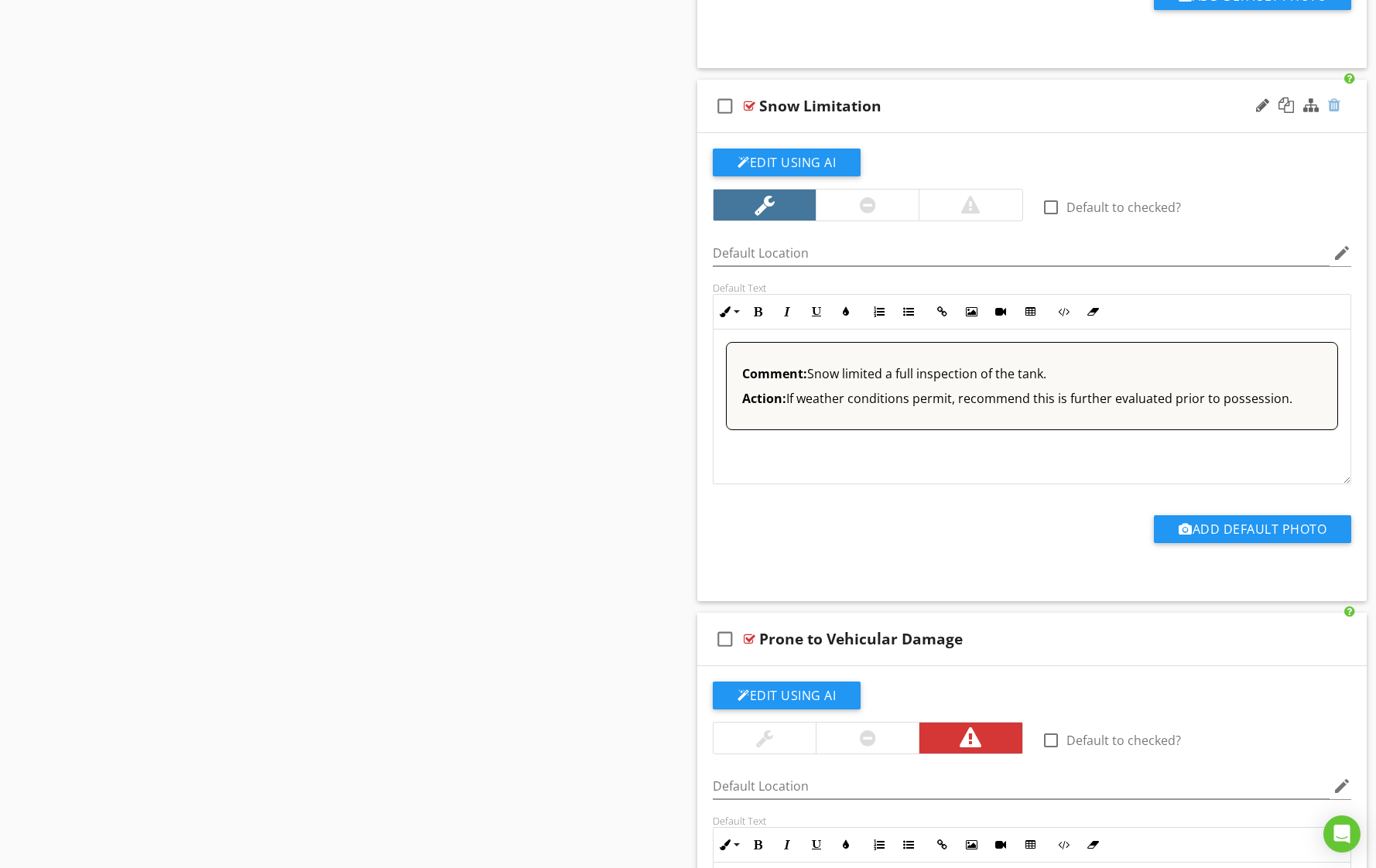 click at bounding box center (1334, 105) 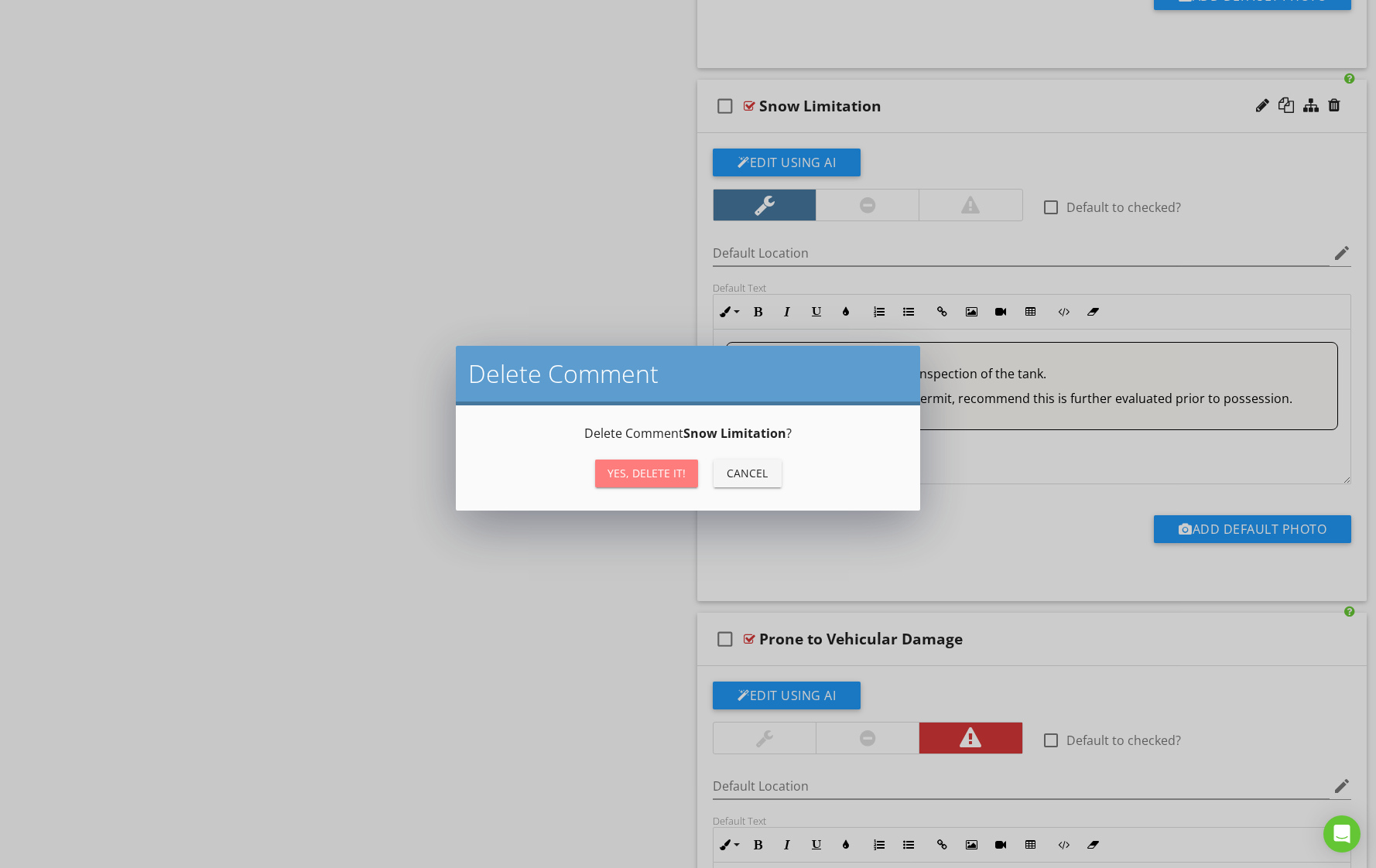 click on "Yes, Delete it!" at bounding box center (646, 473) 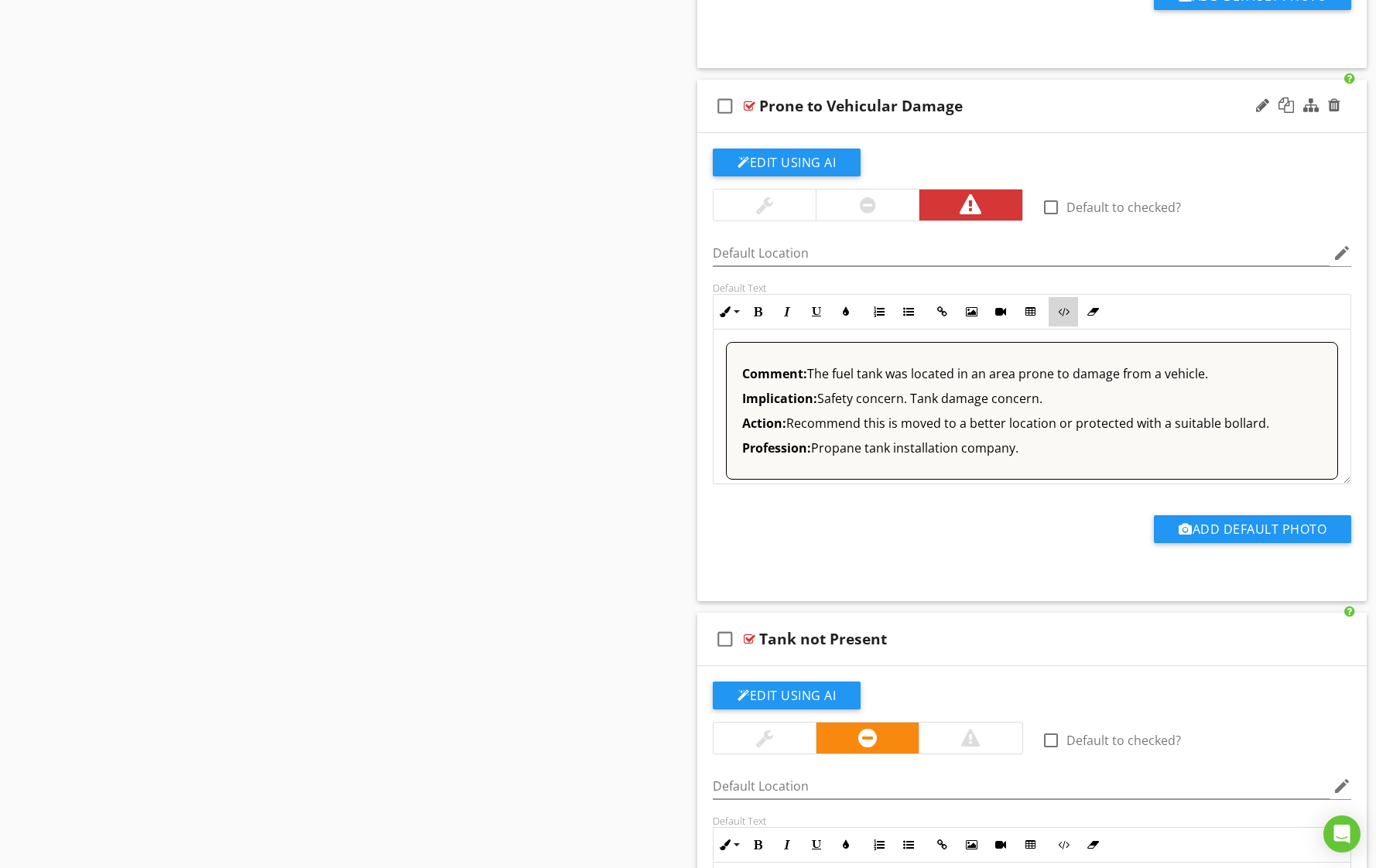 click at bounding box center [1063, 312] 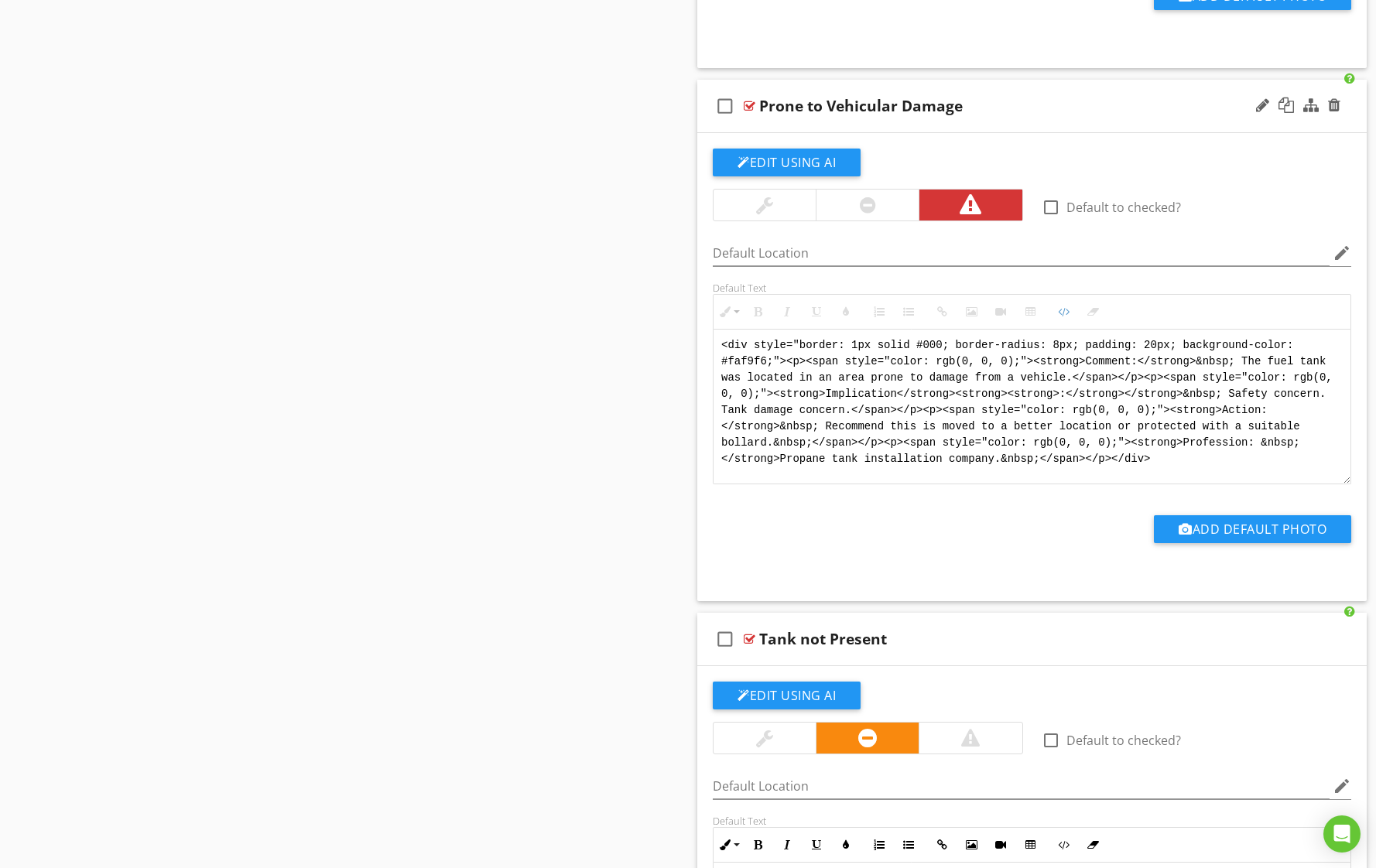 scroll, scrollTop: 82, scrollLeft: 0, axis: vertical 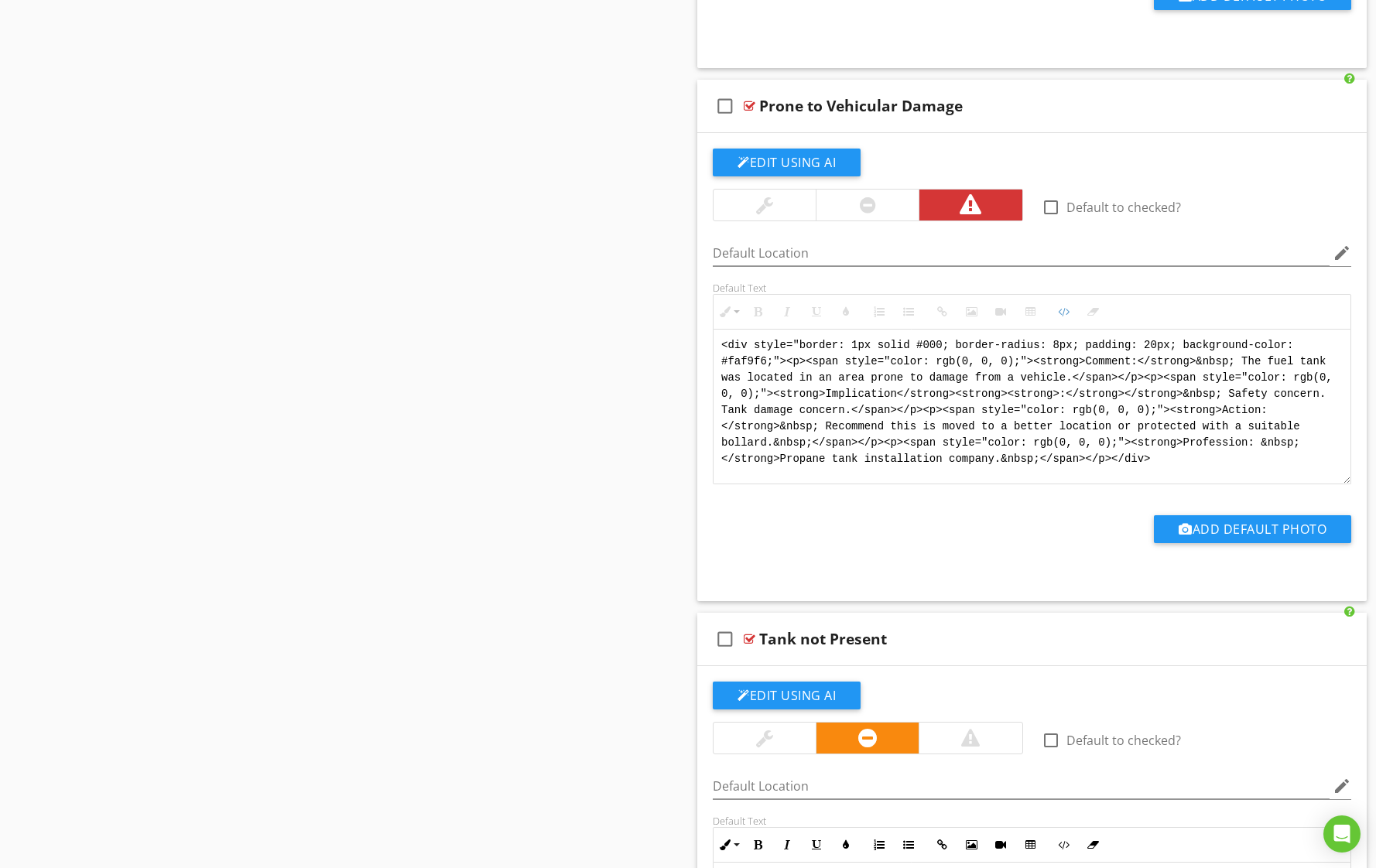 drag, startPoint x: 1025, startPoint y: 568, endPoint x: 642, endPoint y: 379, distance: 427.0948 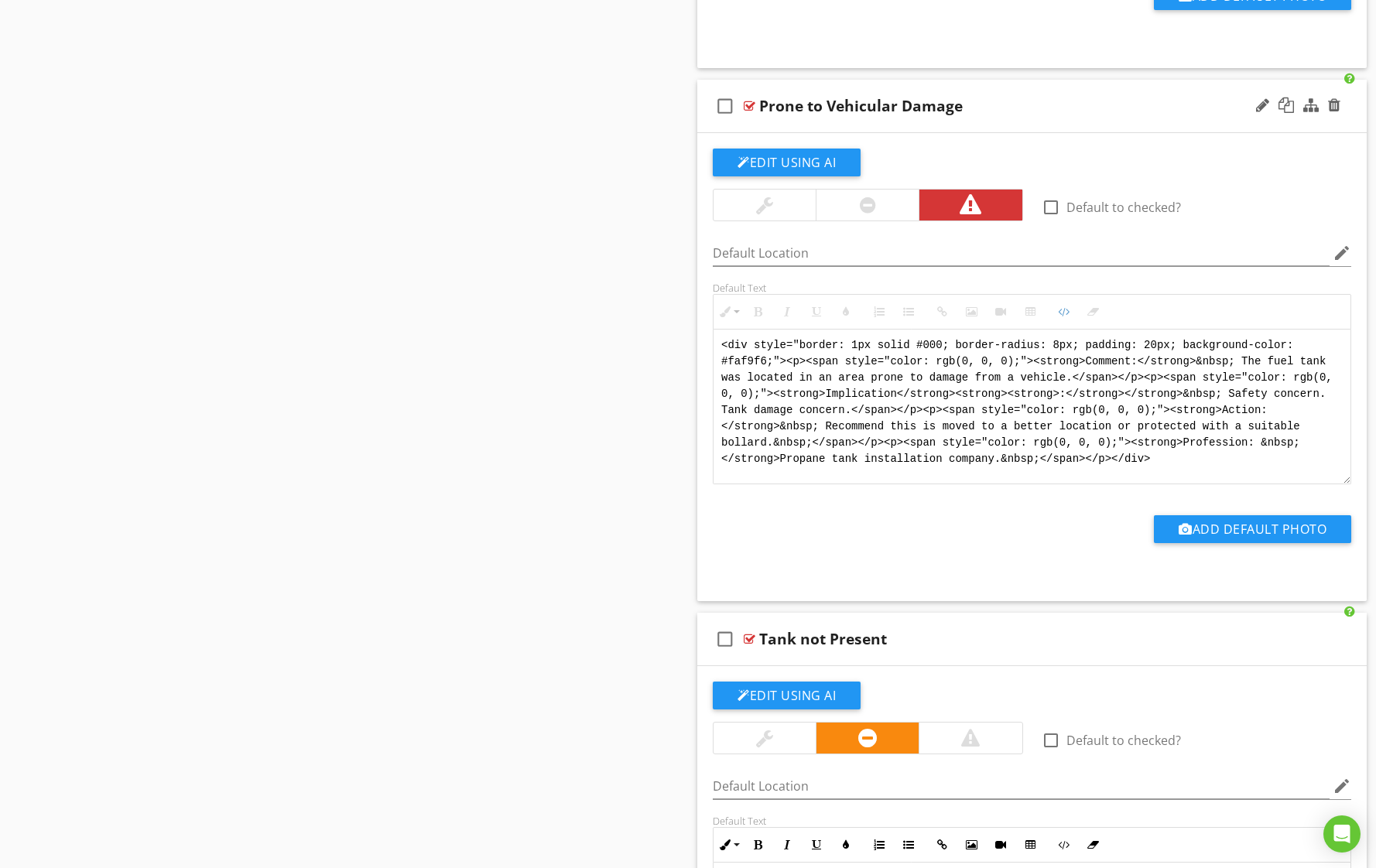 paste on "!-- Jody Version 1 -->
<div style="font-family: Arial, sans-serif; font-size: 15px; line-height: 1.4; color: #000; border: 1px solid #000; border-left: 8px solid #000; border-radius: 8px; padding: 10px; background-color: #faf9f6;">
<p style="margin: 2px 0 8px 0;"><strong>COMMENT</strong>:&nbsp;&nbsp;The fuel tank was located in an area prone to damage from a vehicle.</p>
<p style="margin: 2px 0 8px 0;"><strong>IMPLICATION</strong>:&nbsp;&nbsp;Safety concern. Tank damage concern.</p>
<p style="margin: 2px 0 8px 0;"><strong>ACTION</strong>:&nbsp;&nbsp;Recommend this is moved to a safer location or protected with a suitable bollard.</p>
<p style="margin: 2px 0;"><strong>PROFESSION</strong>:&nbsp;&nbsp;Propane tank installation company.</p>
</div>" 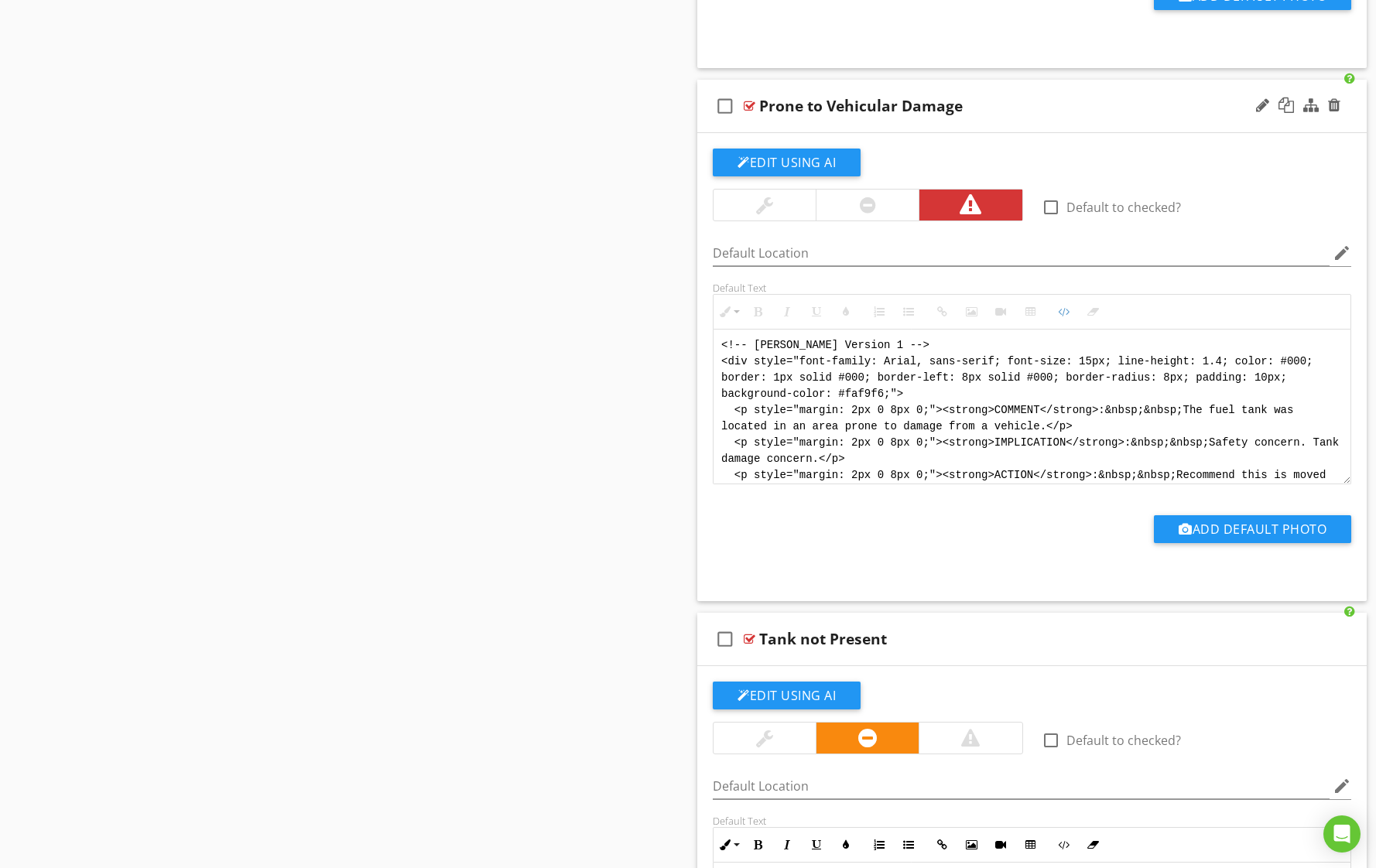 scroll, scrollTop: 223, scrollLeft: 0, axis: vertical 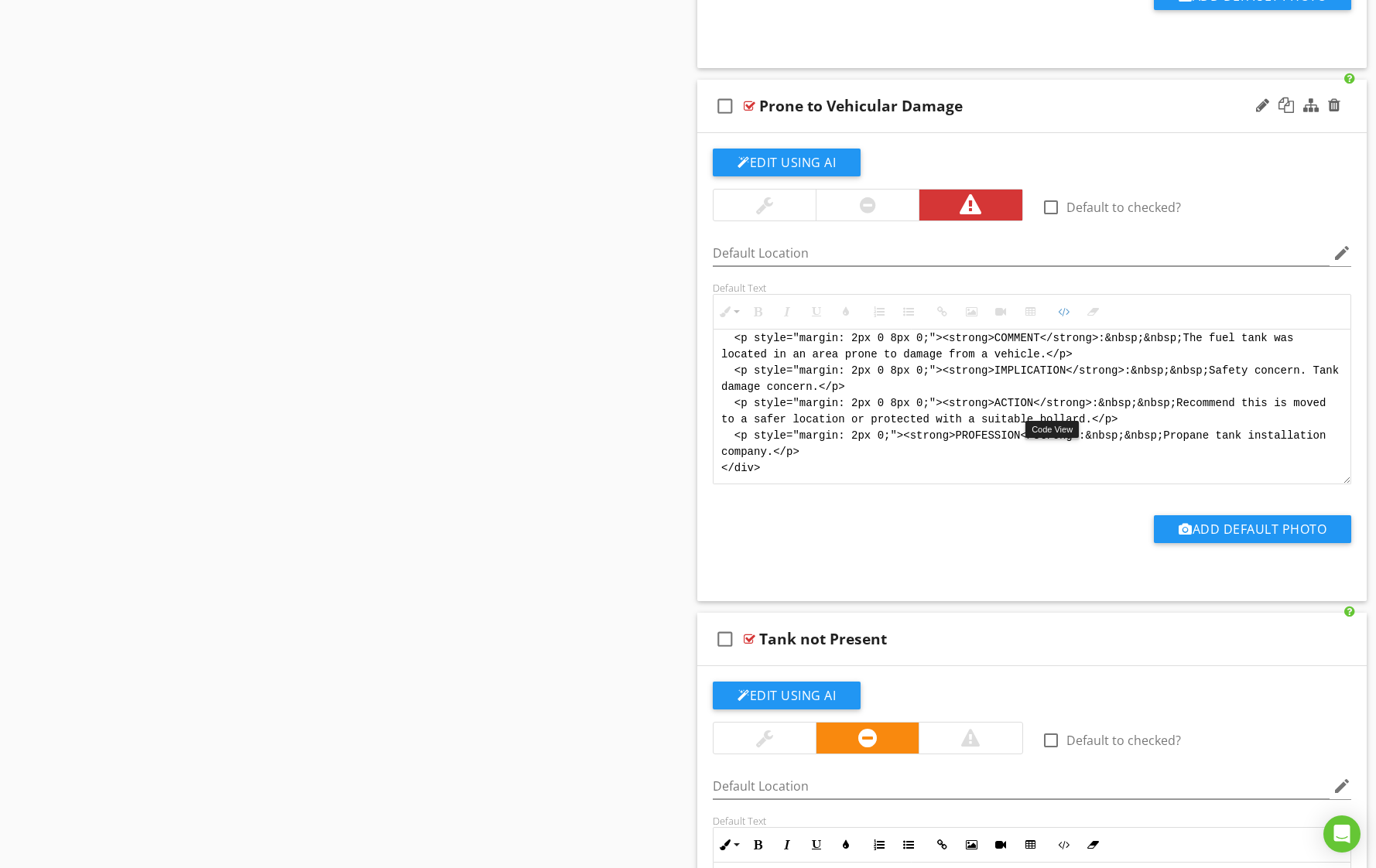 drag, startPoint x: 1063, startPoint y: 401, endPoint x: 1085, endPoint y: 407, distance: 22.80351 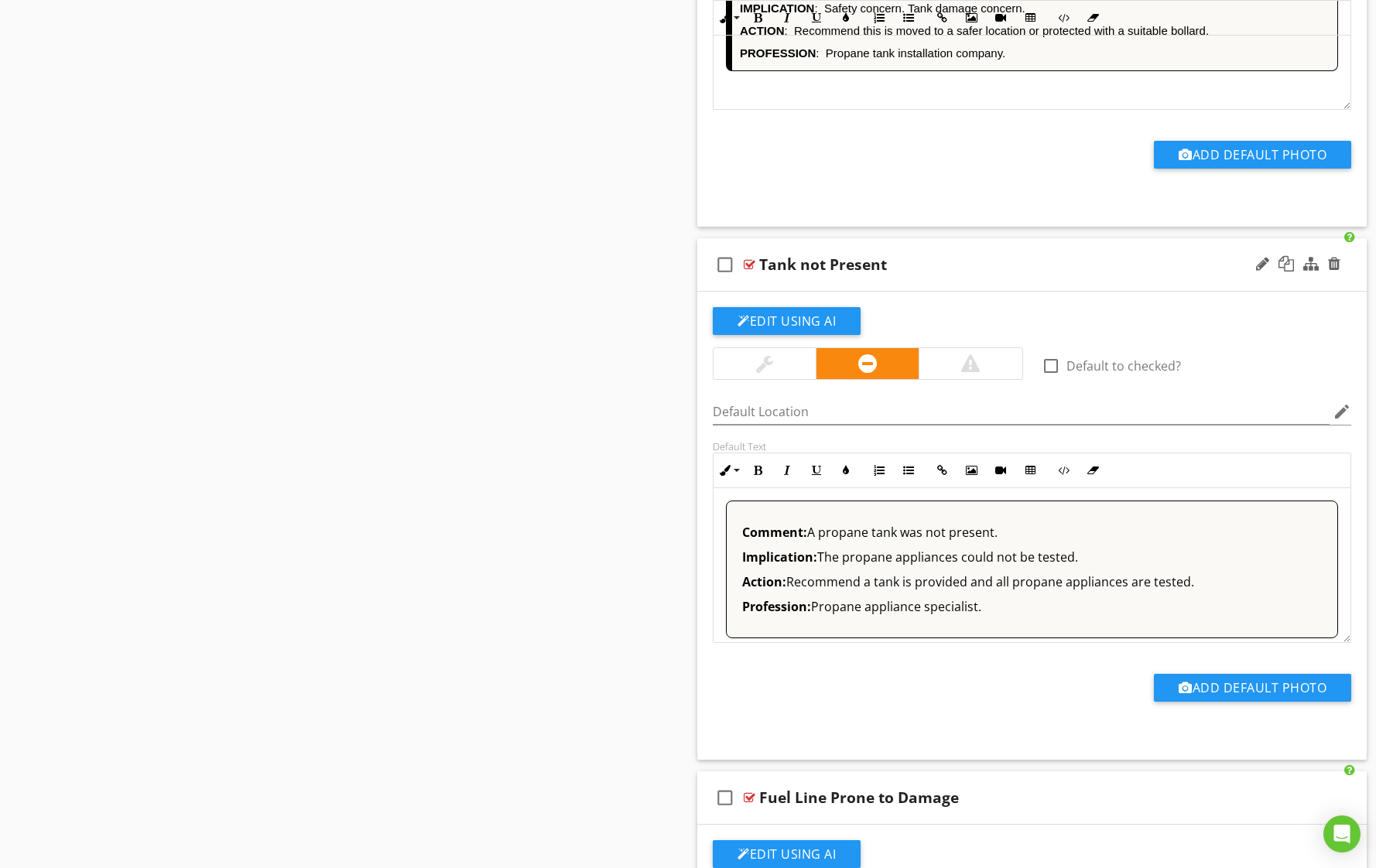 scroll, scrollTop: 3624, scrollLeft: 0, axis: vertical 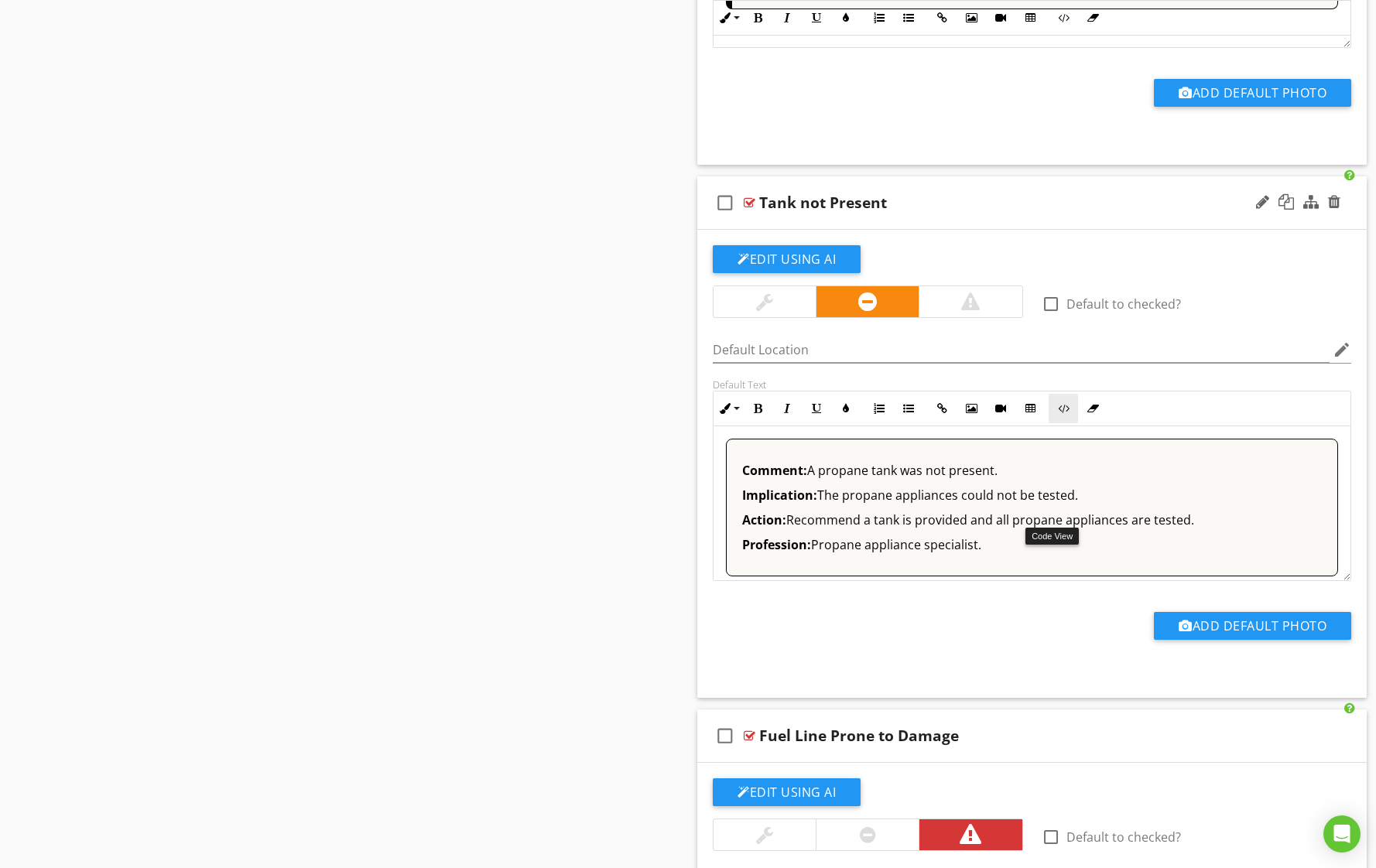 drag, startPoint x: 1062, startPoint y: 515, endPoint x: 1073, endPoint y: 514, distance: 11.045361 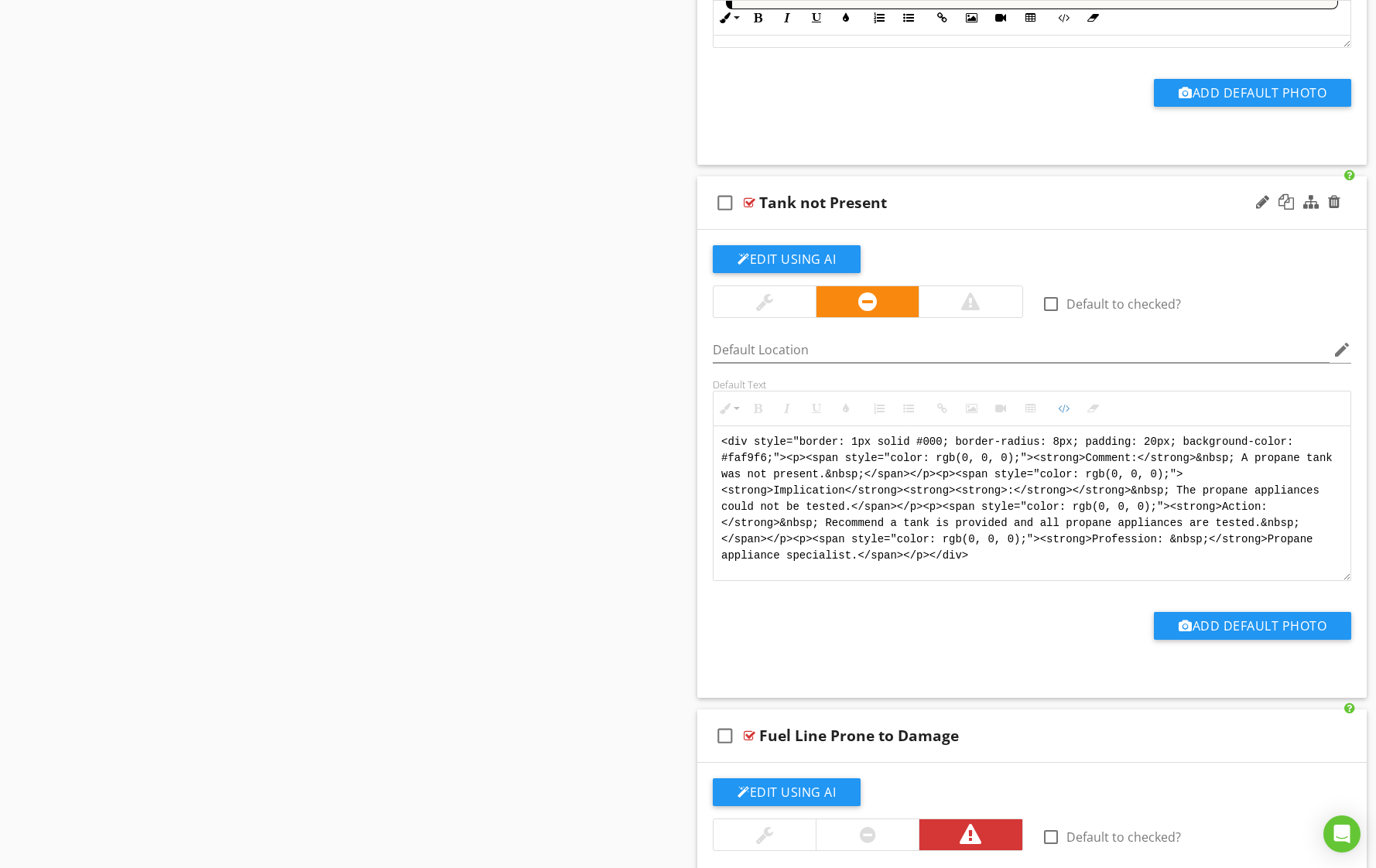 scroll, scrollTop: 62, scrollLeft: 0, axis: vertical 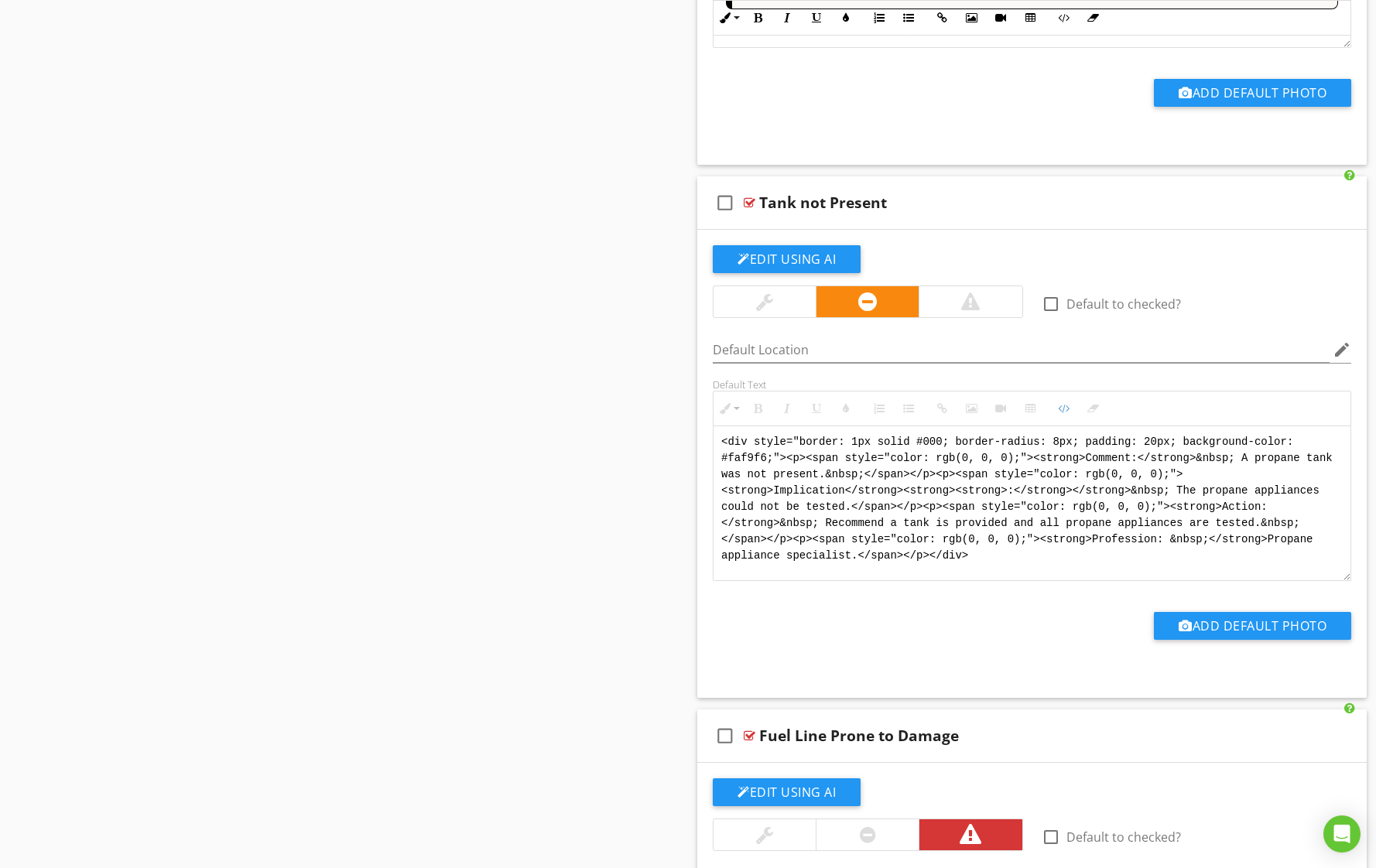 drag, startPoint x: 1068, startPoint y: 662, endPoint x: 546, endPoint y: 446, distance: 564.92477 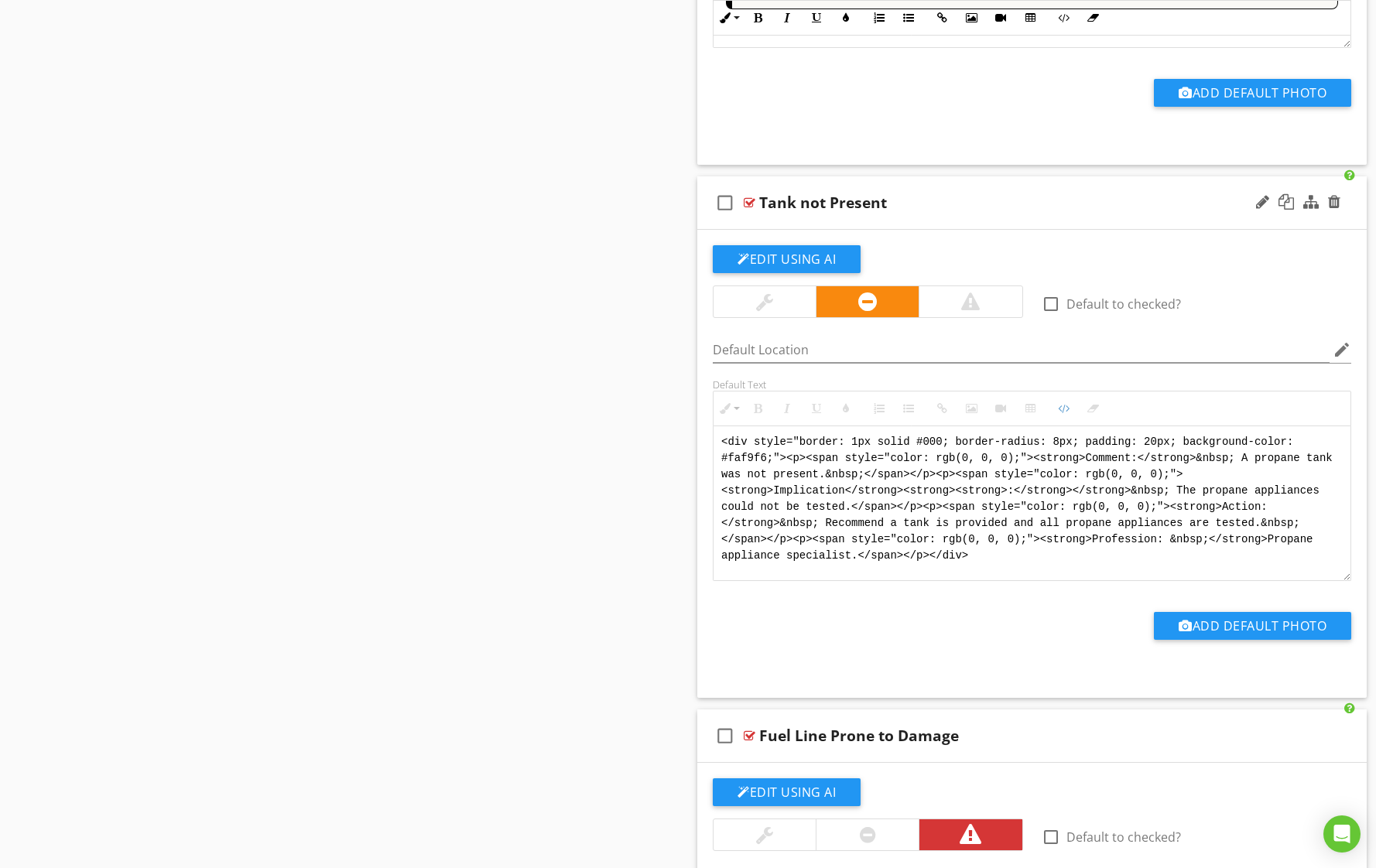 paste on "!-- Jody Version 1 -->
<div style="font-family: Arial, sans-serif; font-size: 15px; line-height: 1.4; color: #000; border: 1px solid #000; border-left: 8px solid #000; border-radius: 8px; padding: 10px; background-color: #faf9f6;">
<p style="margin: 2px 0 8px 0;"><strong>COMMENT</strong>:&nbsp;&nbsp;A propane tank was not present.</p>
<p style="margin: 2px 0 8px 0;"><strong>IMPLICATION</strong>:&nbsp;&nbsp;The propane appliances could not be tested.</p>
<p style="margin: 2px 0 8px 0;"><strong>ACTION</strong>:&nbsp;&nbsp;Recommend a tank is provided and all propane appliances are tested.</p>
<p style="margin: 2px 0;"><strong>PROFESSION</strong>:&nbsp;&nbsp;Propane appliance specialist.</p>
</div>" 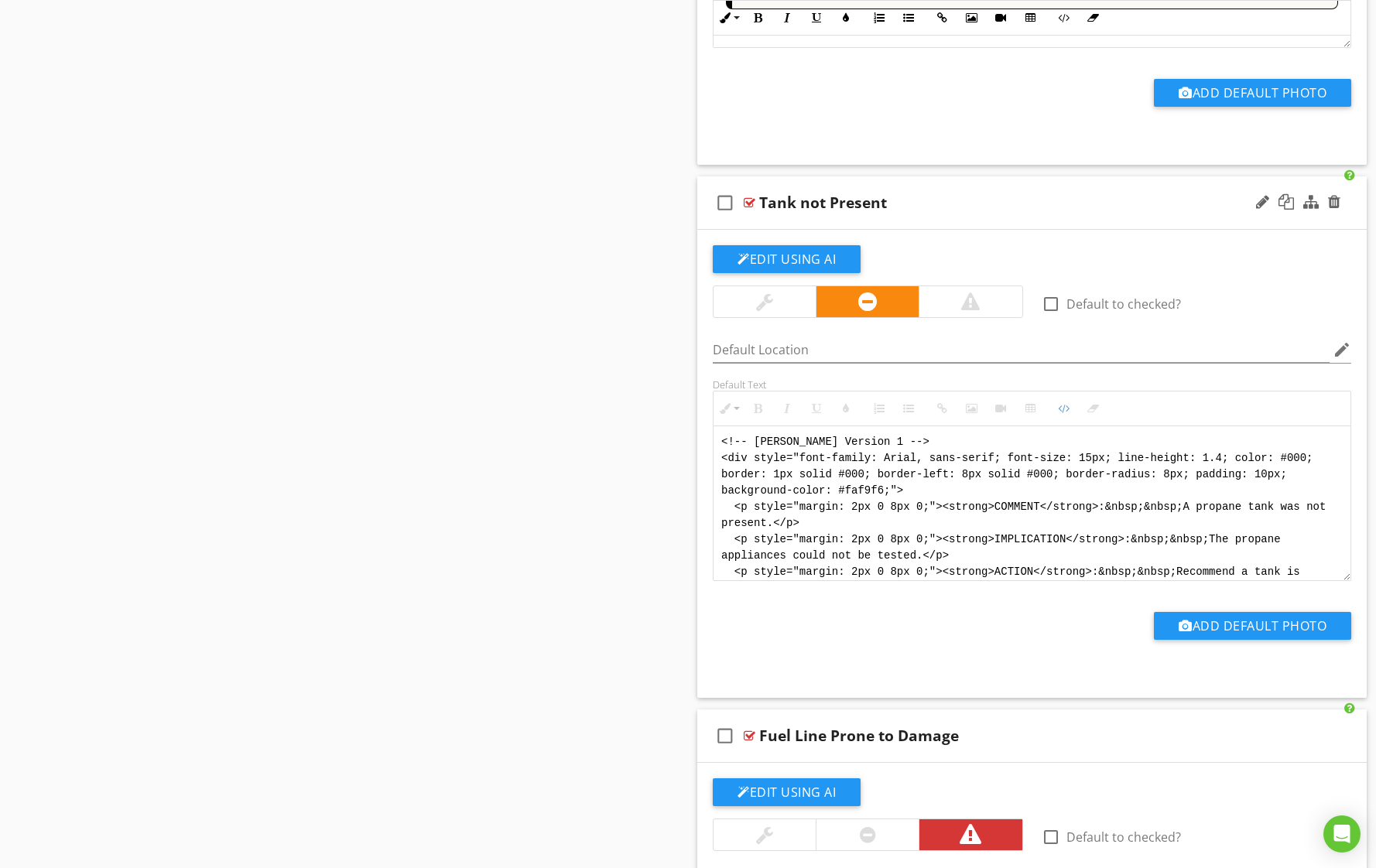 scroll, scrollTop: 183, scrollLeft: 0, axis: vertical 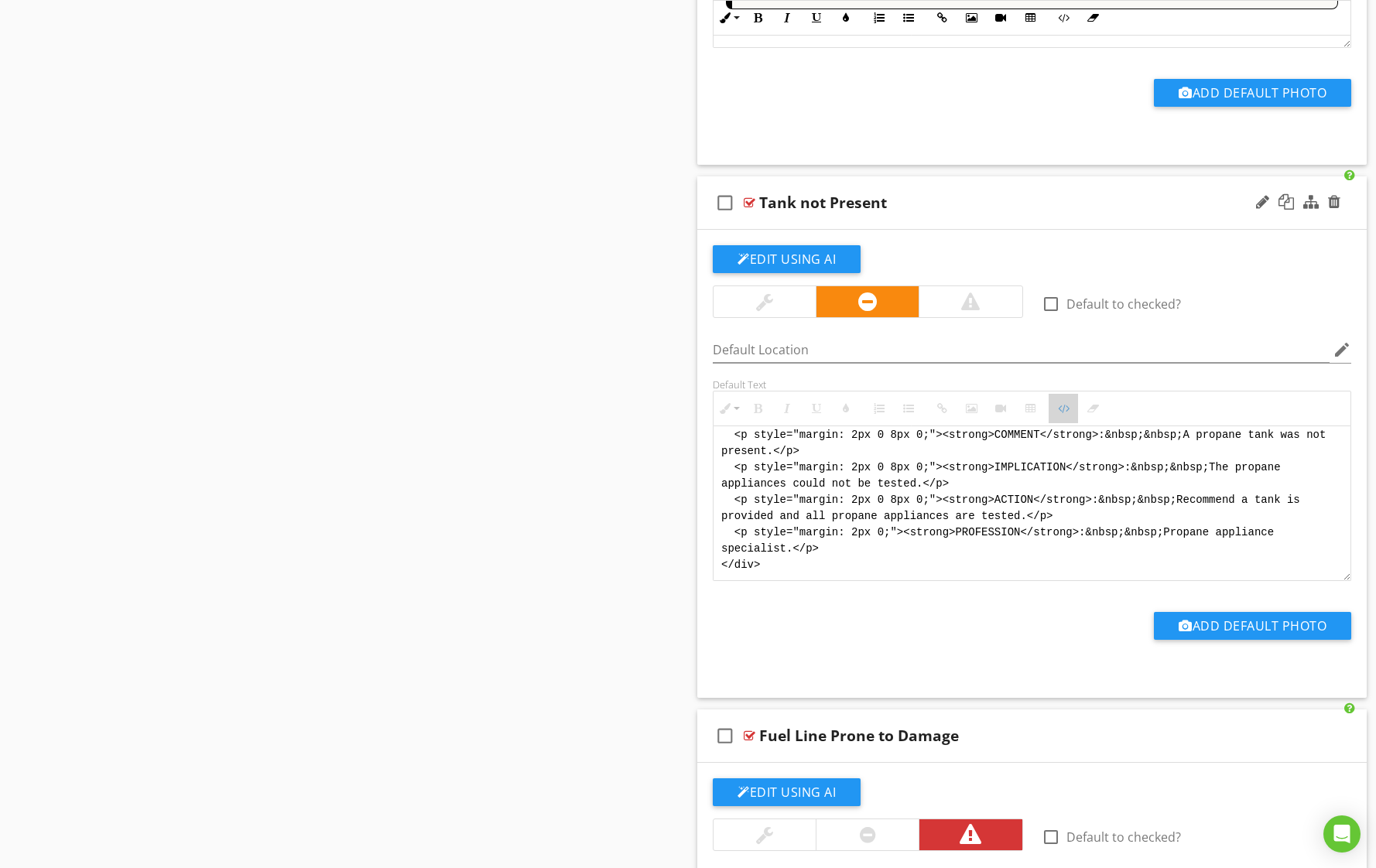 drag, startPoint x: 1057, startPoint y: 518, endPoint x: 1074, endPoint y: 534, distance: 23.345235 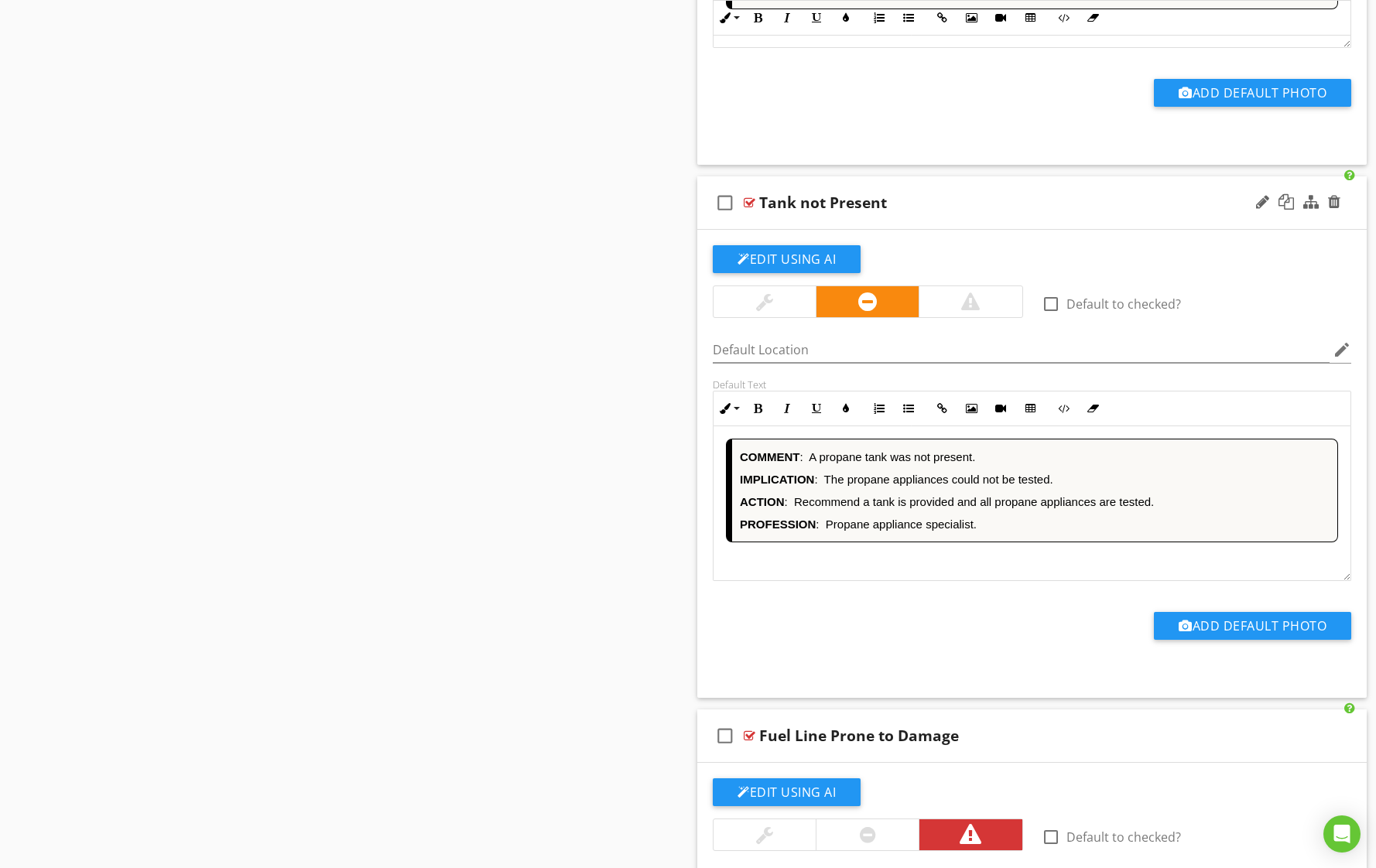 scroll, scrollTop: 3625, scrollLeft: 0, axis: vertical 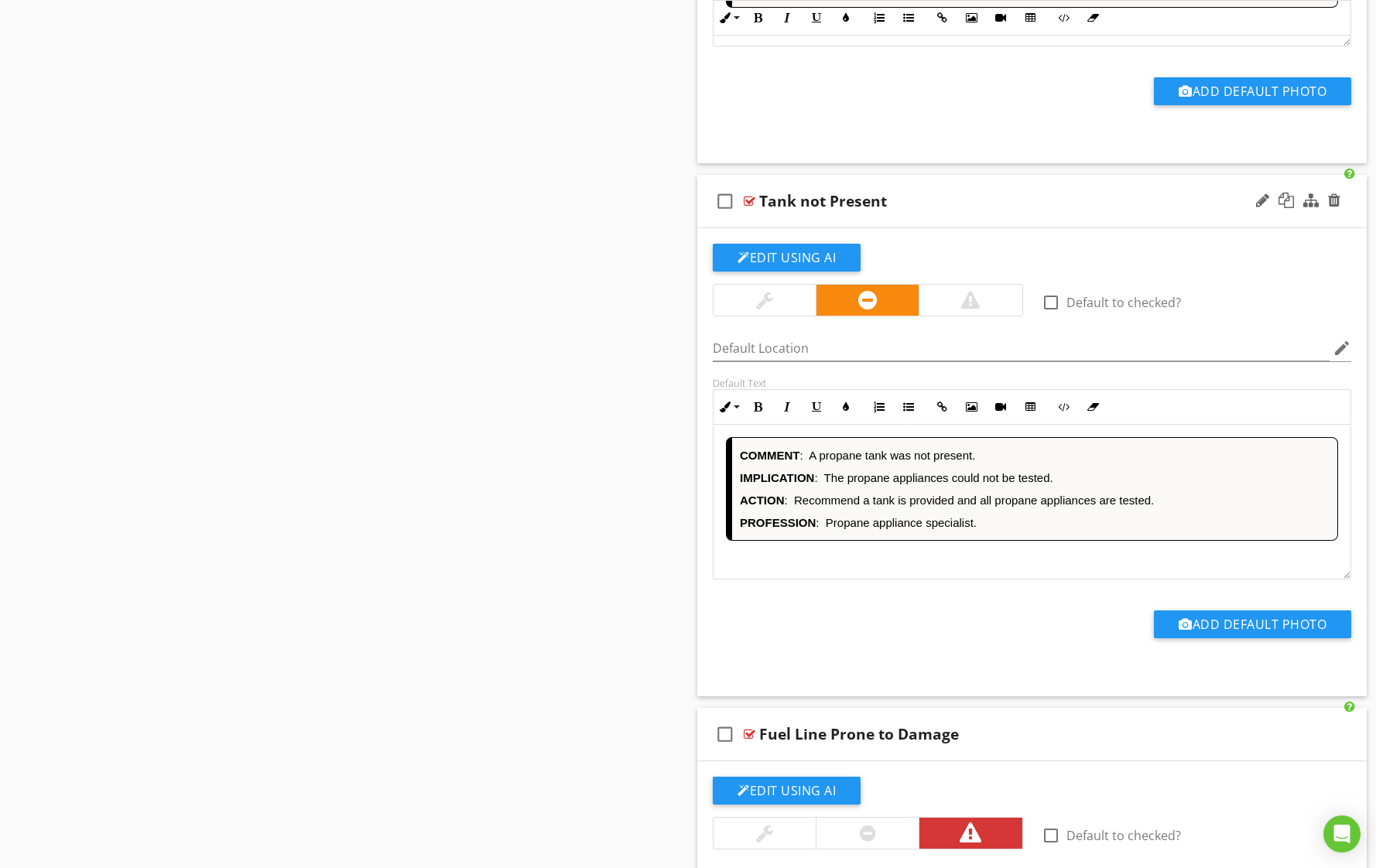 click at bounding box center [765, 300] 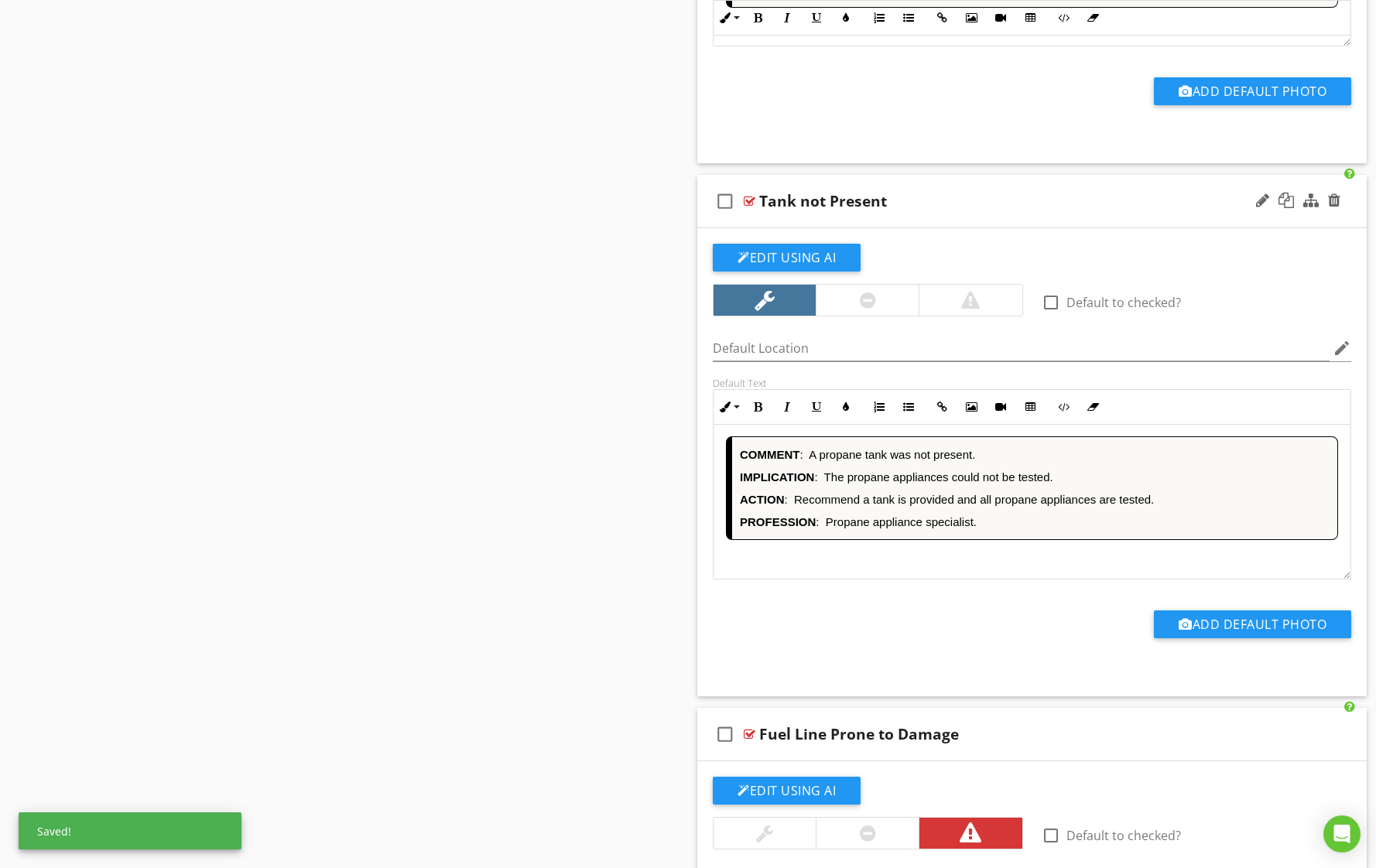 scroll, scrollTop: 3, scrollLeft: 0, axis: vertical 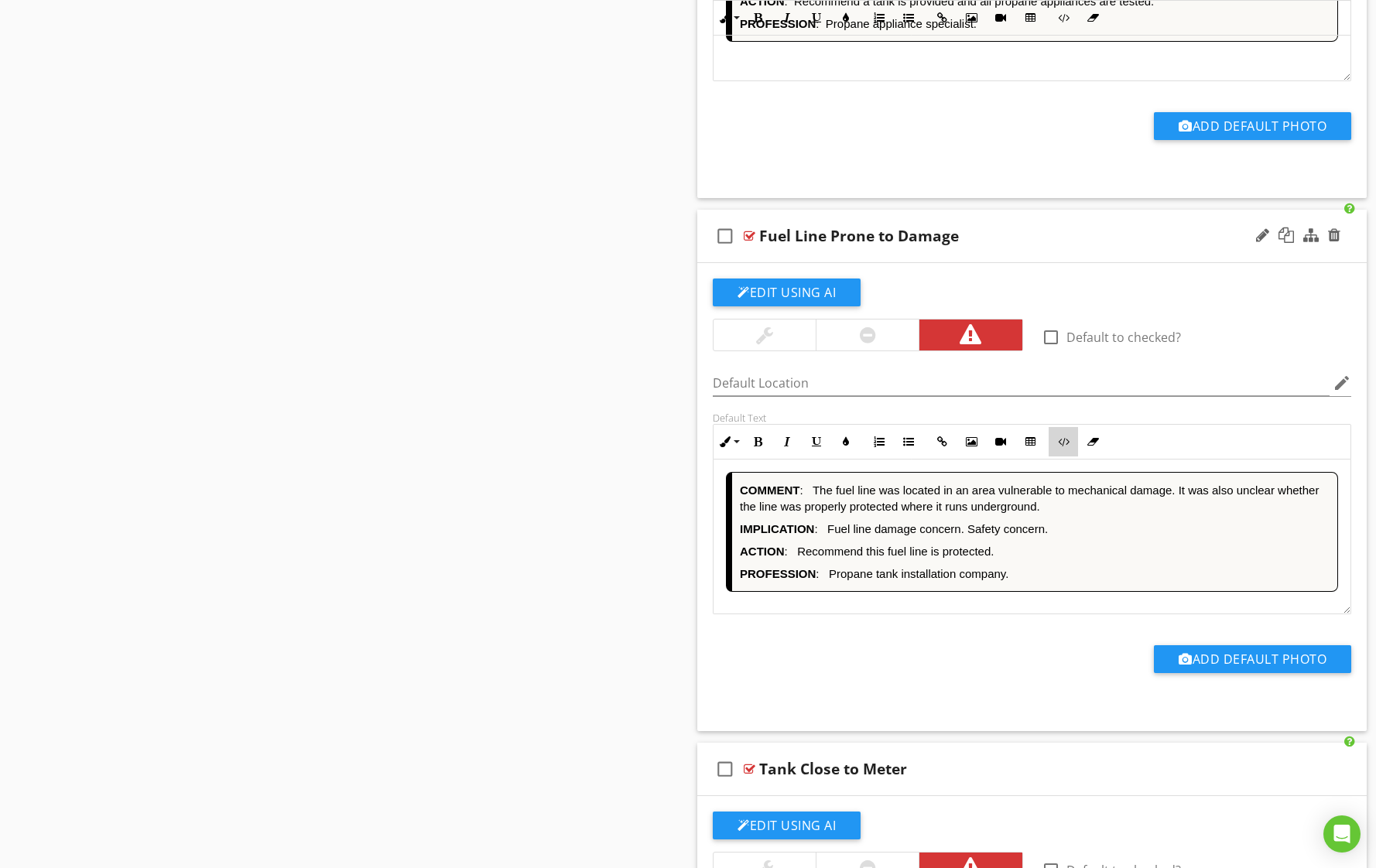 drag, startPoint x: 1074, startPoint y: 552, endPoint x: 1135, endPoint y: 569, distance: 63.3246 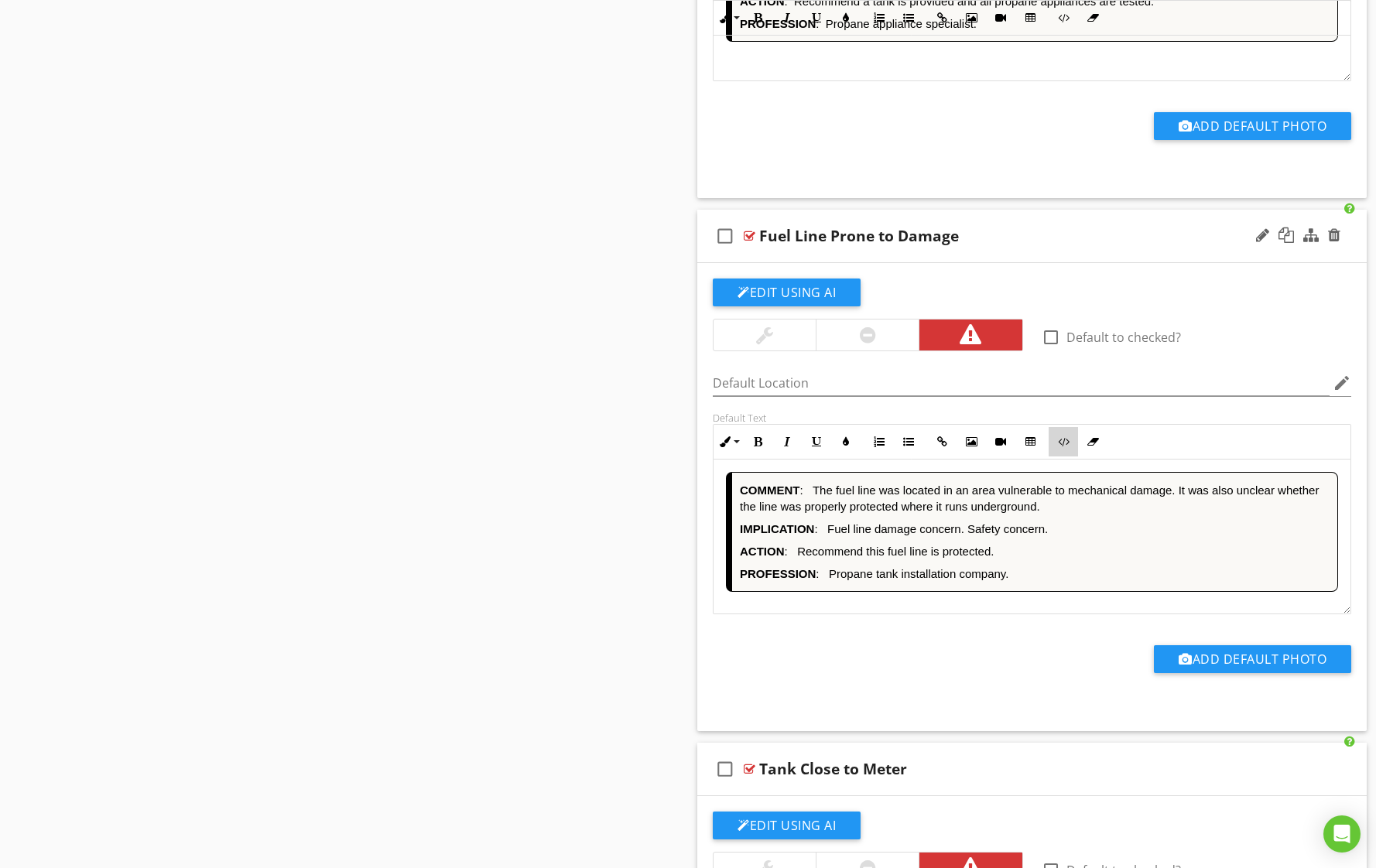 drag, startPoint x: 1070, startPoint y: 554, endPoint x: 1068, endPoint y: 562, distance: 8.246211 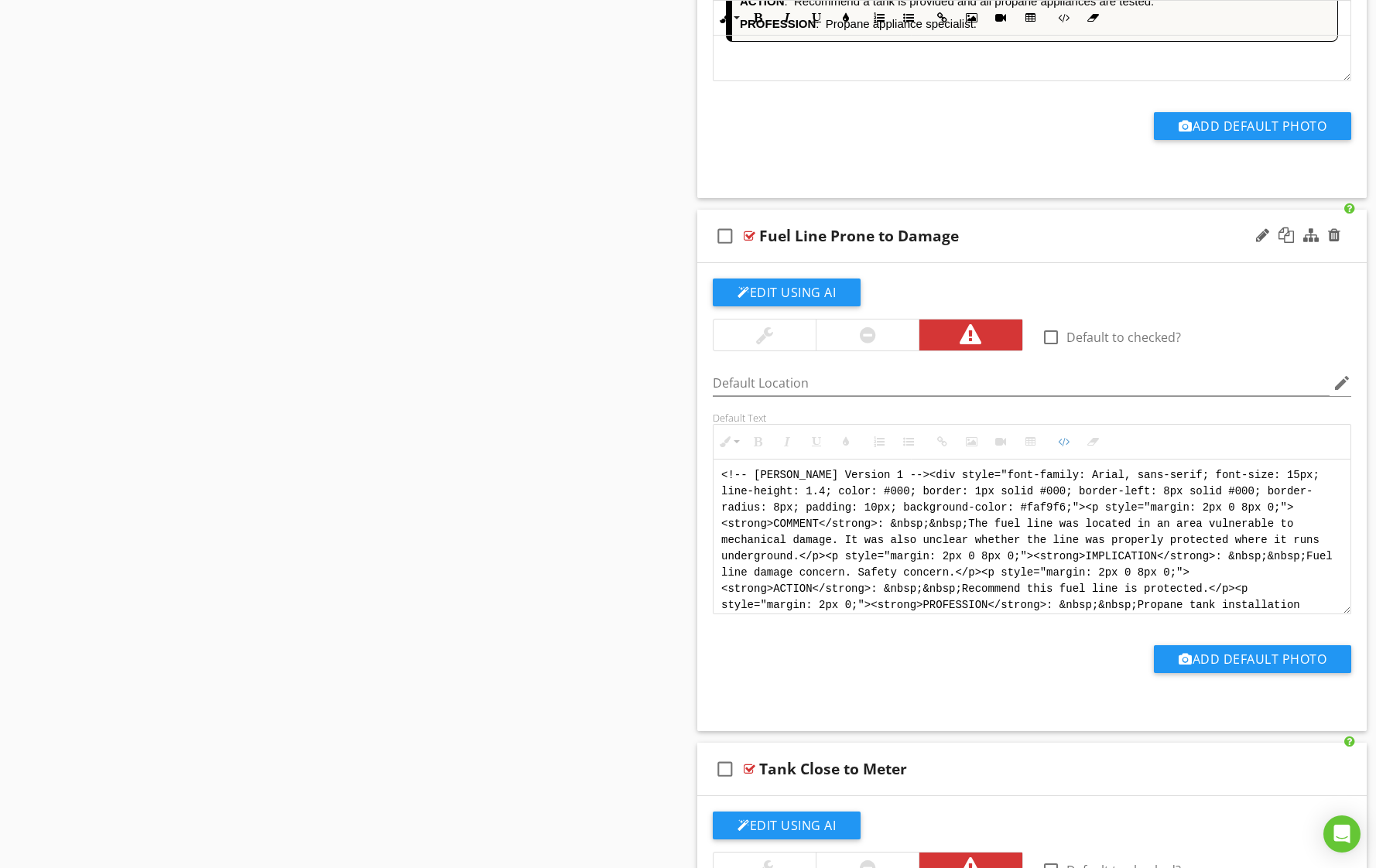 scroll, scrollTop: 0, scrollLeft: 0, axis: both 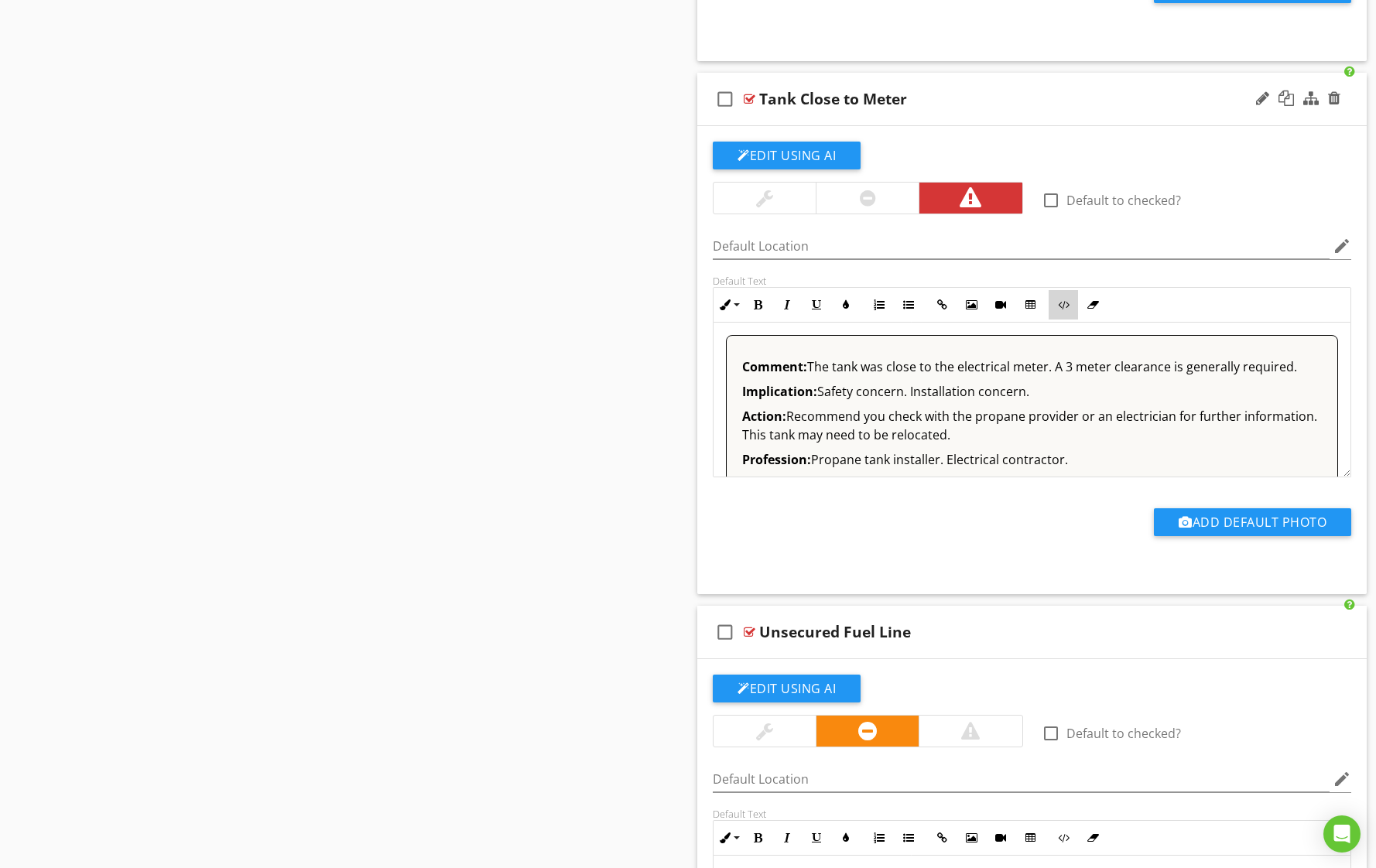 click at bounding box center (1063, 305) 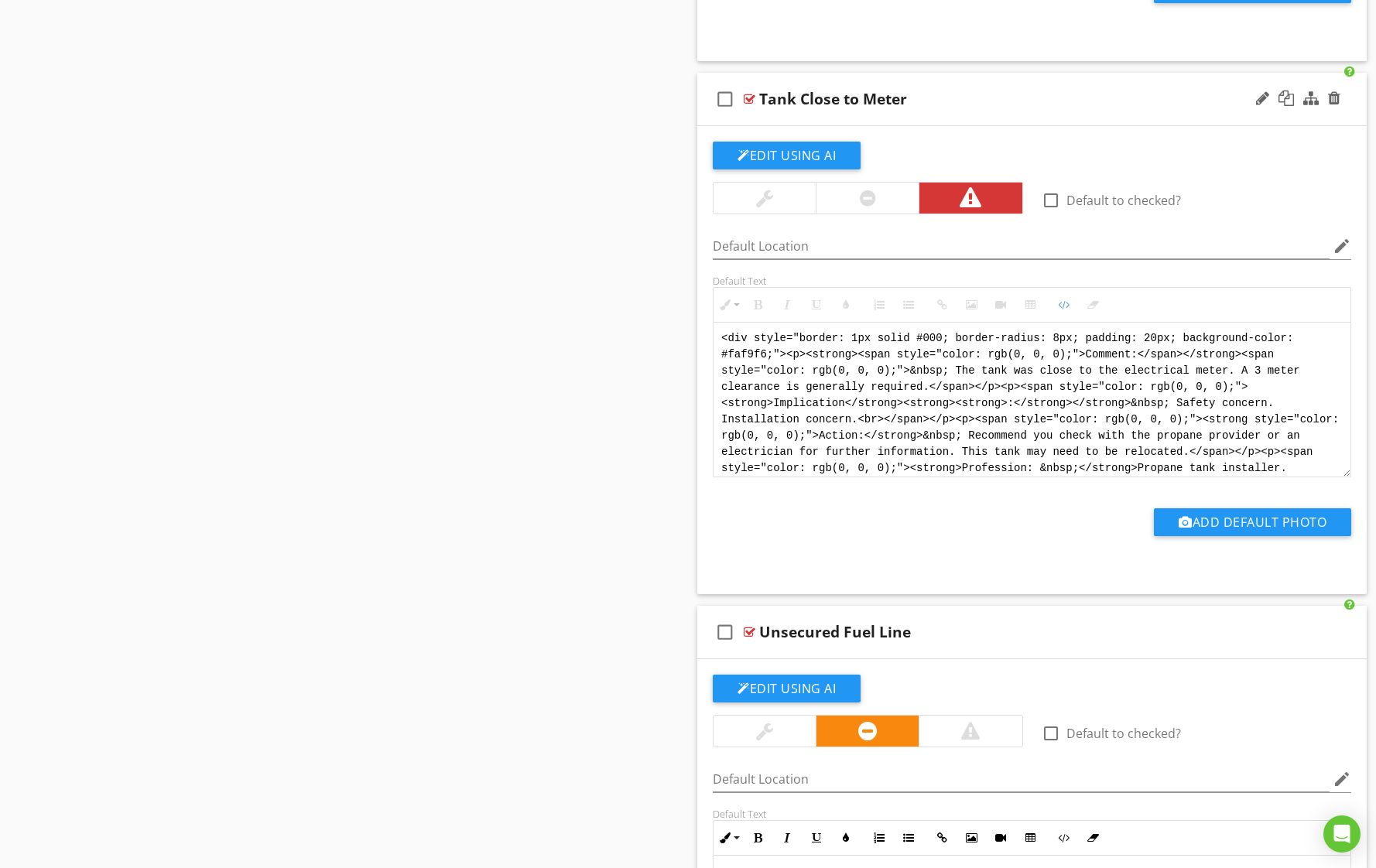 scroll, scrollTop: 122, scrollLeft: 0, axis: vertical 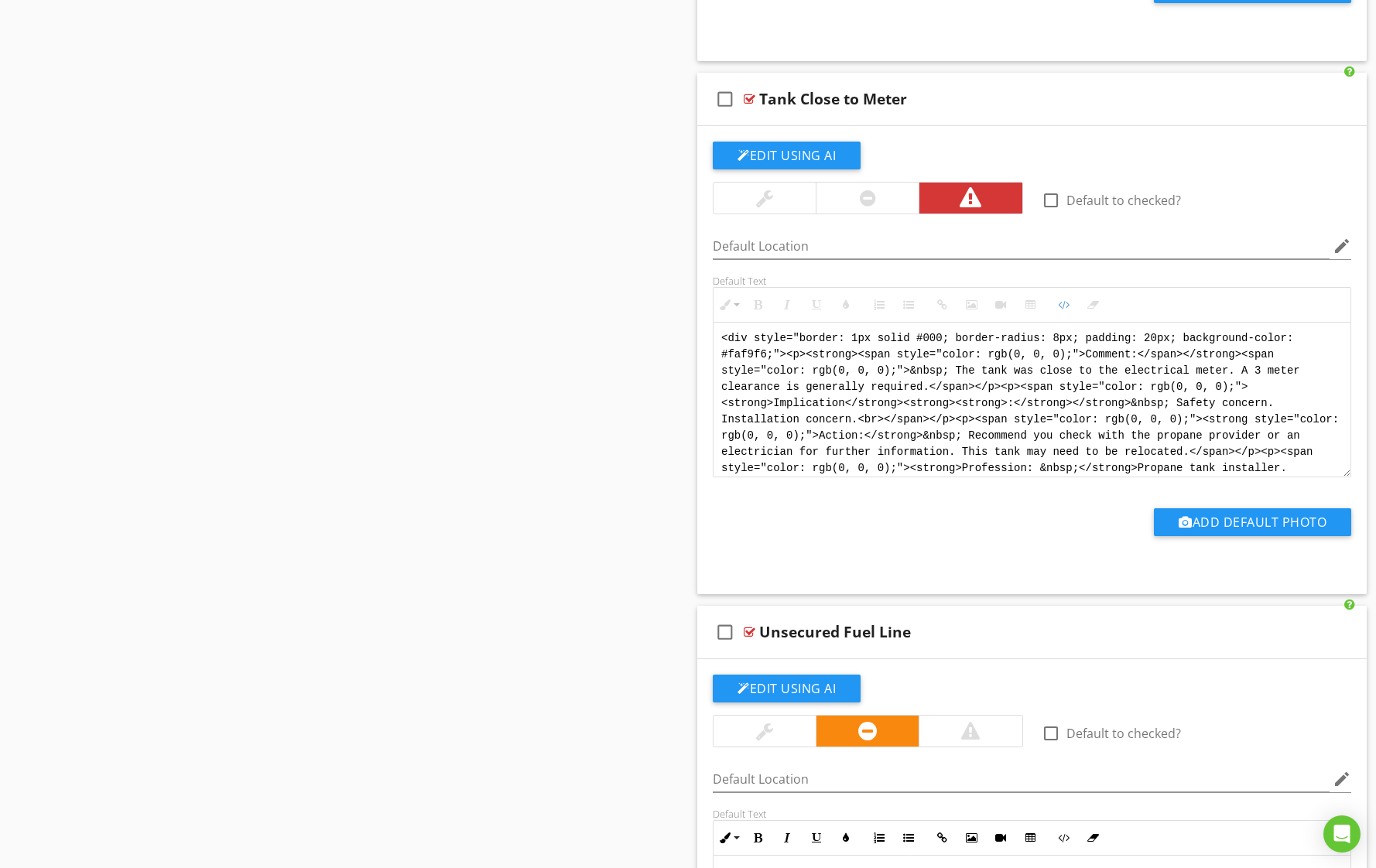 drag, startPoint x: 961, startPoint y: 593, endPoint x: 627, endPoint y: 368, distance: 402.71702 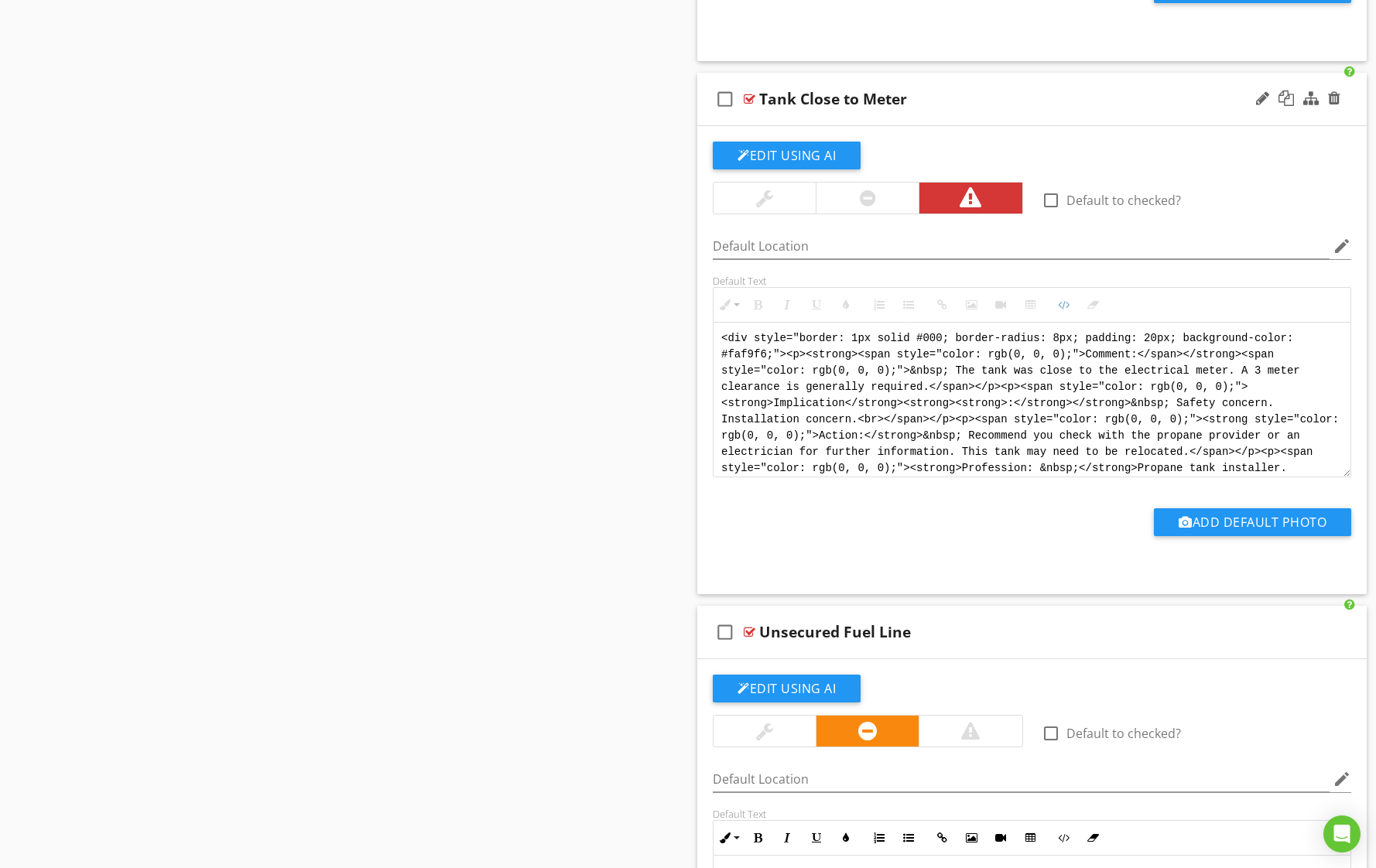 paste on "!-- Jody Version 1 -->
<div style="font-family: Arial, sans-serif; font-size: 15px; line-height: 1.4; color: #000; border: 1px solid #000; border-left: 8px solid #000; border-radius: 8px; padding: 10px; background-color: #faf9f6;">
<p style="margin: 2px 0 8px 0;"><strong>COMMENT</strong>:&nbsp;&nbsp;The tank was located close to the electrical meter. A 3-metre clearance is generally required.</p>
<p style="margin: 2px 0 8px 0;"><strong>IMPLICATION</strong>:&nbsp;&nbsp;Safety concern. Installation concern.</p>
<p style="margin: 2px 0 8px 0;"><strong>ACTION</strong>:&nbsp;&nbsp;Recommend you consult with the propane provider or an electrician for further information. This tank may need to be relocated.</p>
<p style="margin: 2px 0;"><strong>PROFESSION</strong>:&nbsp;&nbsp;Propane tank installer. Electrical contractor.</p>
</div>" 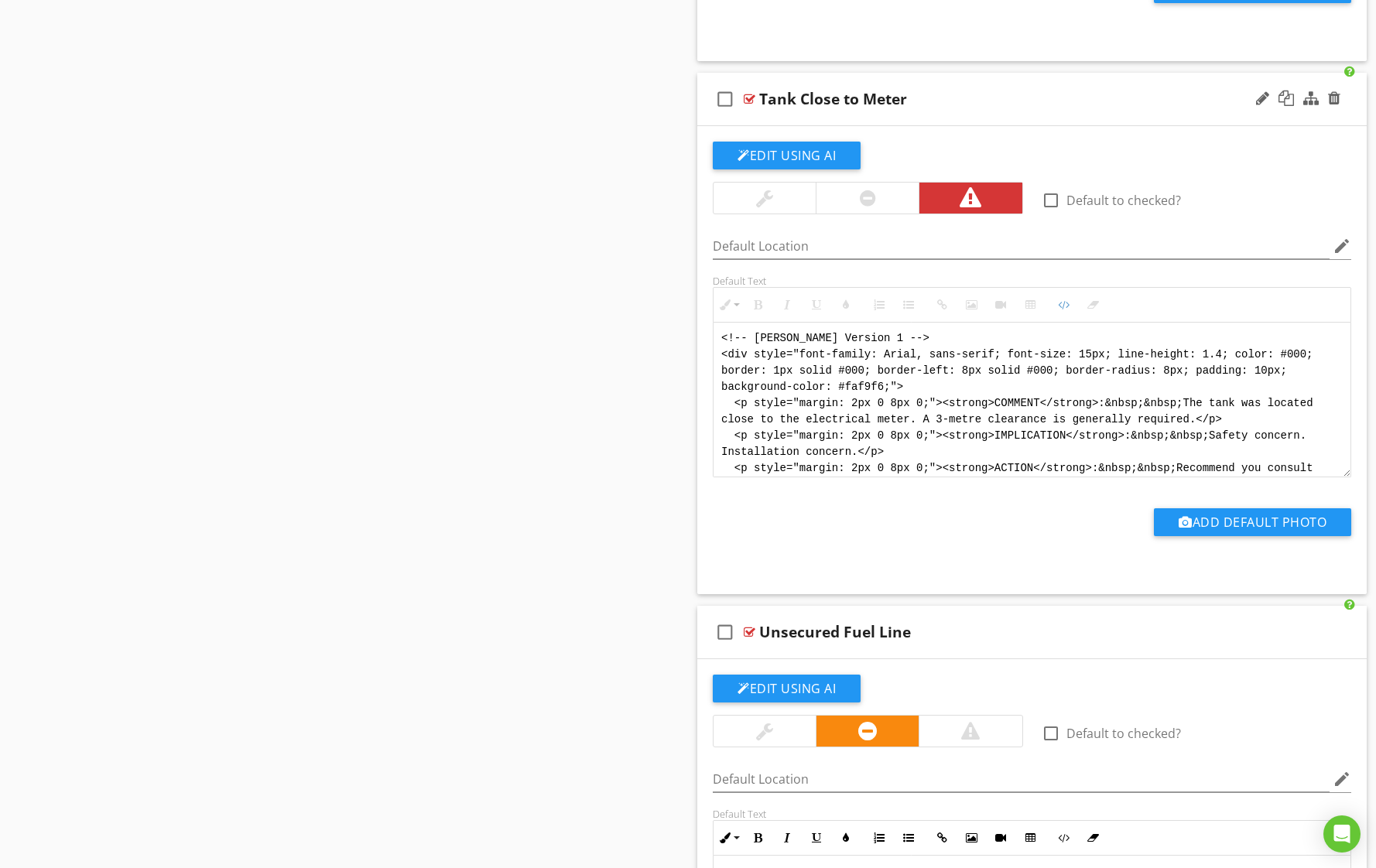 scroll, scrollTop: 243, scrollLeft: 0, axis: vertical 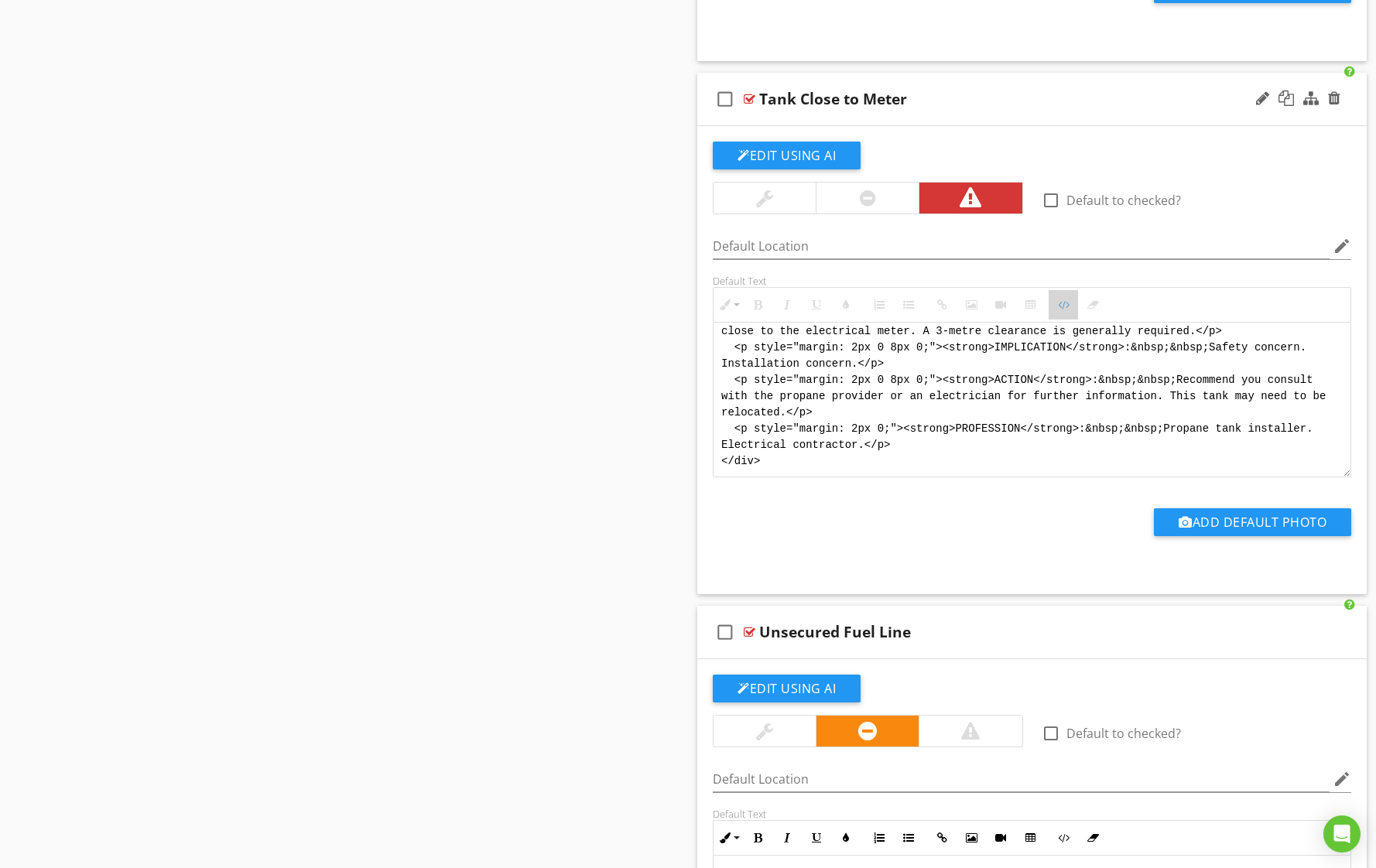 click on "Code View" at bounding box center (1063, 305) 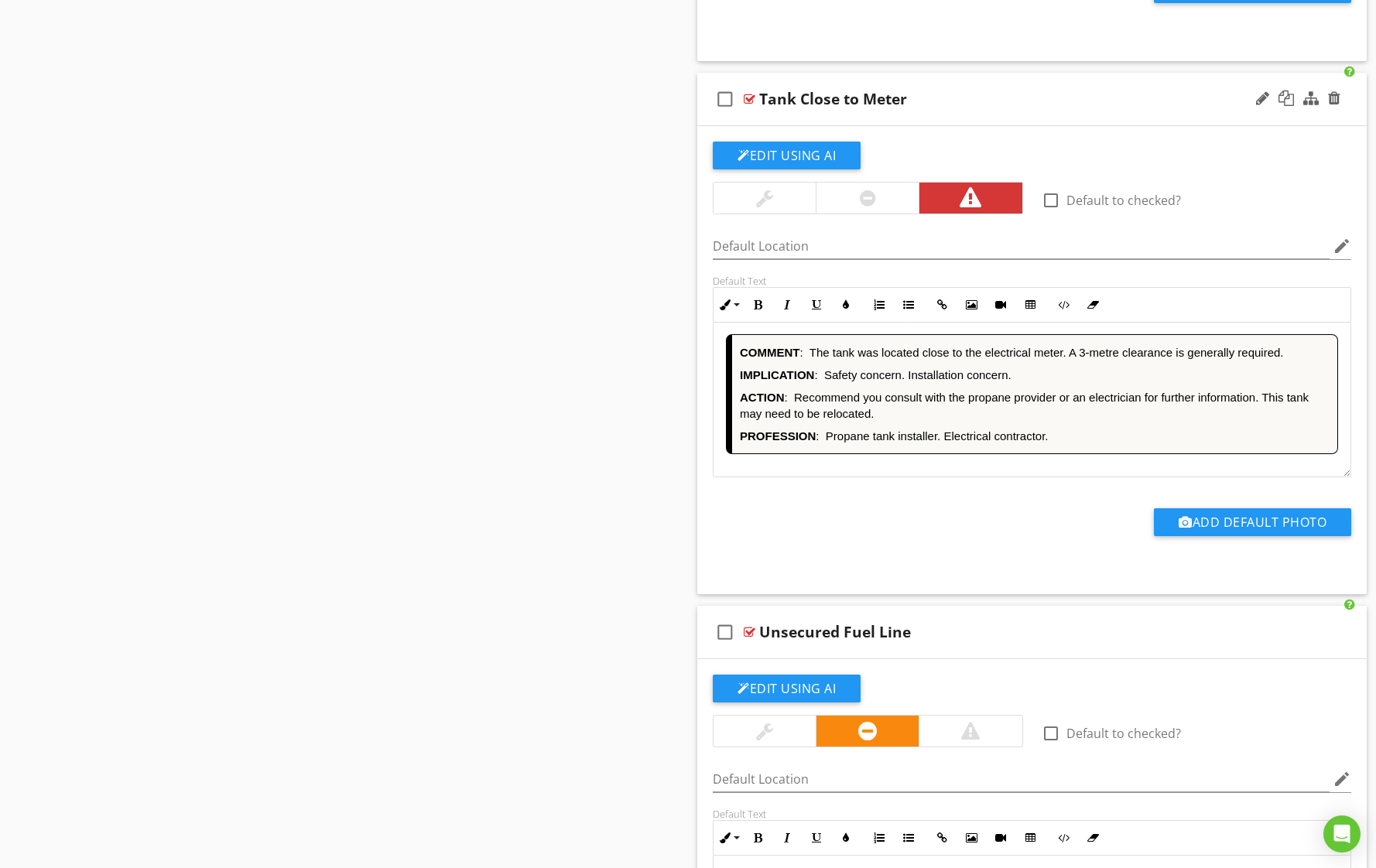 scroll, scrollTop: 0, scrollLeft: 0, axis: both 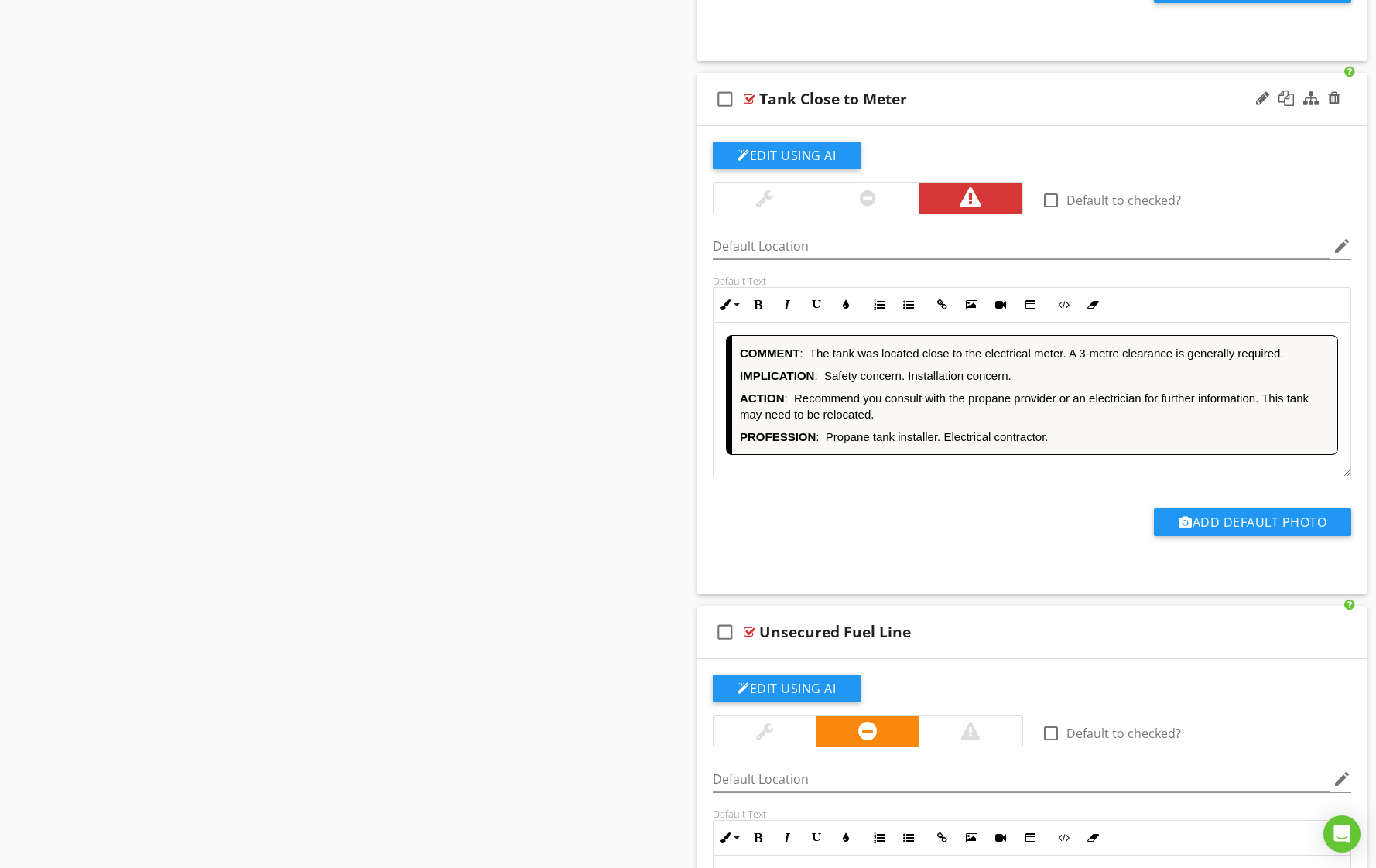 click on "COMMENT :  The tank was located close to the electrical meter. A 3-metre clearance is generally required." at bounding box center [1035, 353] 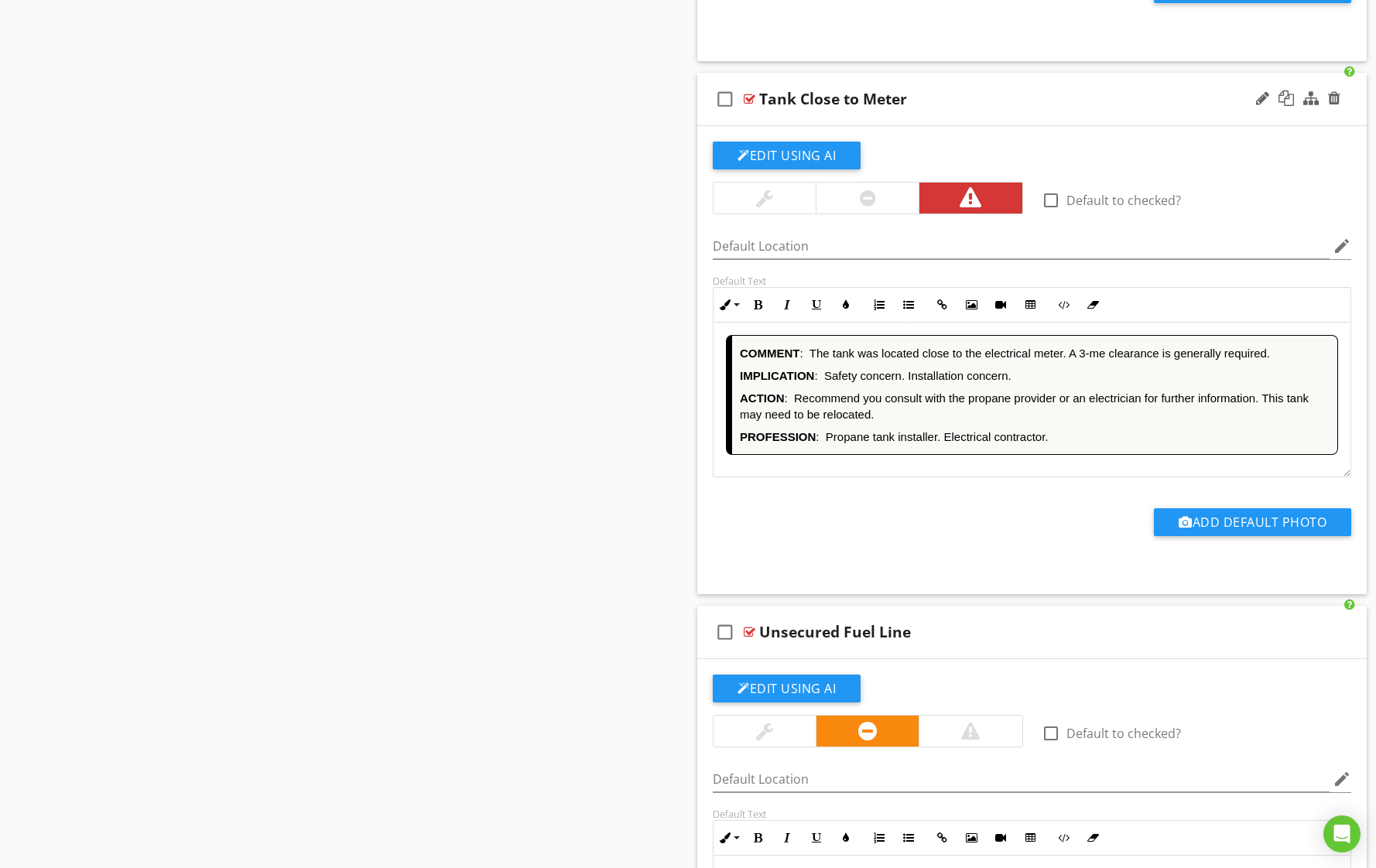 type 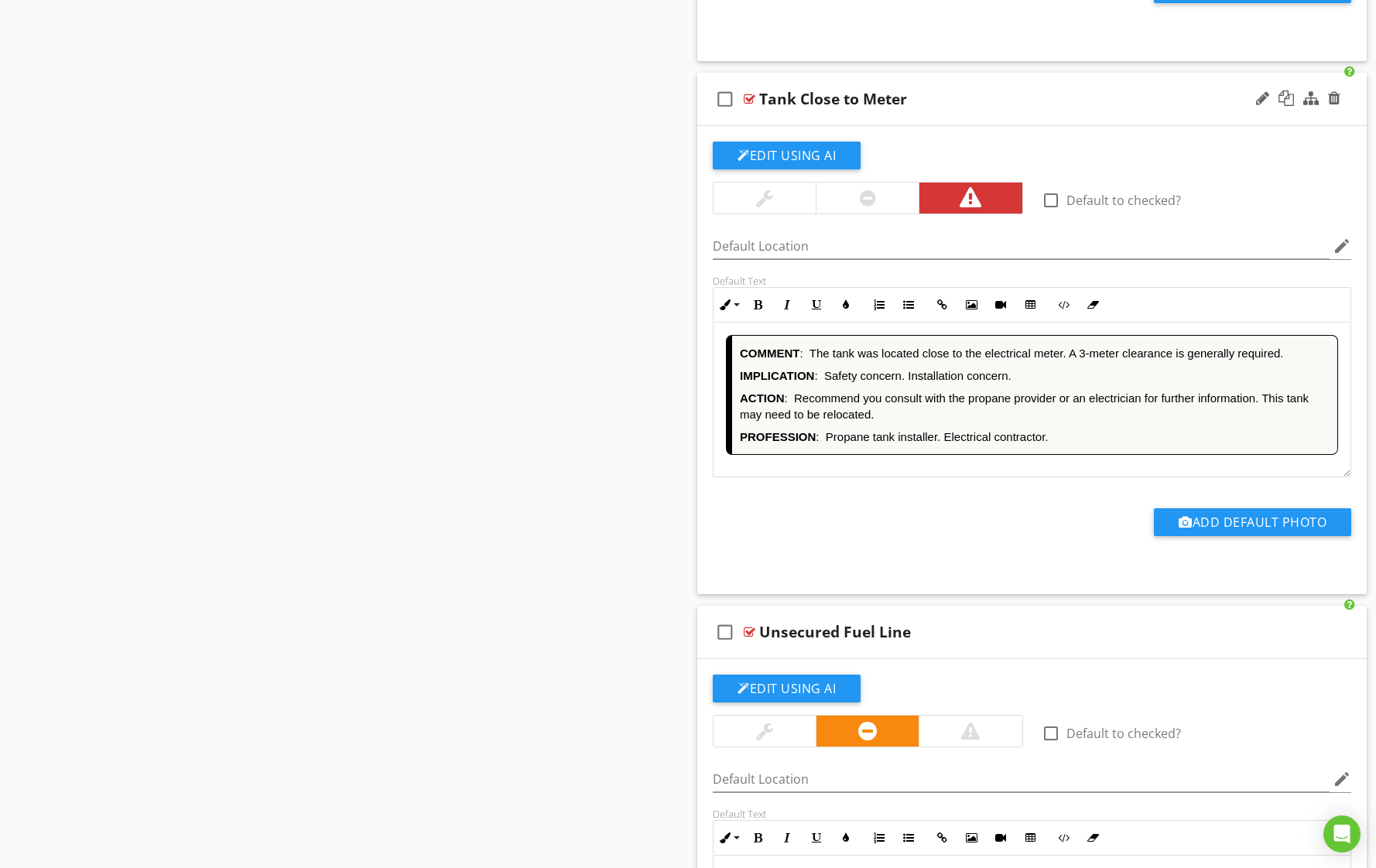 click on "COMMENT :  The tank was located close to the electrical meter. A 3-meter clearance is generally required." at bounding box center [1035, 353] 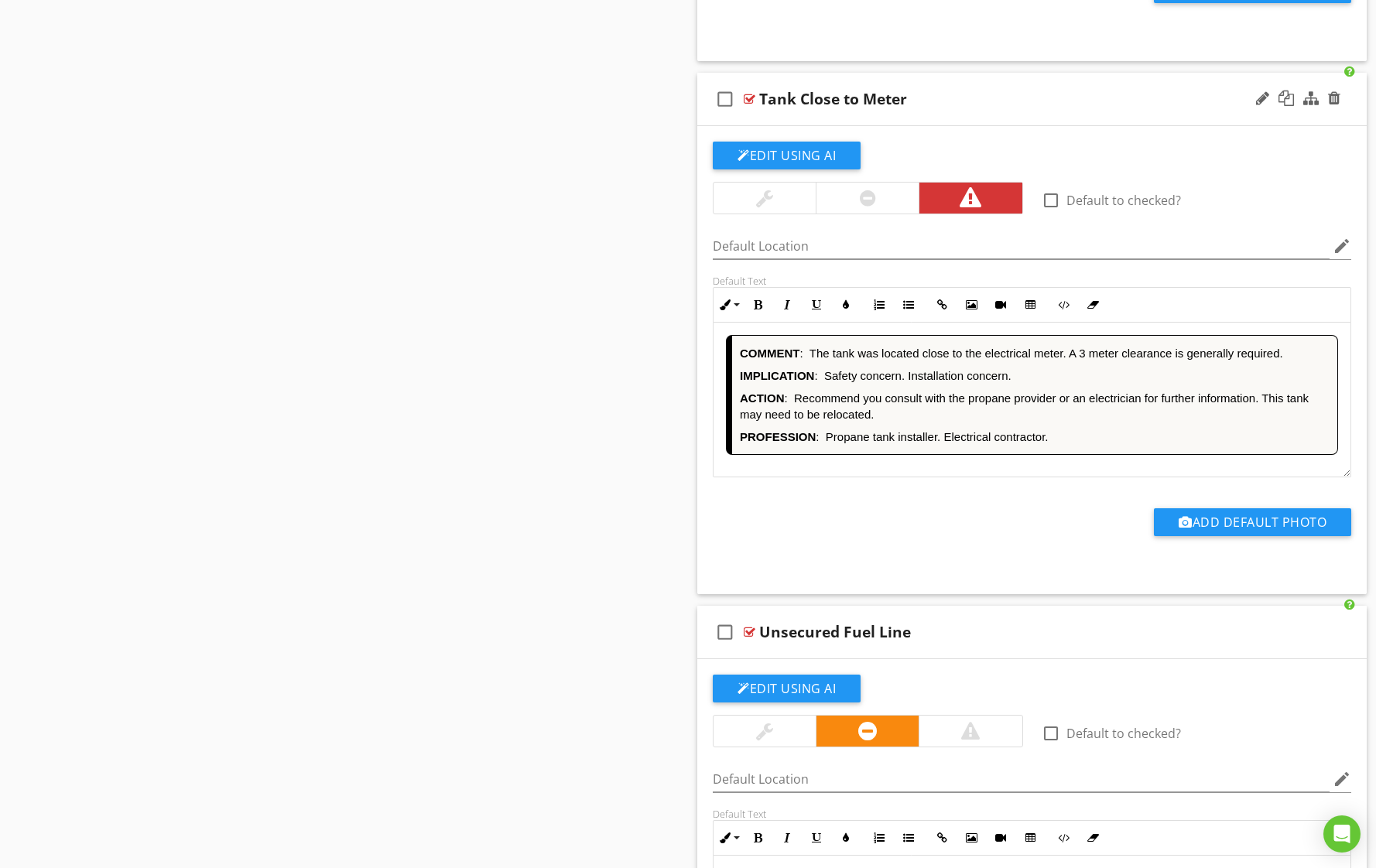 click on "COMMENT :  The tank was located close to the electrical meter. A 3 meter clearance is generally required." at bounding box center (1035, 353) 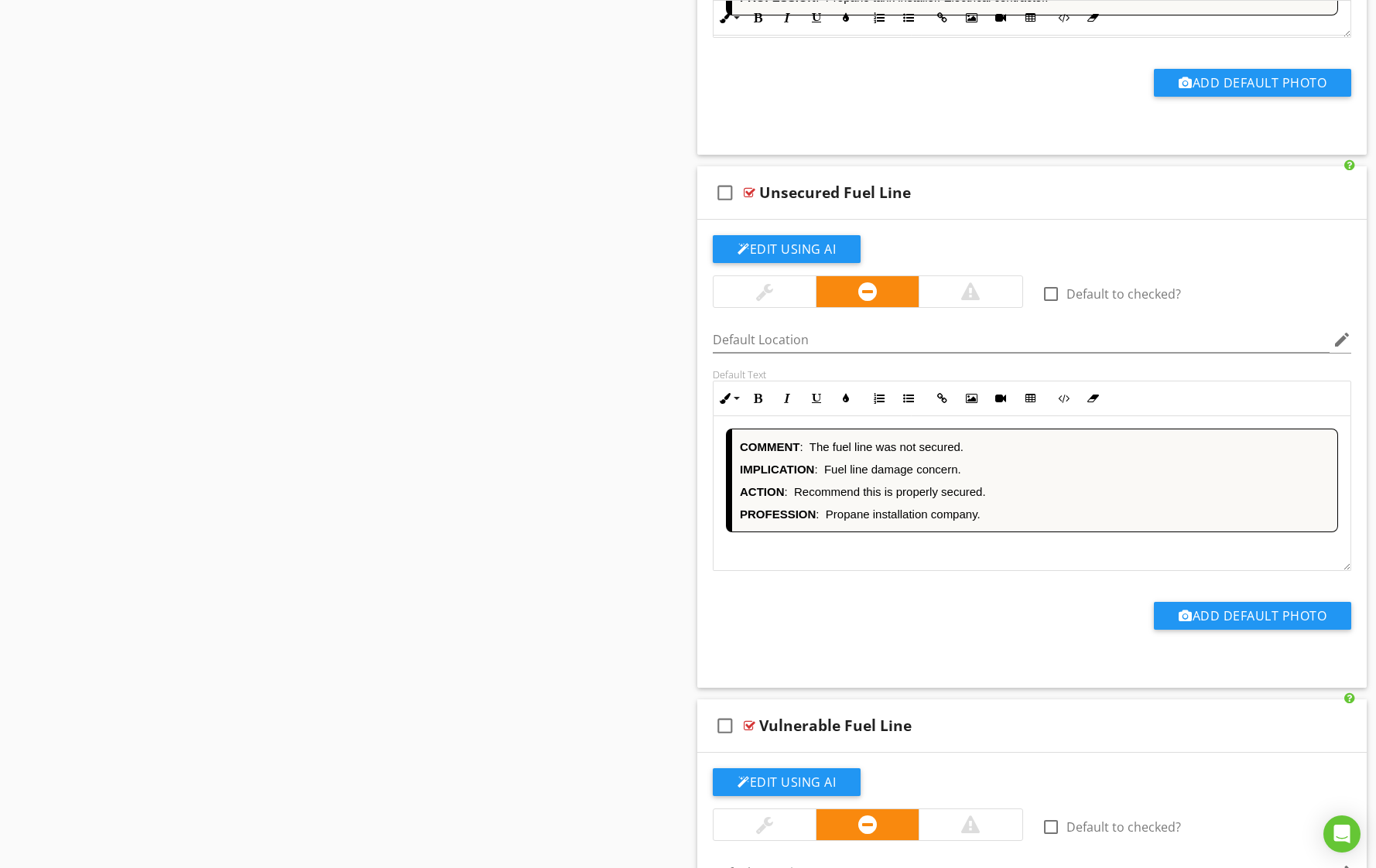 scroll, scrollTop: 5237, scrollLeft: 0, axis: vertical 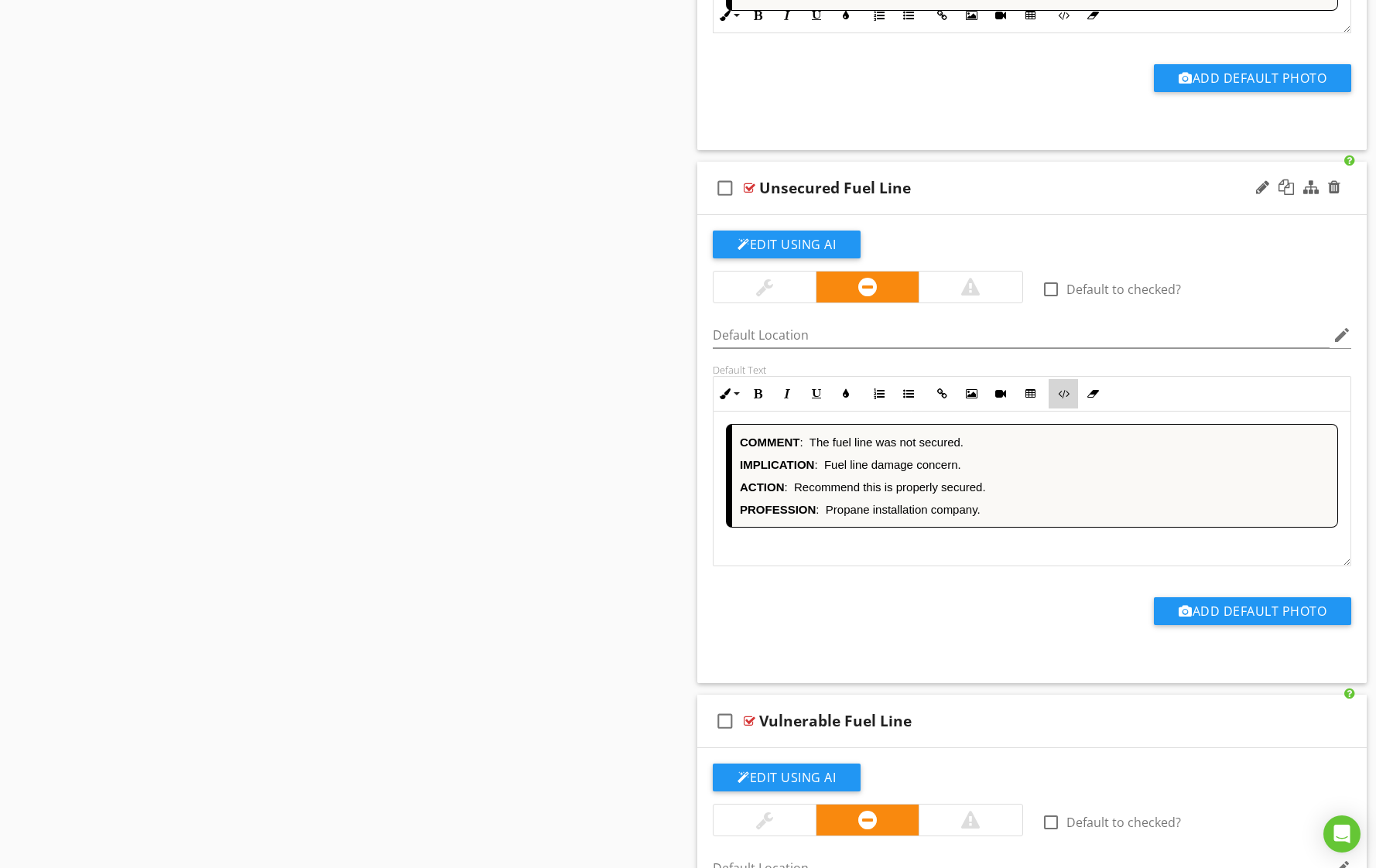 click on "Code View" at bounding box center (1063, 394) 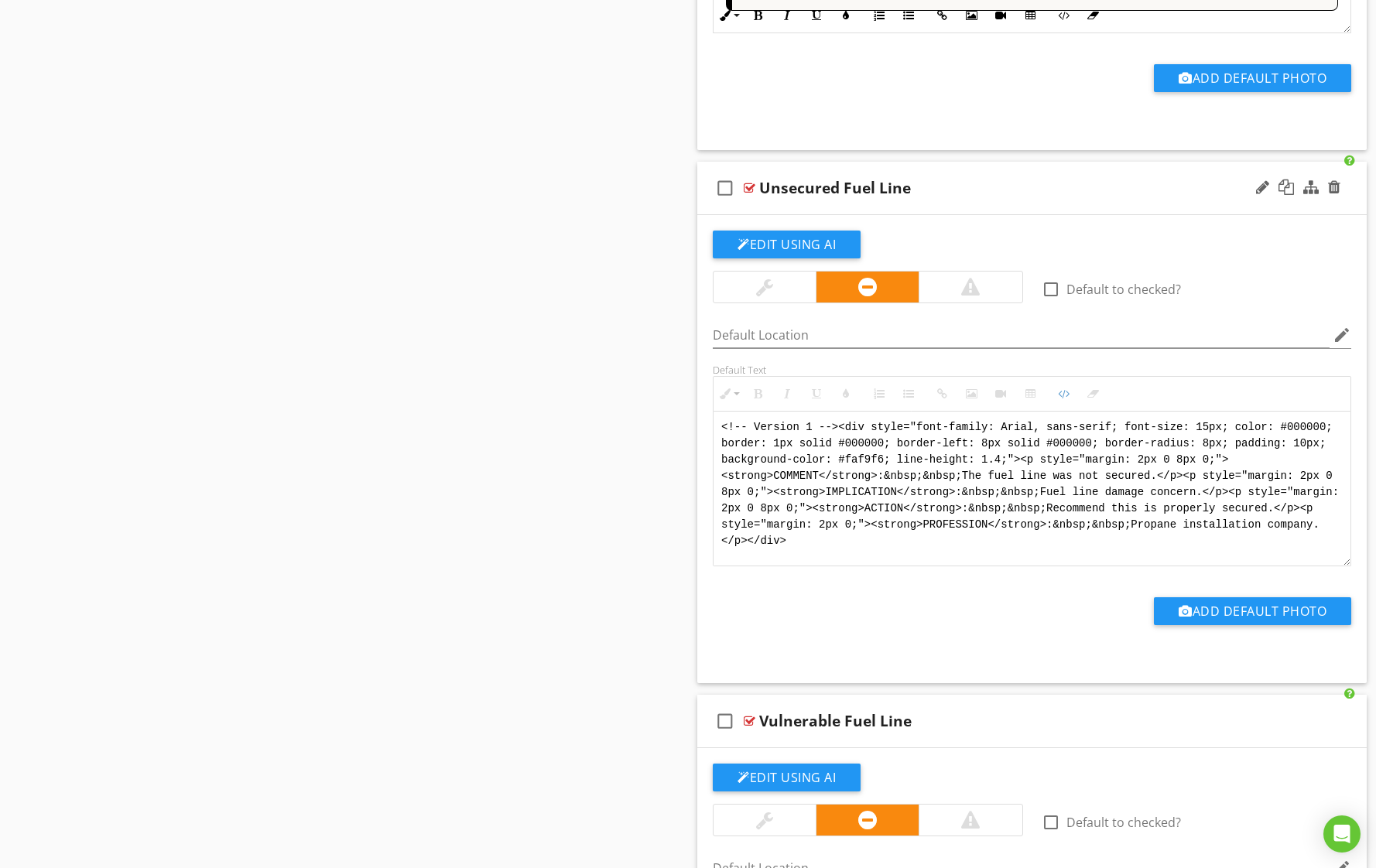 scroll, scrollTop: 102, scrollLeft: 0, axis: vertical 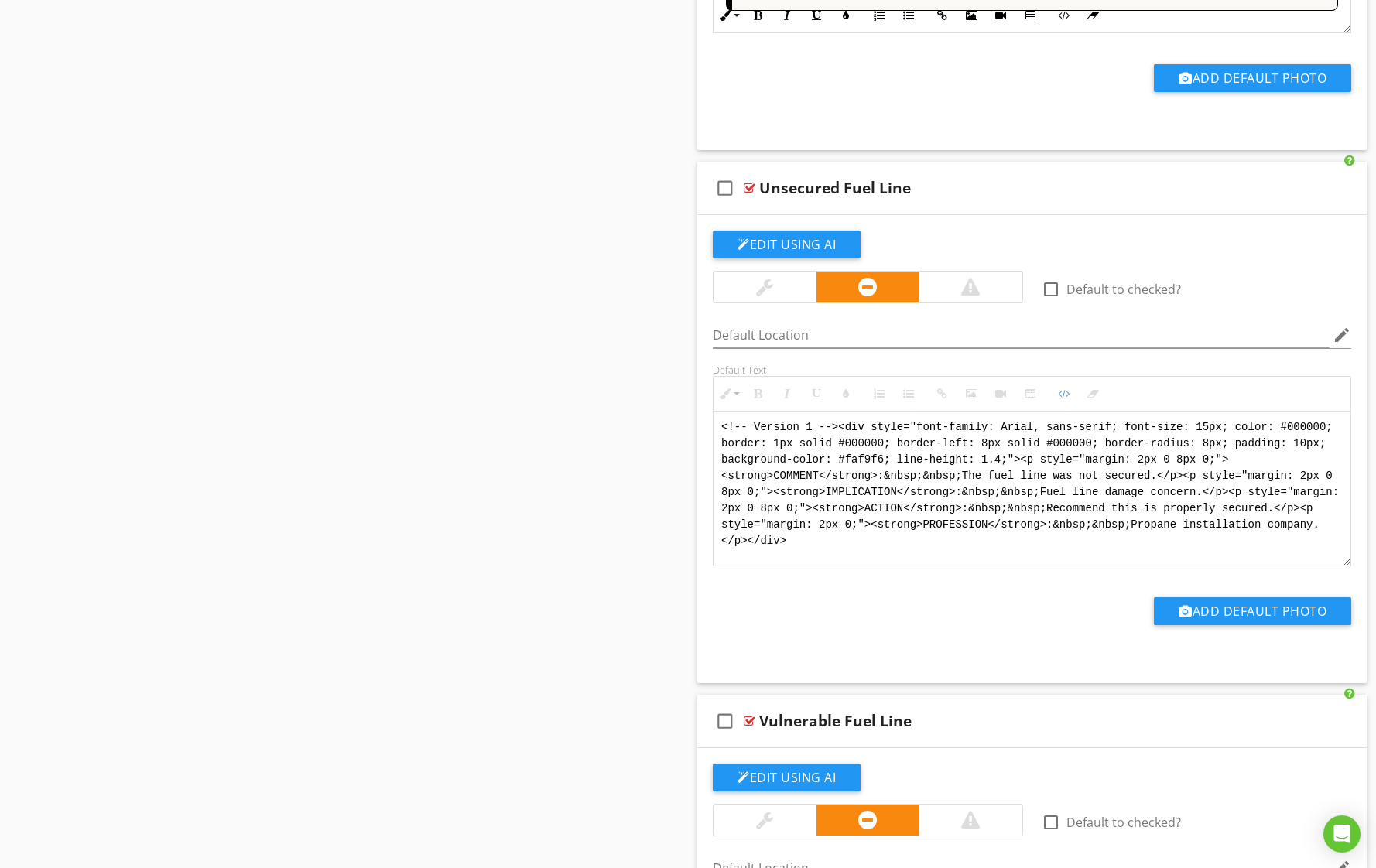 drag, startPoint x: 831, startPoint y: 684, endPoint x: 632, endPoint y: 473, distance: 290.0379 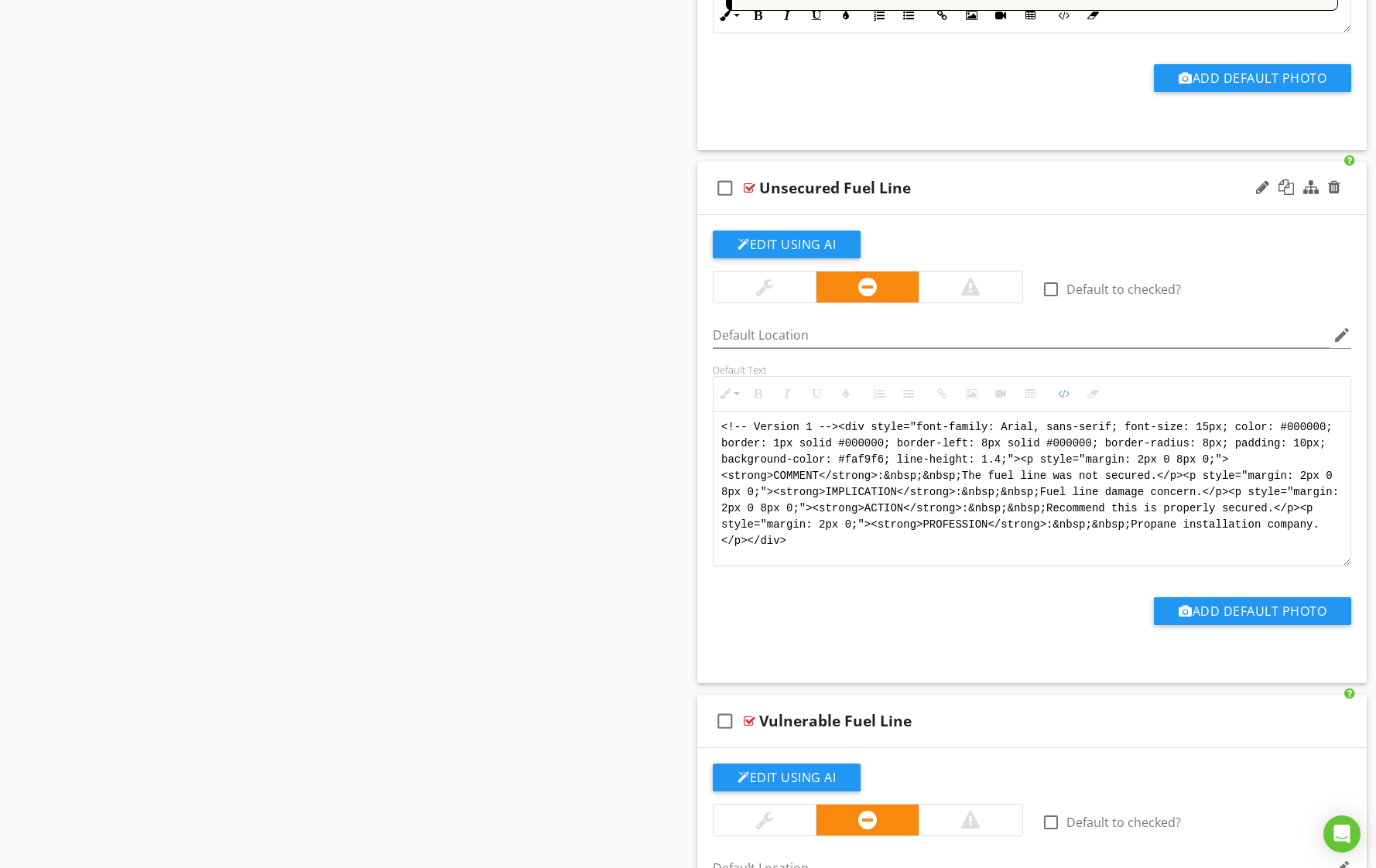 paste on "Jody Version 1 -->
<div style="font-family: Arial, sans-serif; font-size: 15px; line-height: 1.4; color: #000; border: 1px solid #000; border-left: 8px solid #000; border-radius: 8px; padding: 10px; background-color: #faf9f6;">
<p style="margin: 2px 0 8px 0;"><strong>COMMENT</strong>:&nbsp;&nbsp;The fuel line was not secured.</p>
<p style="margin: 2px 0 8px 0;"><strong>IMPLICATION</strong>:&nbsp;&nbsp;Fuel line damage concern.</p>
<p style="margin: 2px 0 8px 0;"><strong>ACTION</strong>:&nbsp;&nbsp;Recommend this is secured.</p>
<p style="margin: 2px 0;"><strong>PROFESSION</strong>:&nbsp;&nbsp;Propane installation company.</p>
</div>" 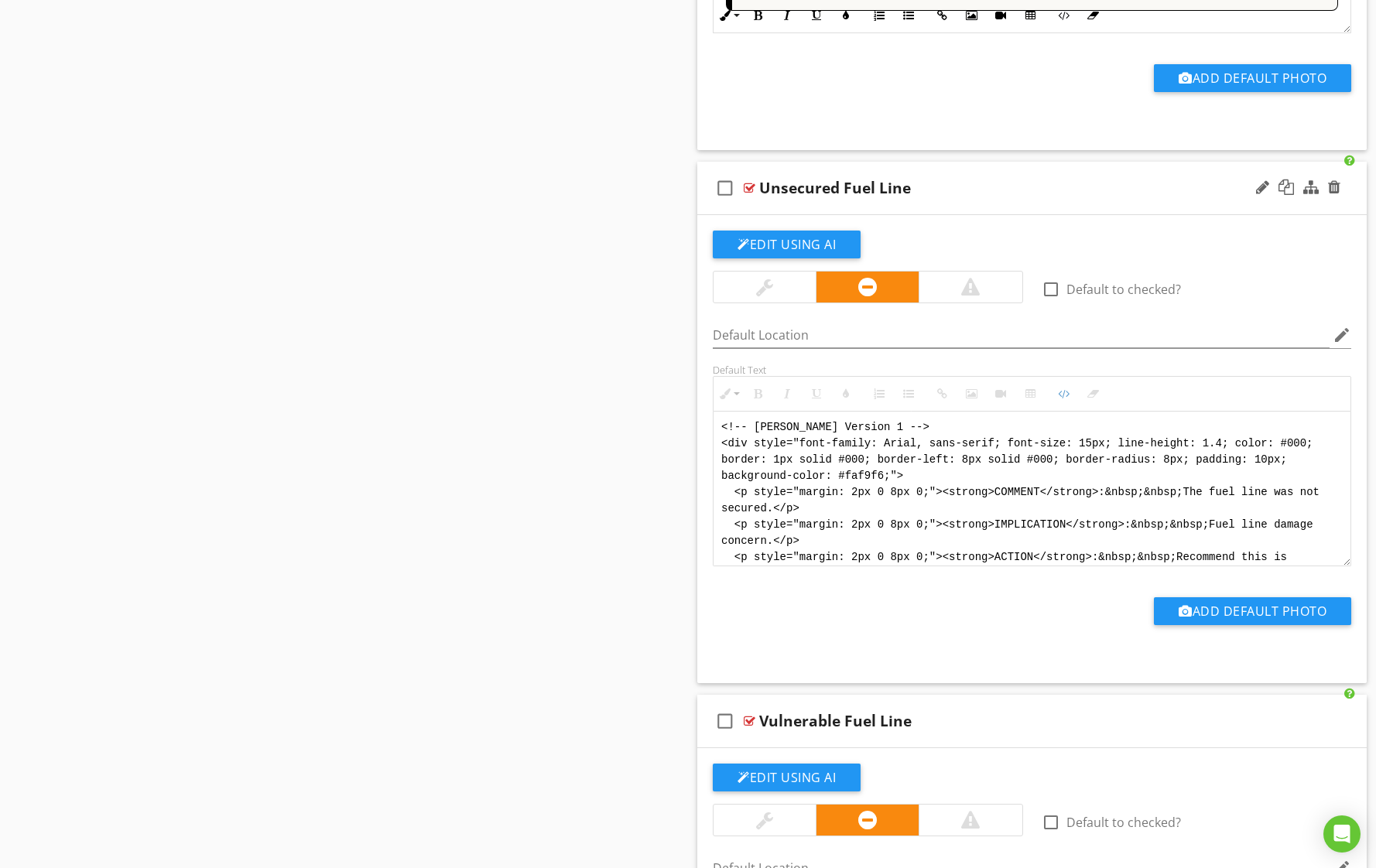 scroll, scrollTop: 142, scrollLeft: 0, axis: vertical 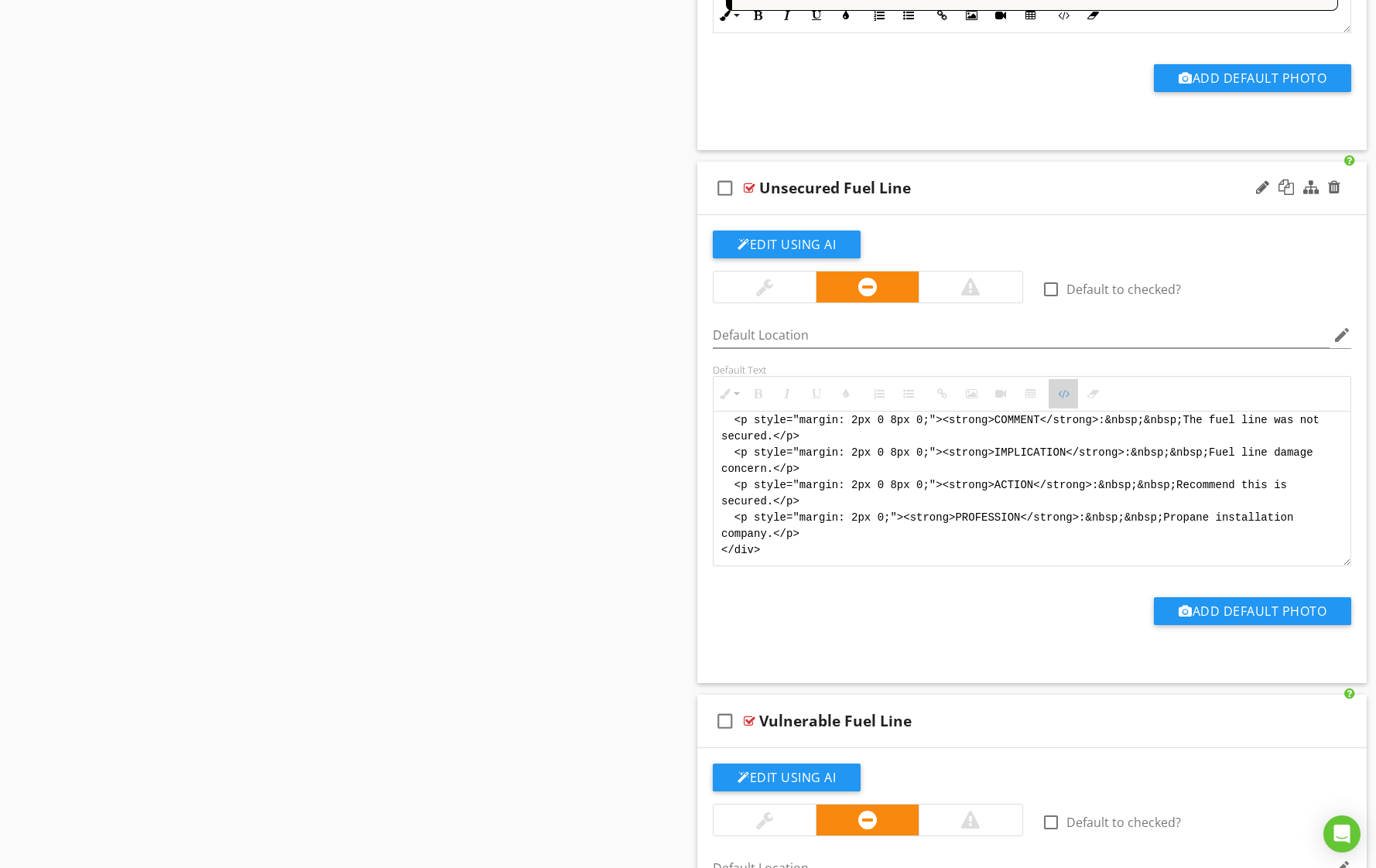 drag, startPoint x: 1060, startPoint y: 529, endPoint x: 980, endPoint y: 542, distance: 81.04937 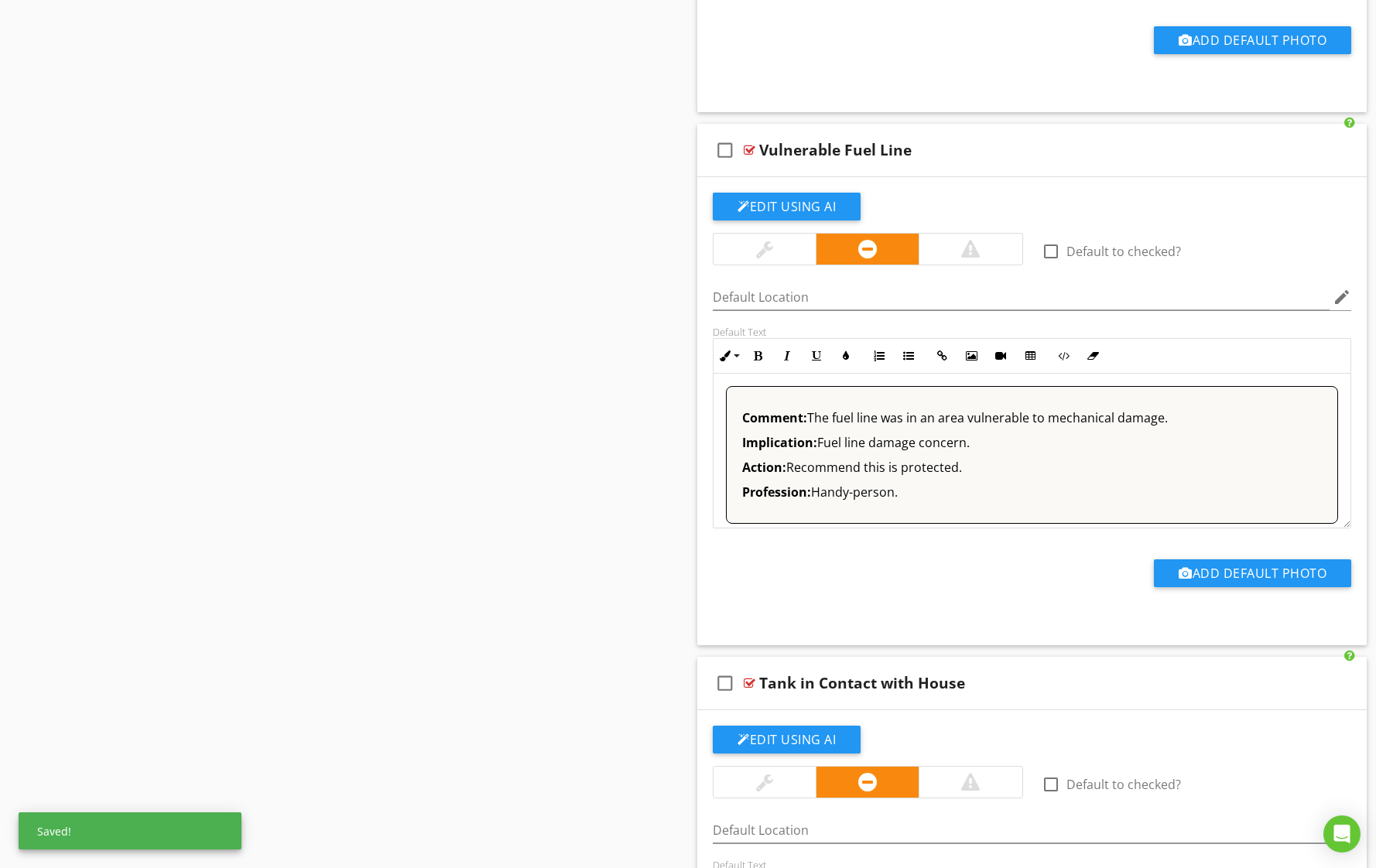 scroll, scrollTop: 5830, scrollLeft: 0, axis: vertical 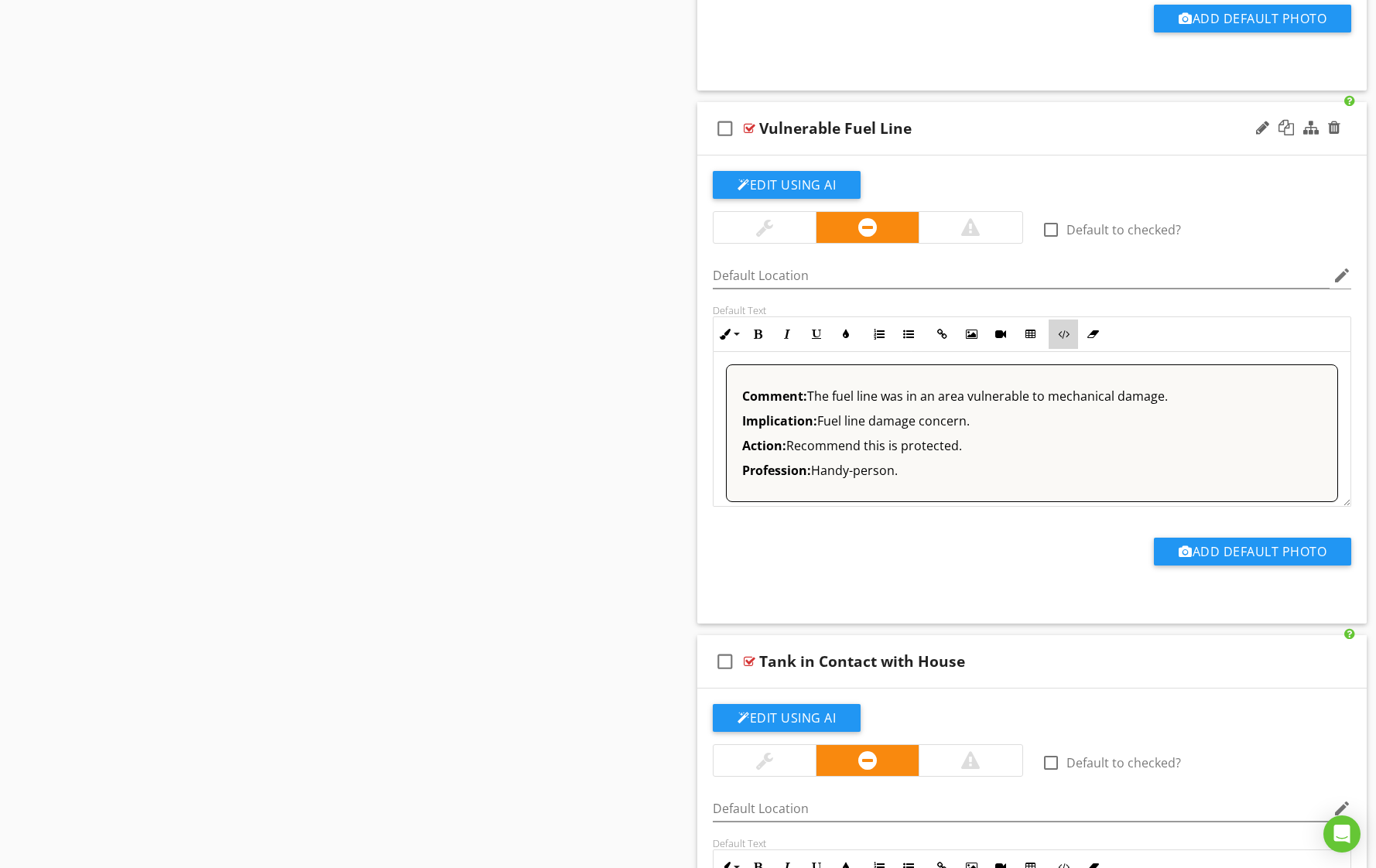 click at bounding box center [1063, 334] 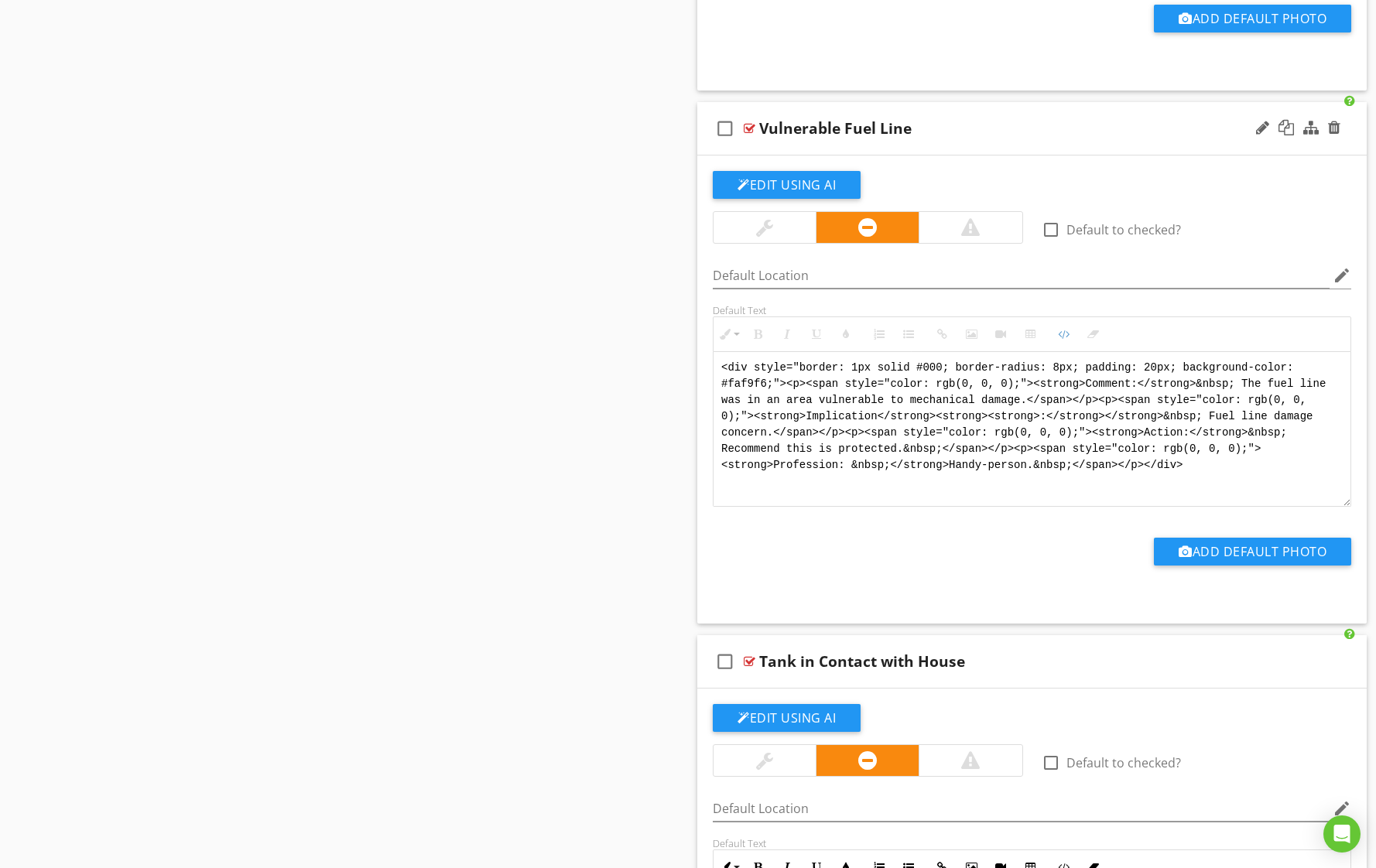scroll, scrollTop: 42, scrollLeft: 0, axis: vertical 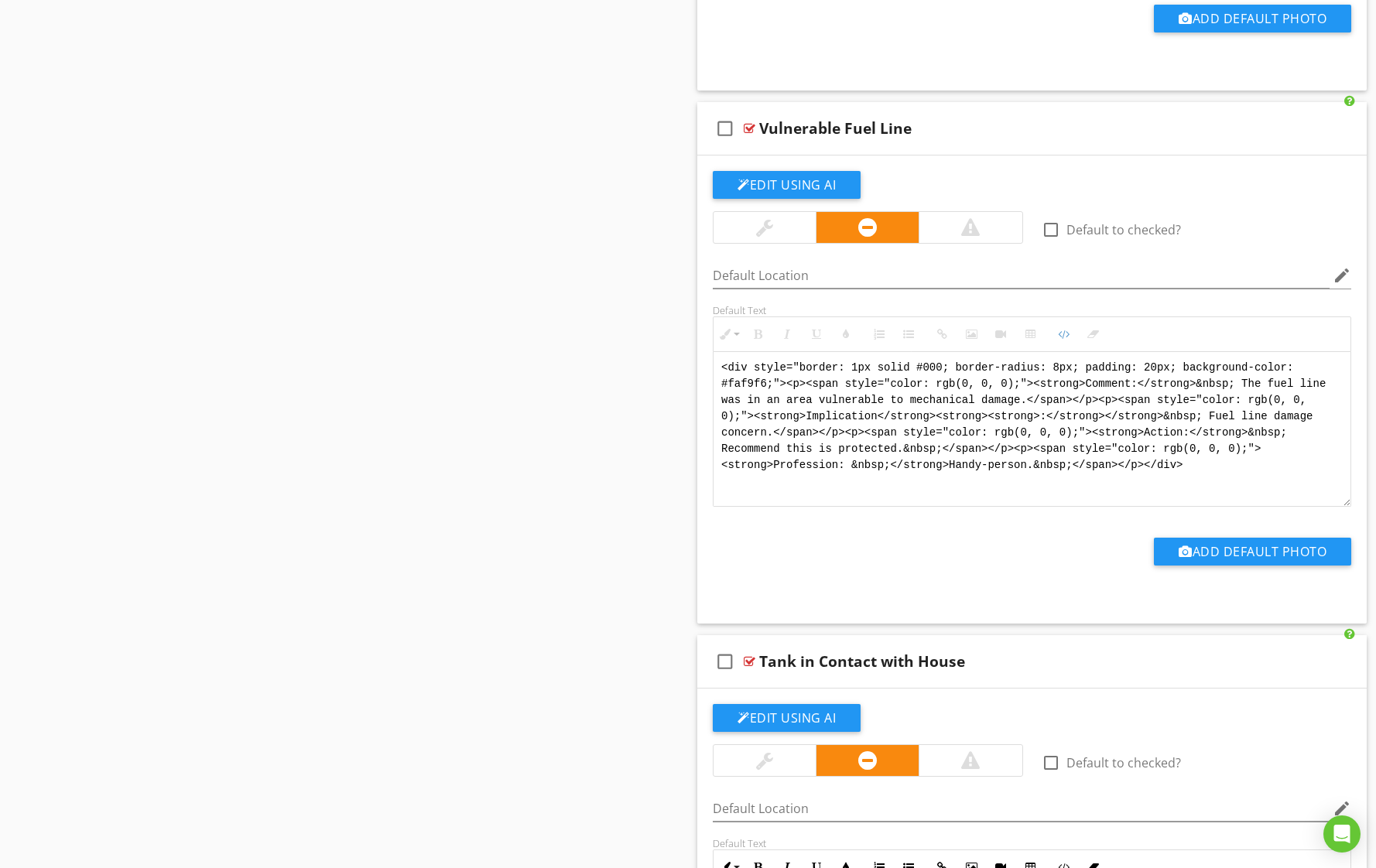 drag, startPoint x: 1179, startPoint y: 636, endPoint x: 607, endPoint y: 405, distance: 616.8833 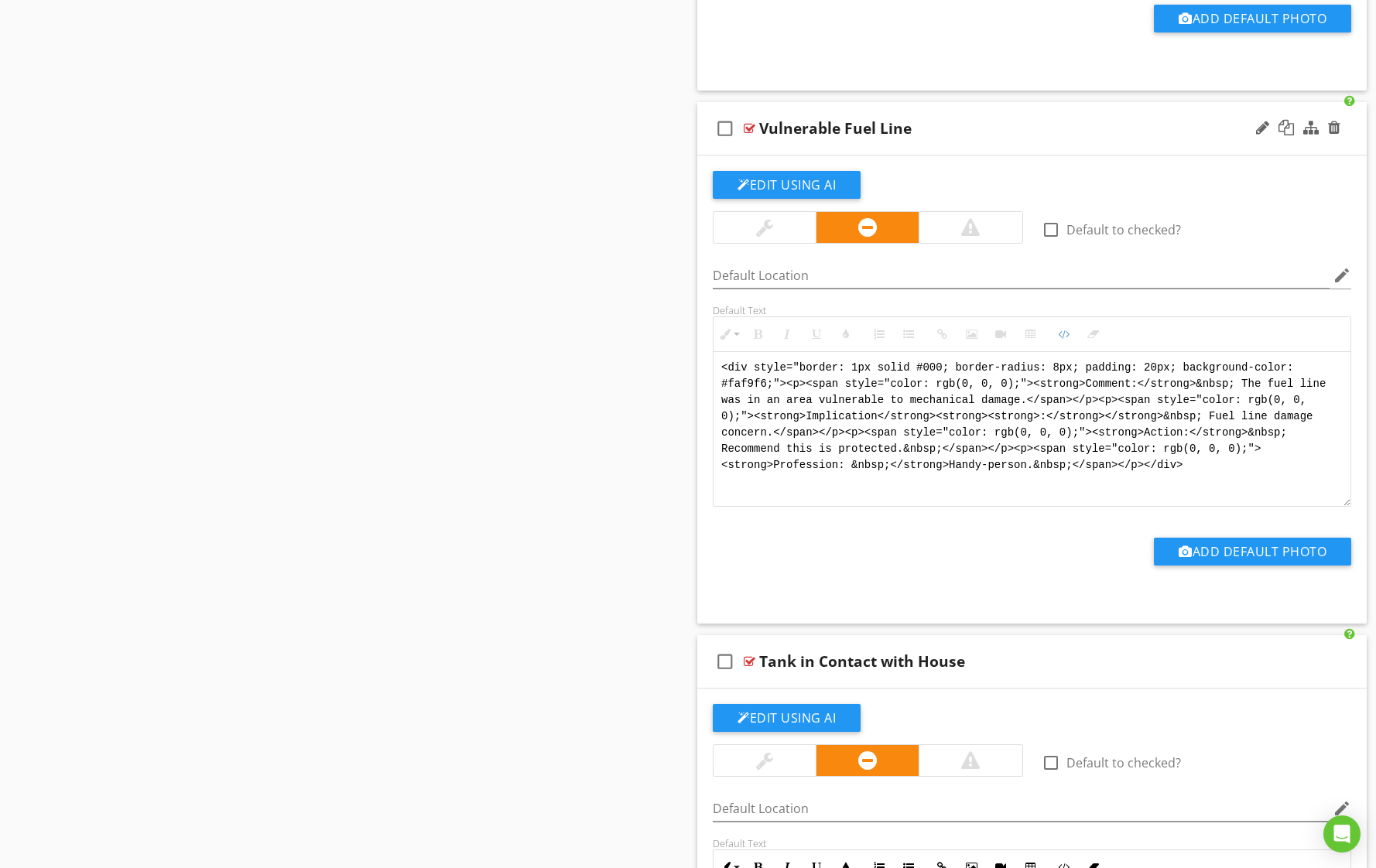 paste on "!-- Jody Version 1 -->
<div style="font-family: Arial, sans-serif; font-size: 15px; line-height: 1.4; color: #000; border: 1px solid #000; border-left: 8px solid #000; border-radius: 8px; padding: 10px; background-color: #faf9f6;">
<p style="margin: 2px 0 8px 0;"><strong>COMMENT</strong>:&nbsp;&nbsp;The fuel line was in an area vulnerable to mechanical damage.</p>
<p style="margin: 2px 0 8px 0;"><strong>IMPLICATION</strong>:&nbsp;&nbsp;Fuel line damage concern.</p>
<p style="margin: 2px 0 8px 0;"><strong>ACTION</strong>:&nbsp;&nbsp;Recommend this is protected.</p>
<p style="margin: 2px 0;"><strong>PROFESSION</strong>:&nbsp;&nbsp;Handy-person.</p>
</div>" 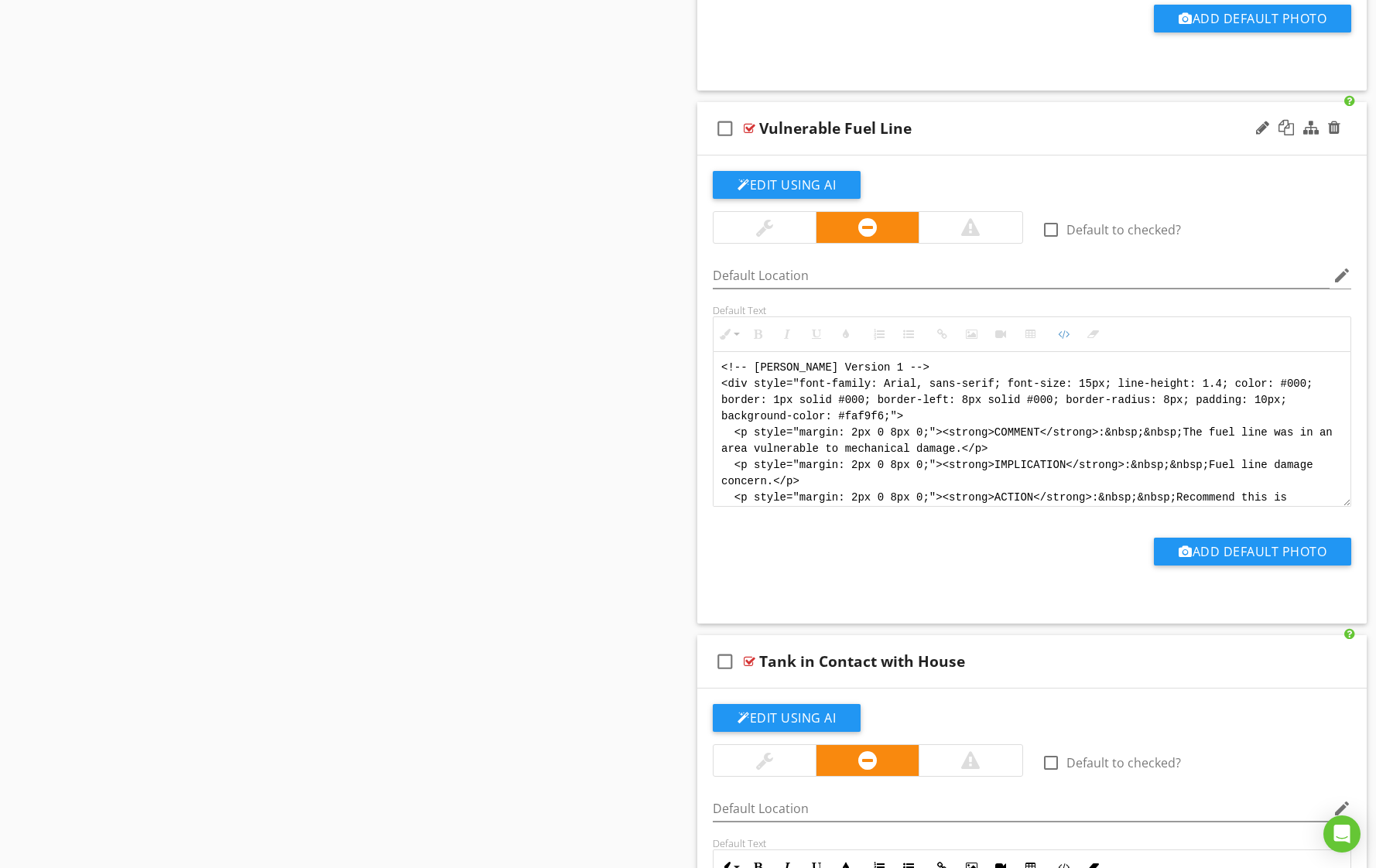 scroll, scrollTop: 162, scrollLeft: 0, axis: vertical 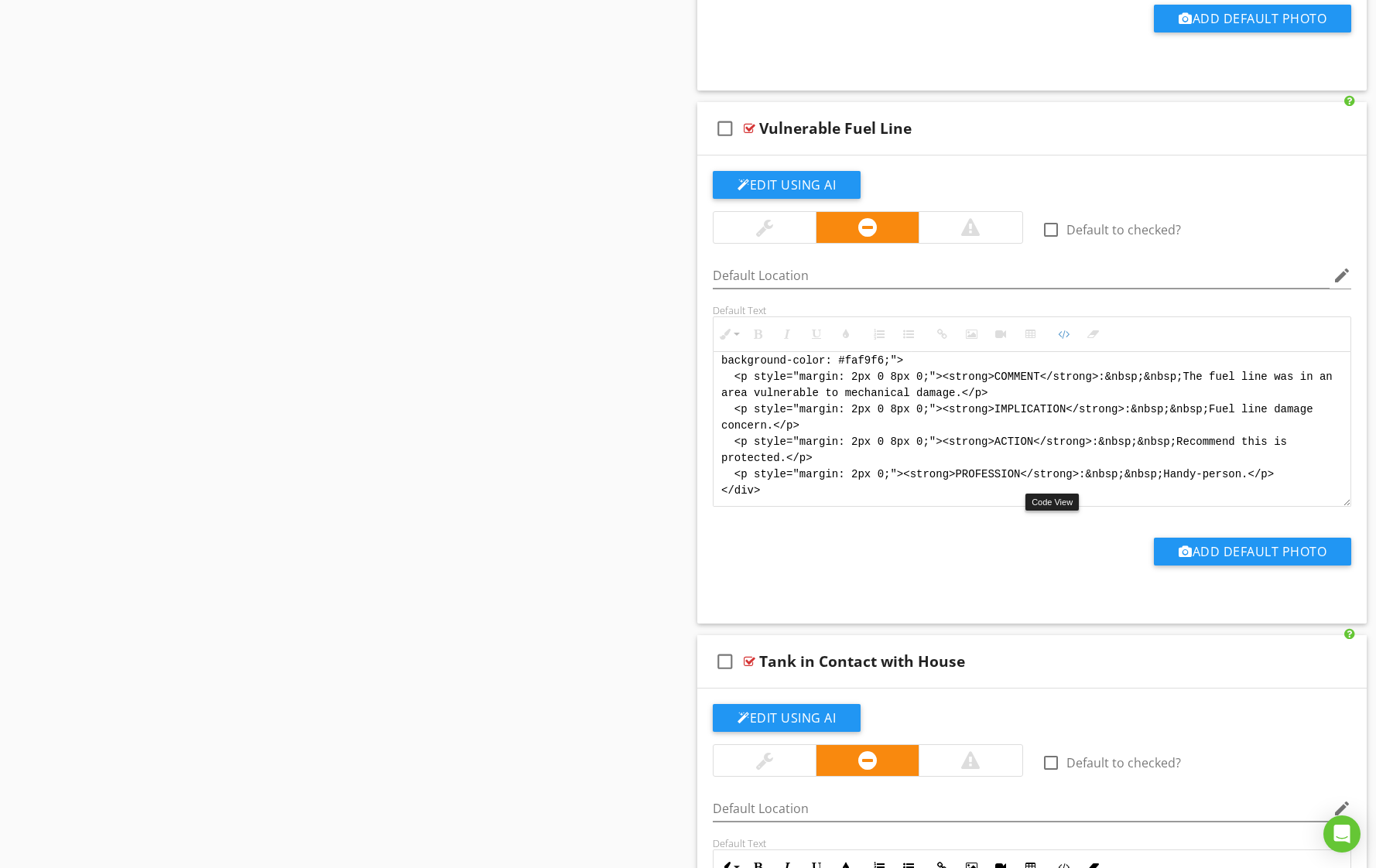 drag, startPoint x: 1073, startPoint y: 480, endPoint x: 870, endPoint y: 494, distance: 203.48219 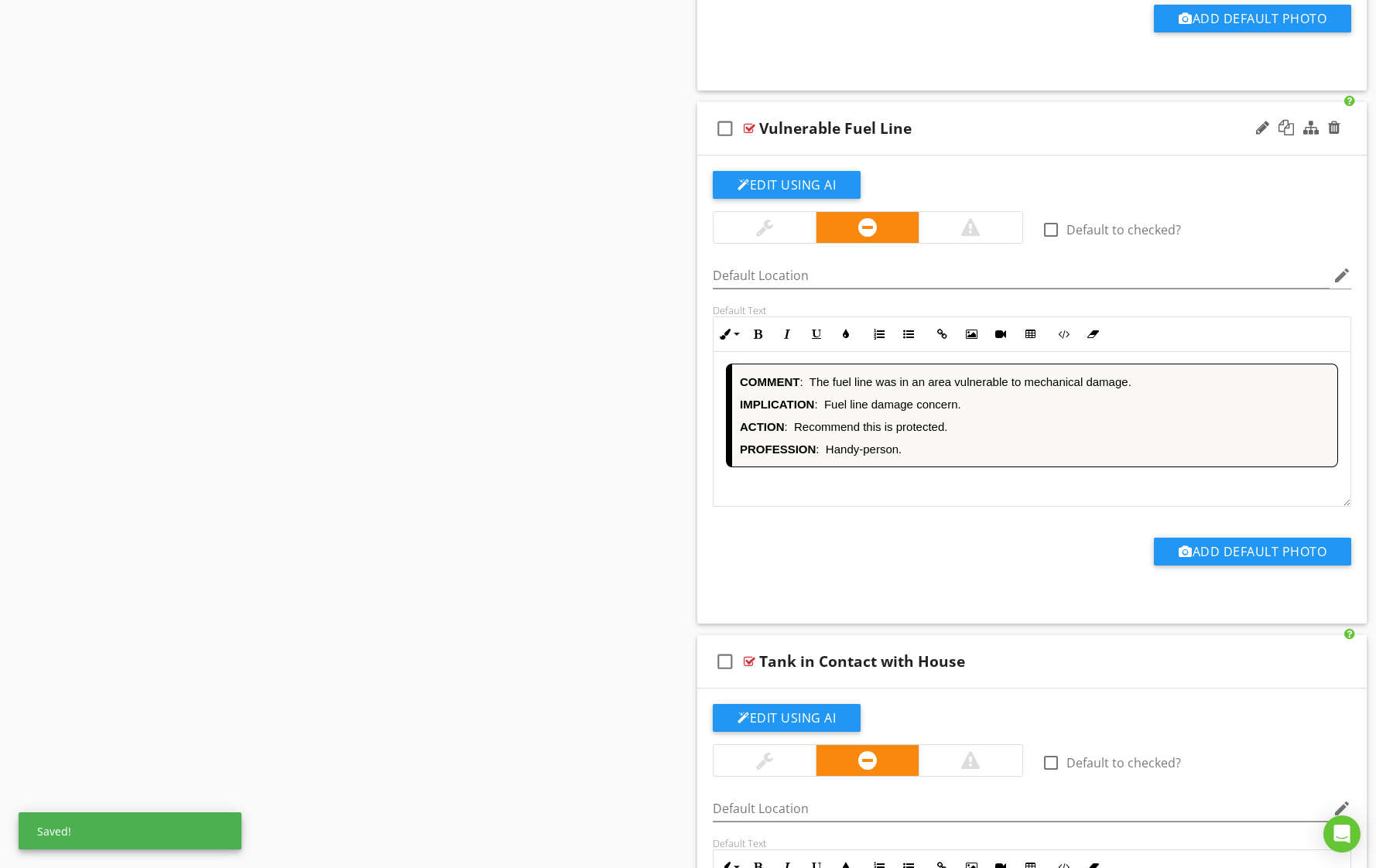 scroll, scrollTop: 2, scrollLeft: 0, axis: vertical 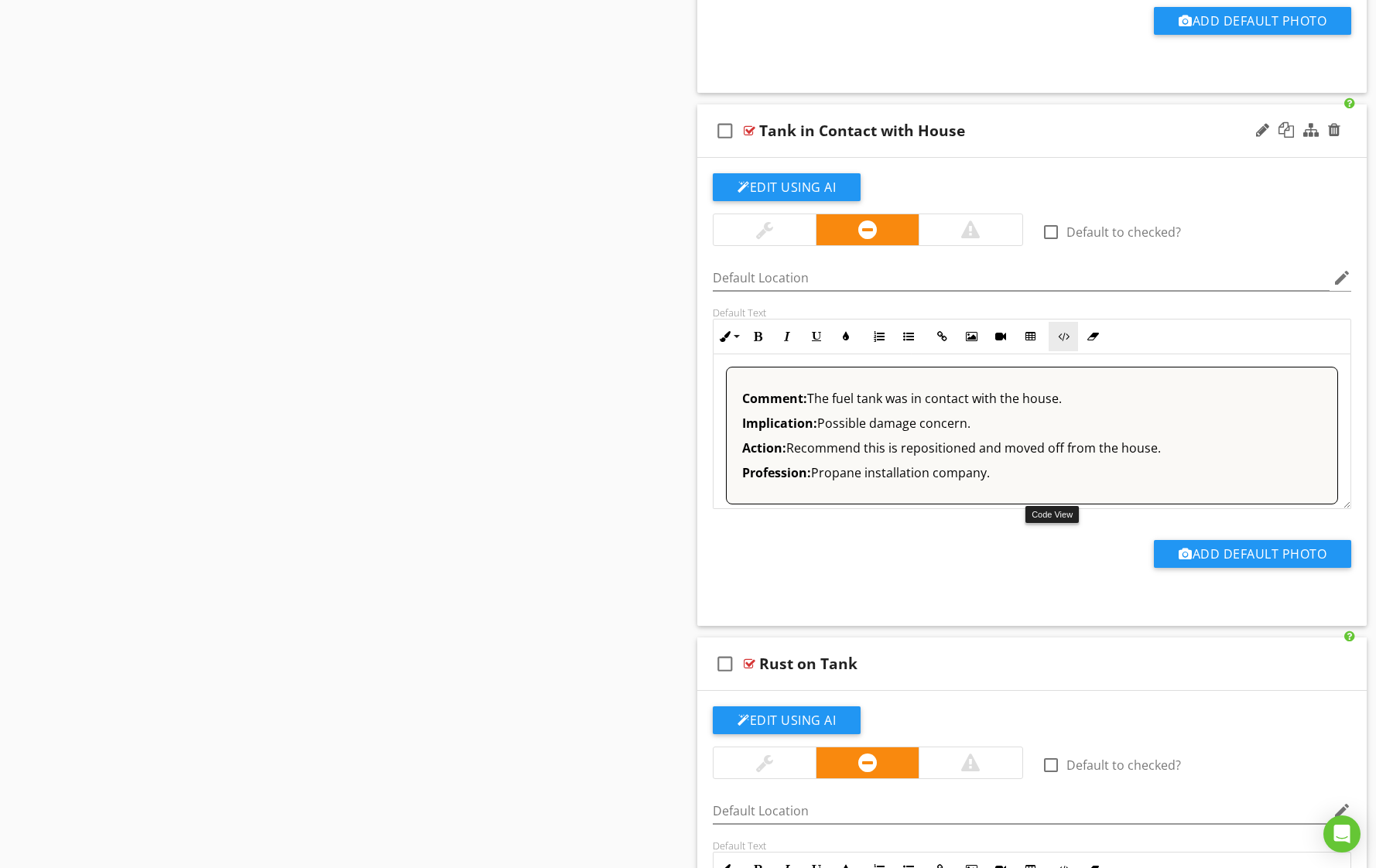 click on "Code View" at bounding box center (1063, 337) 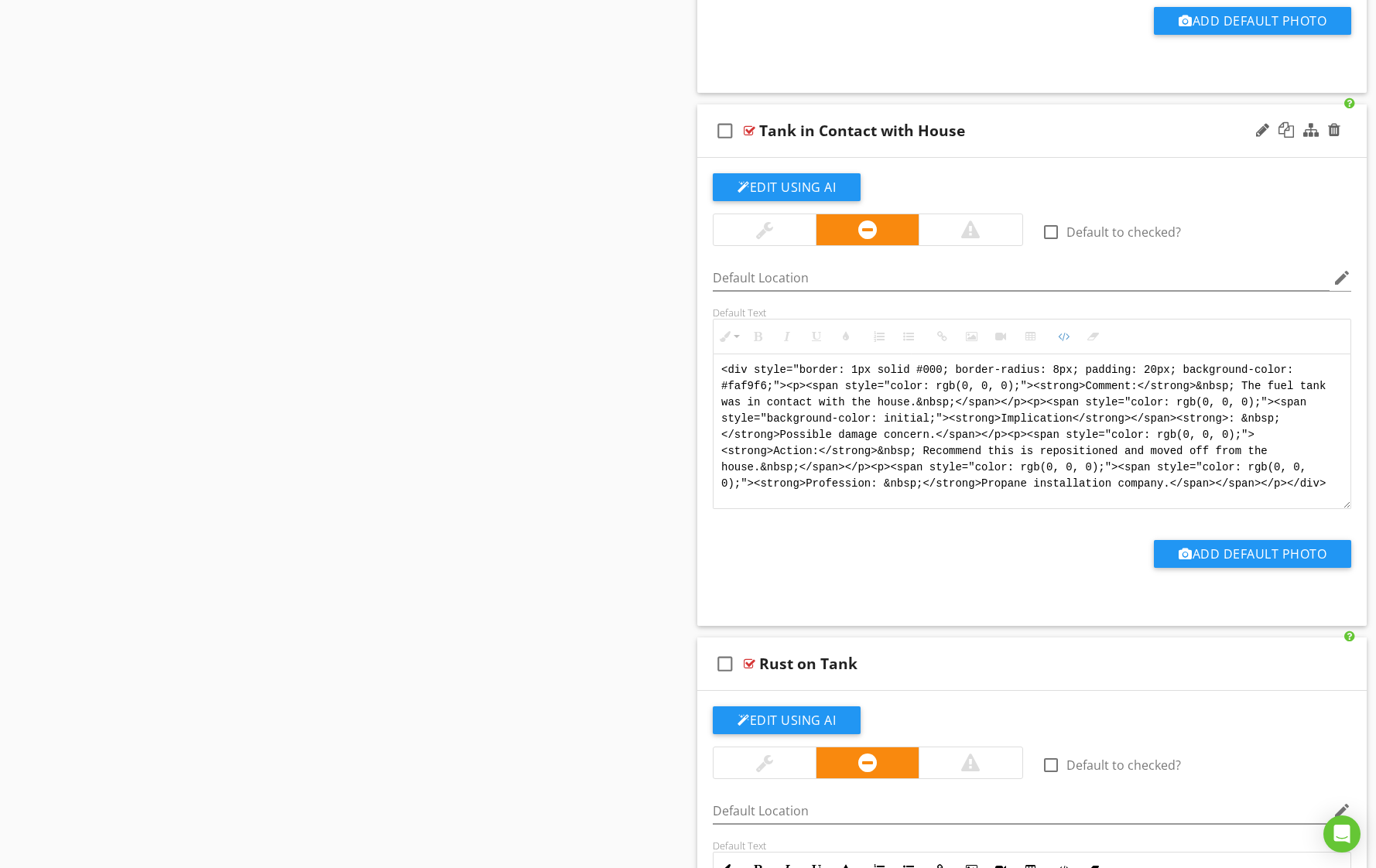 scroll, scrollTop: 82, scrollLeft: 0, axis: vertical 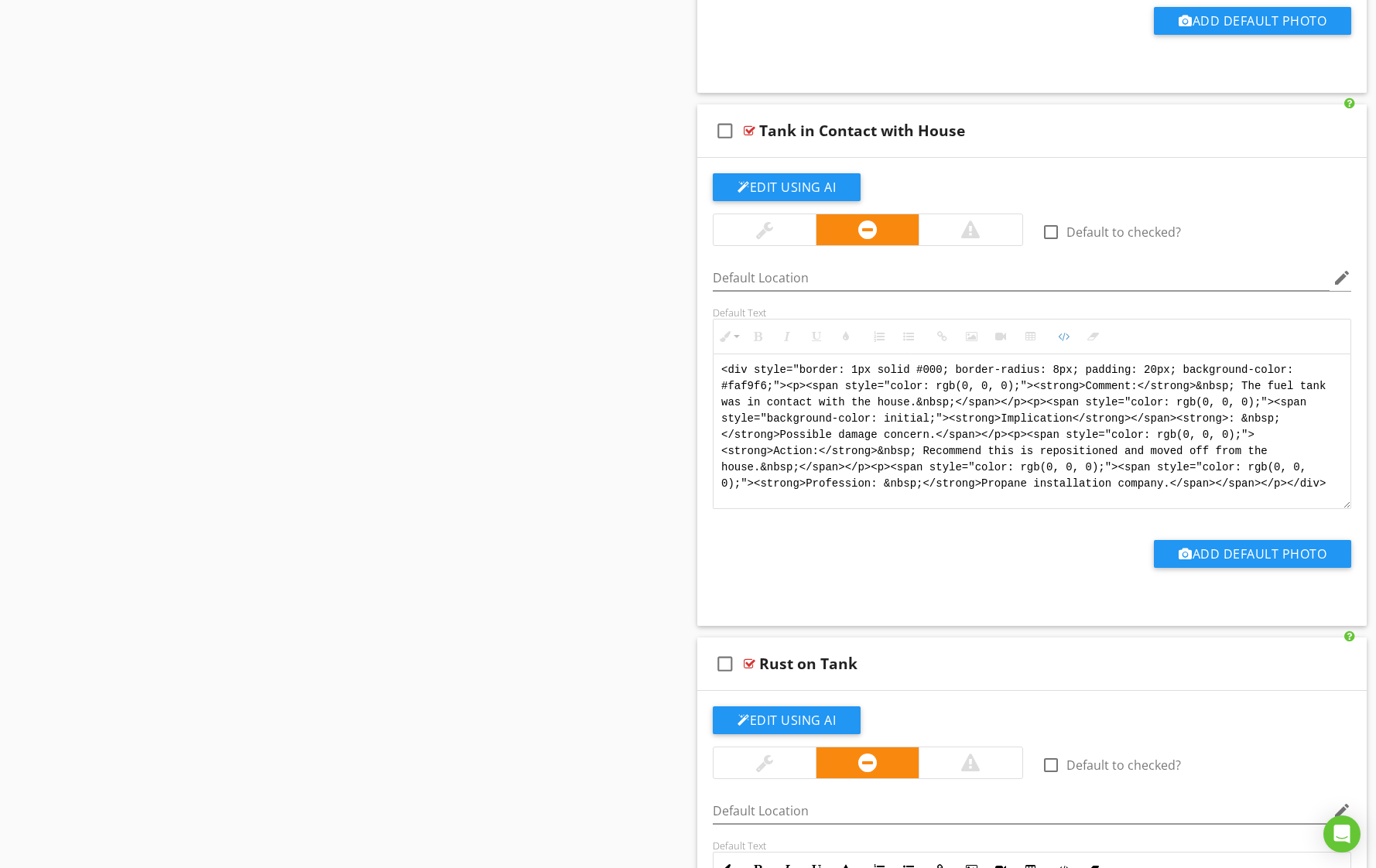 drag, startPoint x: 921, startPoint y: 650, endPoint x: 647, endPoint y: 441, distance: 344.61138 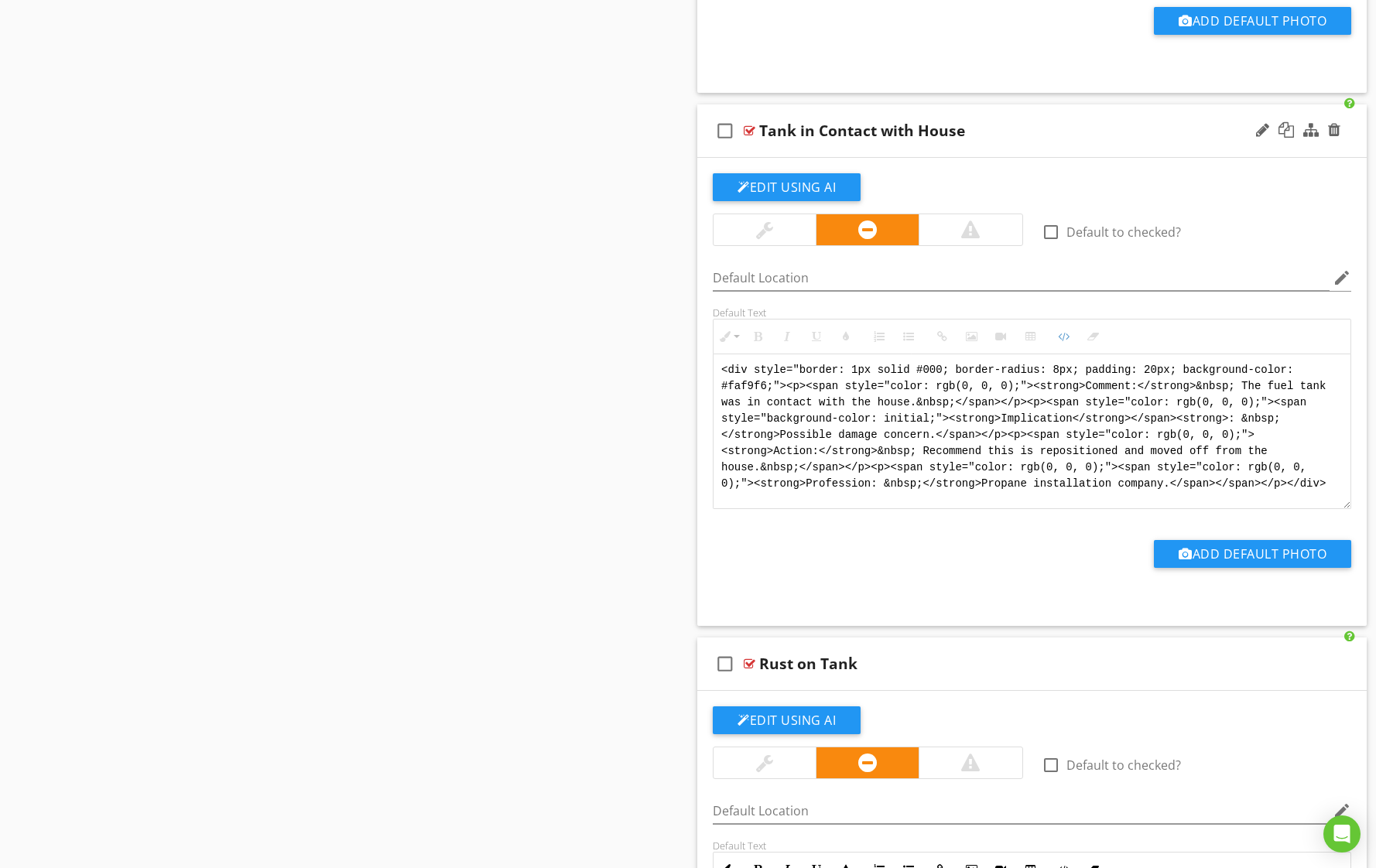 paste on "!-- Jody Version 1 -->
<div style="font-family: Arial, sans-serif; font-size: 15px; line-height: 1.4; color: #000; border: 1px solid #000; border-left: 8px solid #000; border-radius: 8px; padding: 10px; background-color: #faf9f6;">
<p style="margin: 2px 0 8px 0;"><strong>COMMENT</strong>:&nbsp;&nbsp;The fuel tank was in contact with the house.</p>
<p style="margin: 2px 0 8px 0;"><strong>IMPLICATION</strong>:&nbsp;&nbsp;Possible damage concern.</p>
<p style="margin: 2px 0 8px 0;"><strong>ACTION</strong>:&nbsp;&nbsp;Recommend this is repositioned and moved away from the house.</p>
<p style="margin: 2px 0;"><strong>PROFESSION</strong>:&nbsp;&nbsp;Propane installation company.</p>
</div>" 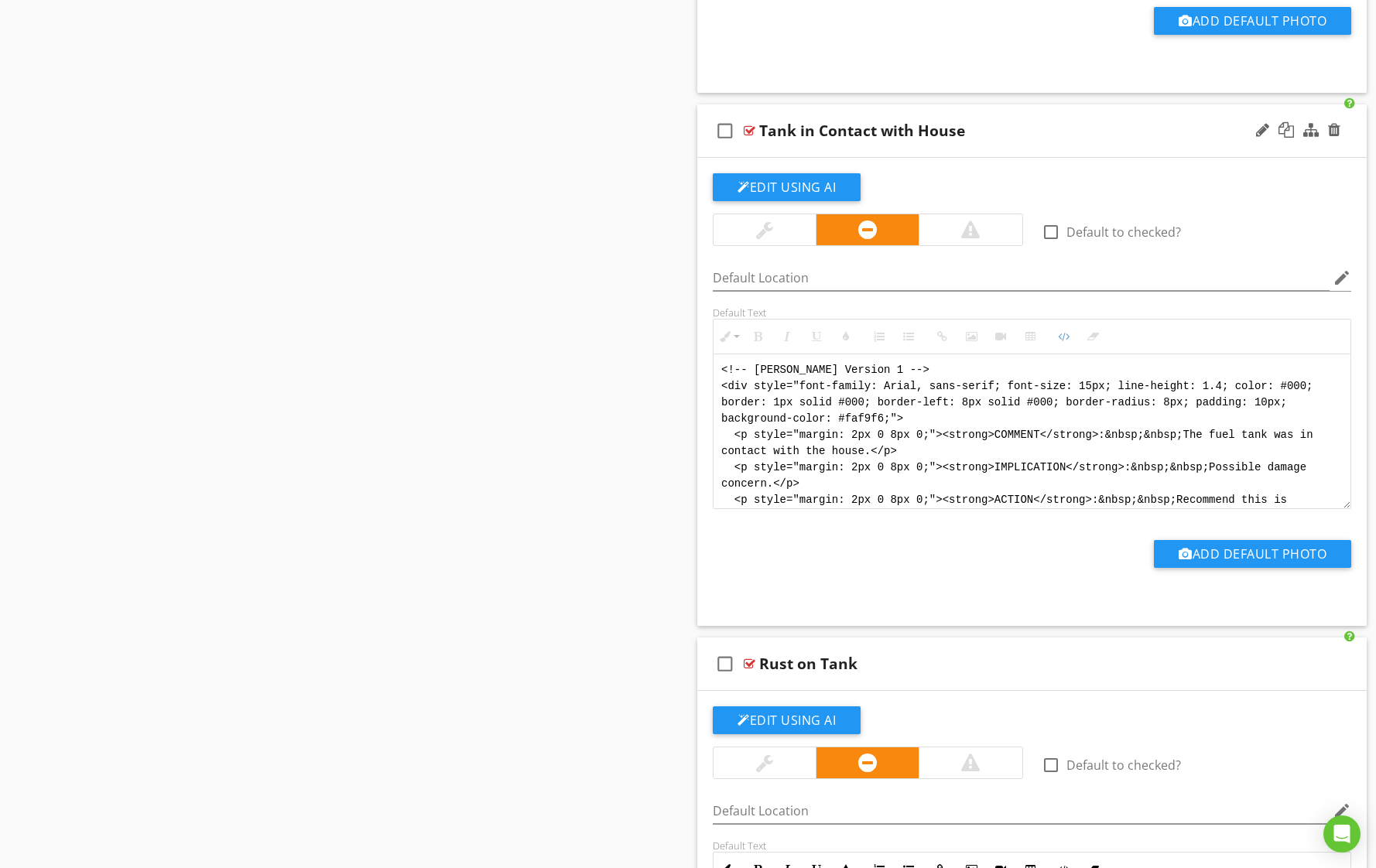 scroll, scrollTop: 183, scrollLeft: 0, axis: vertical 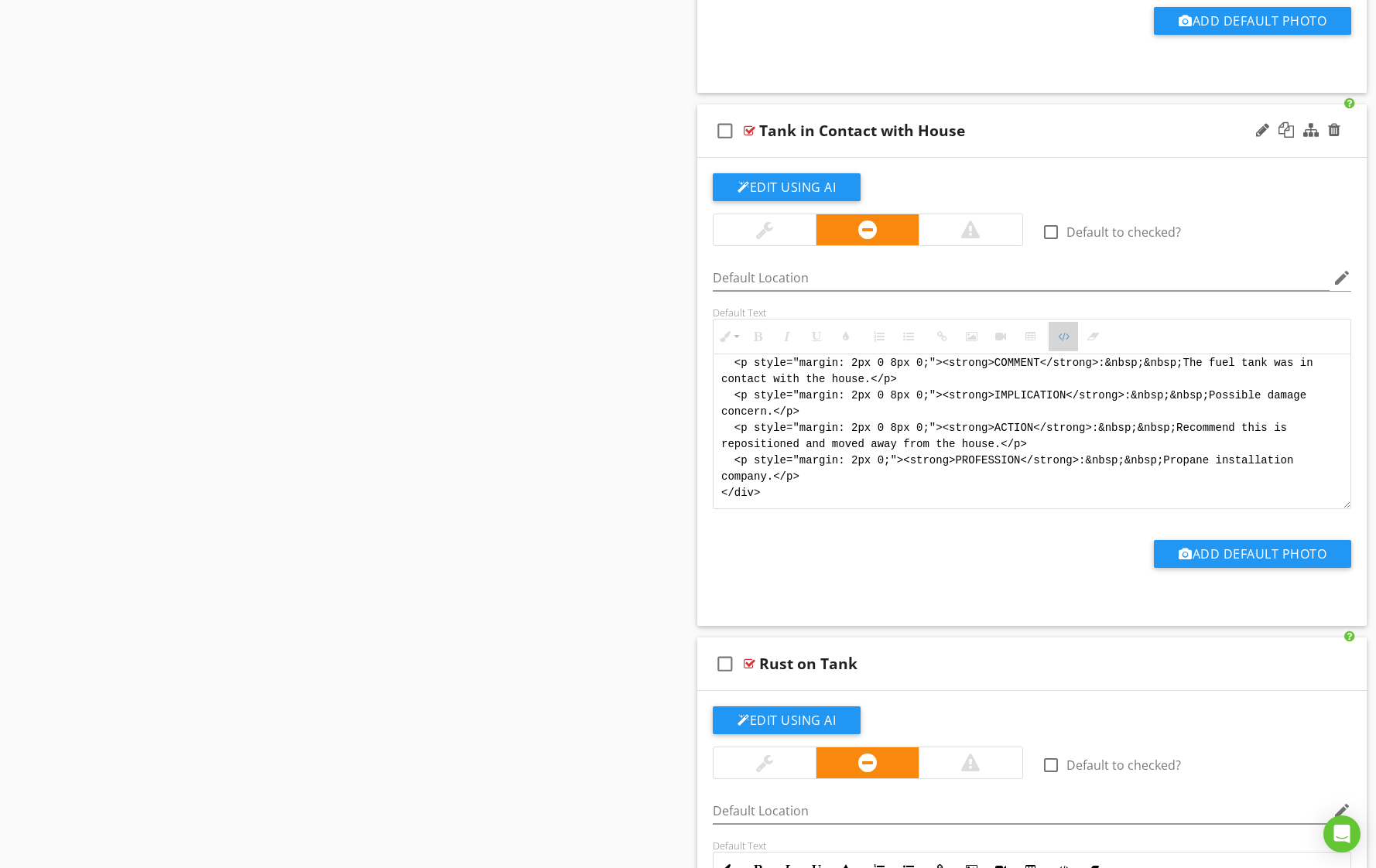 click at bounding box center (1063, 337) 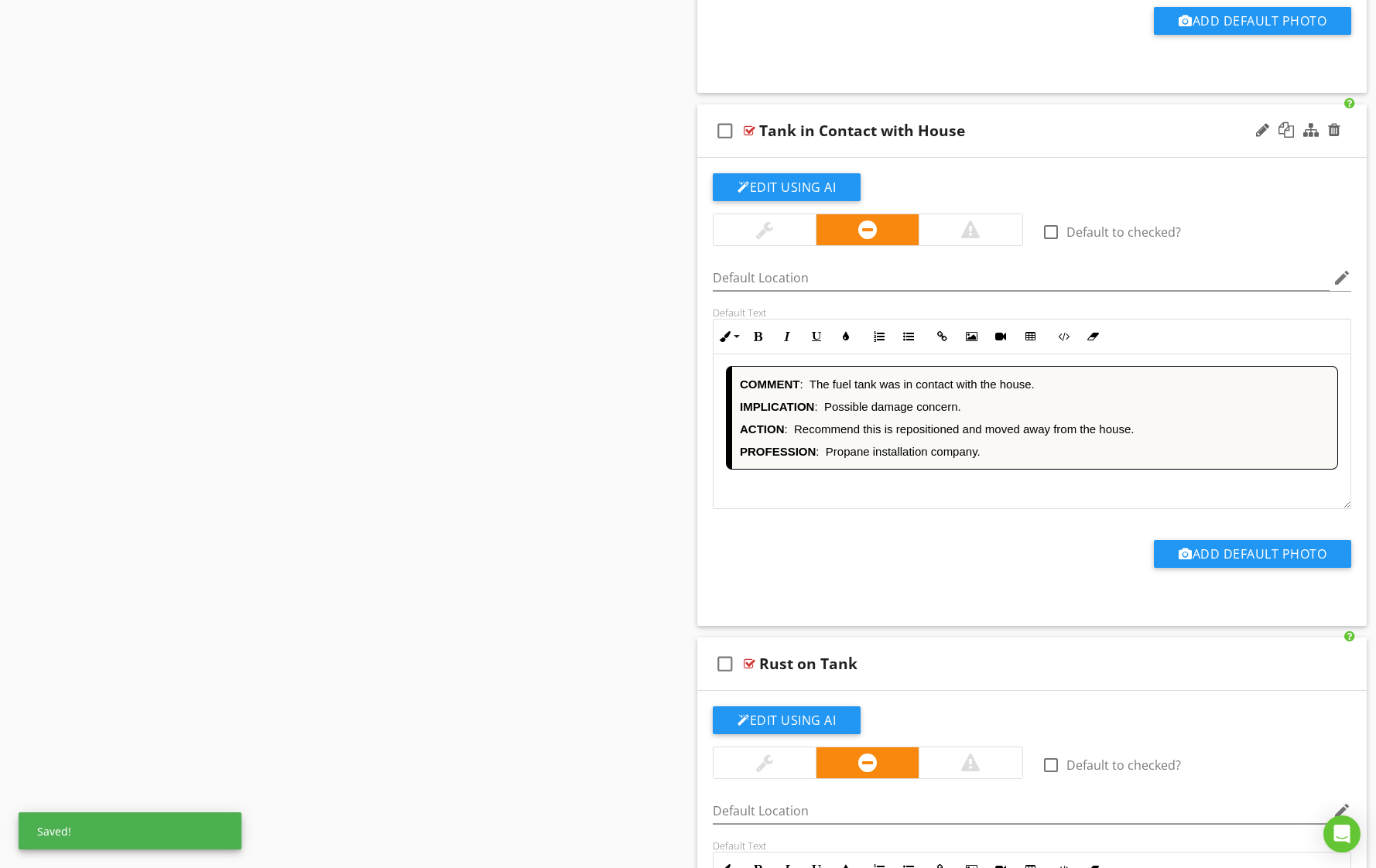 scroll, scrollTop: 2, scrollLeft: 0, axis: vertical 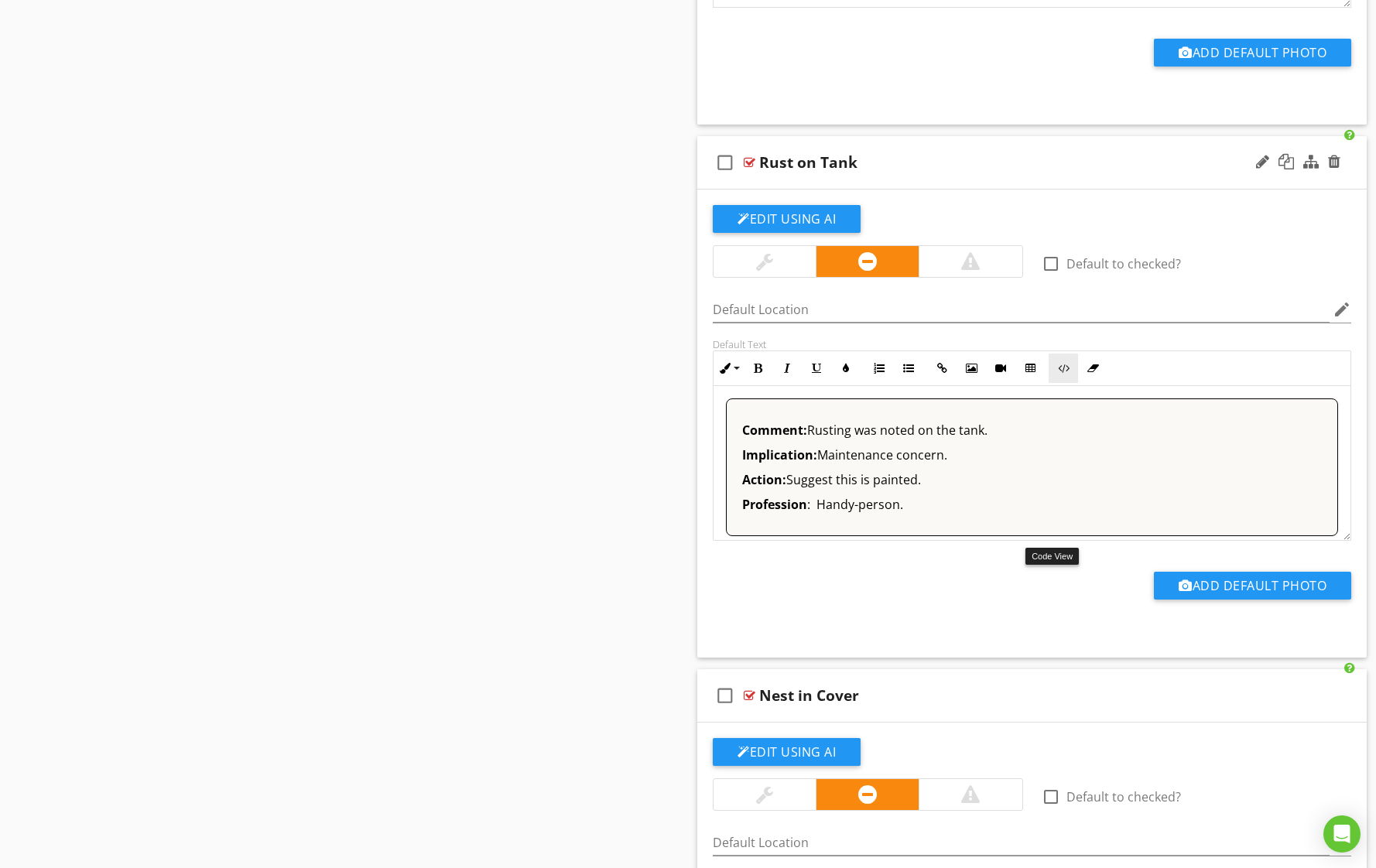 click at bounding box center (1063, 368) 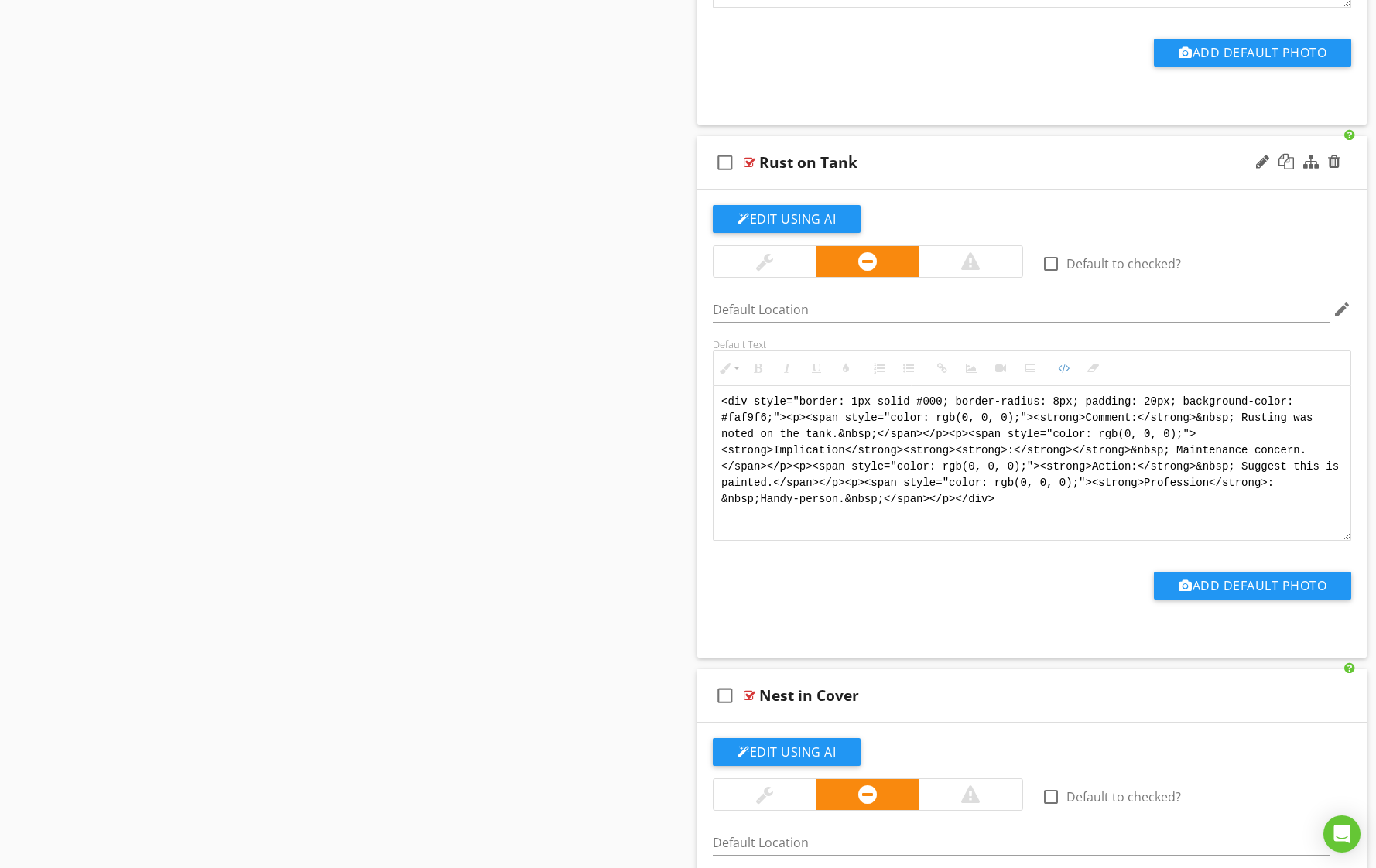 scroll, scrollTop: 42, scrollLeft: 0, axis: vertical 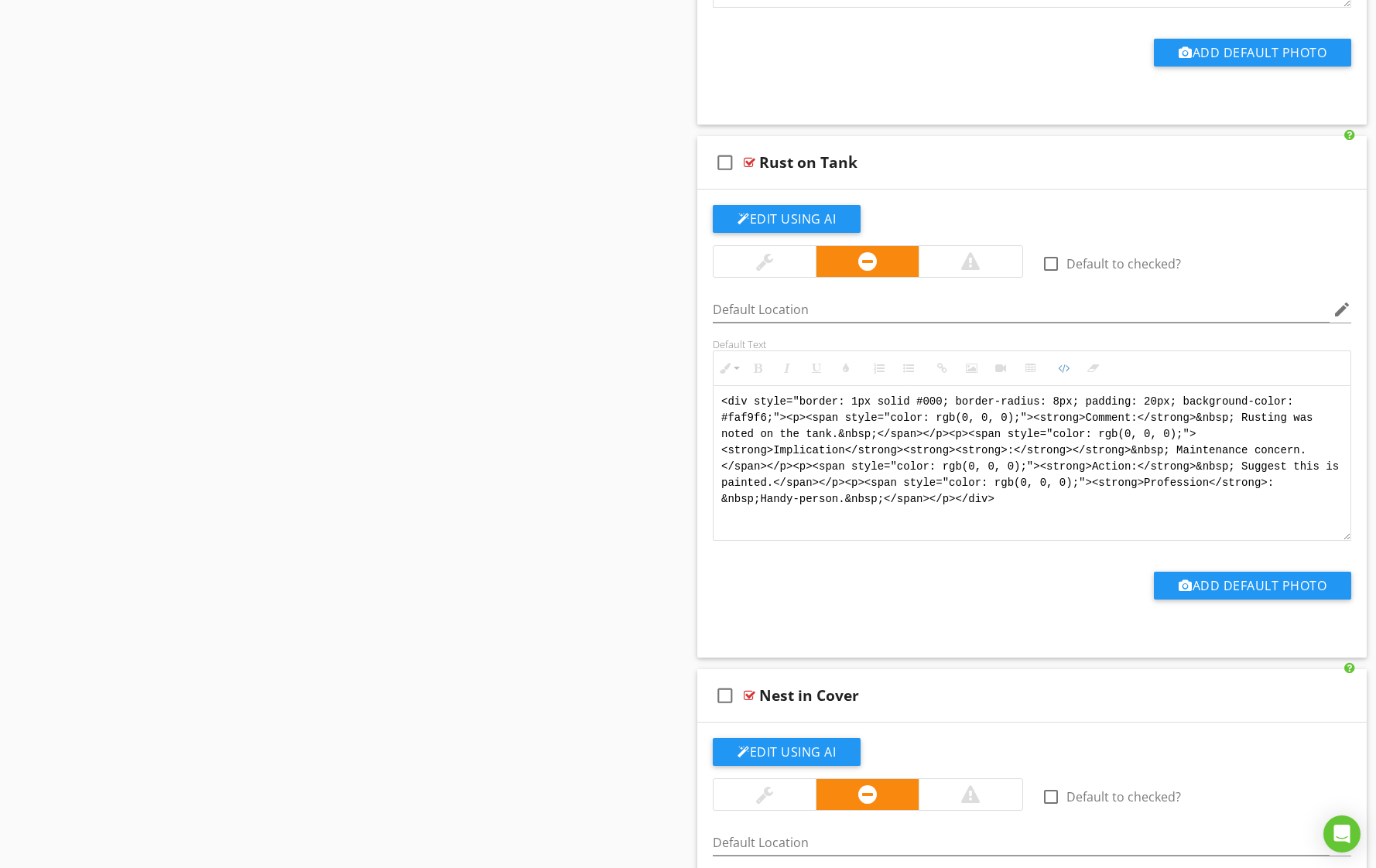 drag, startPoint x: 1053, startPoint y: 684, endPoint x: 652, endPoint y: 481, distance: 449.45523 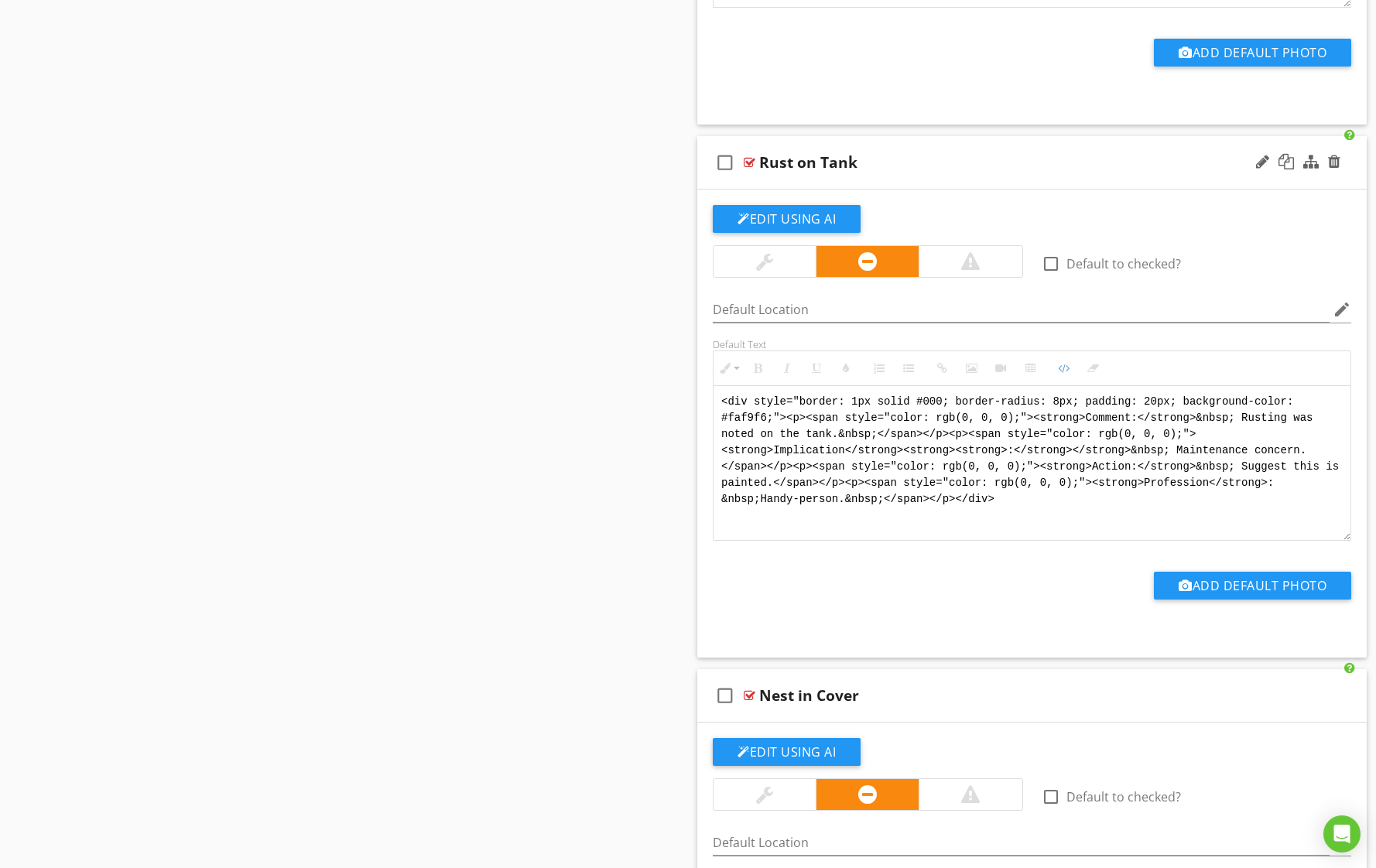 paste on "!-- Jody Version 1 -->
<div style="font-family: Arial, sans-serif; font-size: 15px; line-height: 1.4; color: #000; border: 1px solid #000; border-left: 8px solid #000; border-radius: 8px; padding: 10px; background-color: #faf9f6;">
<p style="margin: 2px 0 8px 0;"><strong>COMMENT</strong>:&nbsp;&nbsp;Rusting was noted on the tank.</p>
<p style="margin: 2px 0 8px 0;"><strong>IMPLICATION</strong>:&nbsp;&nbsp;Maintenance concern.</p>
<p style="margin: 2px 0 8px 0;"><strong>ACTION</strong>:&nbsp;&nbsp;Recommend the tank is painted to help protect it from corrosion.</p>
<p style="margin: 2px 0;"><strong>PROFESSION</strong>:&nbsp;&nbsp;Handy-person.</p>
</div>" 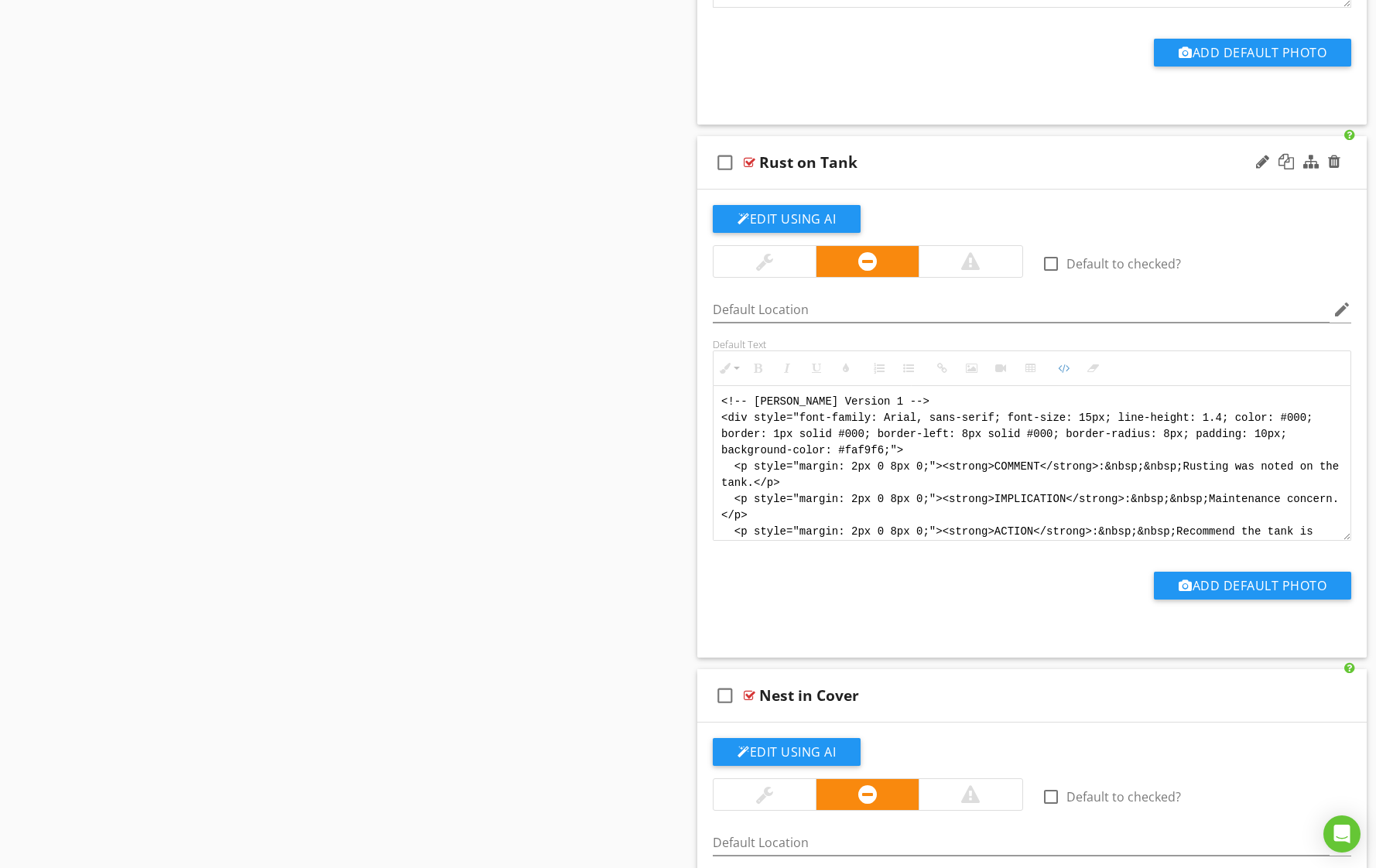 scroll, scrollTop: 162, scrollLeft: 0, axis: vertical 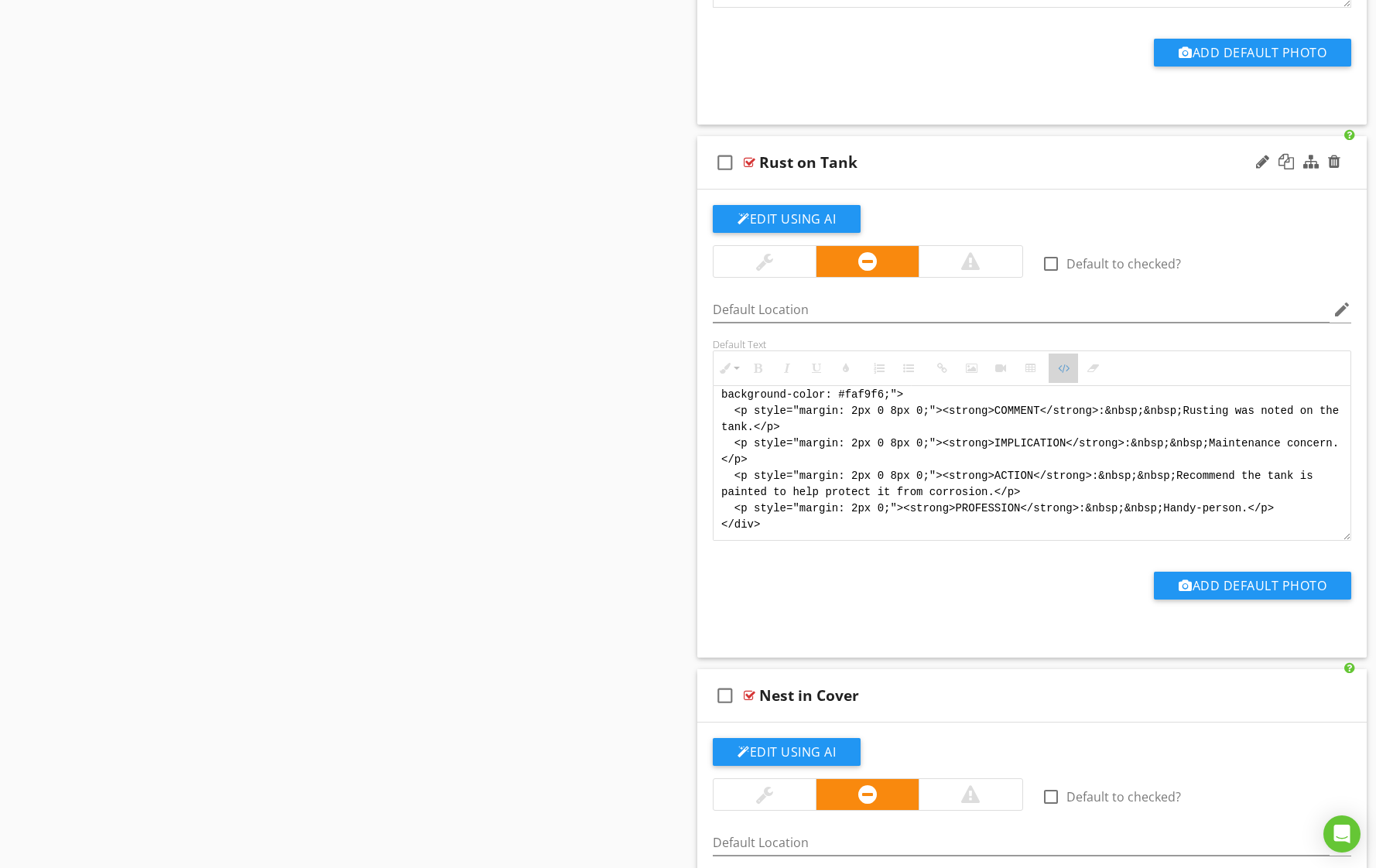 click at bounding box center [1063, 368] 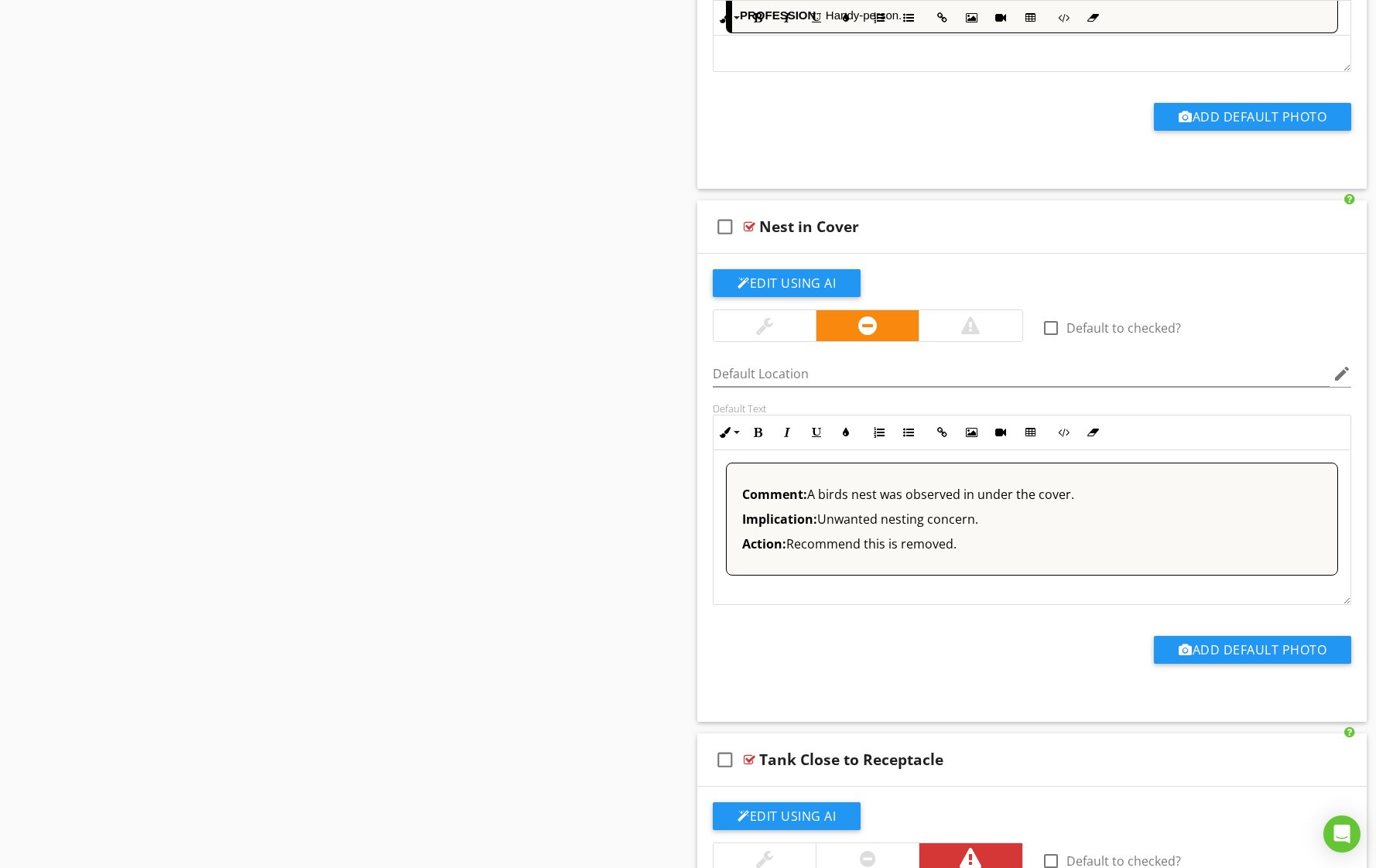 scroll, scrollTop: 7349, scrollLeft: 0, axis: vertical 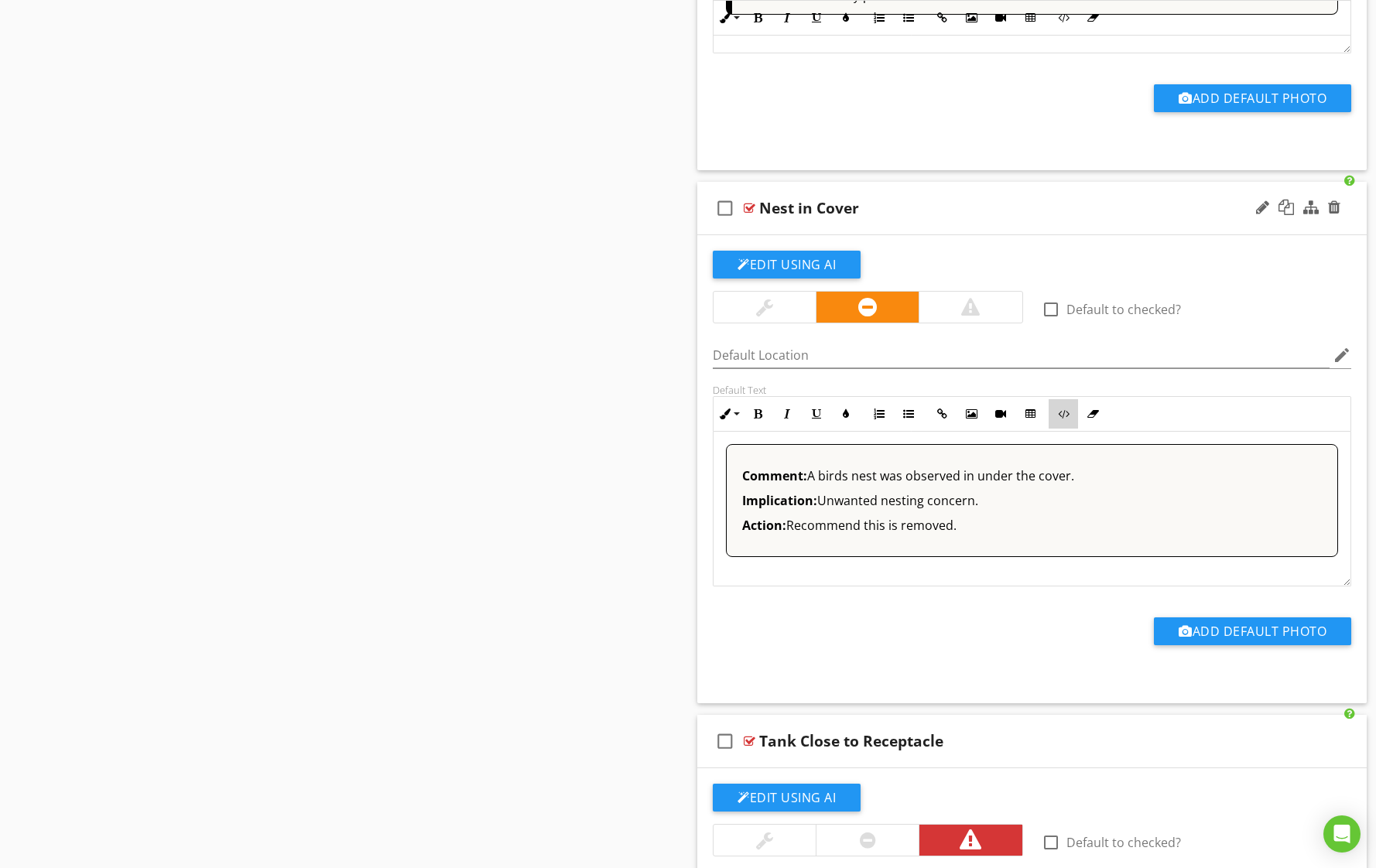 click at bounding box center [1063, 414] 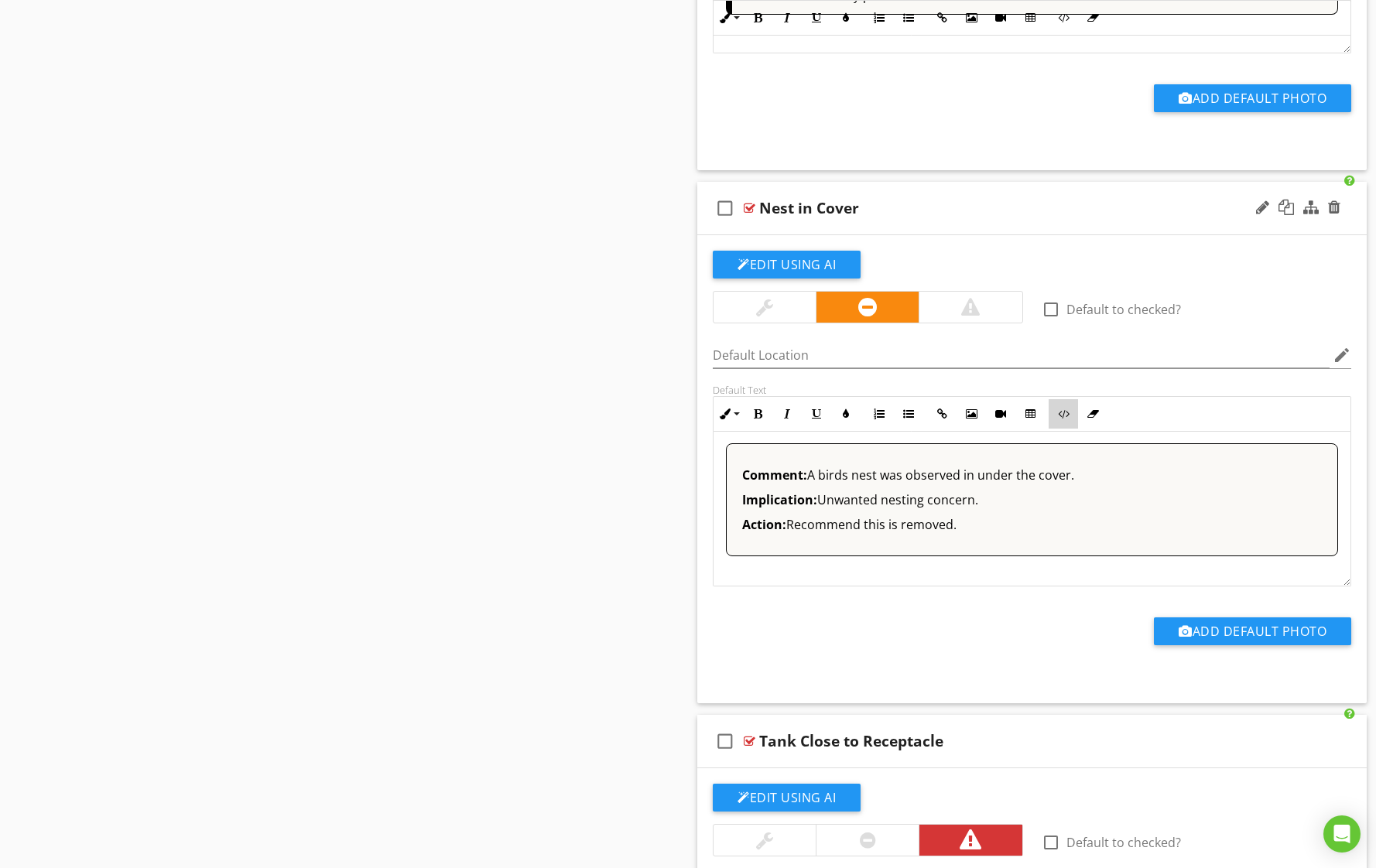 scroll, scrollTop: 7366, scrollLeft: 0, axis: vertical 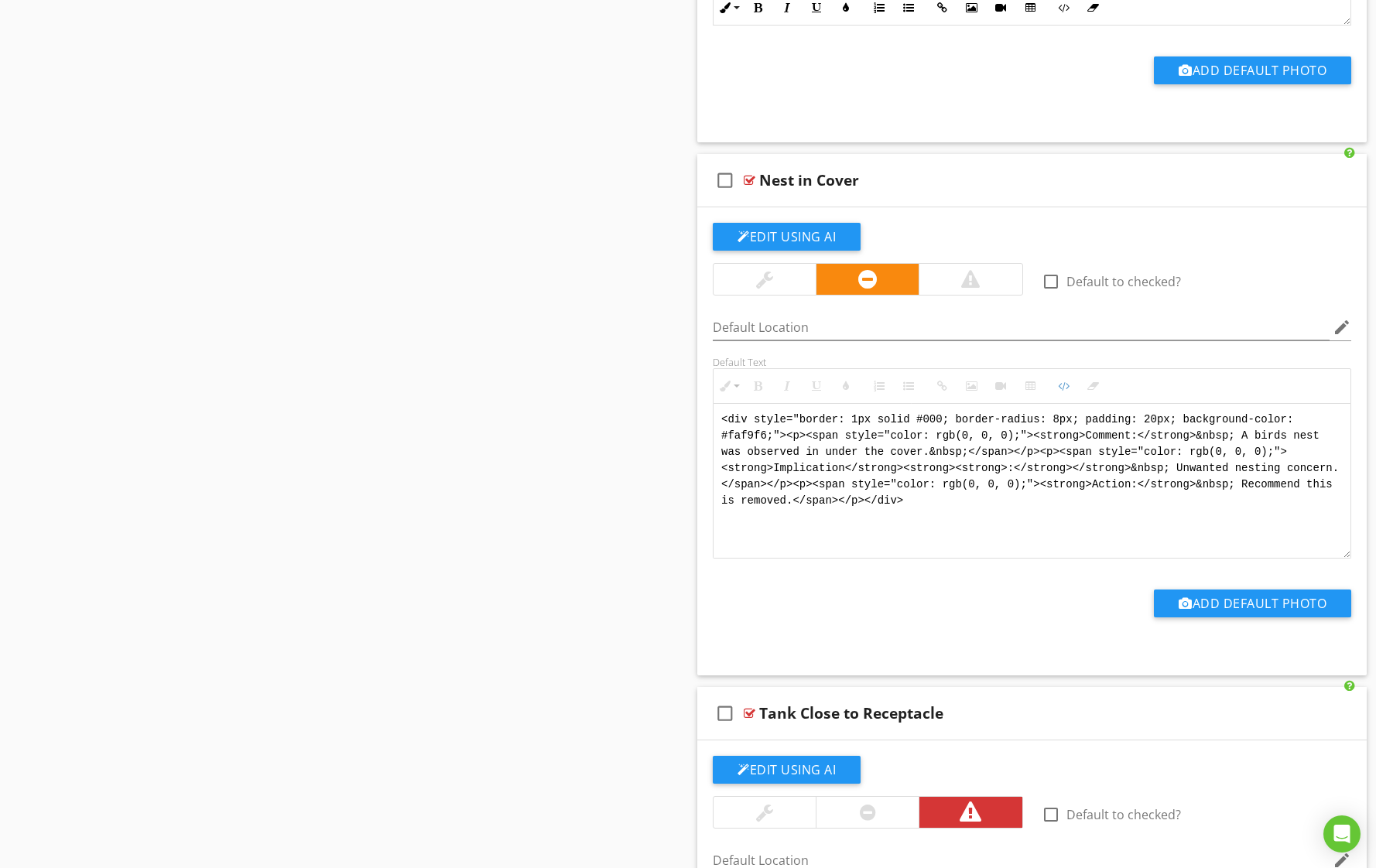 drag, startPoint x: 817, startPoint y: 729, endPoint x: 672, endPoint y: 531, distance: 245.41597 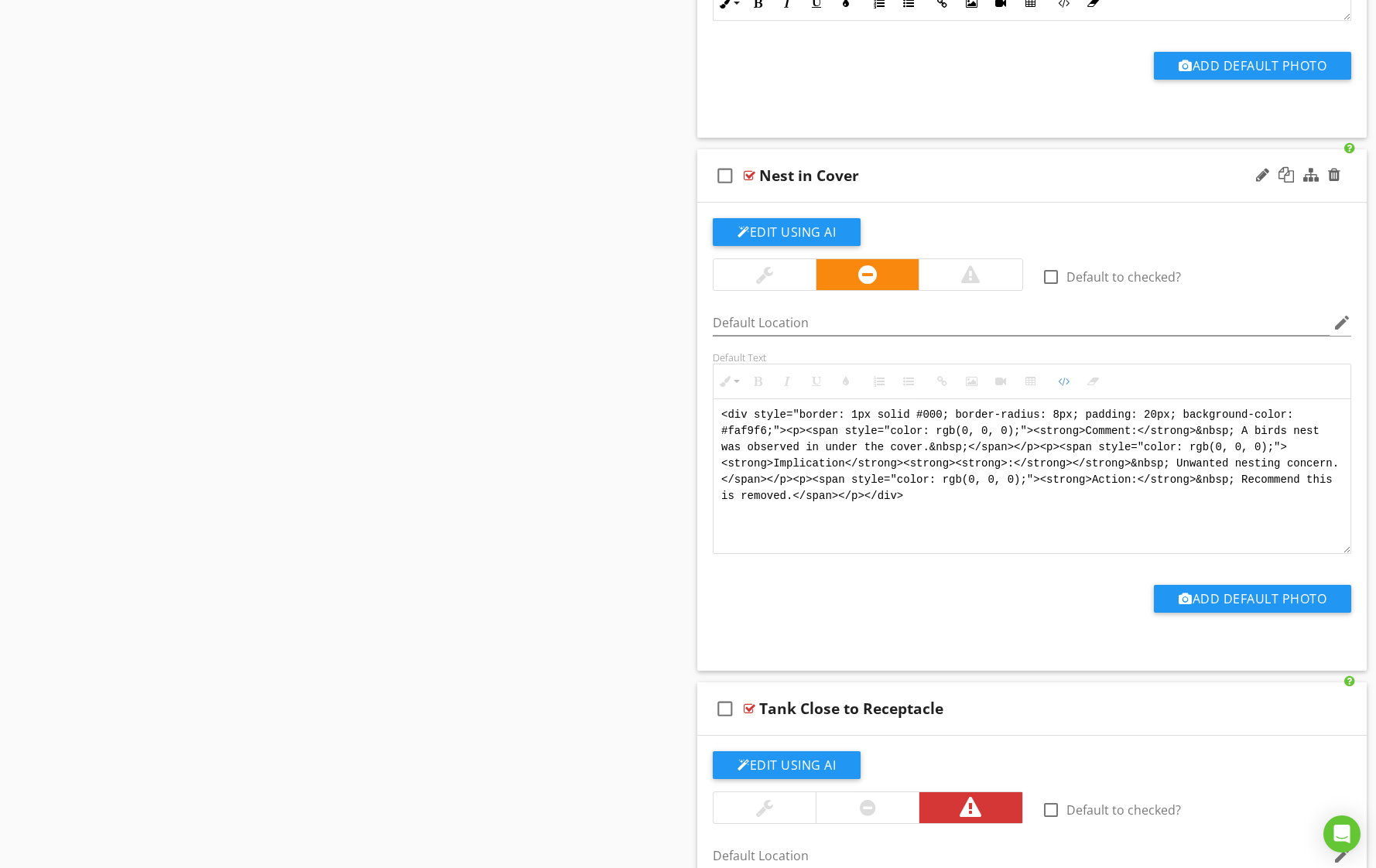 paste on "!-- Jody Version 1 -->
<div style="font-family: Arial, sans-serif; font-size: 15px; line-height: 1.4; color: #000; border: 1px solid #000; border-left: 8px solid #000; border-radius: 8px; padding: 10px; background-color: #faf9f6;">
<p style="margin: 2px 0 8px 0;"><strong>COMMENT</strong>:&nbsp;&nbsp;A bird’s nest was observed under the cover.</p>
<p style="margin: 2px 0 8px 0;"><strong>IMPLICATION</strong>:&nbsp;&nbsp;Unwanted nesting concern.</p>
<p style="margin: 2px 0 8px 0;"><strong>ACTION</strong>:&nbsp;&nbsp;Recommend this is removed.</p>
<p style="margin: 2px 0;"><strong>PROFESSION</strong>:&nbsp;&nbsp;Handy-person.</p>
</div>" 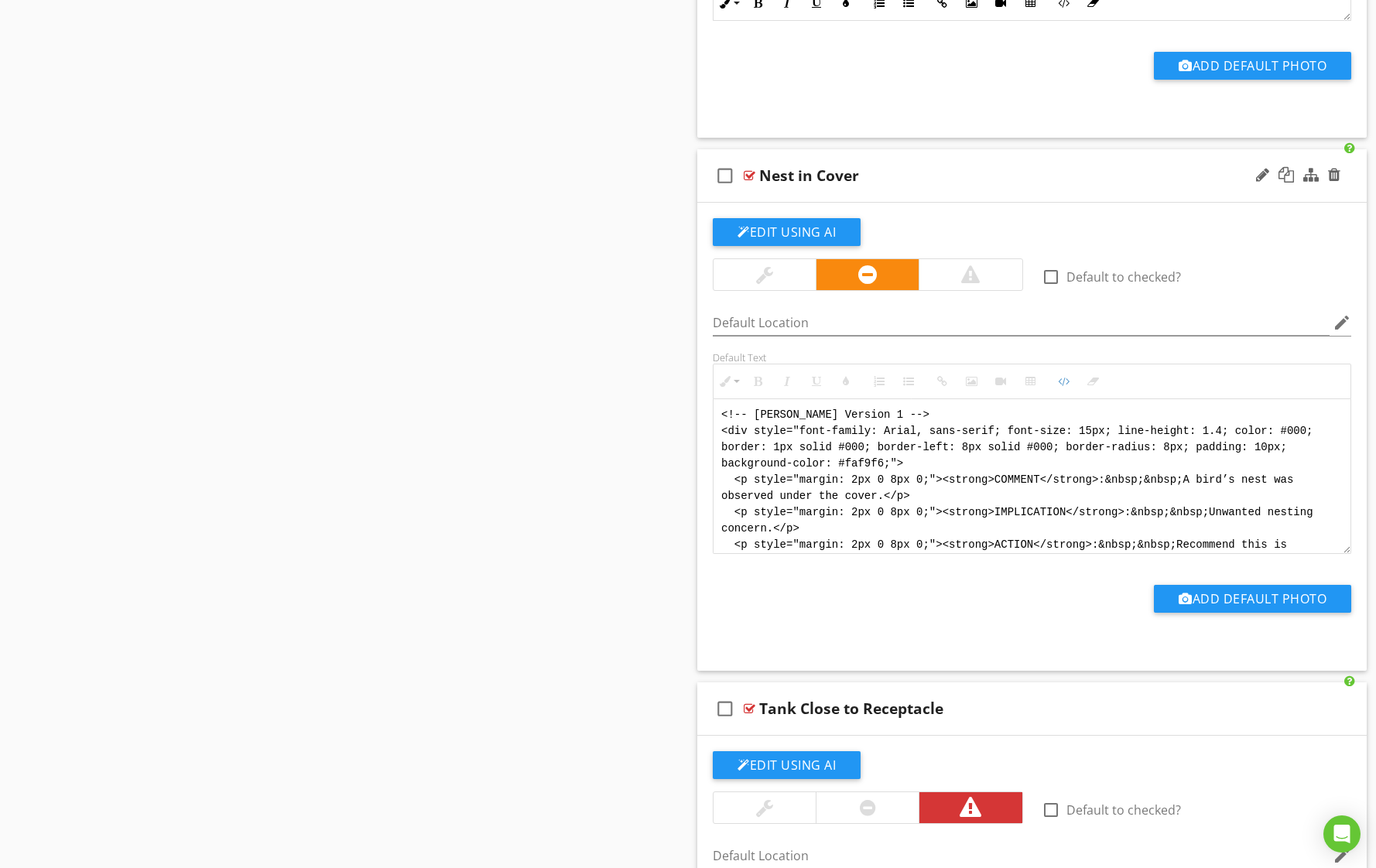 scroll, scrollTop: 142, scrollLeft: 0, axis: vertical 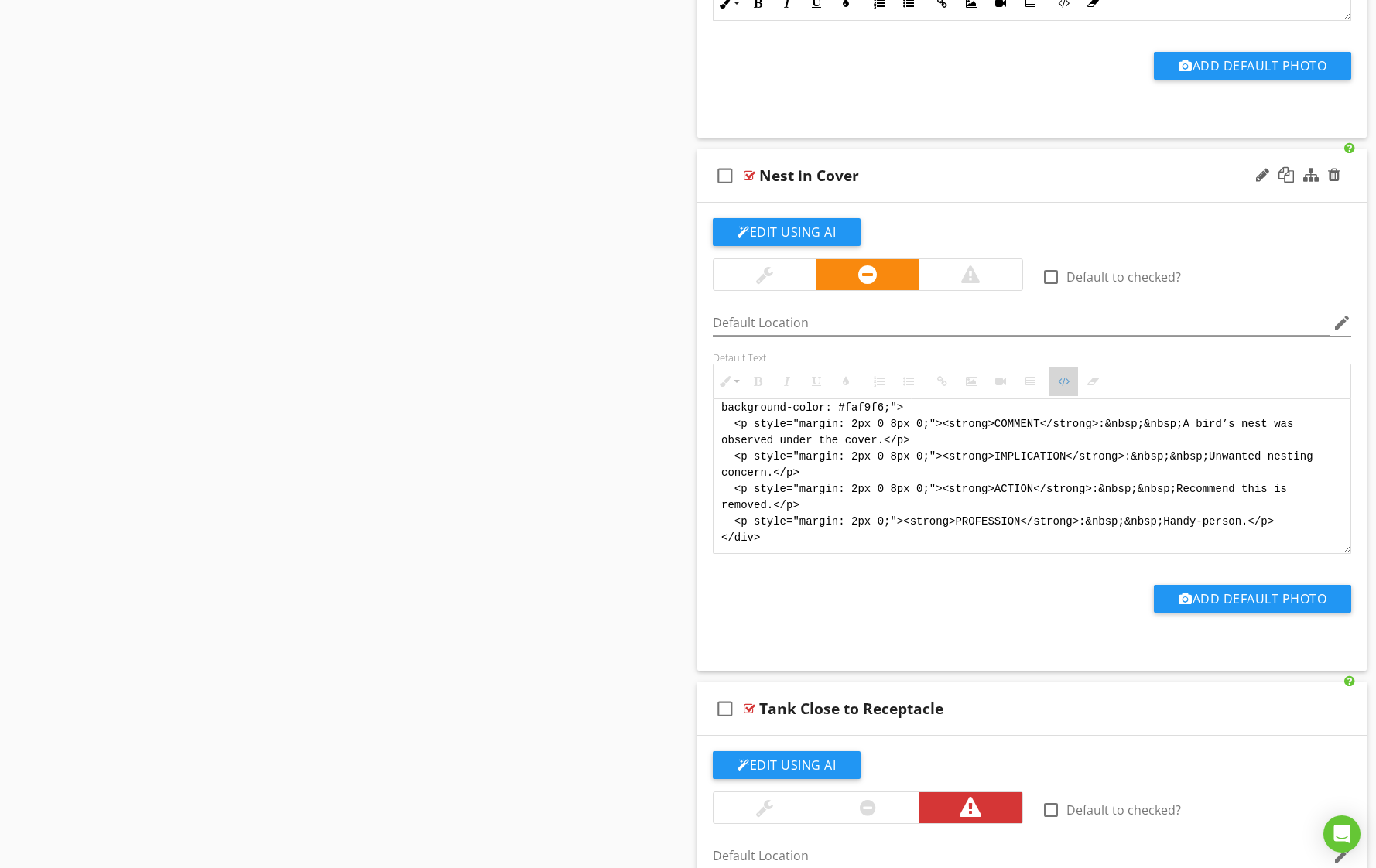 drag, startPoint x: 1068, startPoint y: 562, endPoint x: 1097, endPoint y: 542, distance: 35.22783 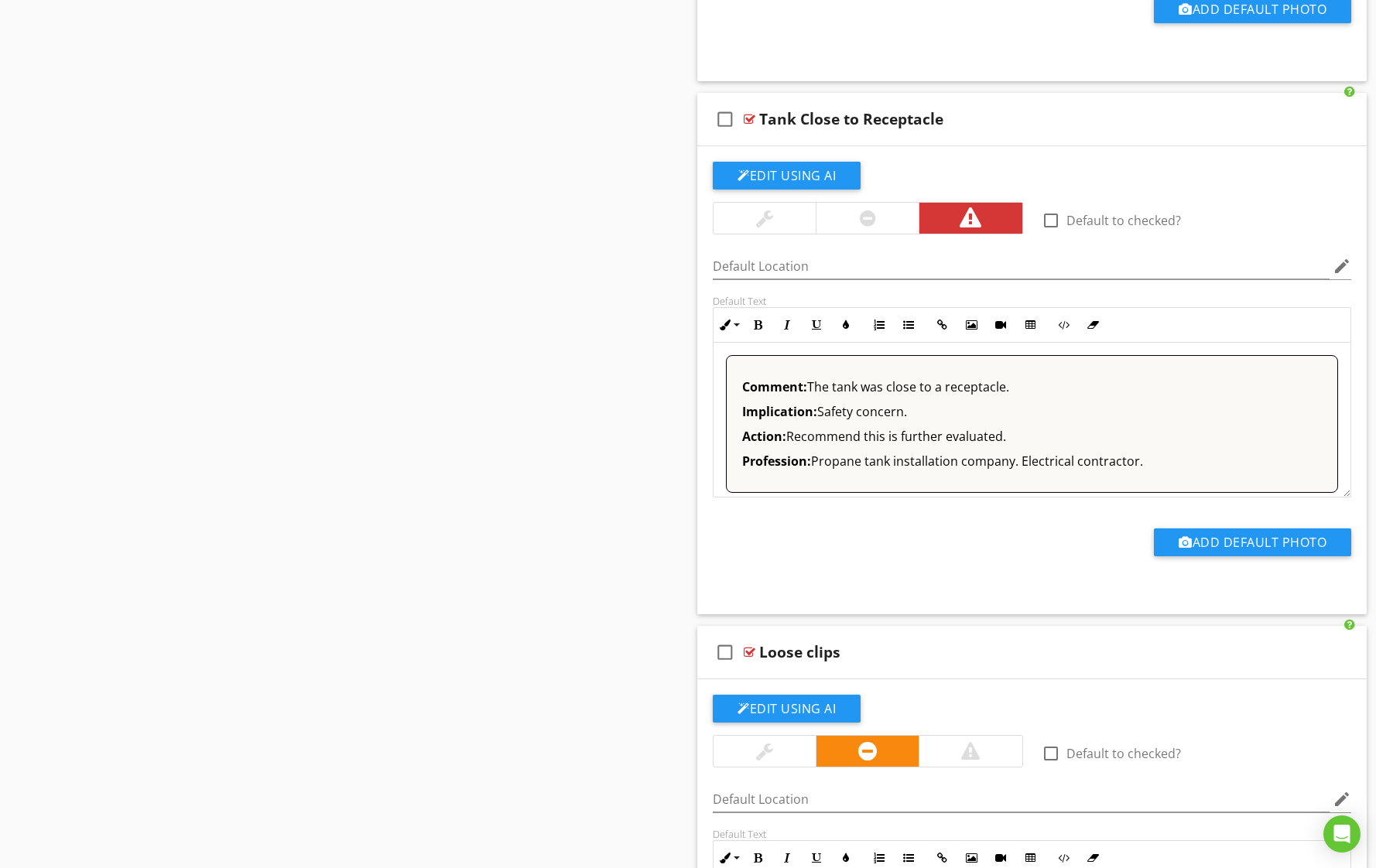scroll, scrollTop: 8016, scrollLeft: 0, axis: vertical 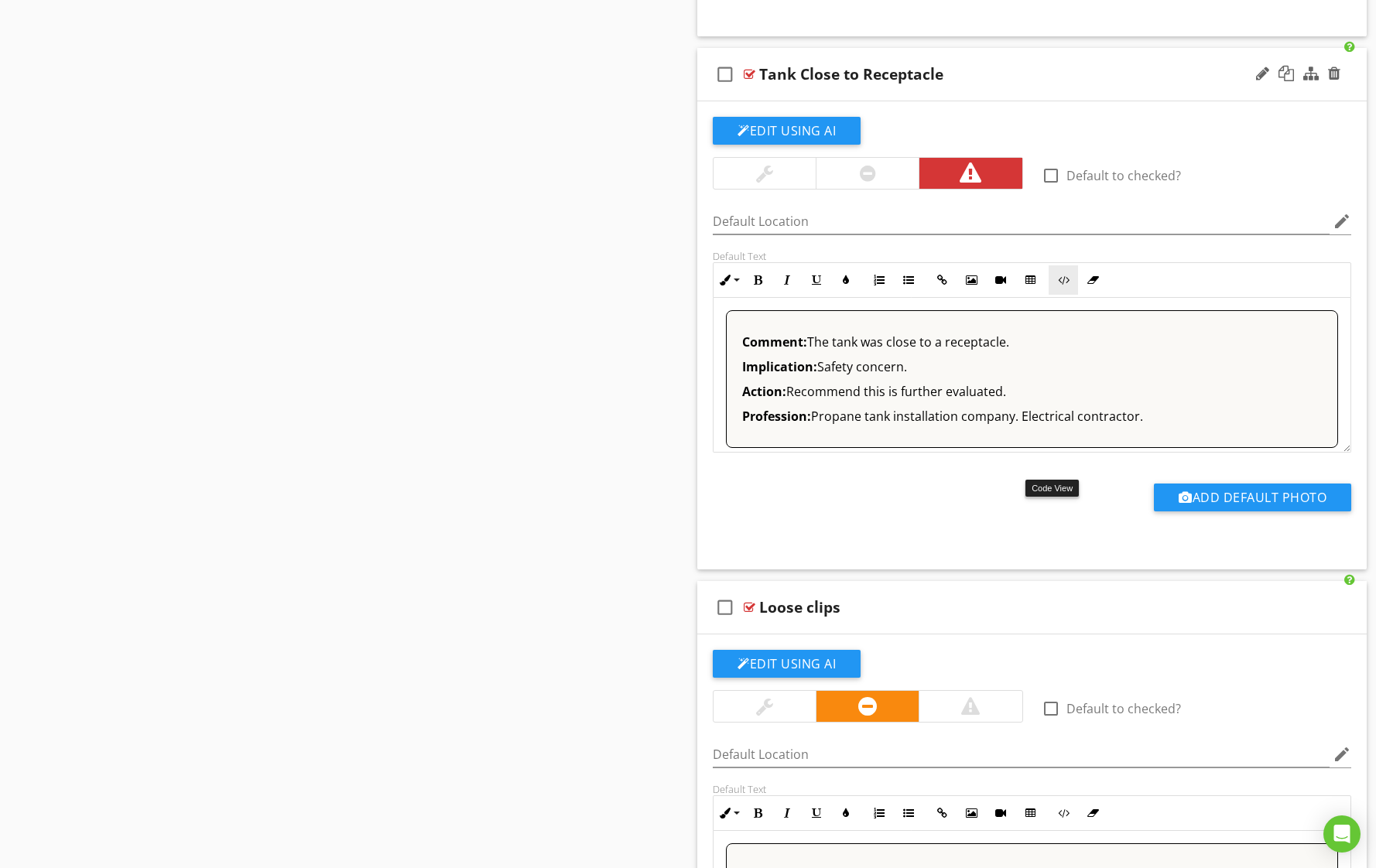 click at bounding box center [1063, 280] 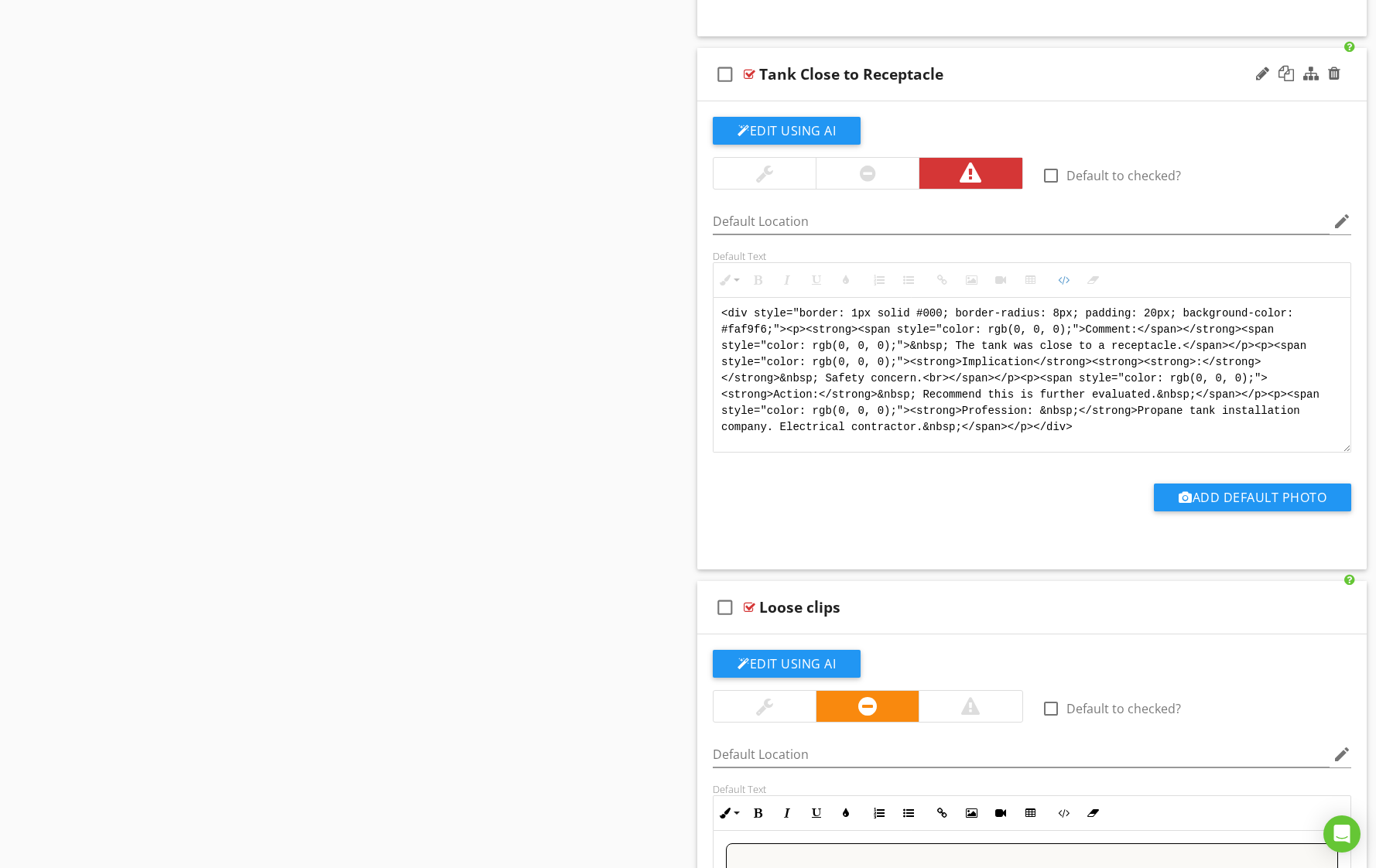scroll, scrollTop: 62, scrollLeft: 0, axis: vertical 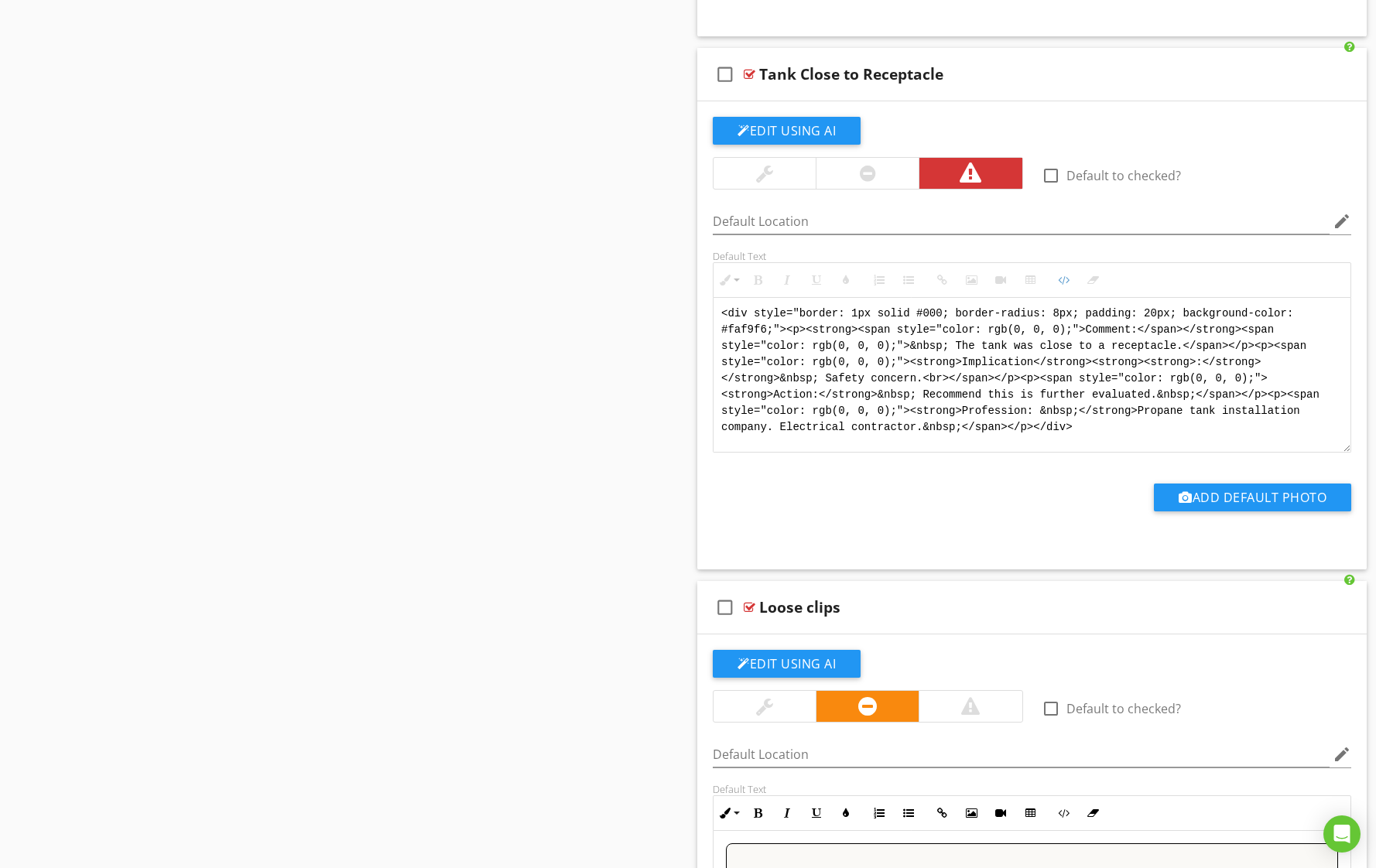 drag, startPoint x: 1128, startPoint y: 624, endPoint x: 628, endPoint y: 410, distance: 543.87131 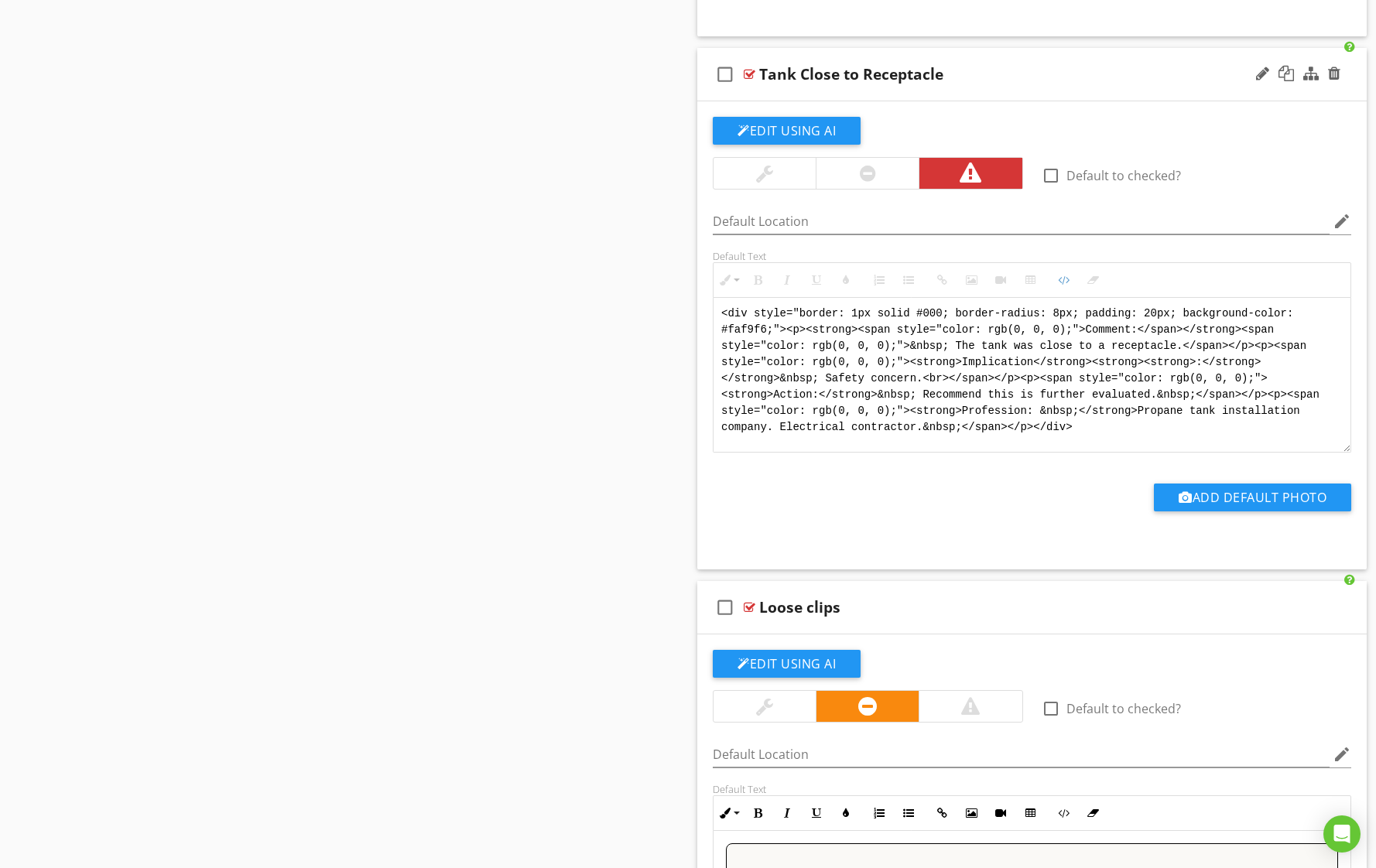 paste on "!-- Jody Version 1 -->
<div style="font-family: Arial, sans-serif; font-size: 15px; line-height: 1.4; color: #000; border: 1px solid #000; border-left: 8px solid #000; border-radius: 8px; padding: 10px; background-color: #faf9f6;">
<p style="margin: 2px 0 8px 0;"><strong>COMMENT</strong>:&nbsp;&nbsp;The tank was located close to an electrical receptacle.</p>
<p style="margin: 2px 0 8px 0;"><strong>IMPLICATION</strong>:&nbsp;&nbsp;Safety concern.</p>
<p style="margin: 2px 0 8px 0;"><strong>ACTION</strong>:&nbsp;&nbsp;Recommend this is further evaluated.</p>
<p style="margin: 2px 0;"><strong>PROFESSION</strong>:&nbsp;&nbsp;Propane tank installation company. Electrical contractor.</p>
</div>" 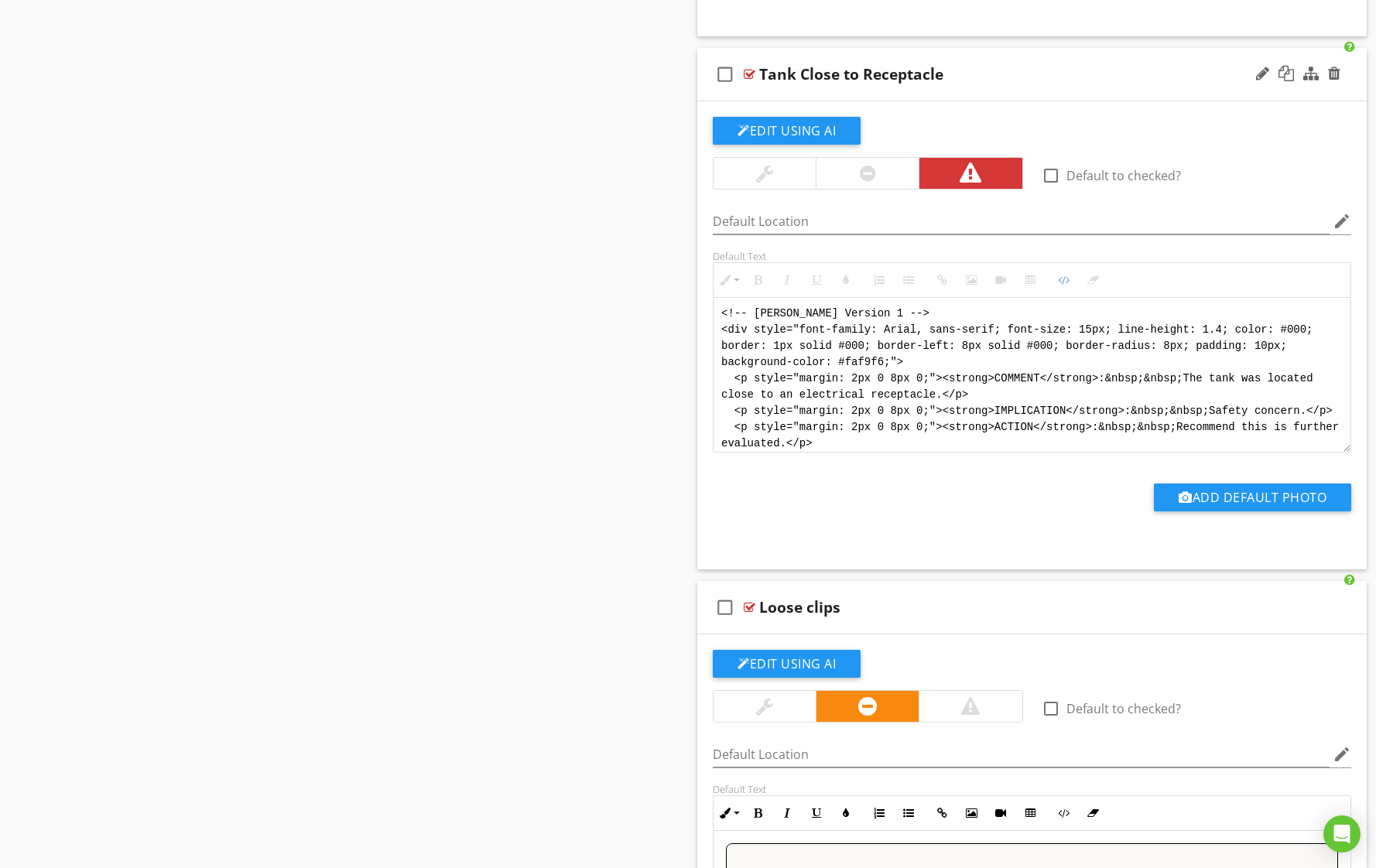 scroll, scrollTop: 203, scrollLeft: 0, axis: vertical 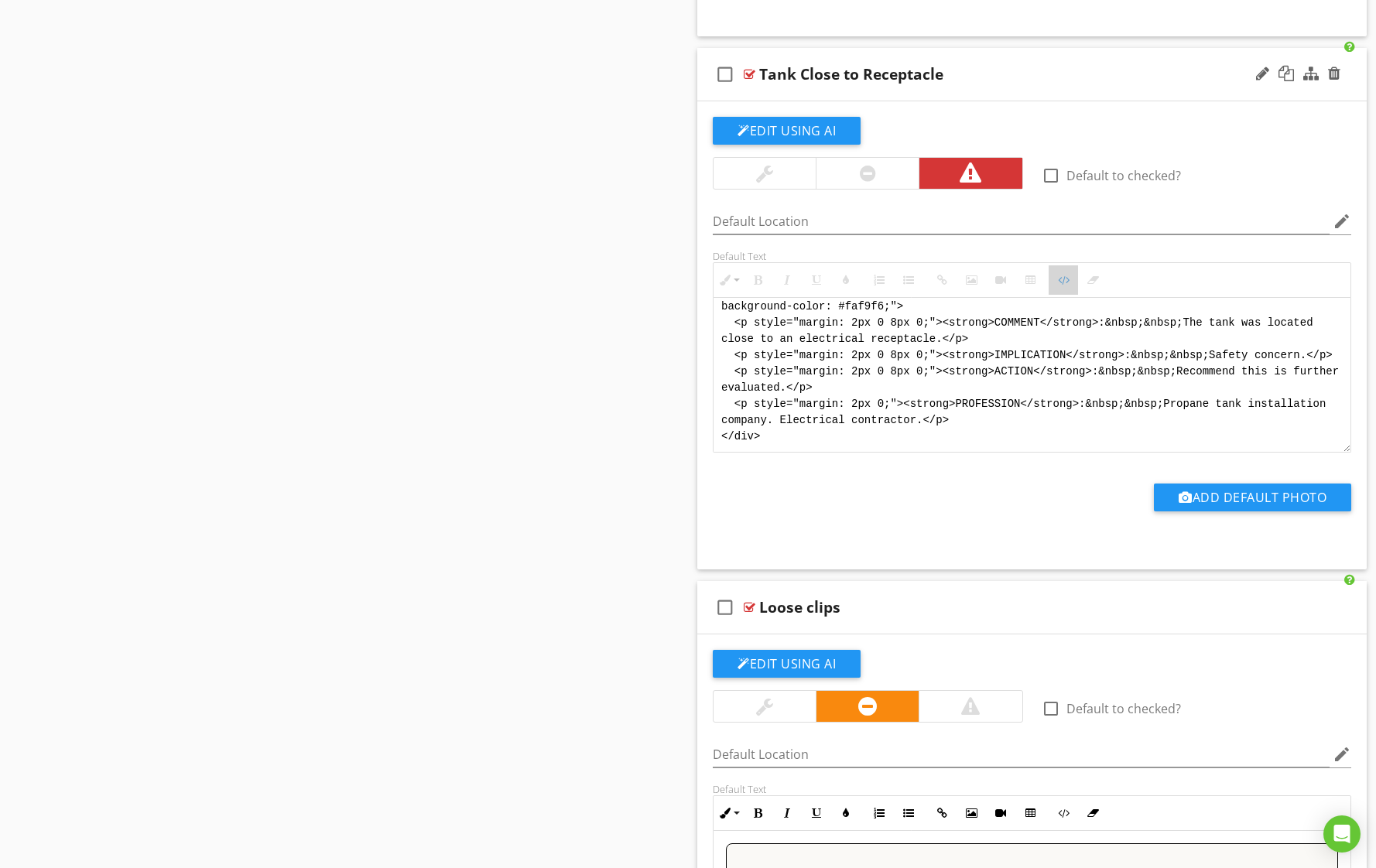 drag, startPoint x: 1074, startPoint y: 473, endPoint x: 1017, endPoint y: 484, distance: 58.0517 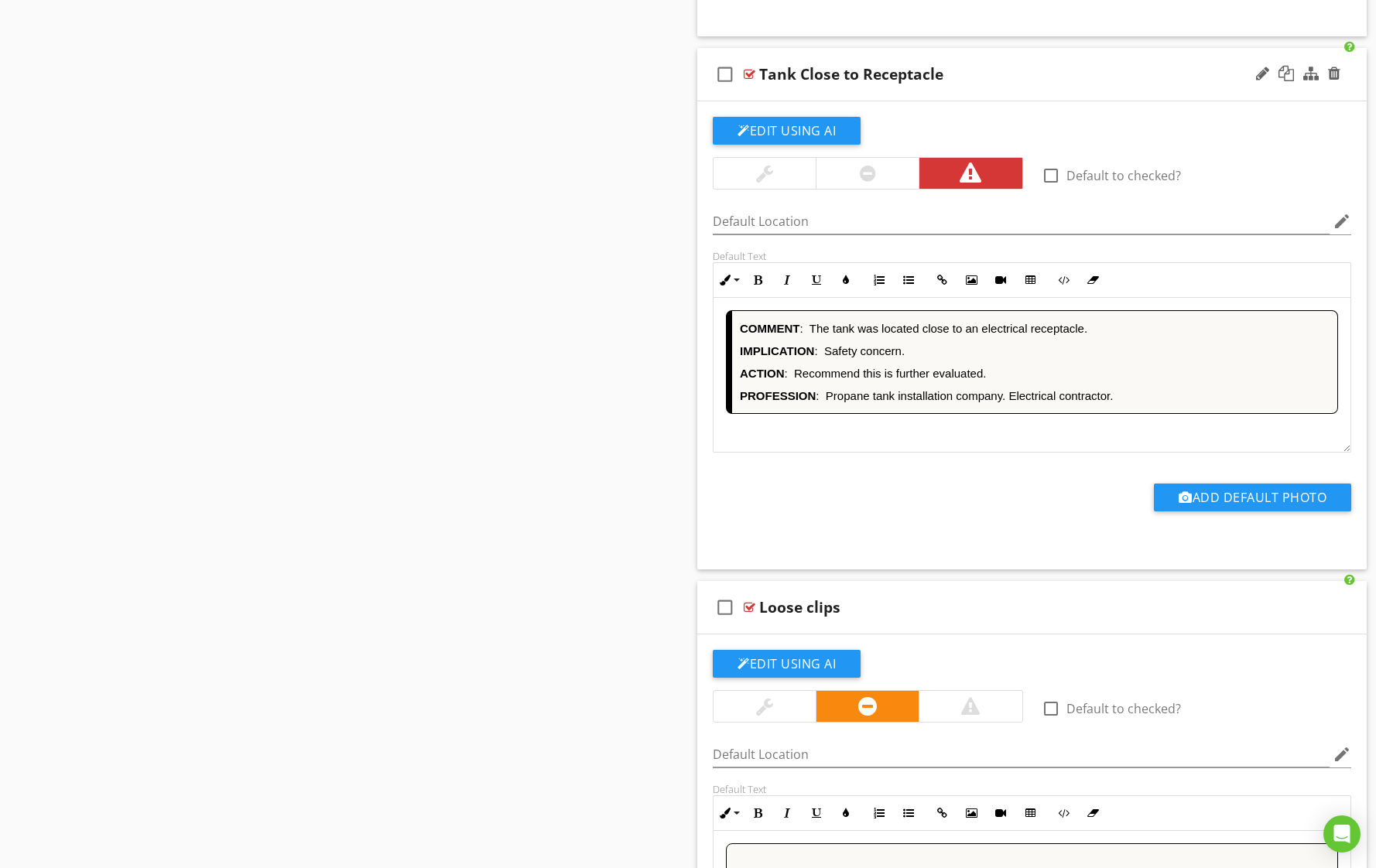 scroll, scrollTop: 2, scrollLeft: 0, axis: vertical 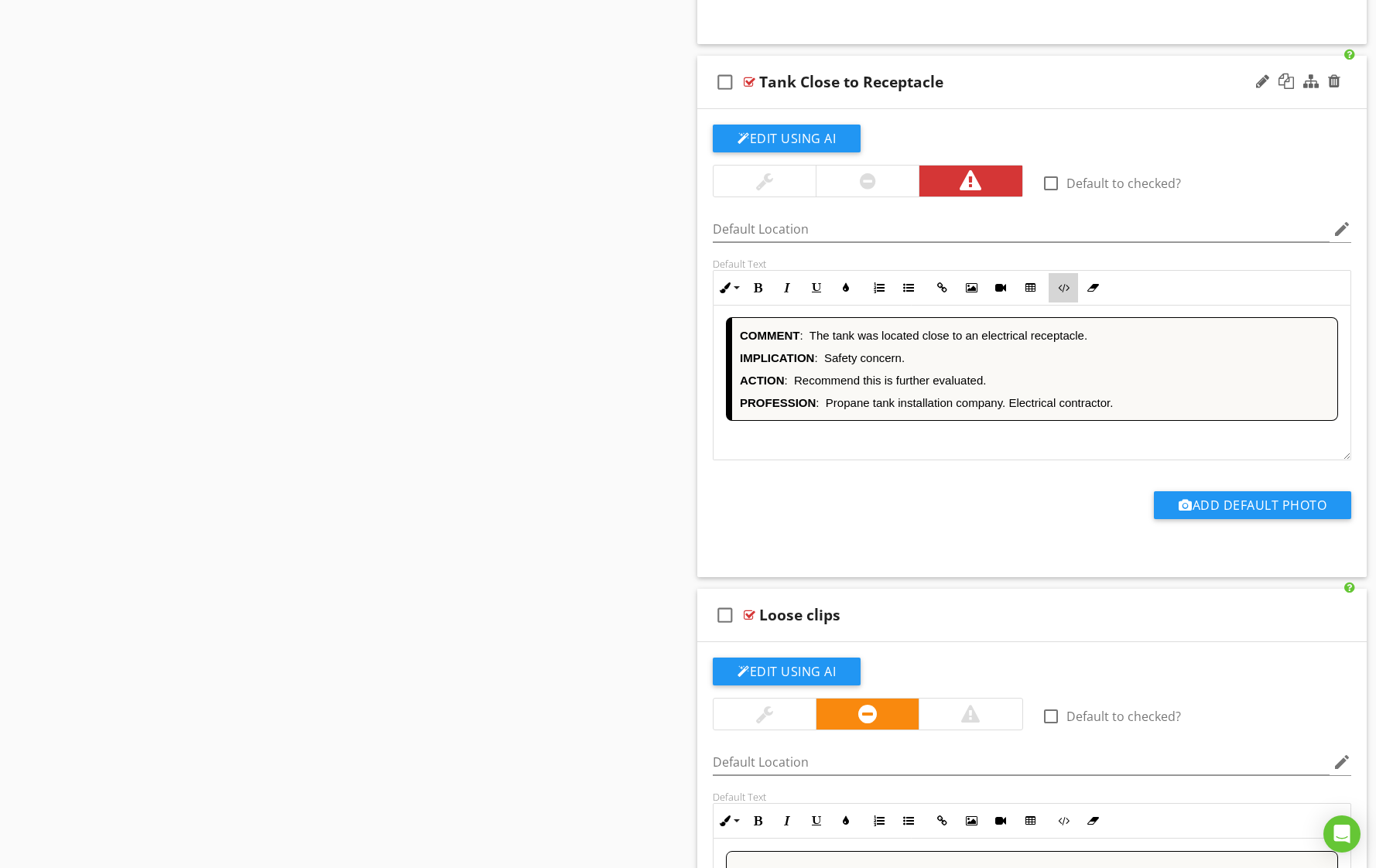 drag, startPoint x: 1073, startPoint y: 466, endPoint x: 1076, endPoint y: 480, distance: 14.317821 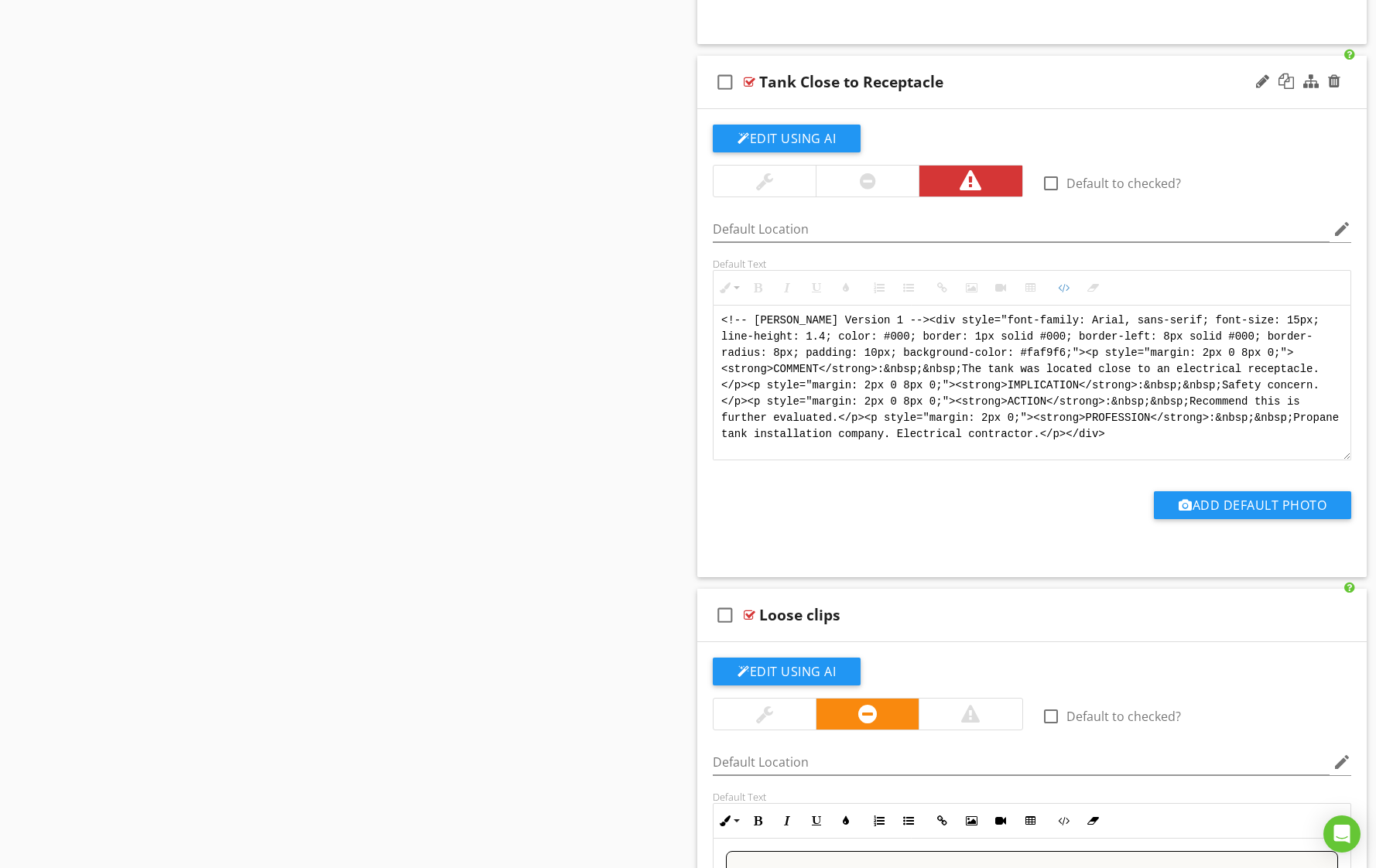 paste on "<!-- Jody Version 1 -->
<div style="font-family: Arial, sans-serif; font-size: 15px; line-height: 1.4; color: #000; border: 1px solid #000; border-left: 8px solid #000; border-radius: 8px; padding: 10px; background-color: #faf9f6;">
<p style="margin: 2px 0 8px 0;"><strong>COMMENT</strong>:&nbsp;&nbsp;The tank was located close to an electrical receptacle, which may be considered a source of ignition.</p>
<p style="margin: 2px 0 8px 0;"><strong>IMPLICATION</strong>:&nbsp;&nbsp;Safety concern due to possible ignition hazard.</p>
<p style="margin: 2px 0 8px 0;"><strong>ACTION</strong>:&nbsp;&nbsp;Recommend this is further evaluated for compliance with clearance requirements.</p>
<p style="margin: 2px 0;"><strong>PROFESSION</strong>:&nbsp;&nbsp;Propane tank installation company. Electrical contractor.</p>
</div>" 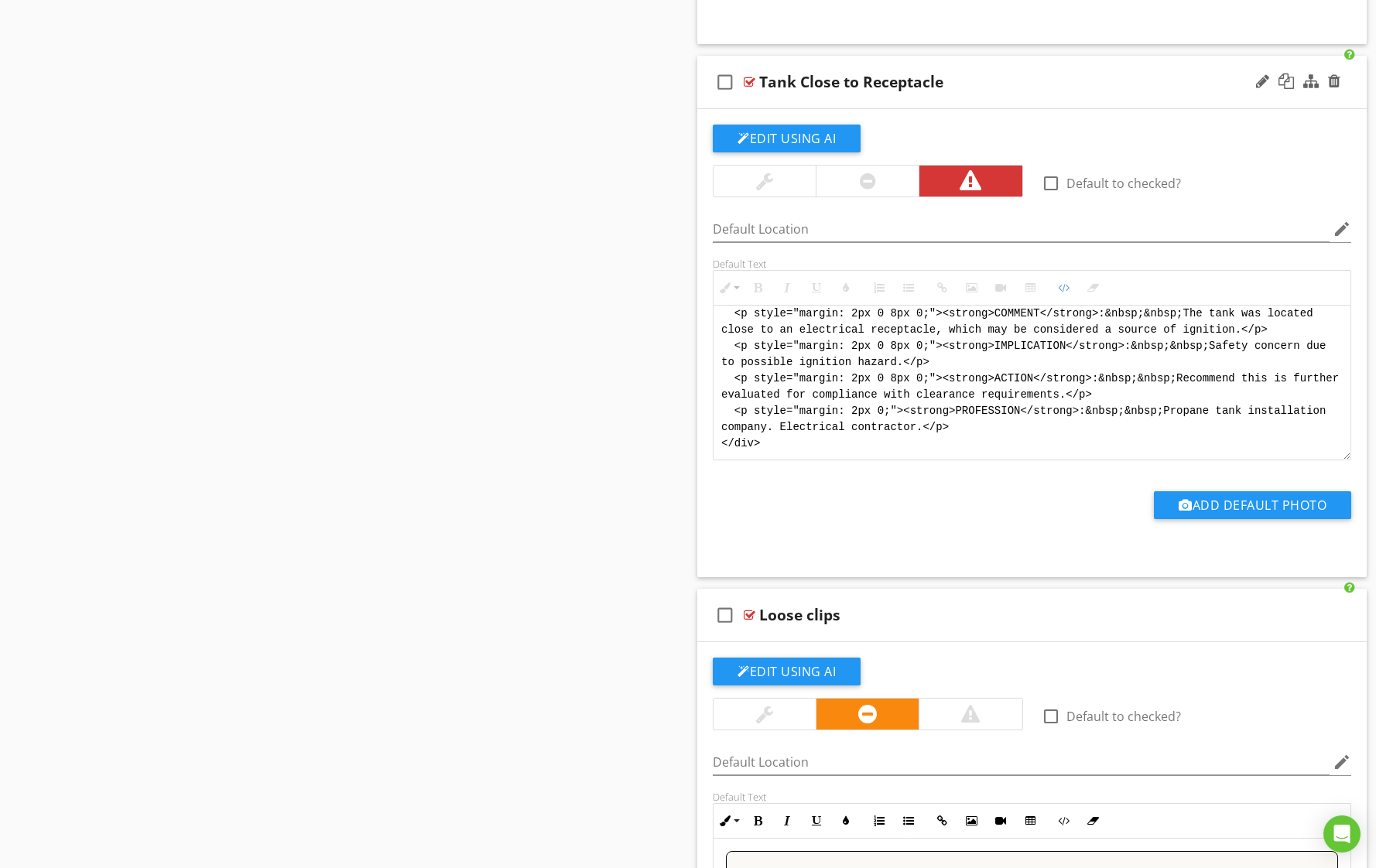 scroll, scrollTop: 223, scrollLeft: 0, axis: vertical 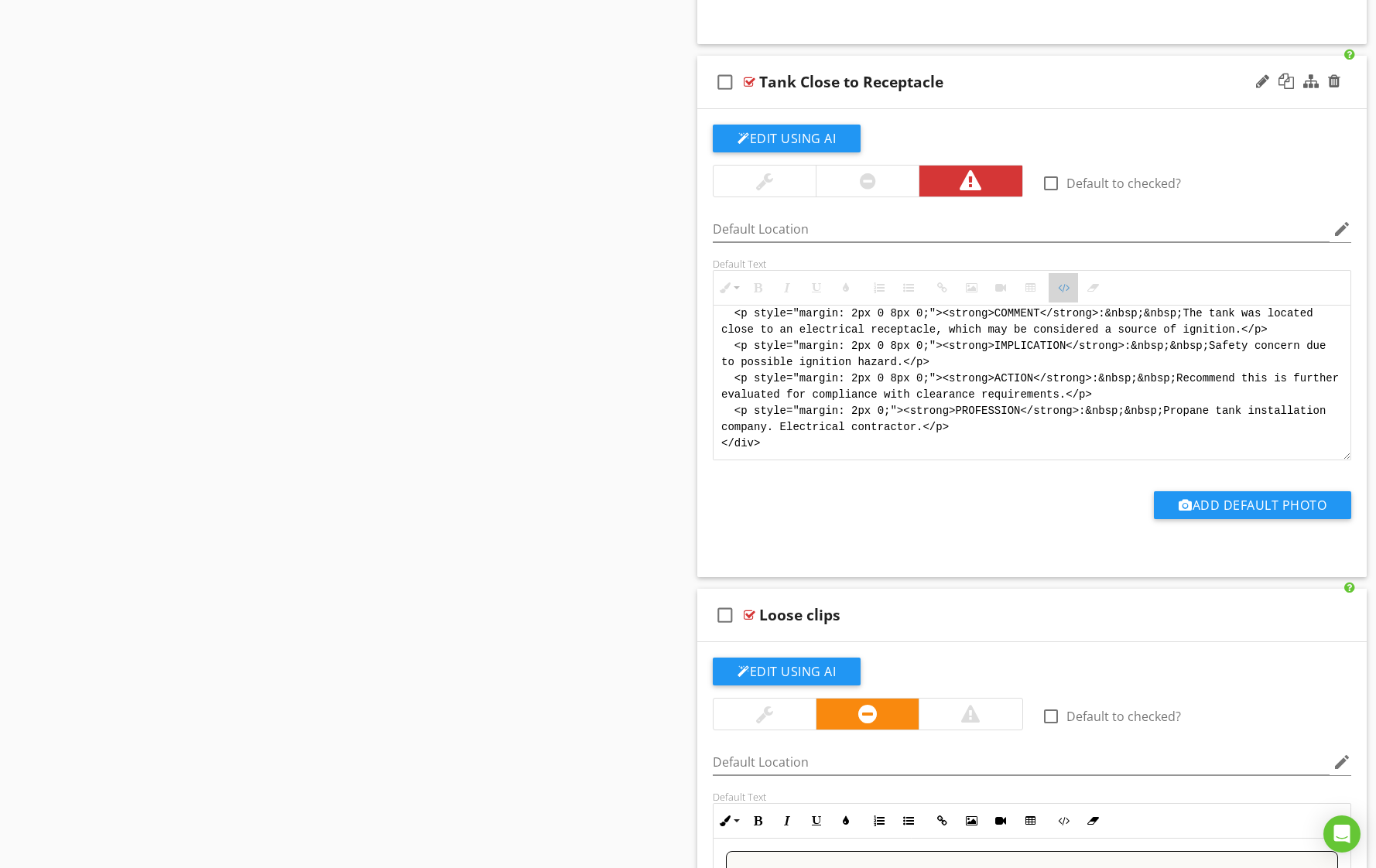 click at bounding box center (1063, 288) 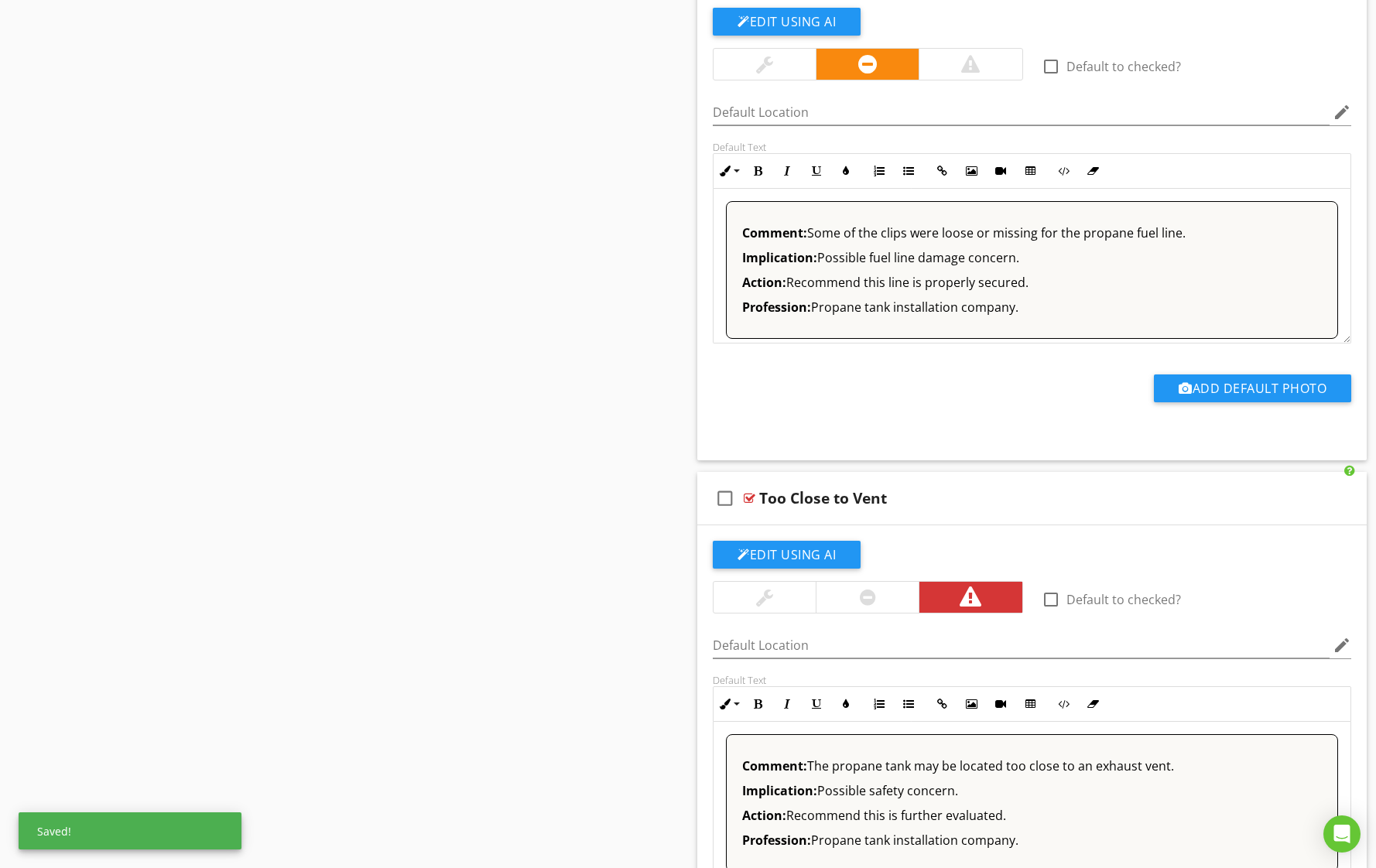 scroll, scrollTop: 8668, scrollLeft: 0, axis: vertical 